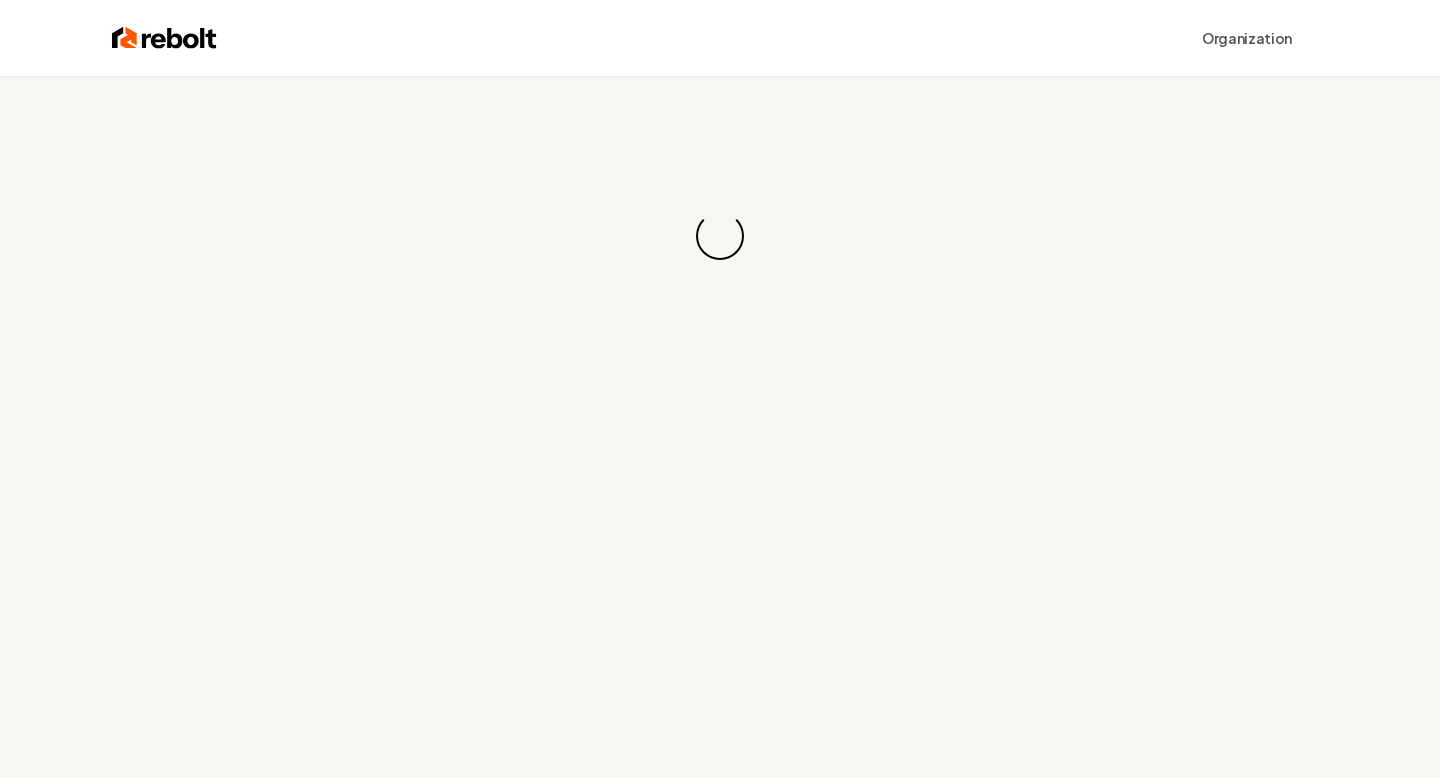 scroll, scrollTop: 0, scrollLeft: 0, axis: both 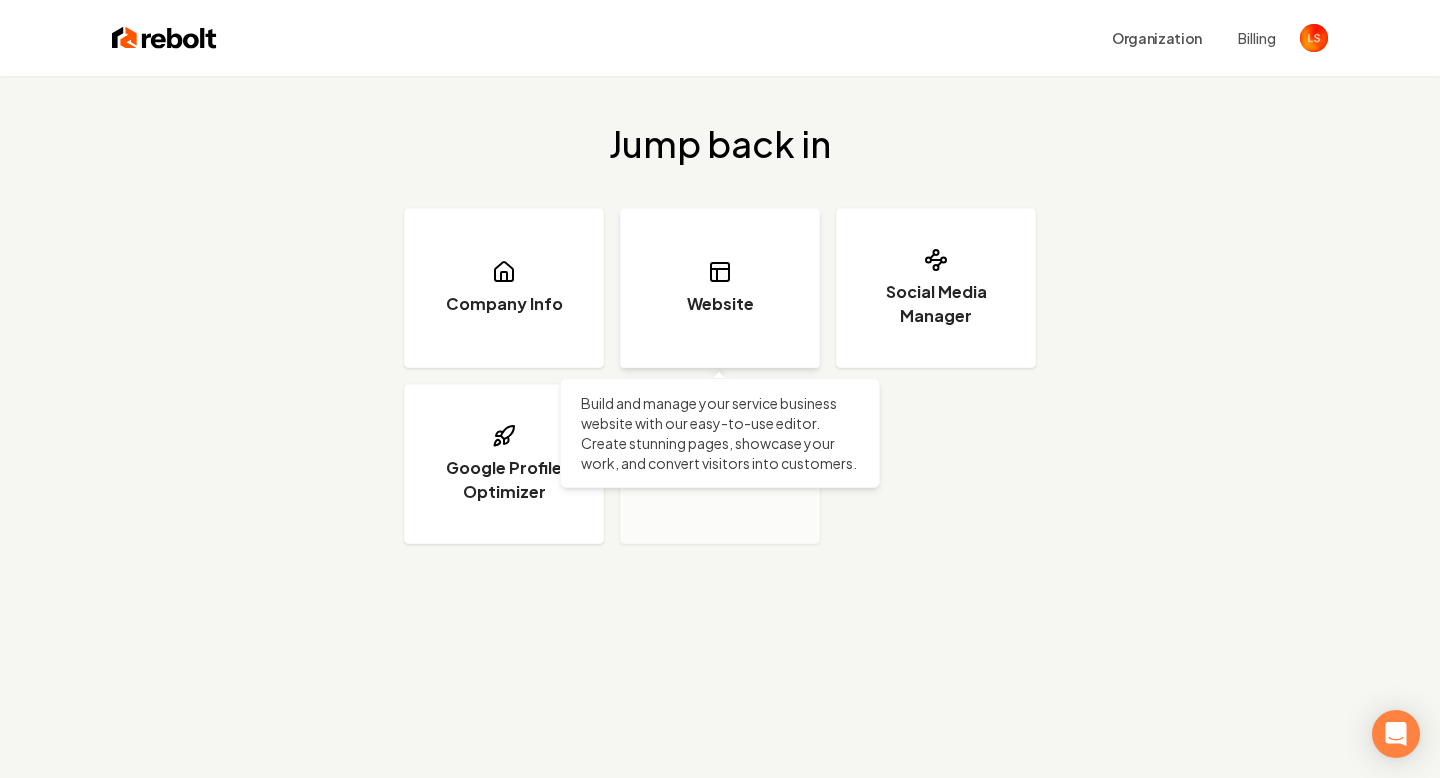 click on "Website" at bounding box center [720, 288] 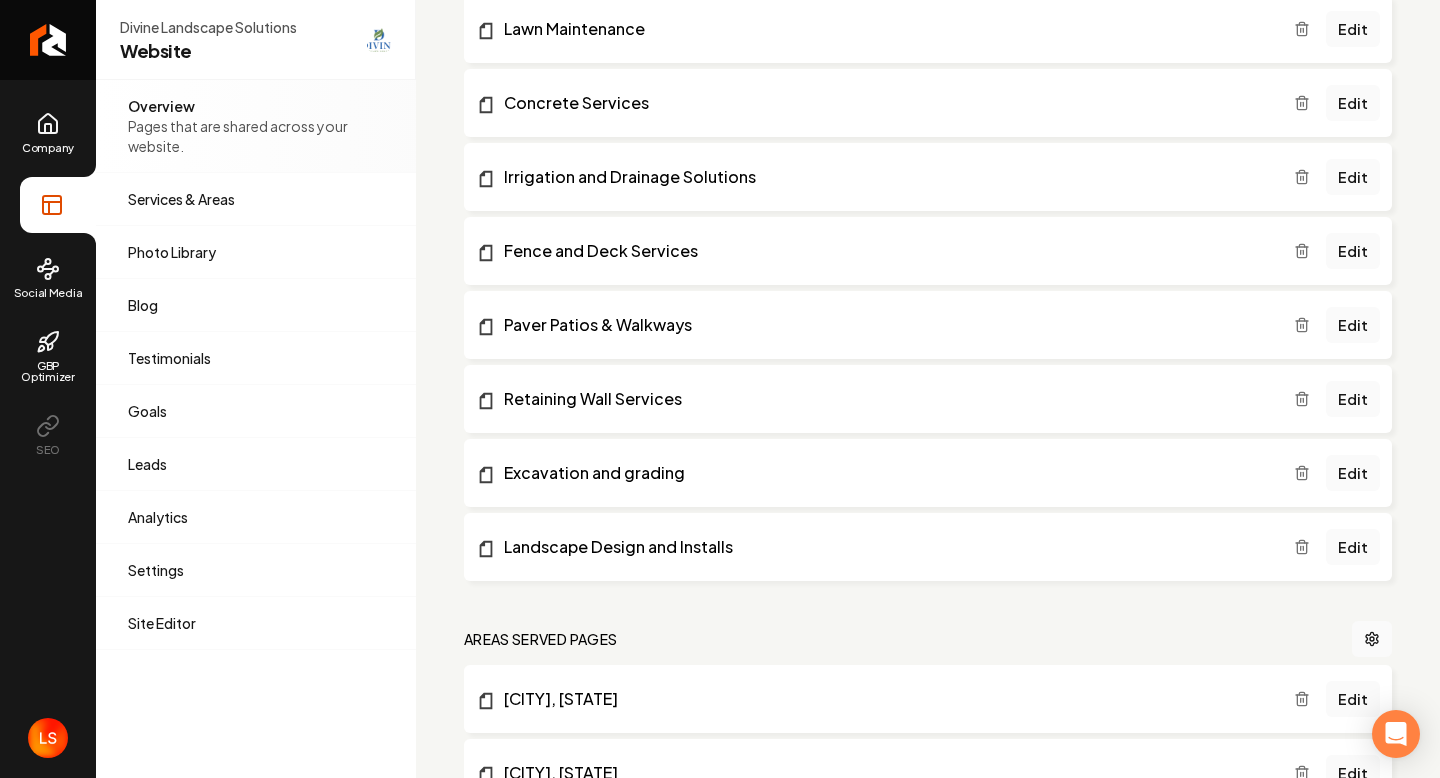 scroll, scrollTop: 0, scrollLeft: 0, axis: both 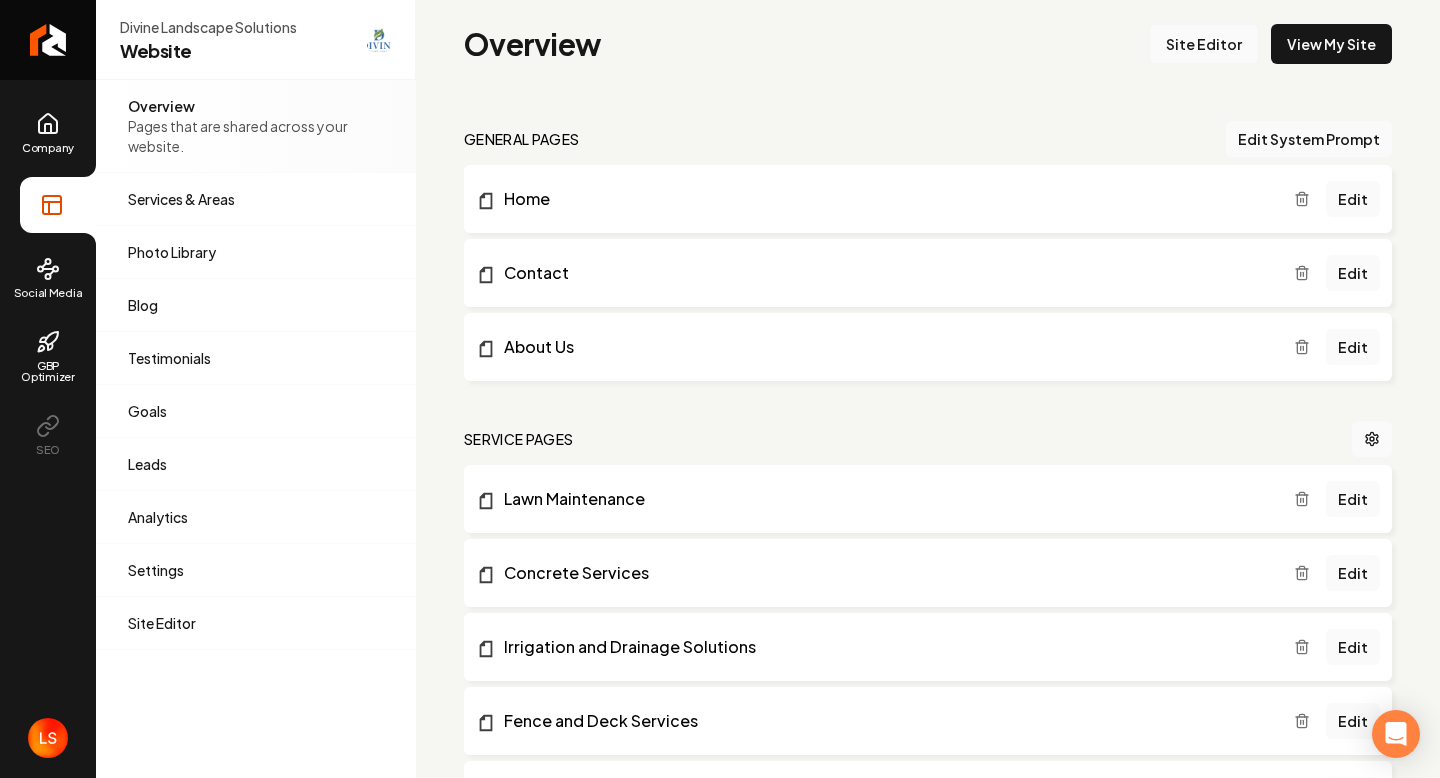 click on "Site Editor" at bounding box center (1204, 44) 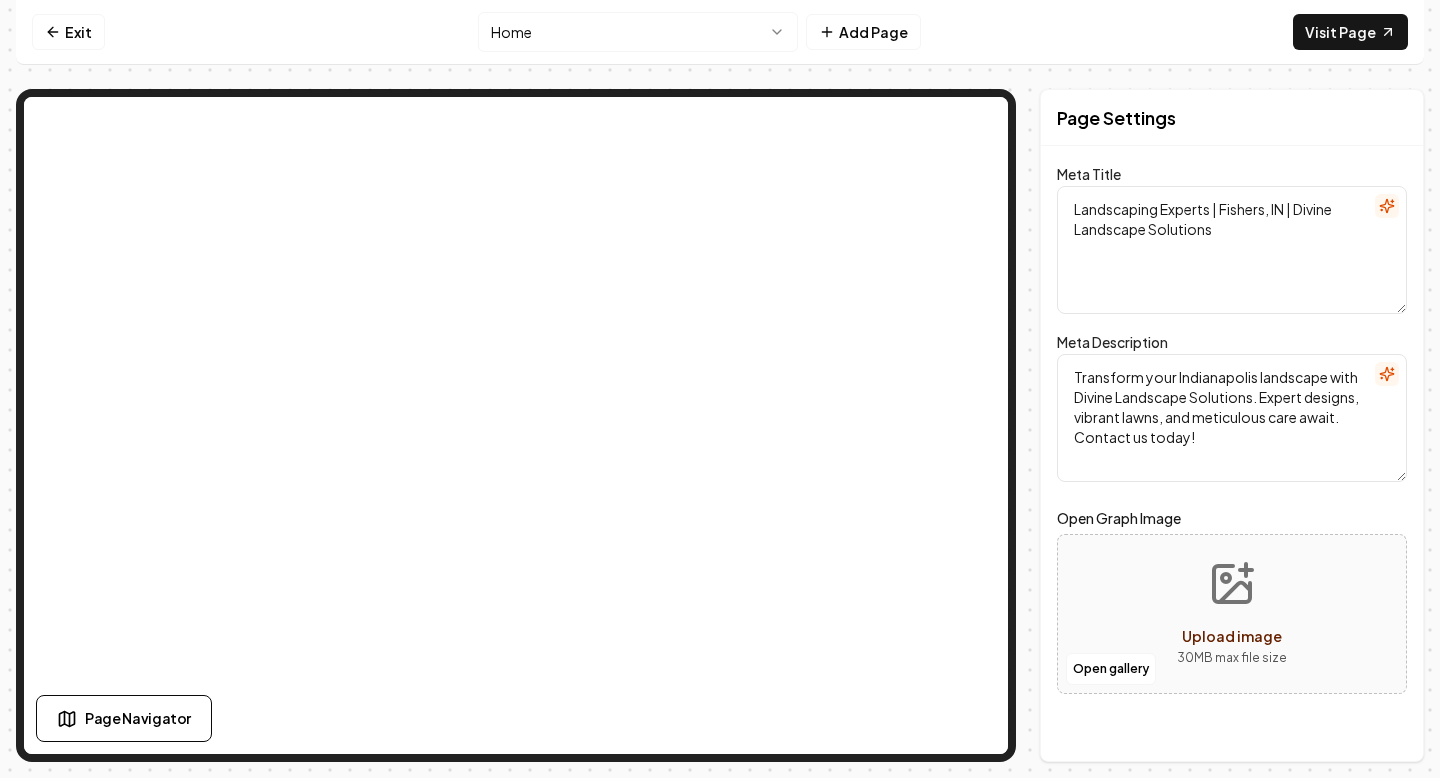 click on "Computer Required This feature is only available on a computer. Please switch to a computer to edit your site. Go back Exit Home Add Page Visit Page Page Navigator Page Settings Meta Title Landscaping Experts | Fishers, IN | Divine Landscape Solutions Meta Description Transform your Indianapolis landscape with Divine Landscape Solutions. Expert designs, vibrant lawns, and meticulous care await. Contact us today! Open Graph Image Open gallery Upload image 30 MB max file size Discard Changes Save Section Editor Unsupported section type /dashboard/sites/e4568c9f-211b-43e1-8c2e-91093f2ebb62/pages/30b3886c-3b07-467c-a2d1-0d3d4775126a" at bounding box center [720, 389] 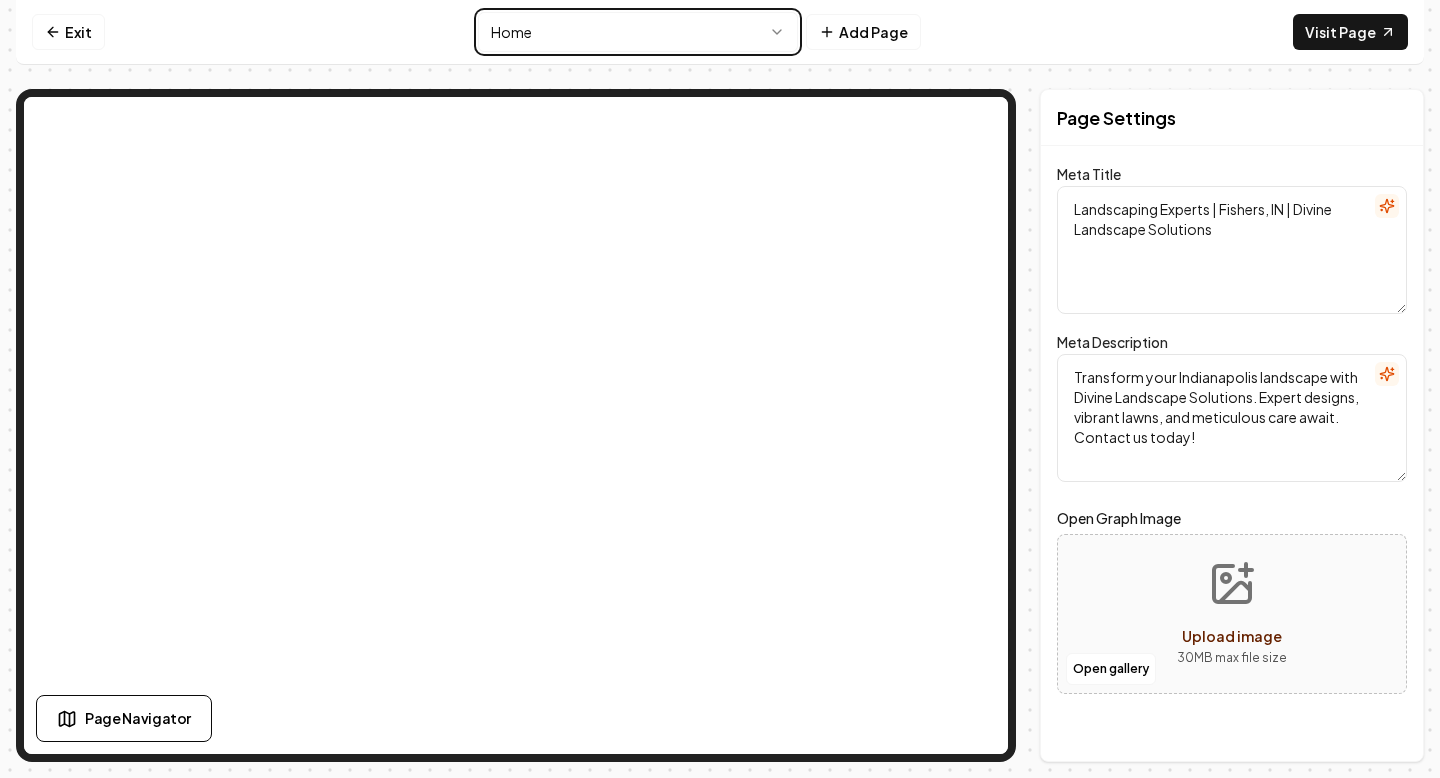 click on "Computer Required This feature is only available on a computer. Please switch to a computer to edit your site. Go back Exit Home Add Page Visit Page Page Navigator Page Settings Meta Title Landscaping Experts | Fishers, IN | Divine Landscape Solutions Meta Description Transform your Indianapolis landscape with Divine Landscape Solutions. Expert designs, vibrant lawns, and meticulous care await. Contact us today! Open Graph Image Open gallery Upload image 30 MB max file size Discard Changes Save Section Editor Unsupported section type /dashboard/sites/e4568c9f-211b-43e1-8c2e-91093f2ebb62/pages/30b3886c-3b07-467c-a2d1-0d3d4775126a" at bounding box center (720, 389) 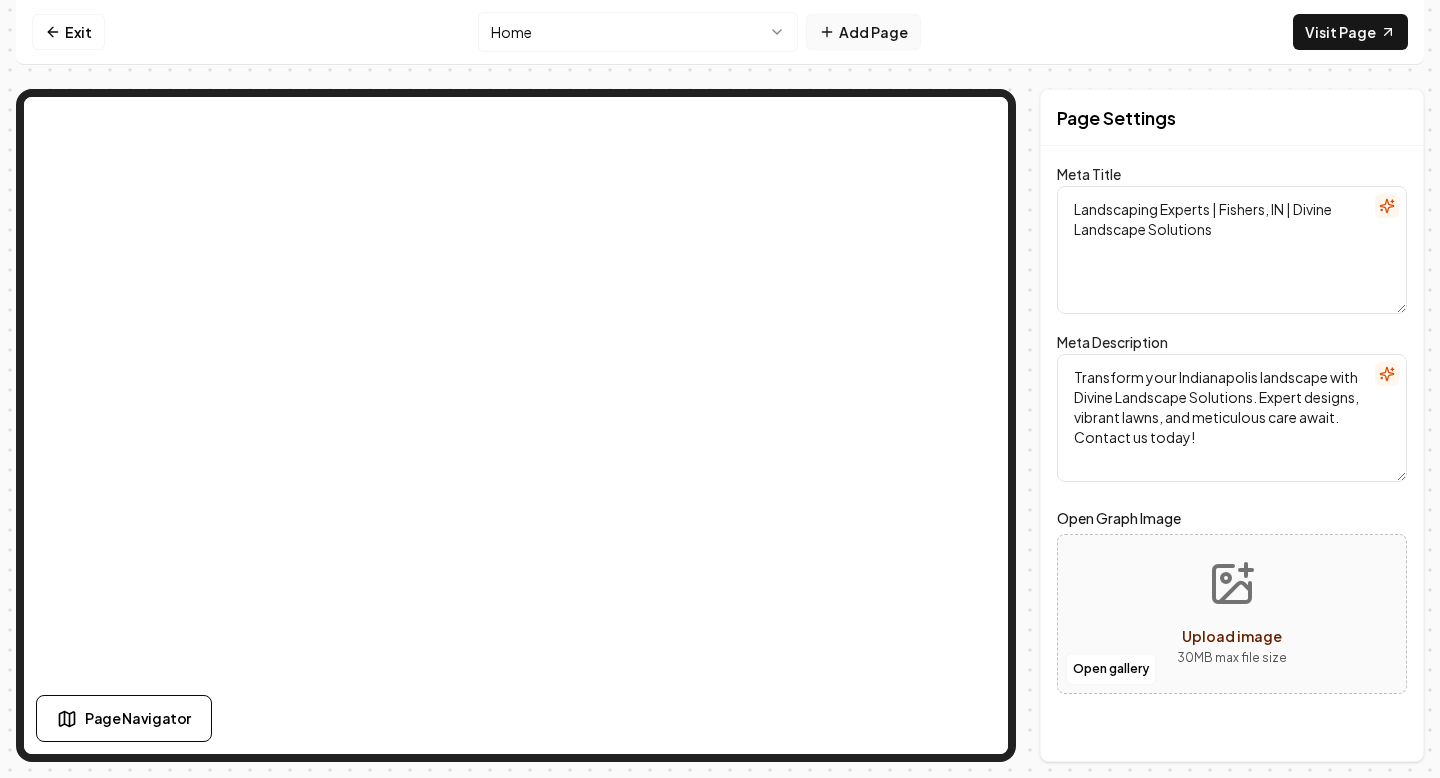 click 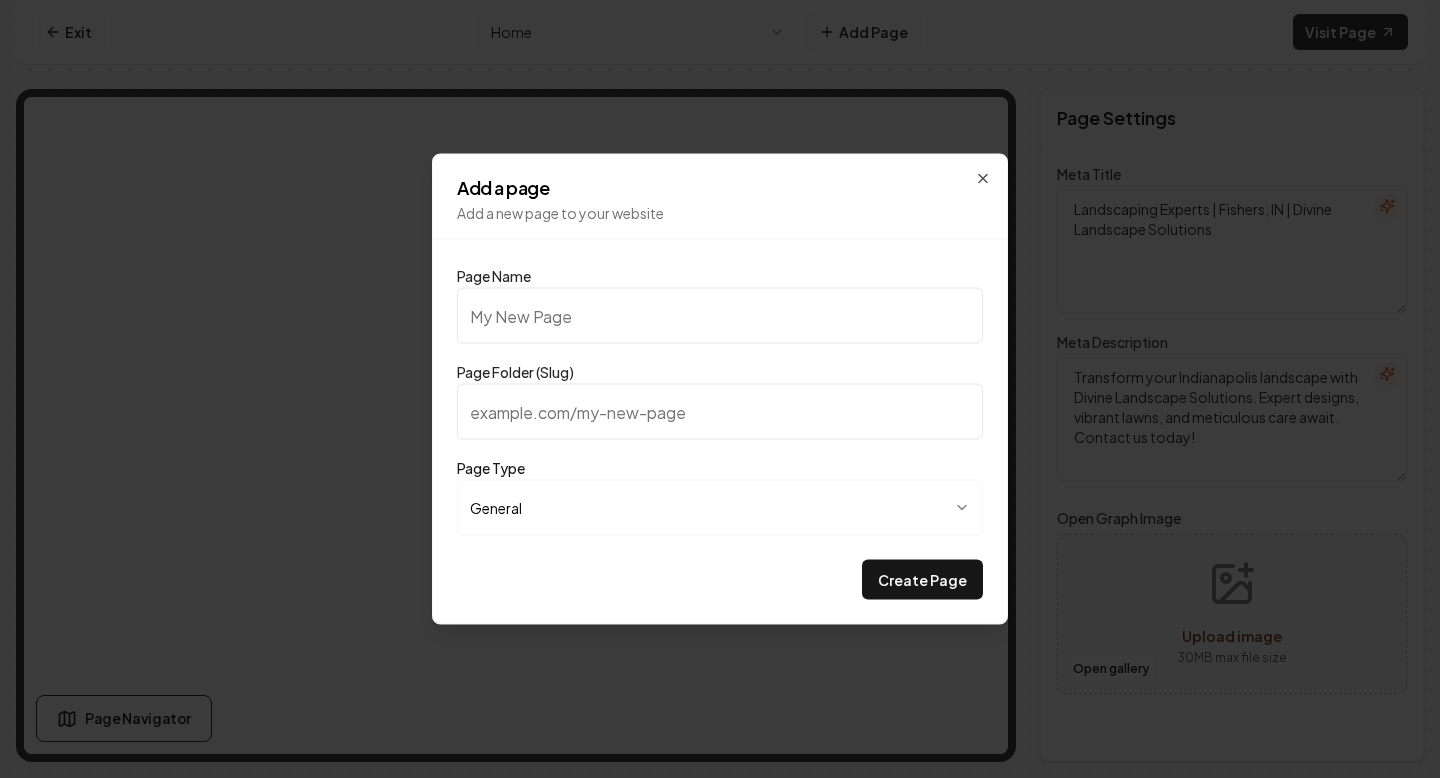 click on "Page Name" at bounding box center [720, 316] 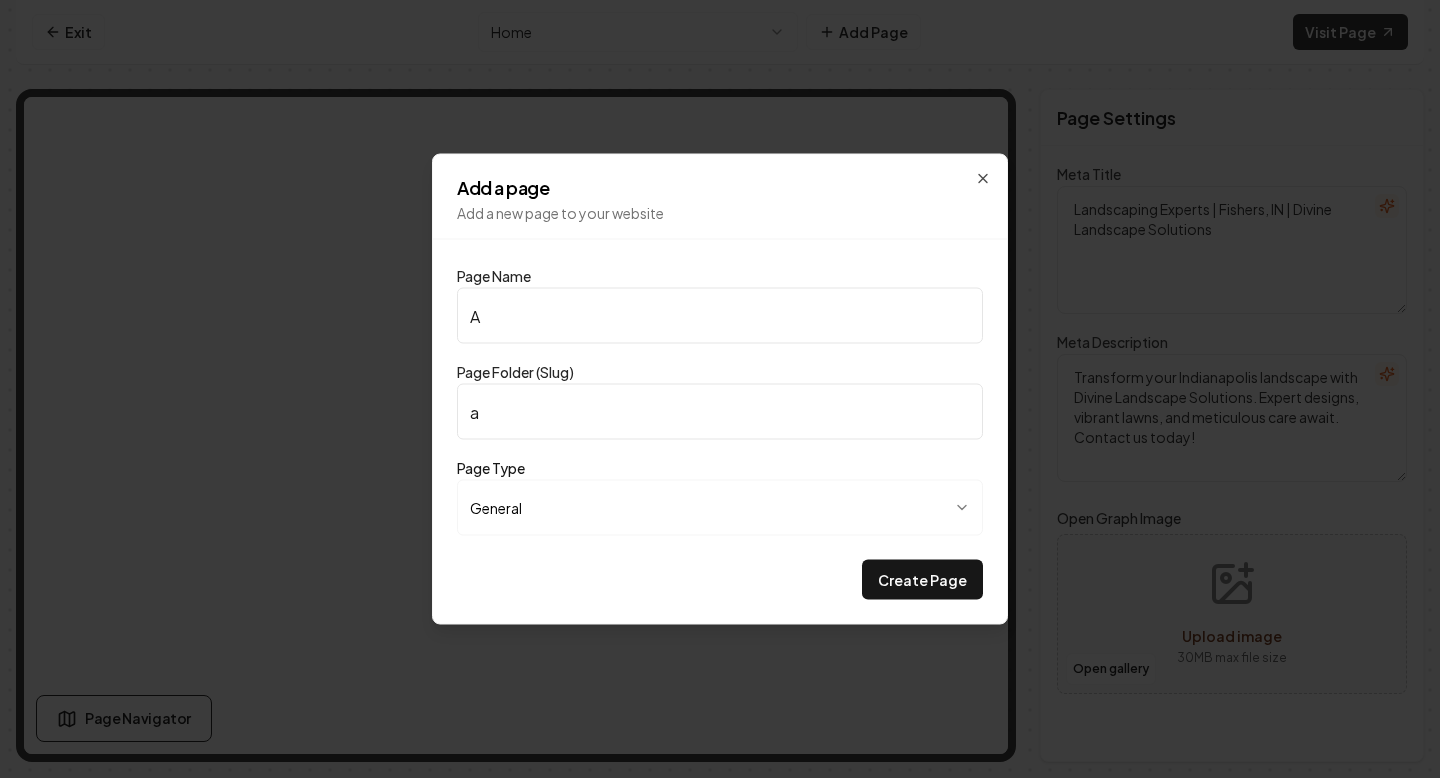 type on "Ae" 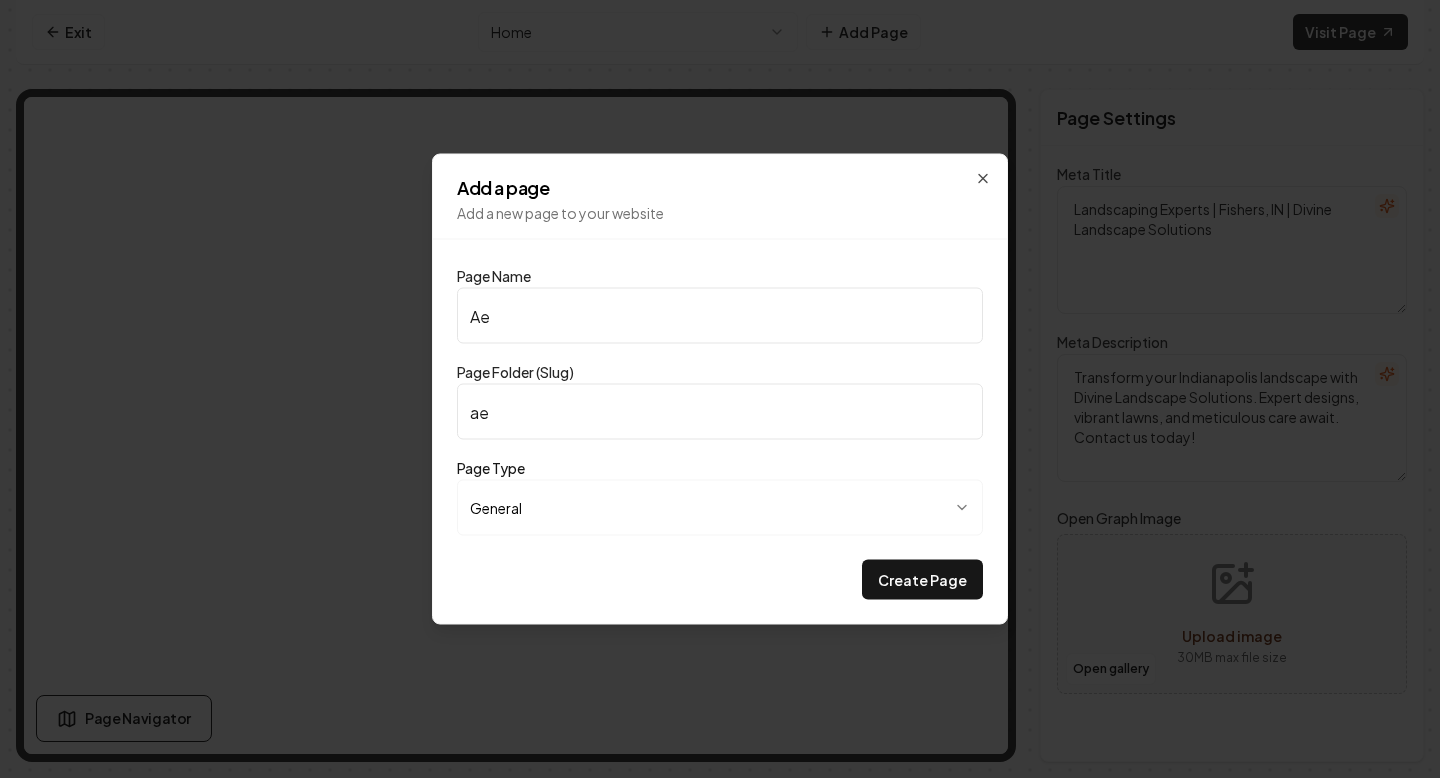 type on "Aer" 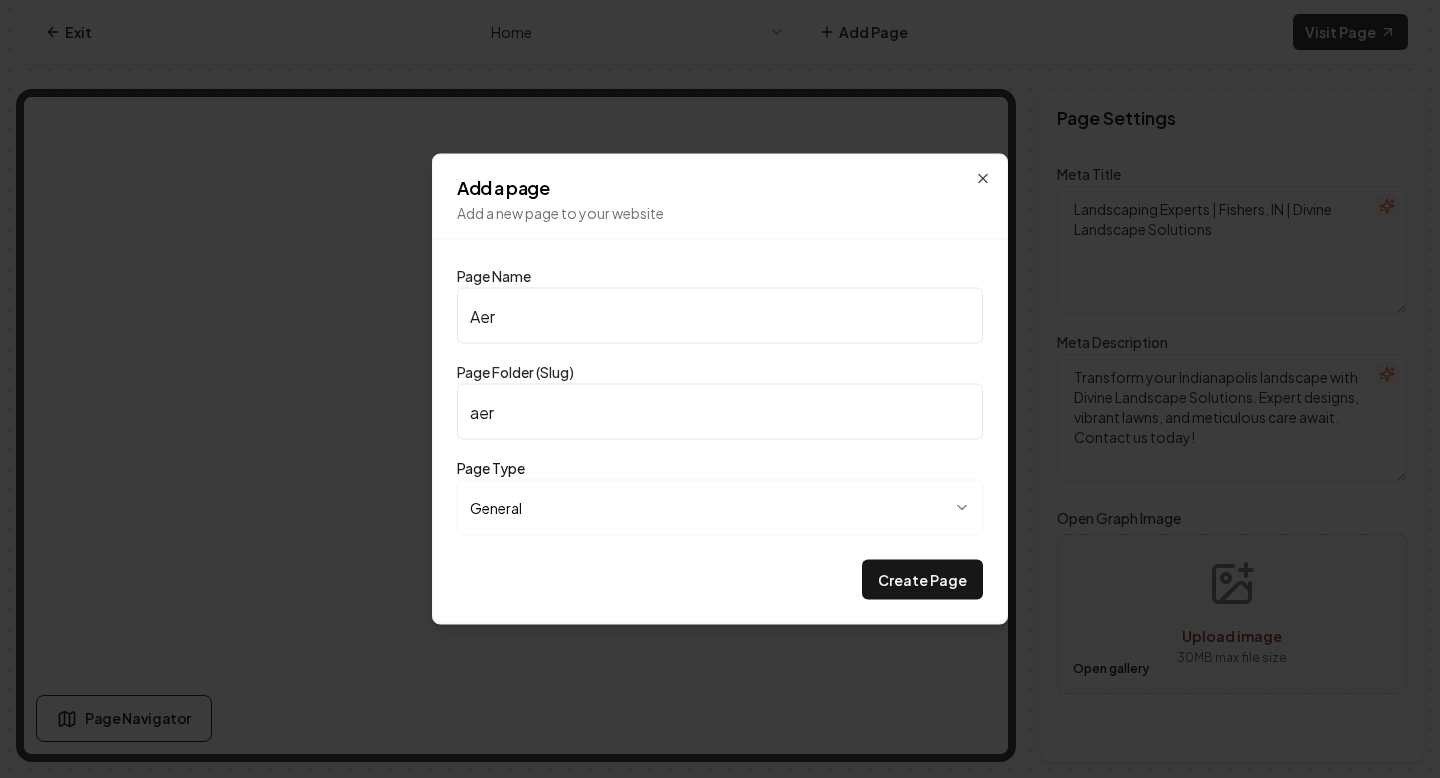 type on "Aera" 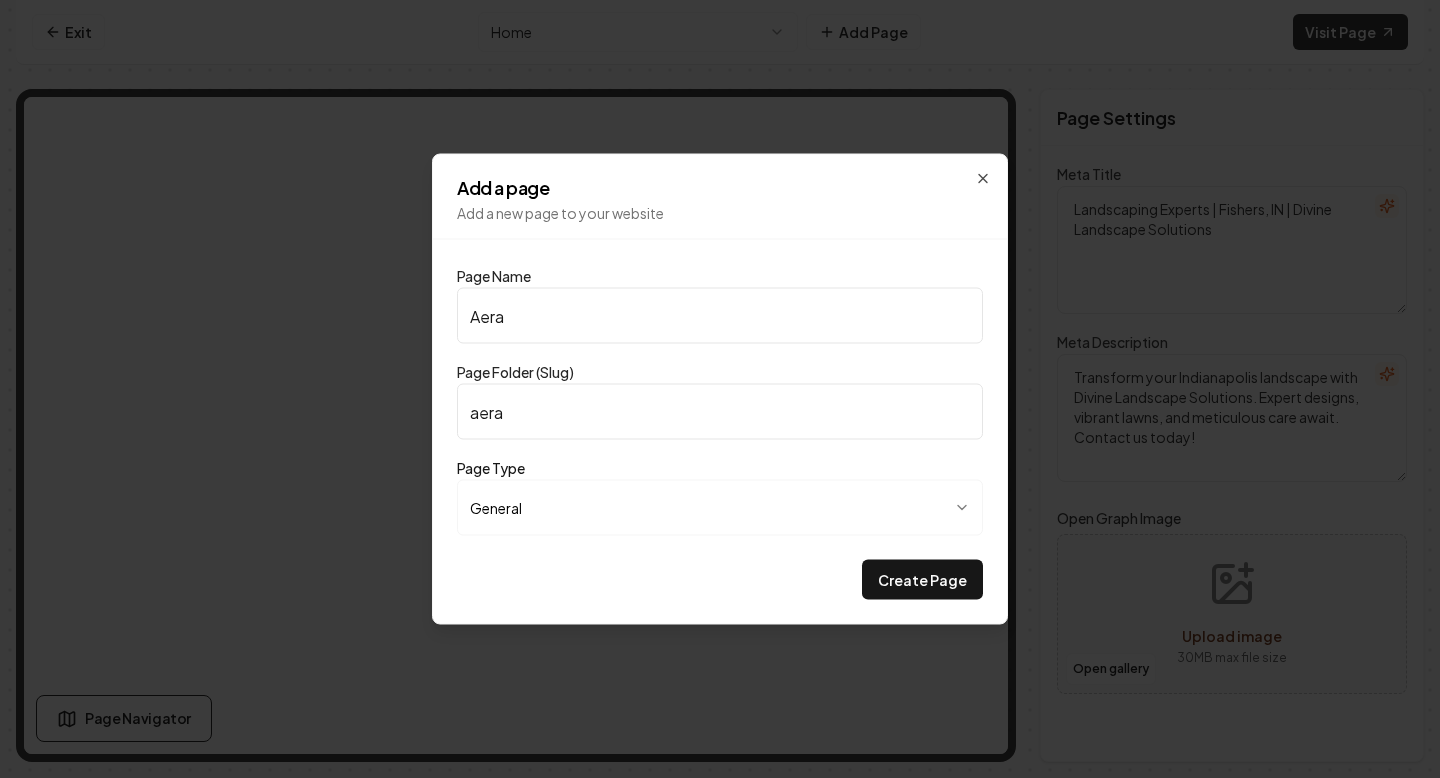 type on "Aerat" 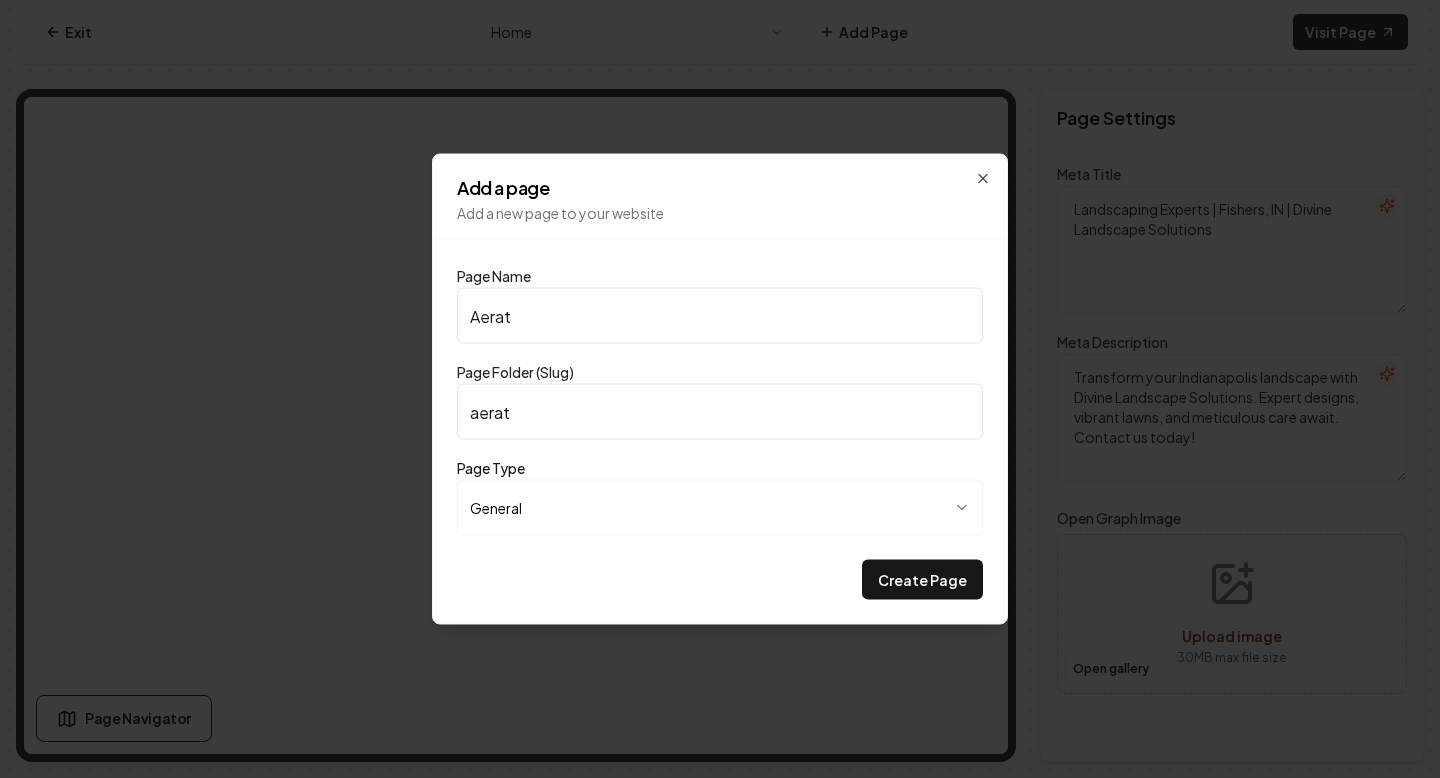 type on "Aerati" 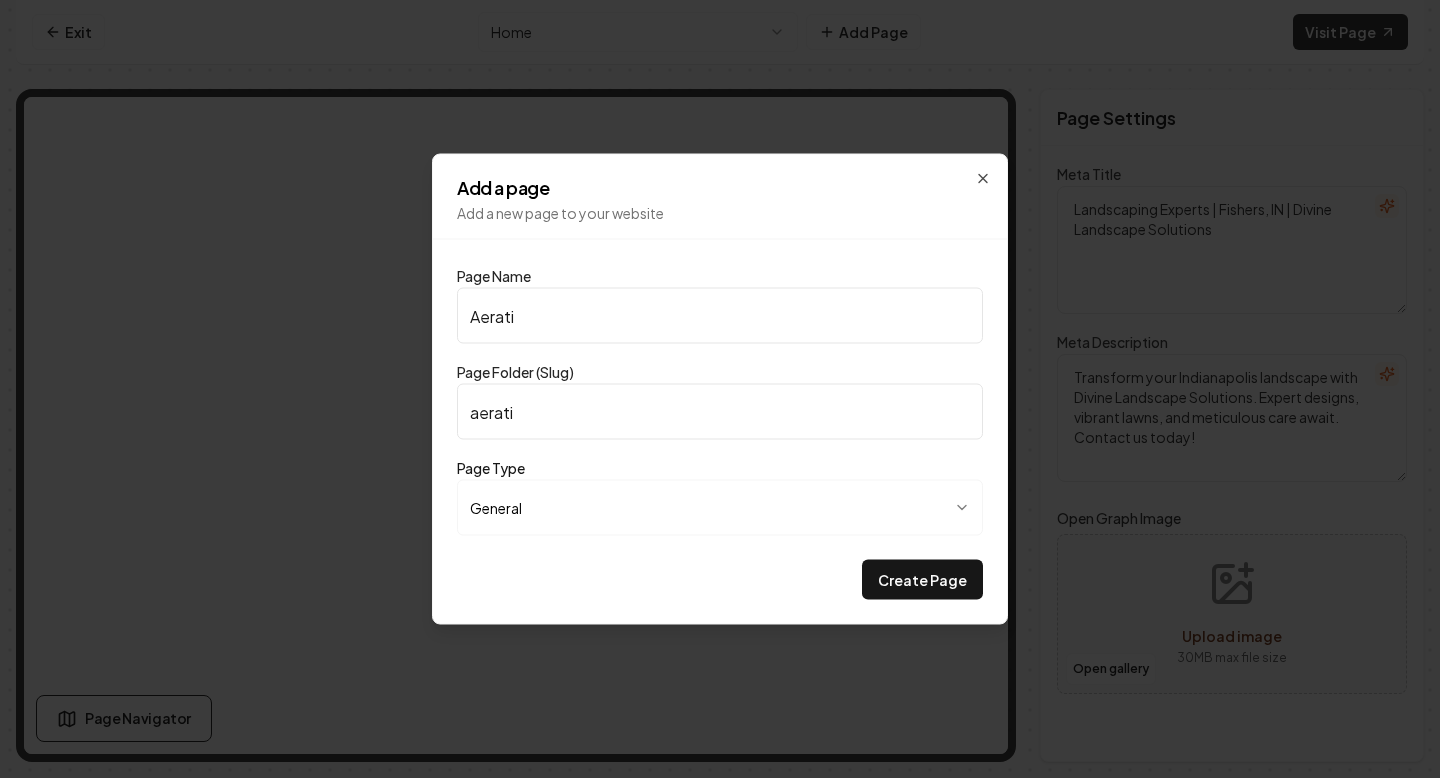 type on "Aeratio" 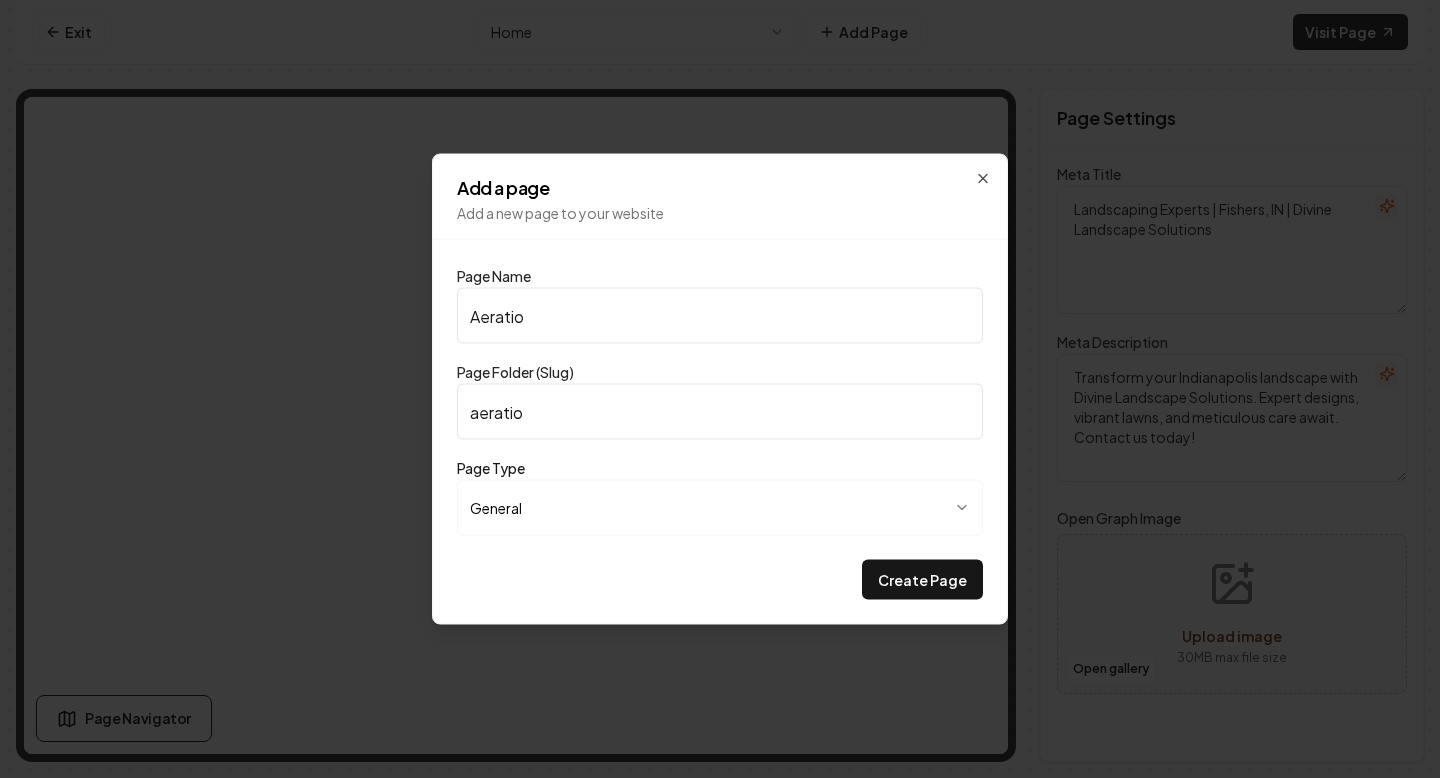 type on "Aeration" 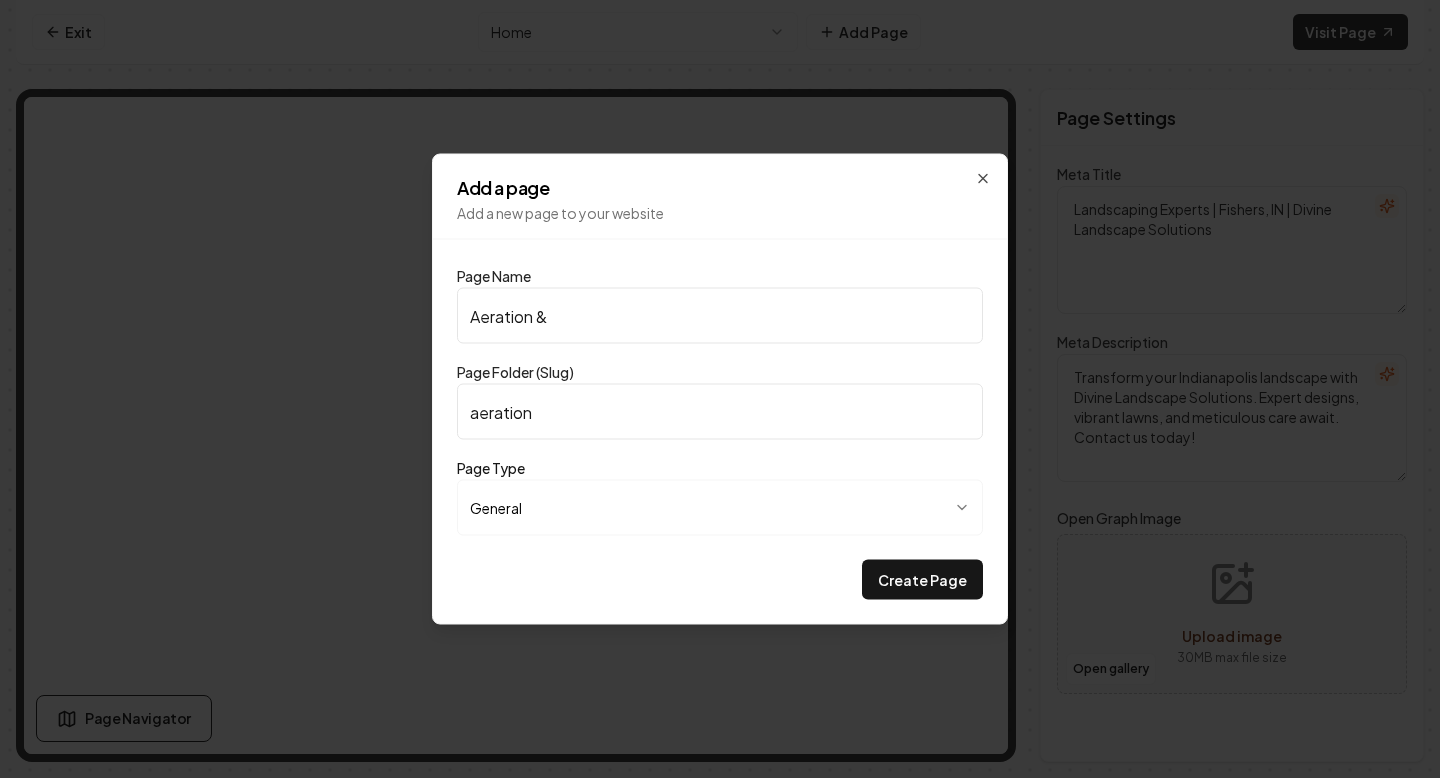 type on "Aeration & O" 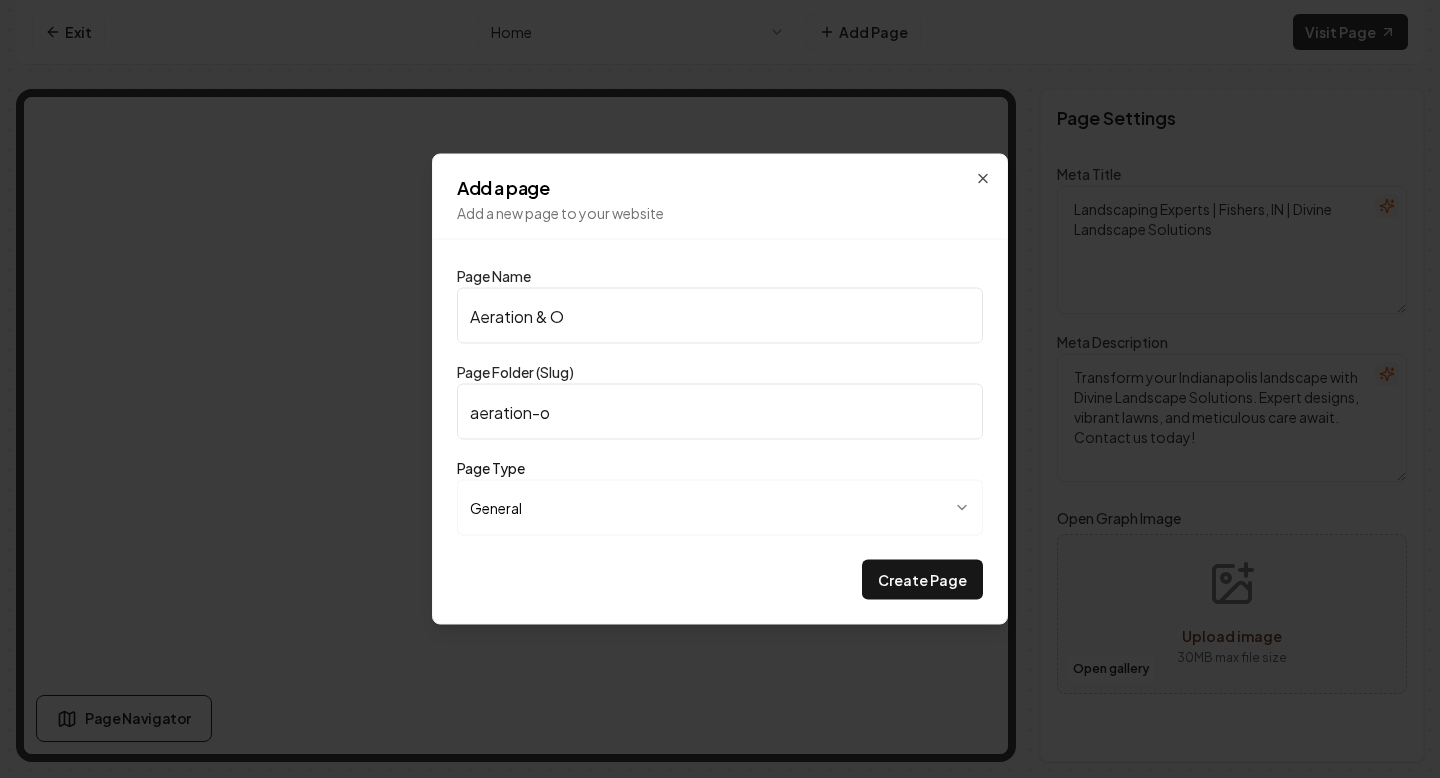 type on "Aeration & Ov" 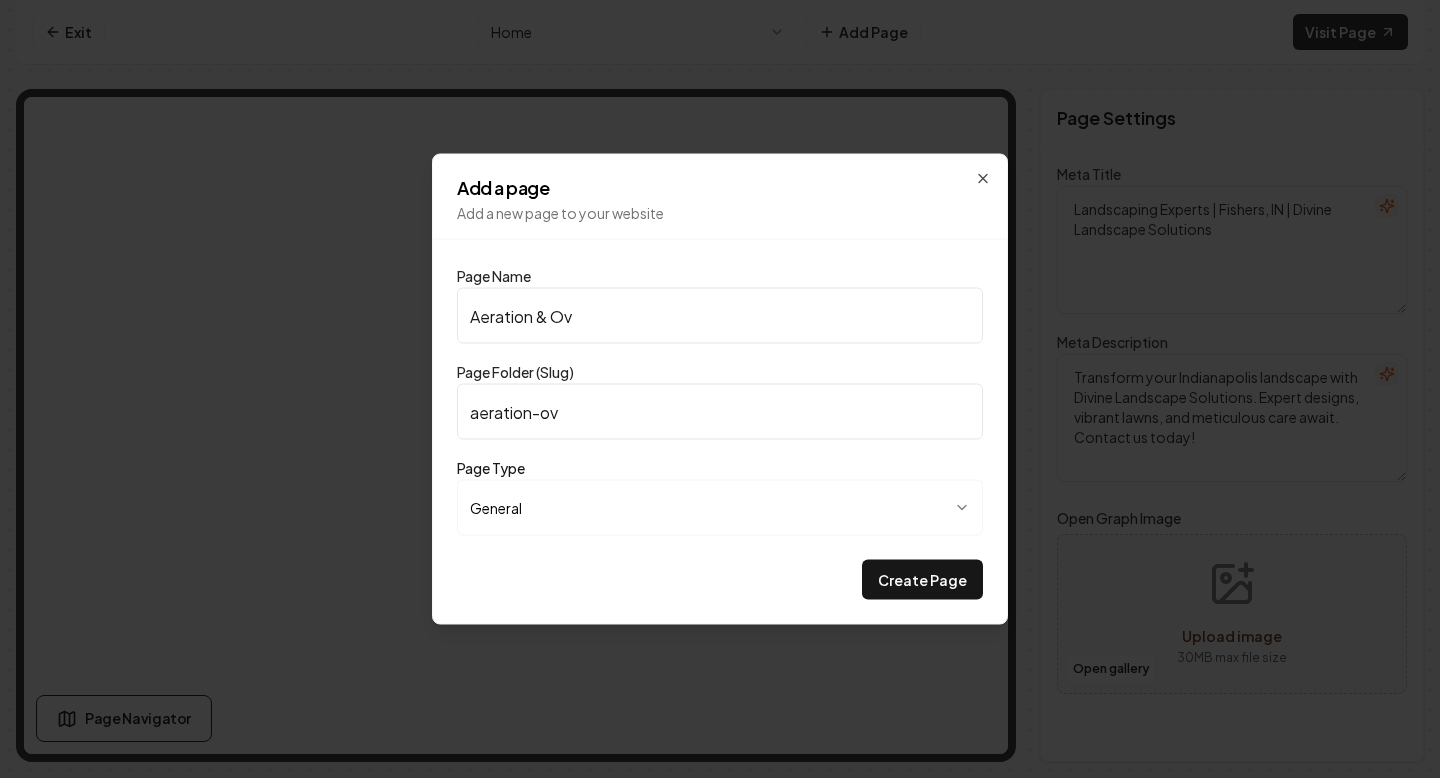 type on "Aeration & Ove" 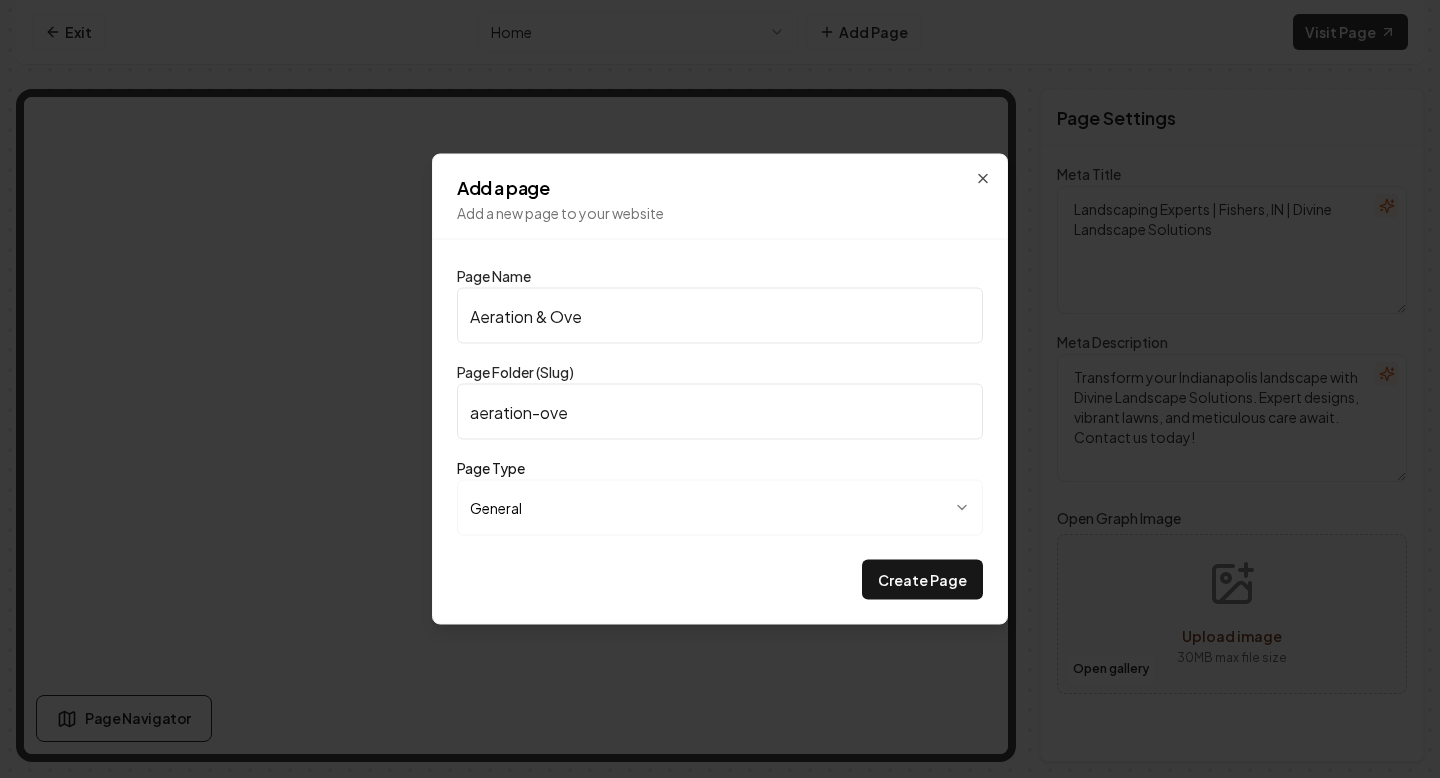 type on "Aeration & Over" 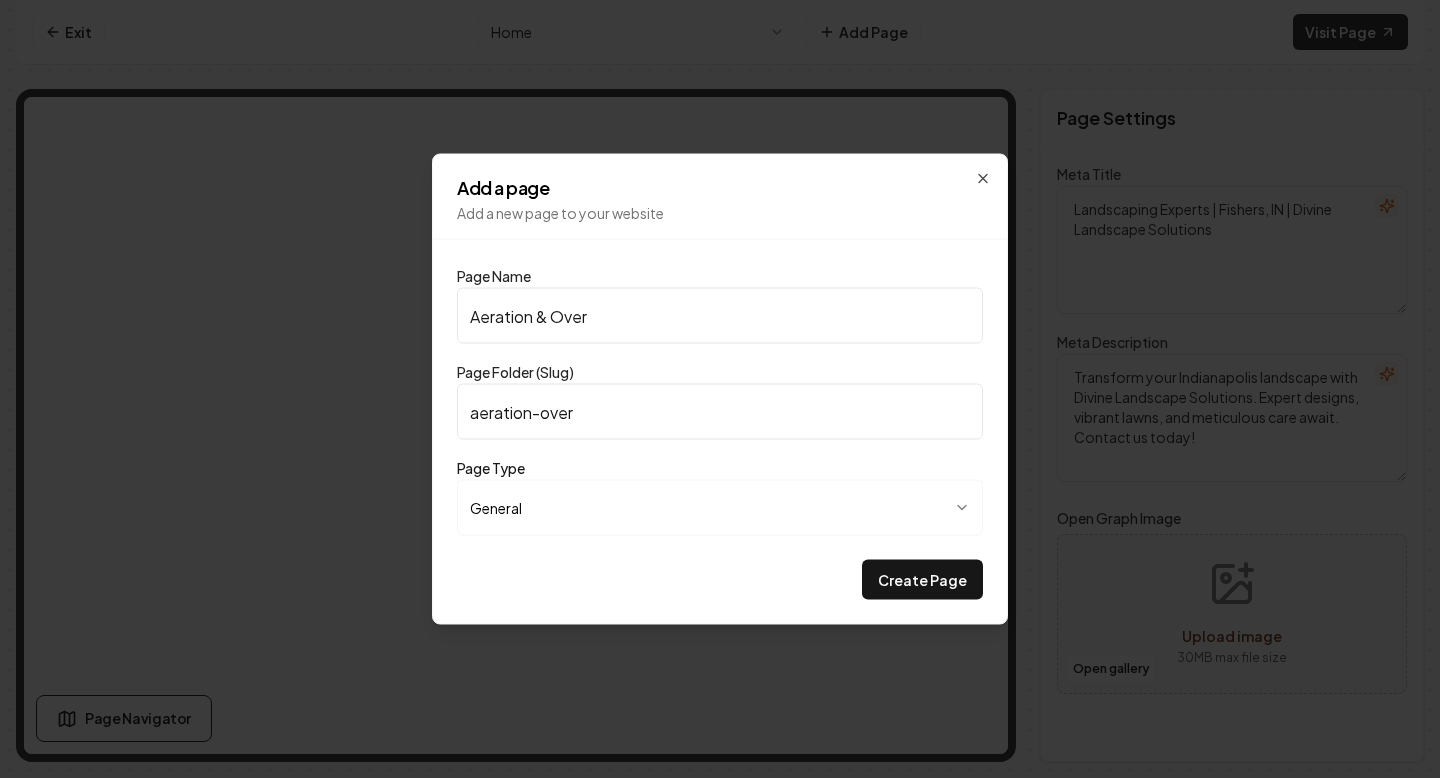 type on "Aeration & Overs" 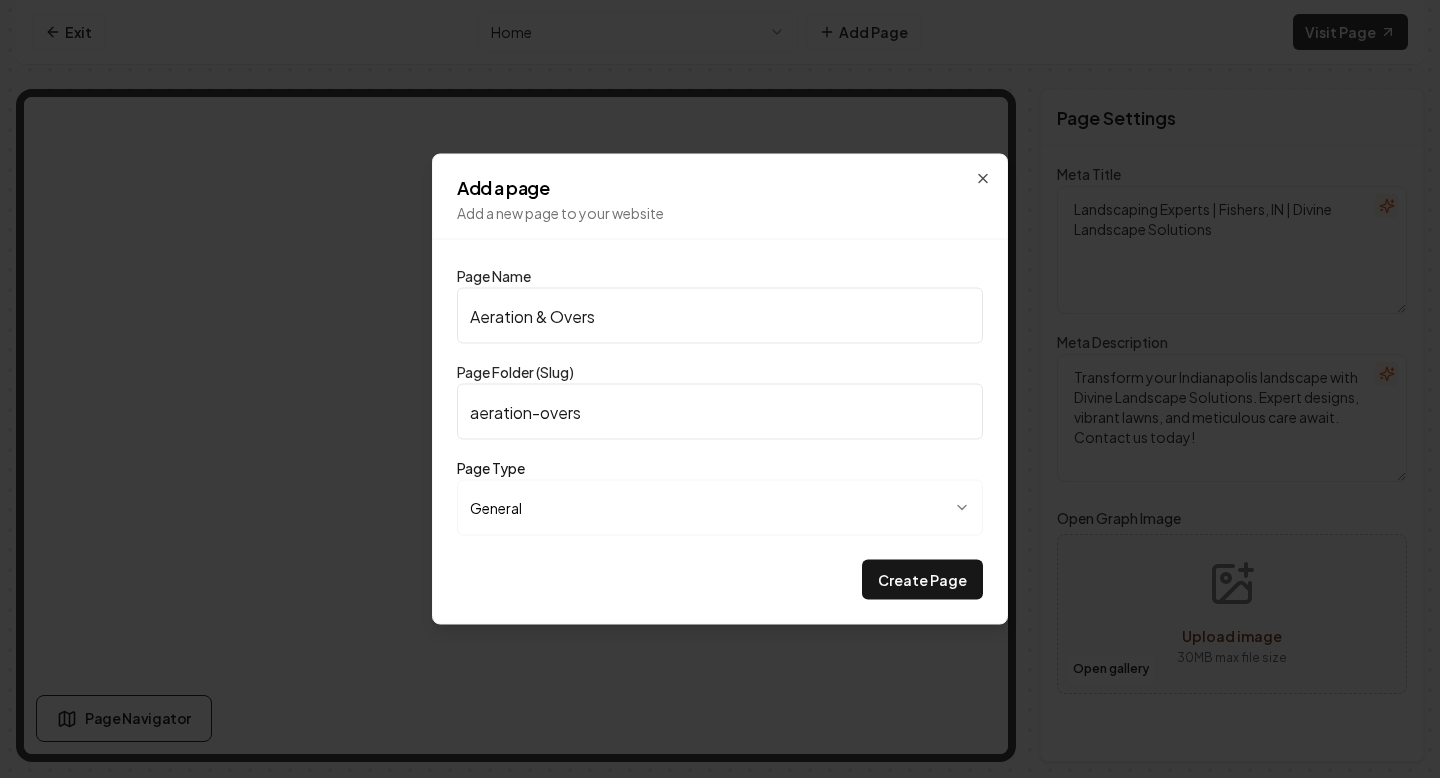 type on "Aeration & Overse" 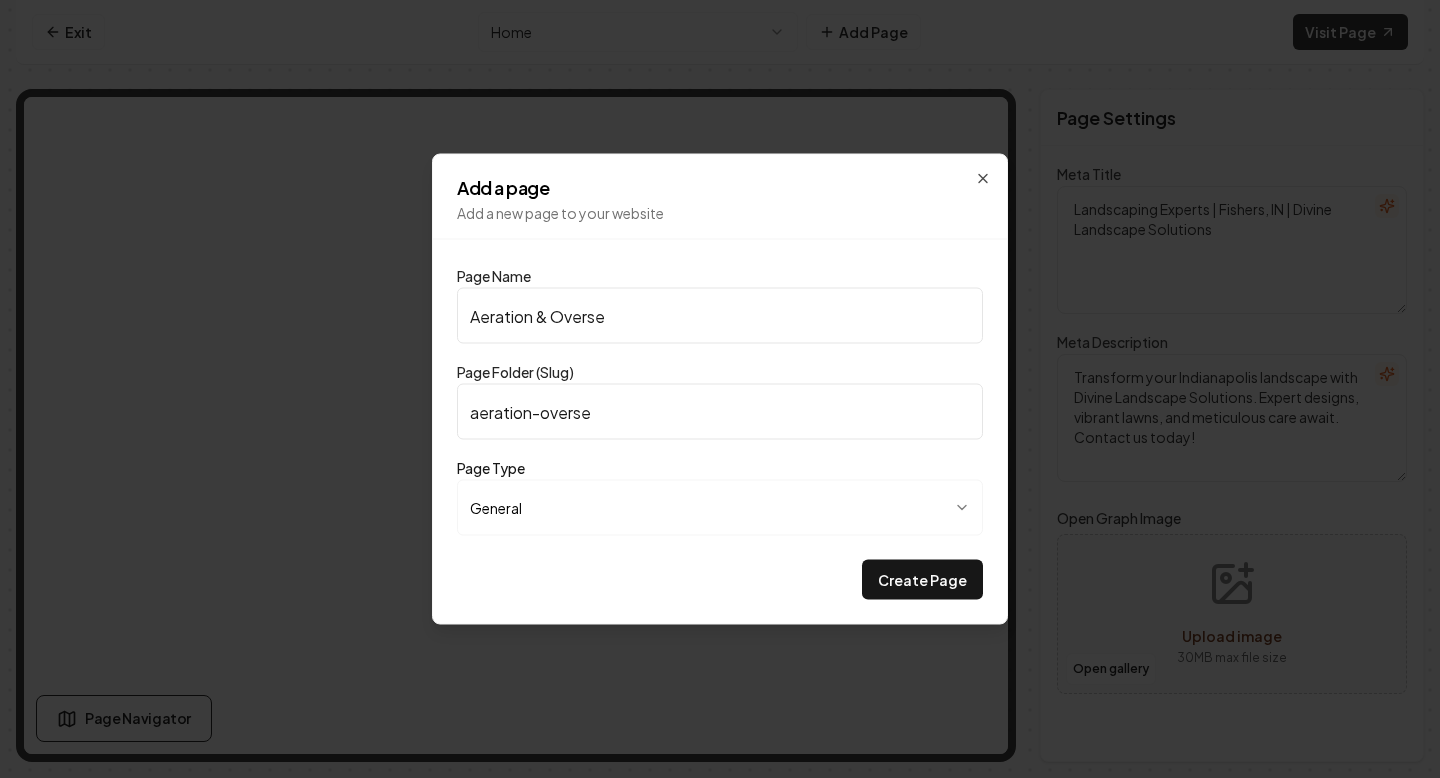 type on "Aeration & Oversee" 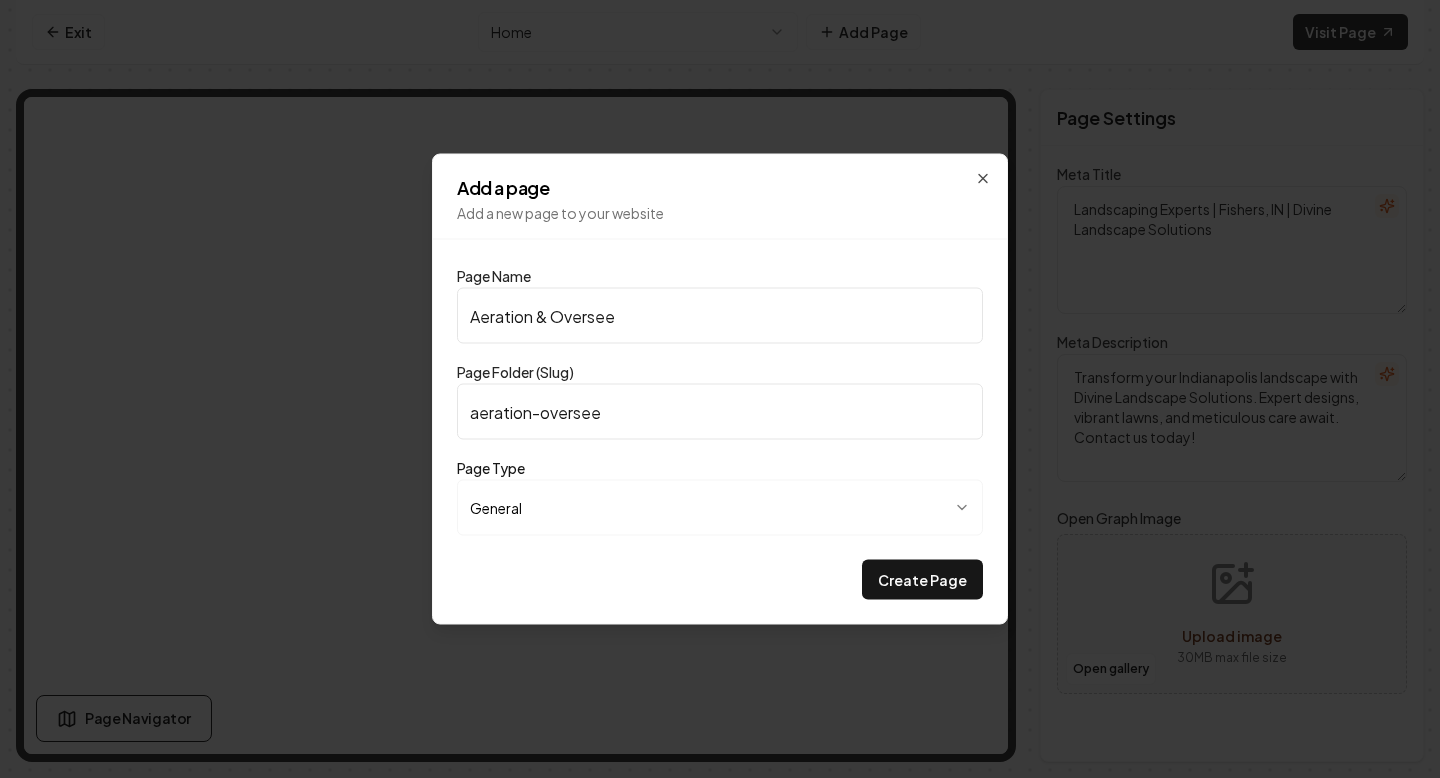type on "Aeration & Overseed" 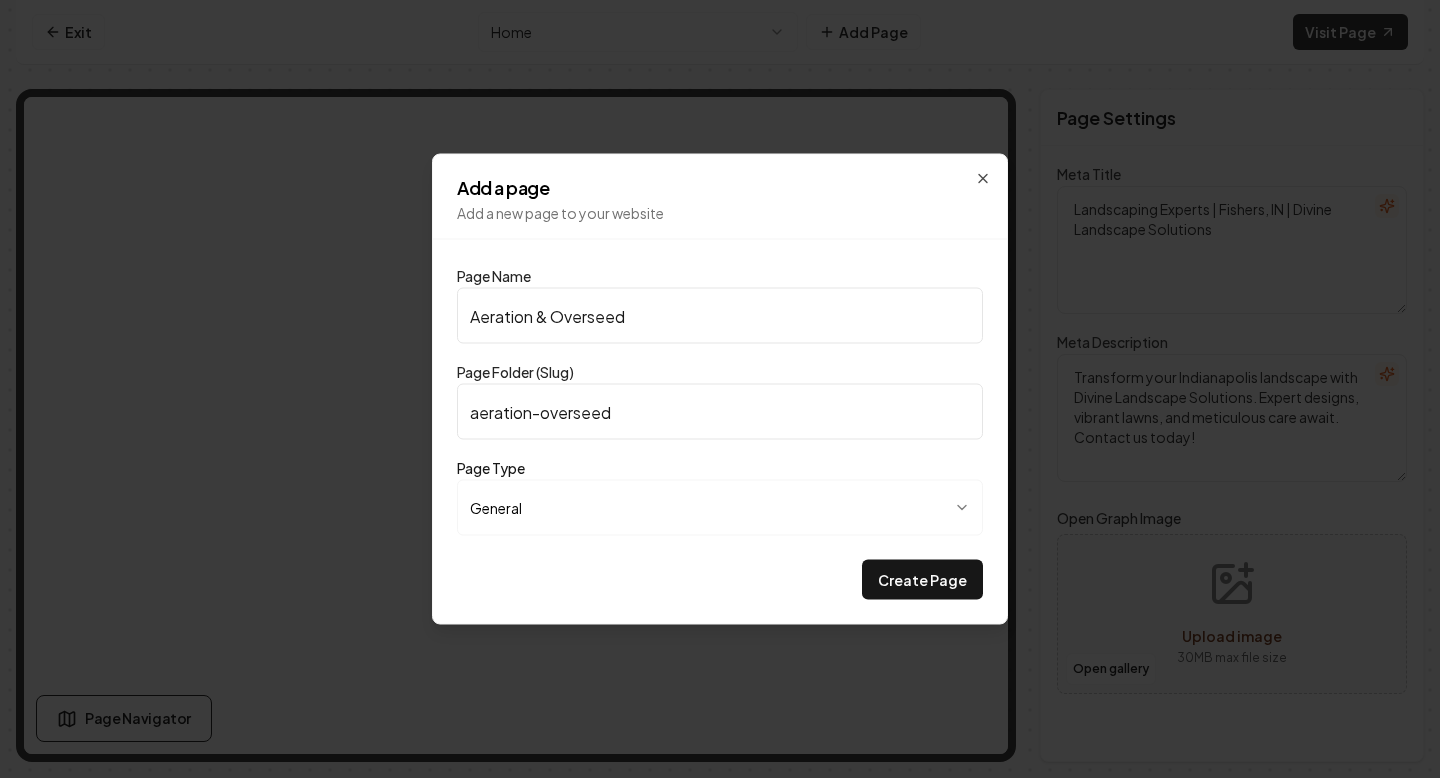 type on "Aeration & Overseedi" 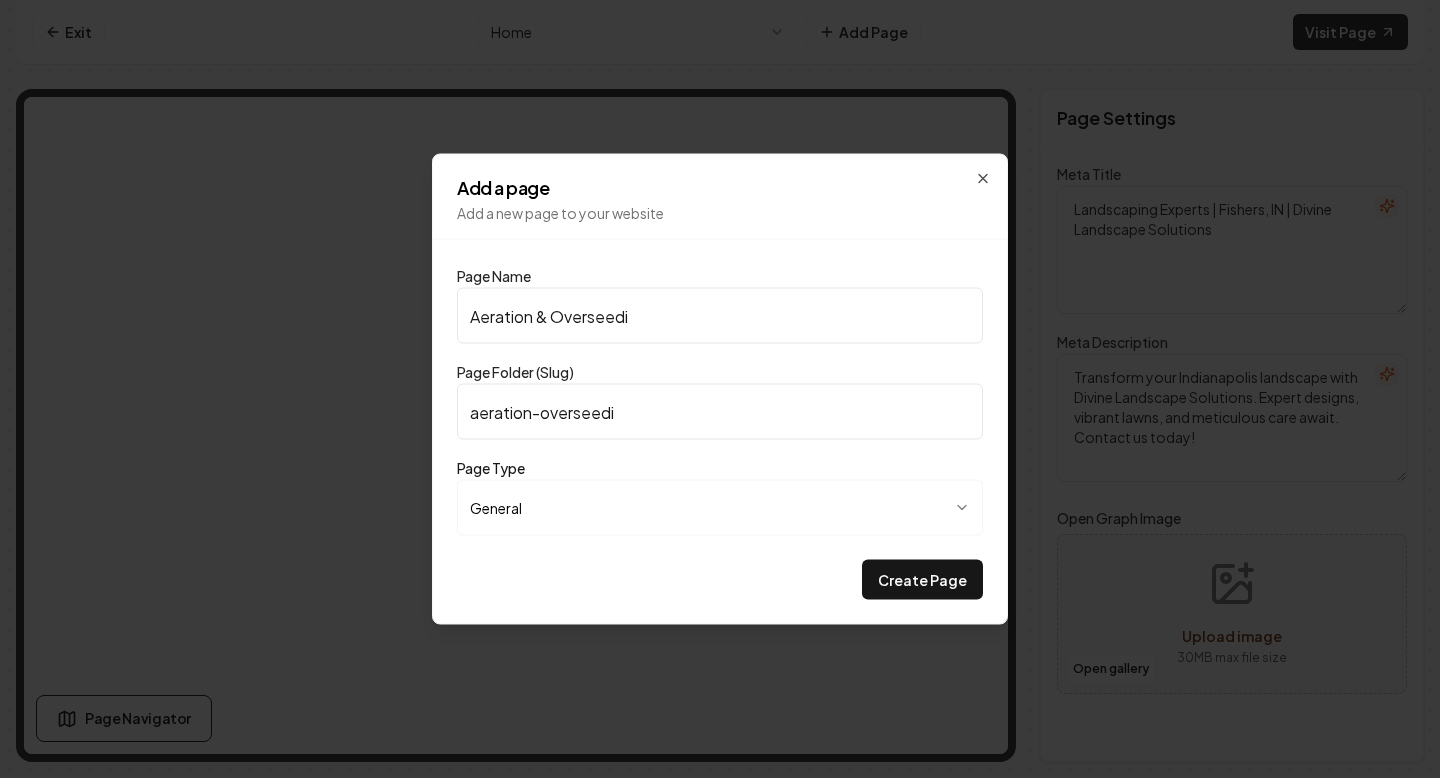 type on "Aeration & Overseedin" 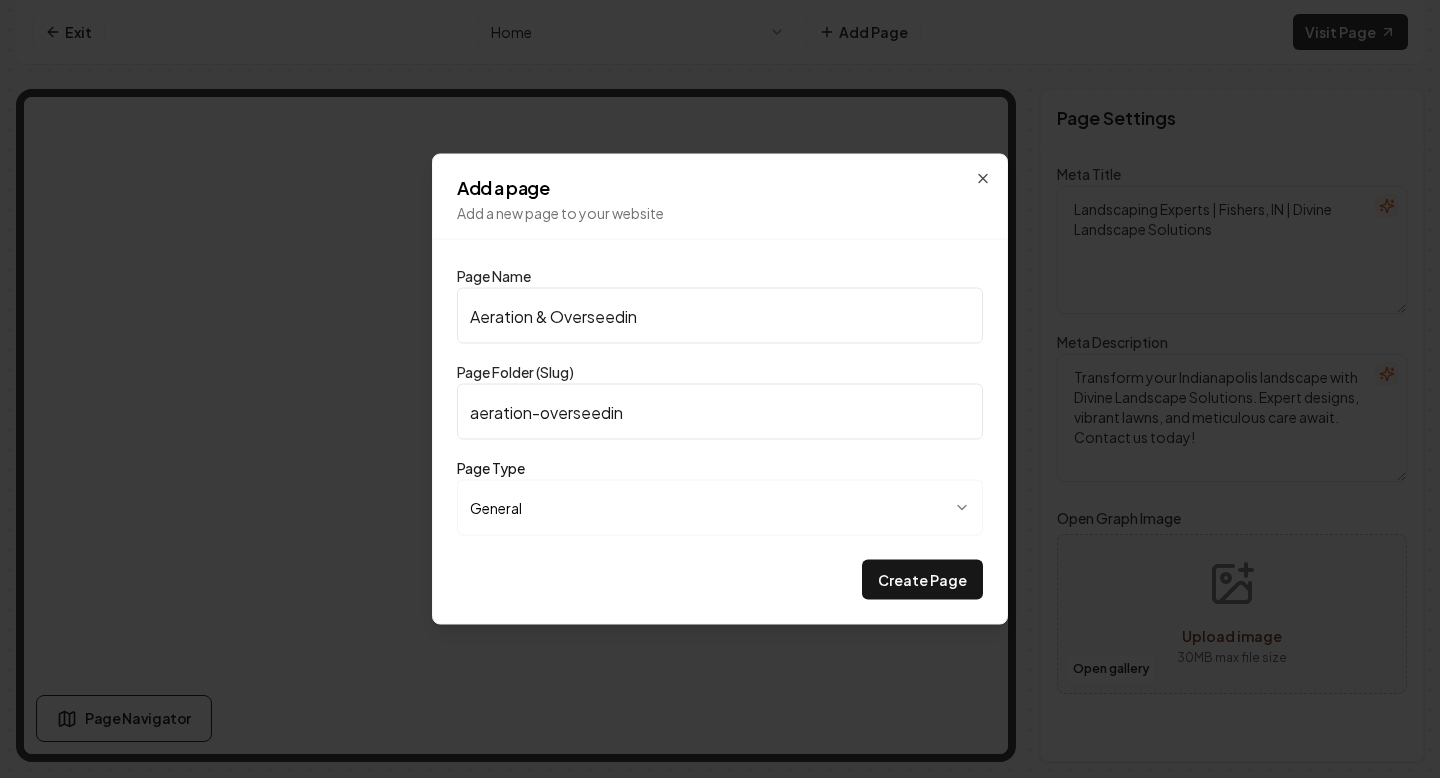 type on "Aeration & Overseeding" 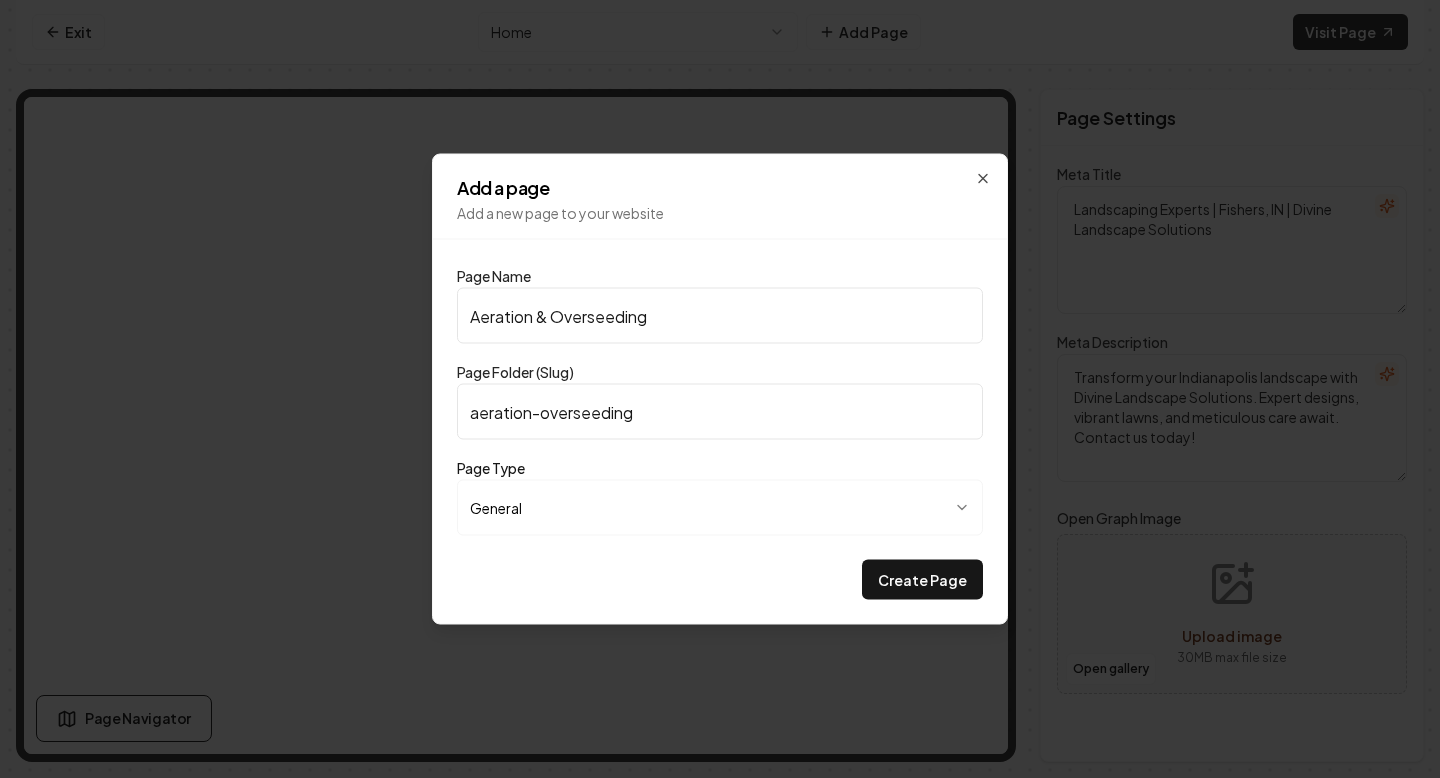 type on "Aeration & Overseeding S" 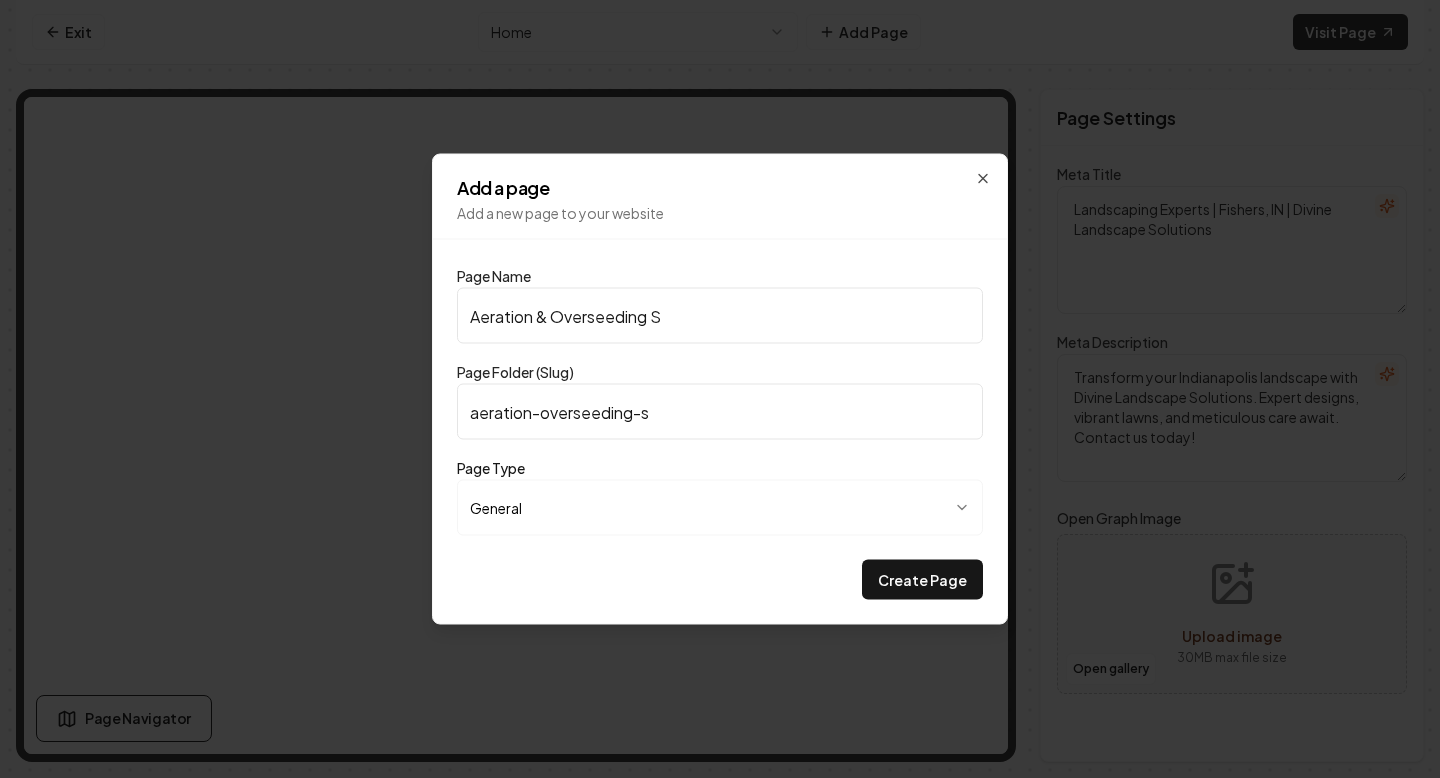 type on "Aeration & Overseeding Sp" 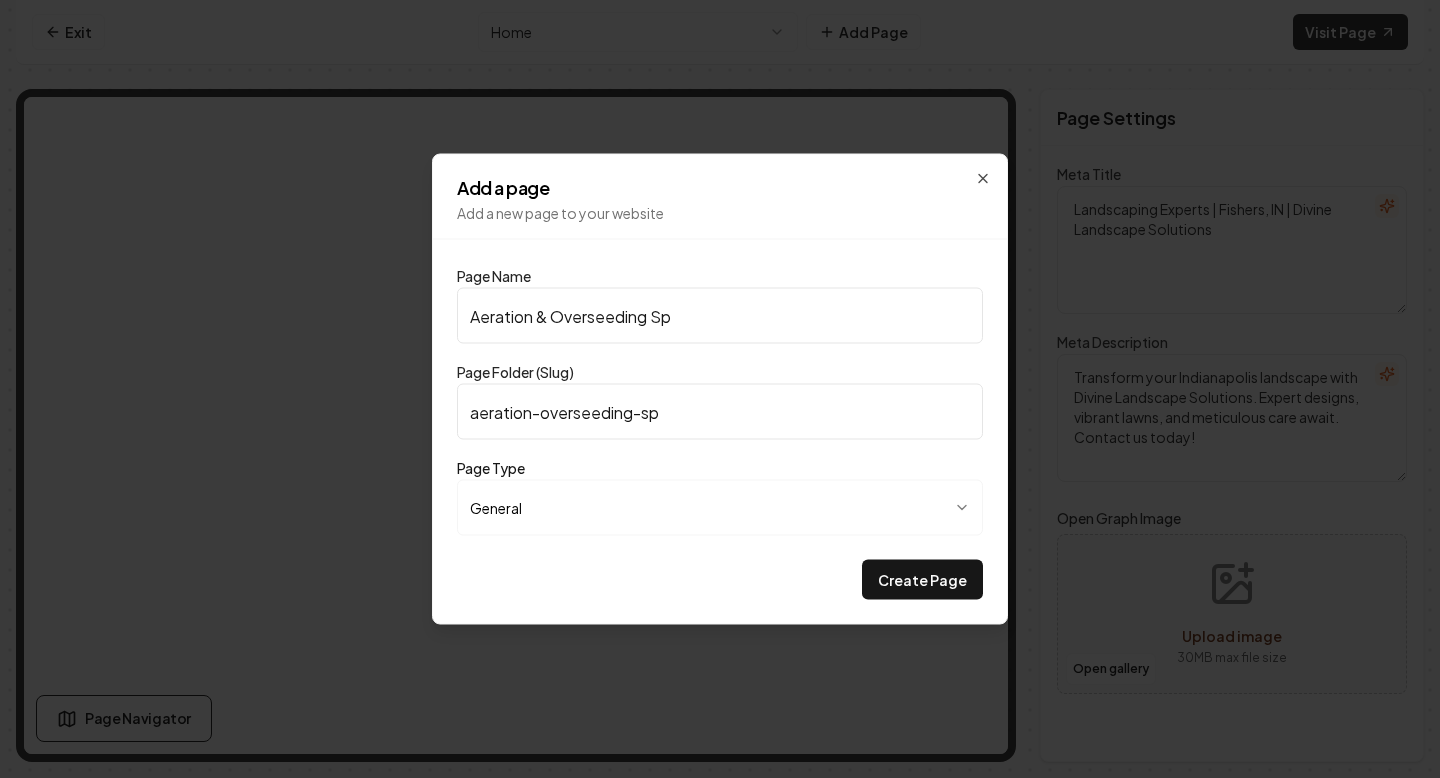 type on "Aeration & Overseeding Spe" 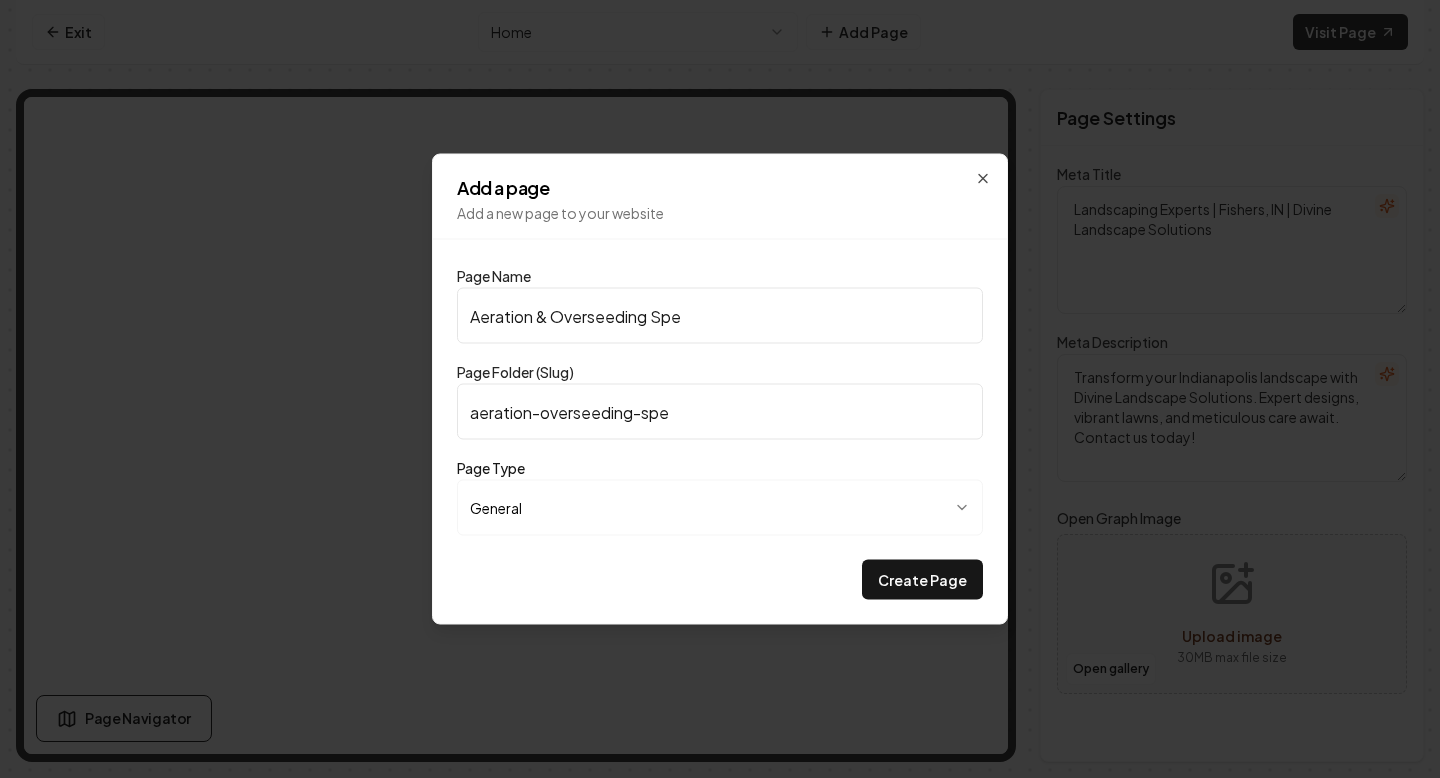 type on "Aeration & Overseeding Spec" 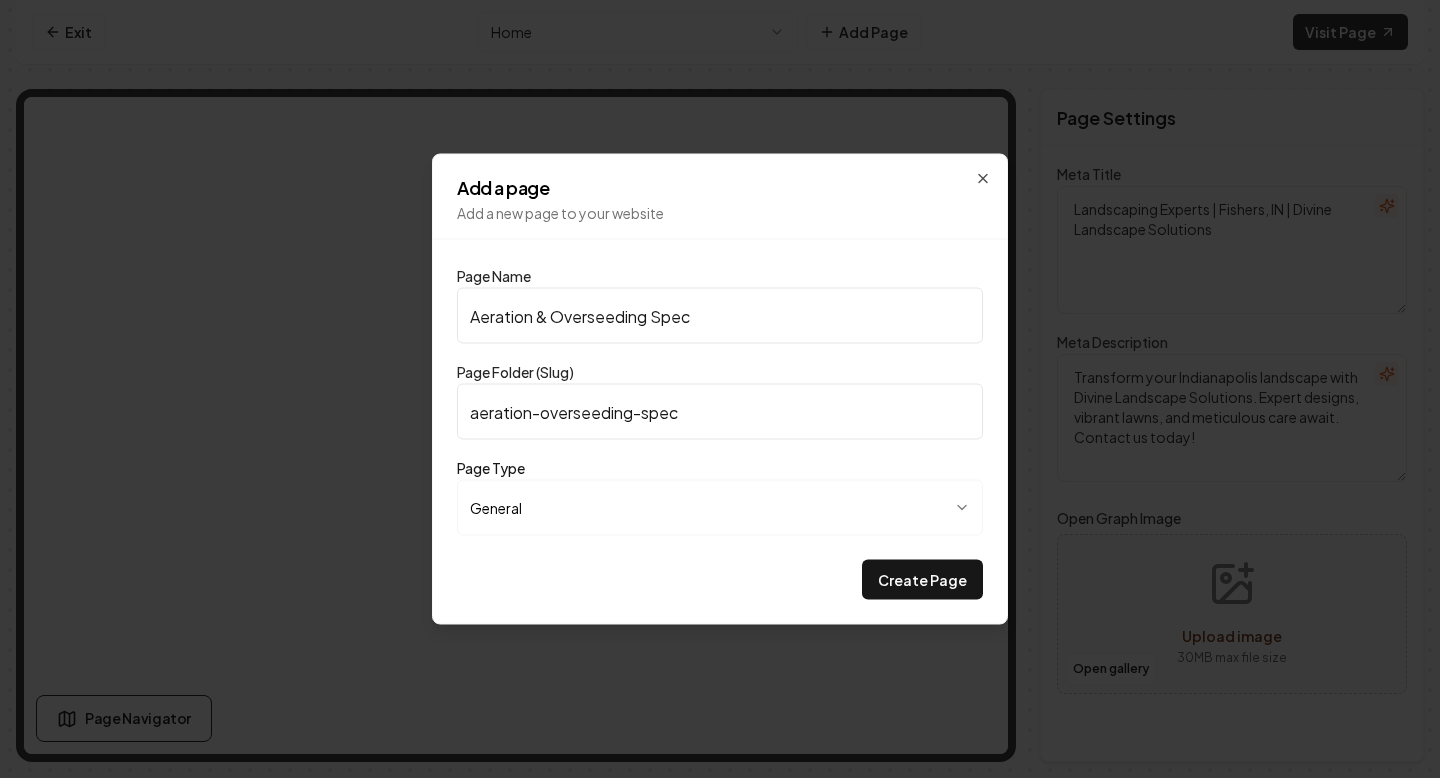 type on "Aeration & Overseeding Speci" 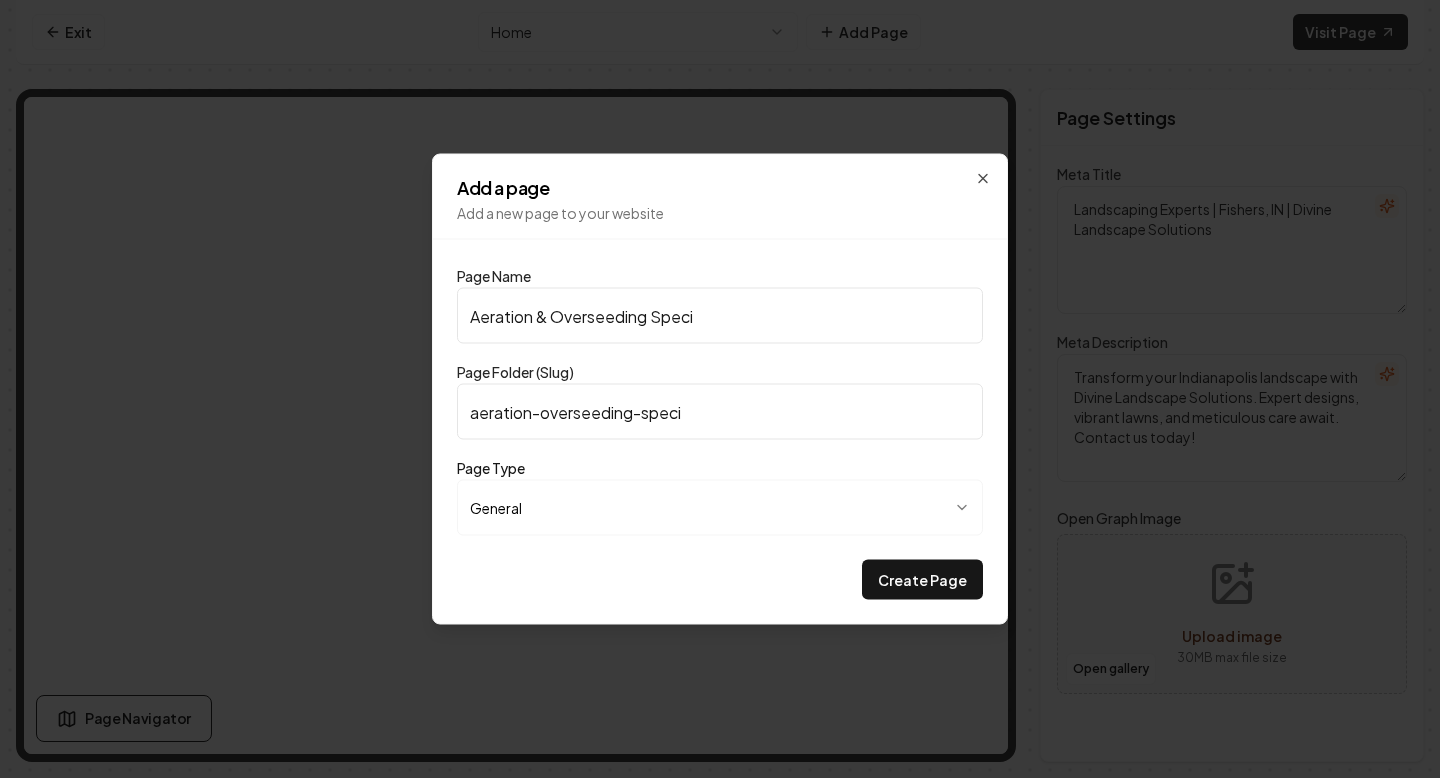 type on "Aeration & Overseeding Specia" 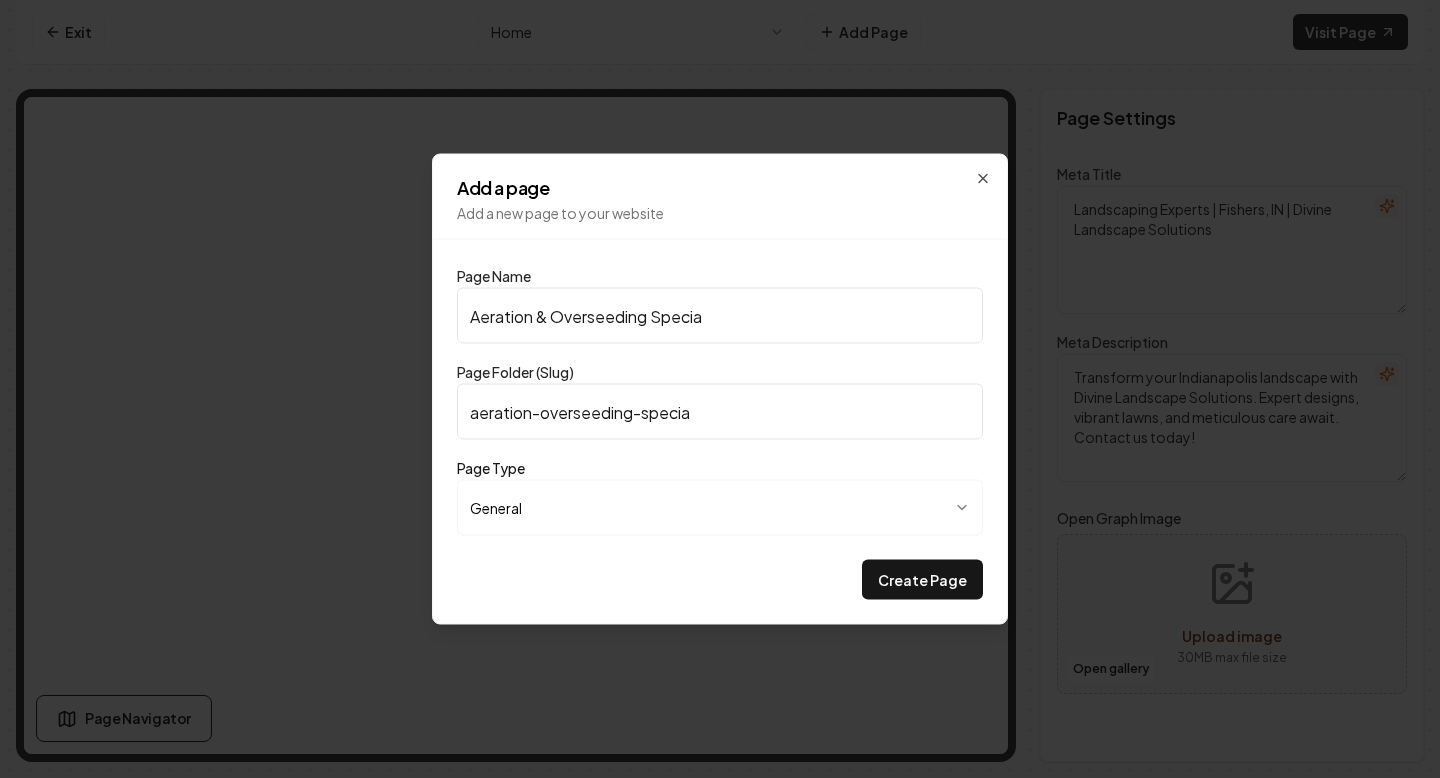 type on "Aeration & Overseeding Special" 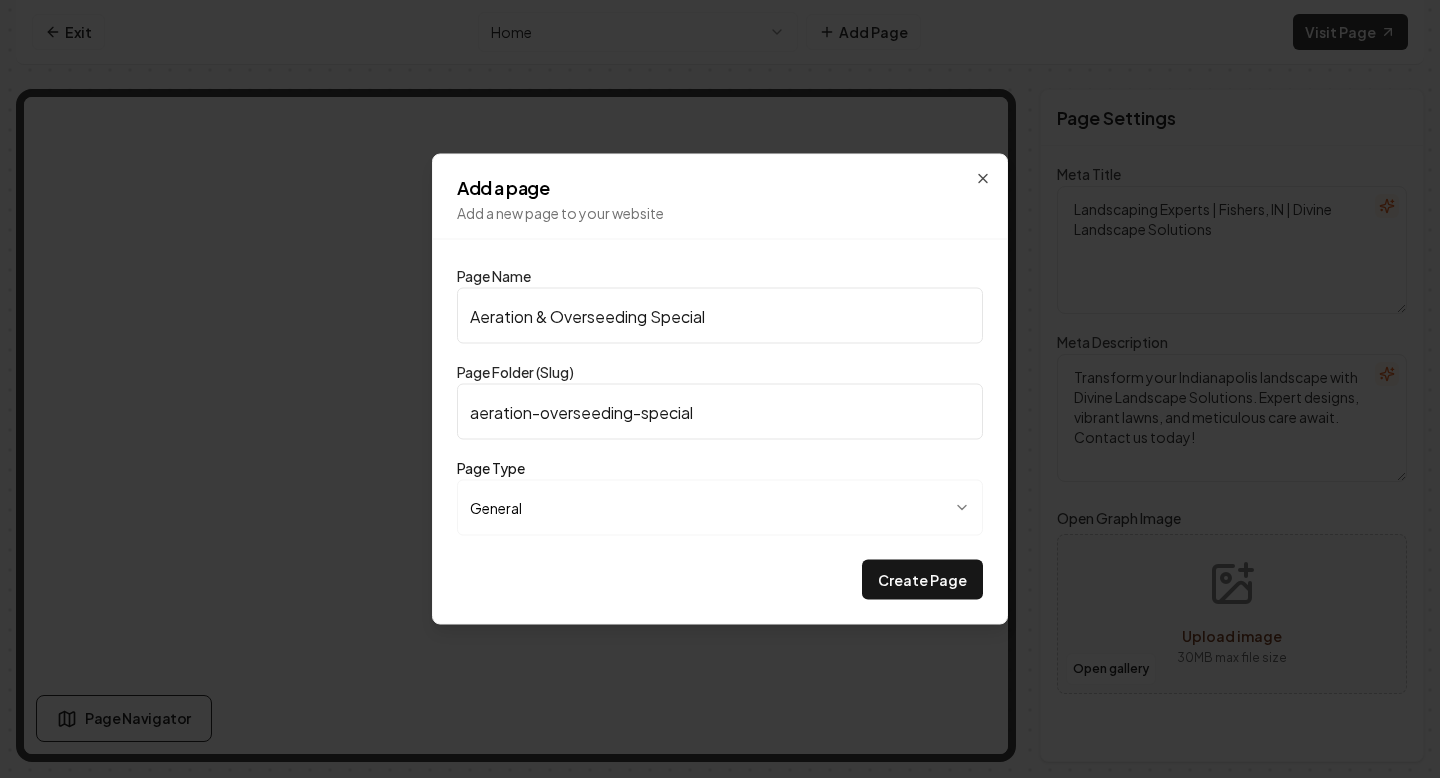 type on "Aeration & Overseeding Special" 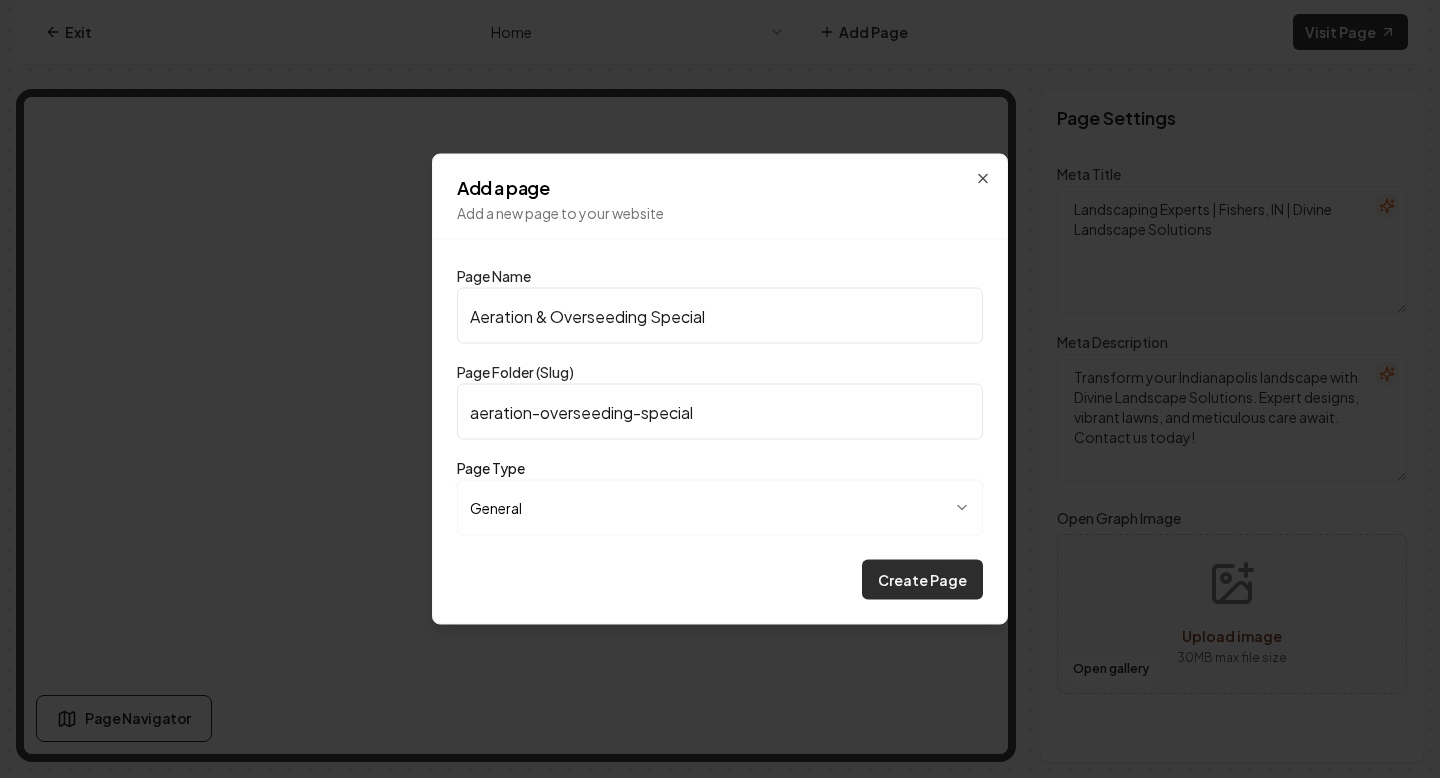 click on "Create Page" at bounding box center (922, 580) 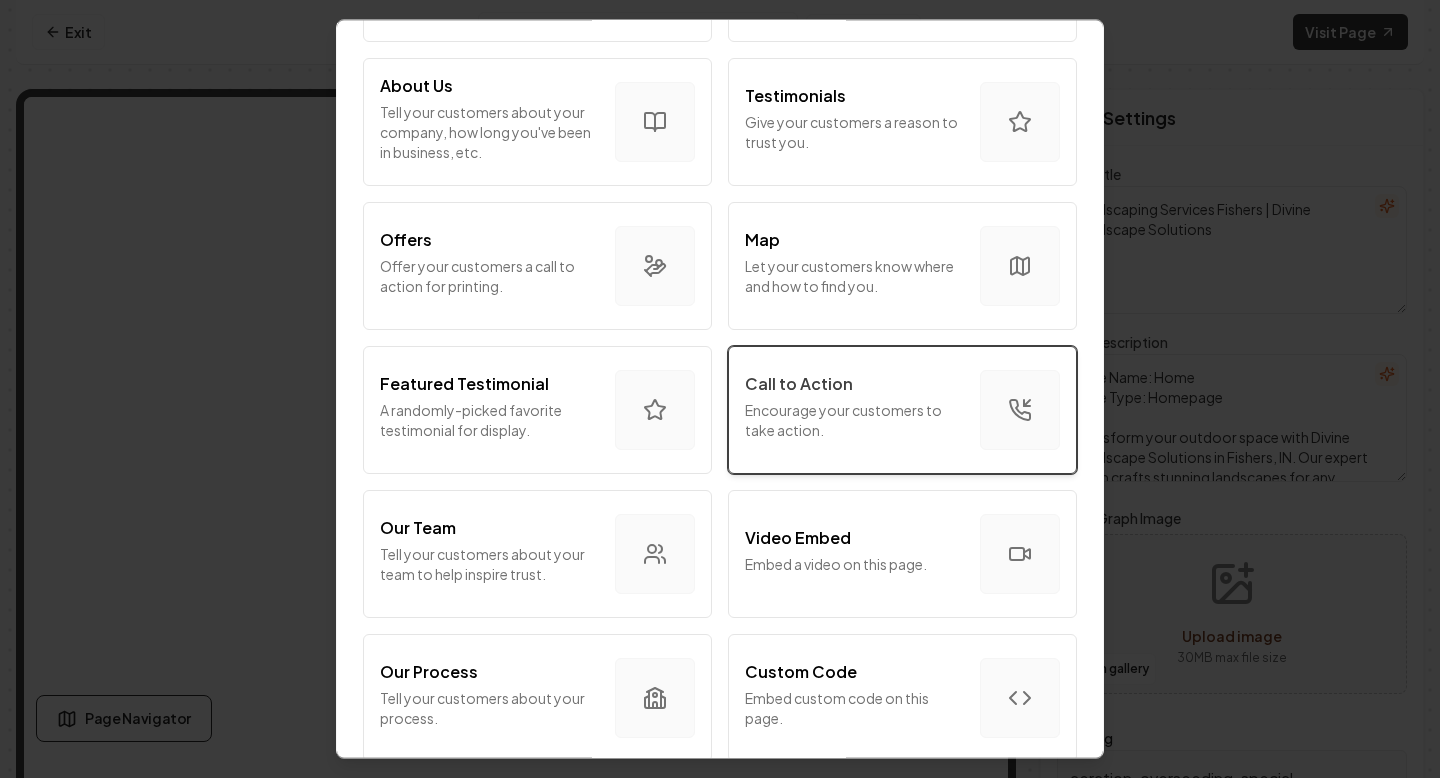 scroll, scrollTop: 285, scrollLeft: 0, axis: vertical 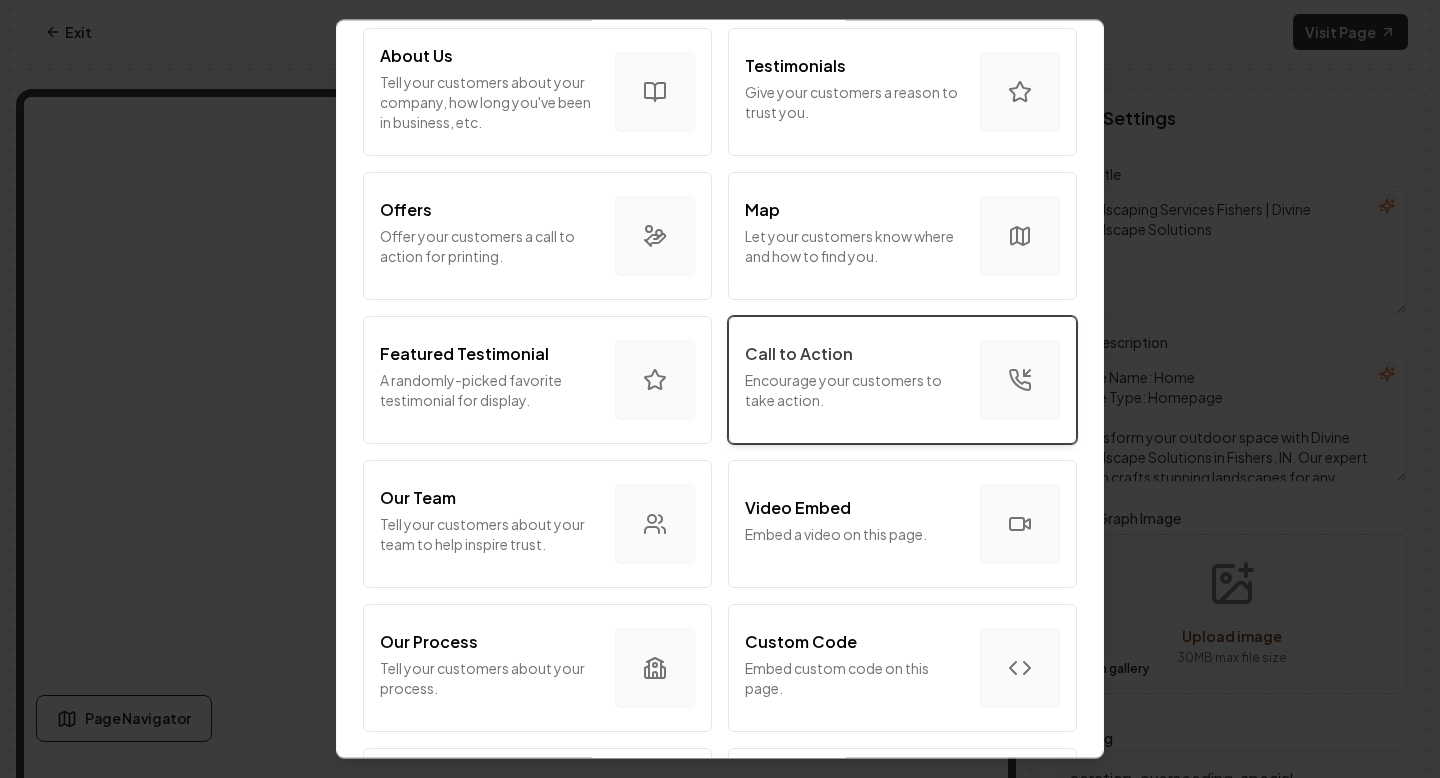 click on "Encourage your customers to take action." at bounding box center [854, 390] 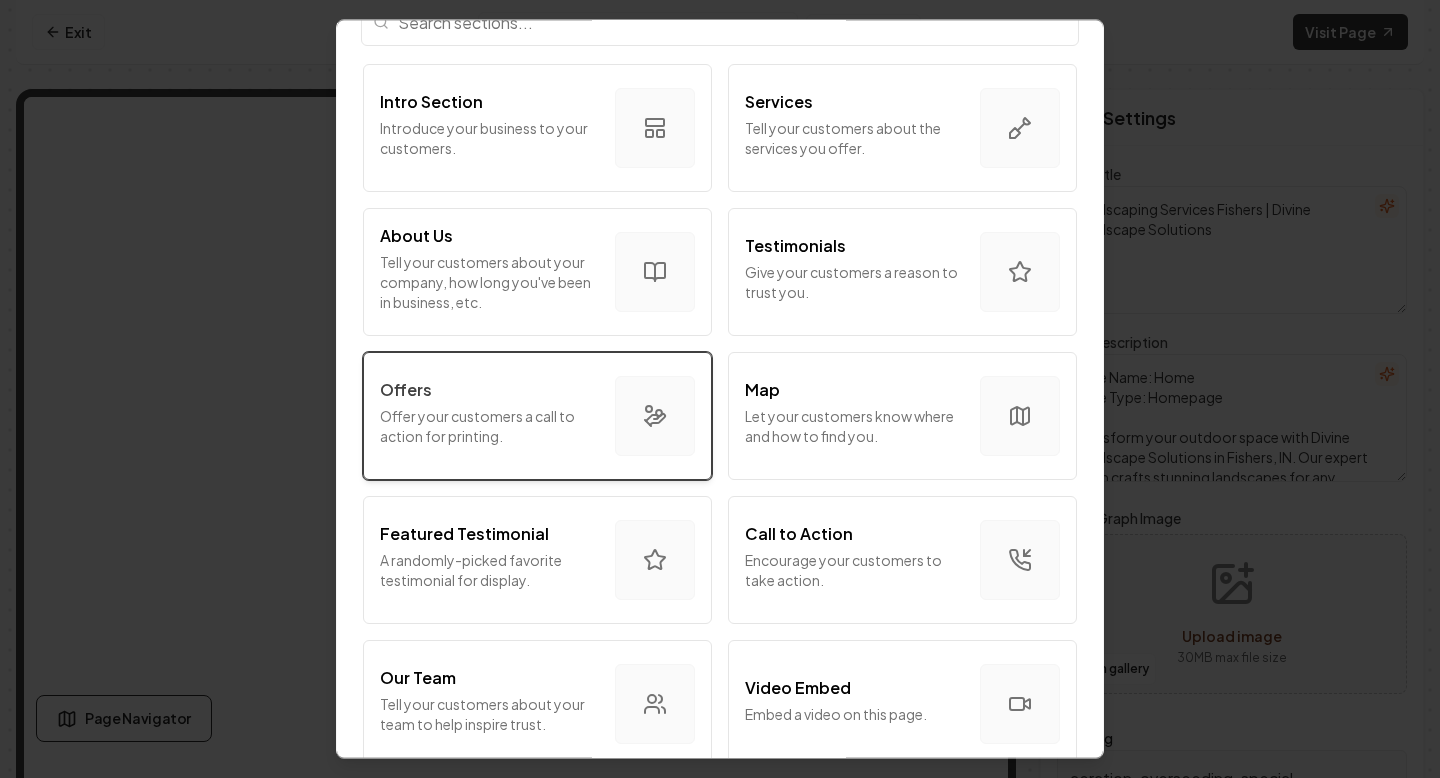 scroll, scrollTop: 113, scrollLeft: 0, axis: vertical 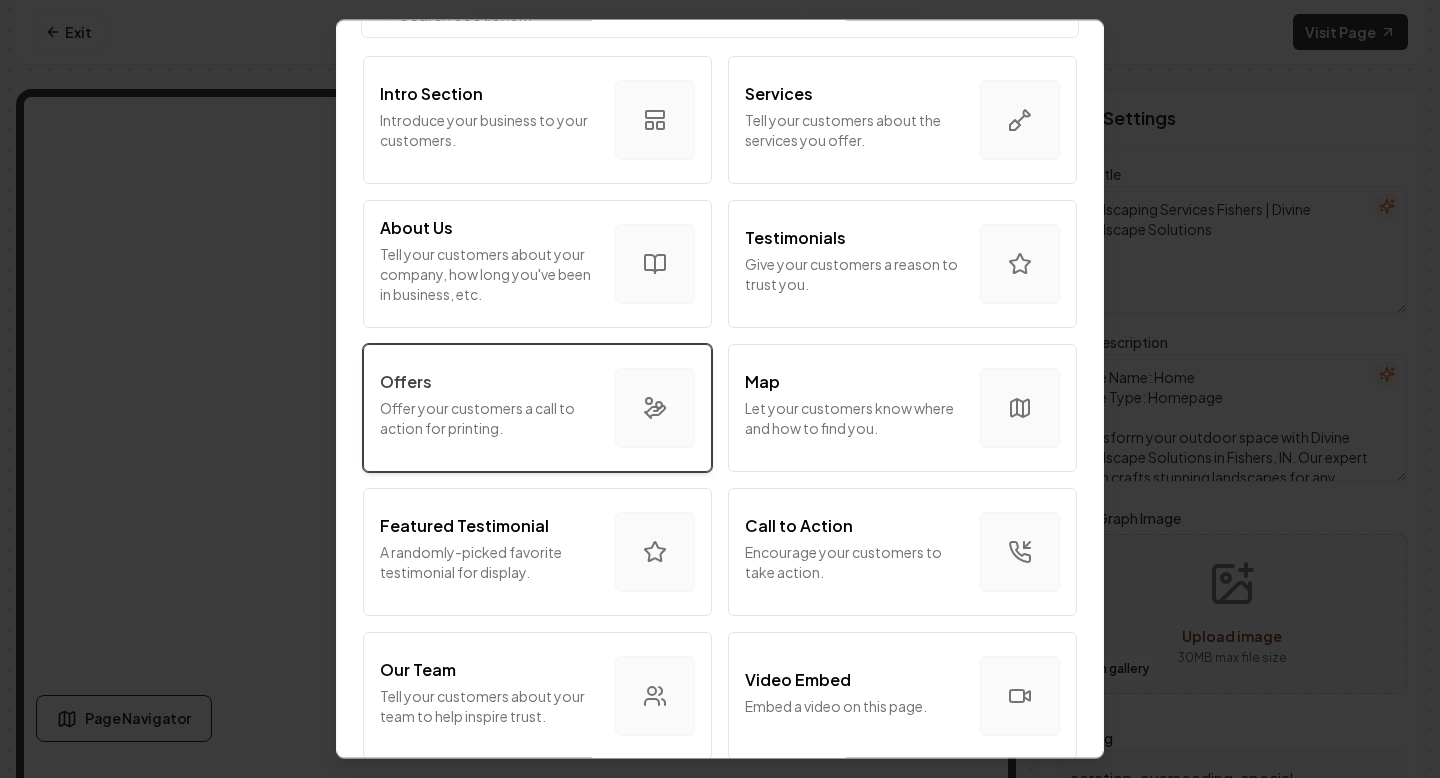 click on "Offers Offer your customers a call to action for printing." at bounding box center (489, 408) 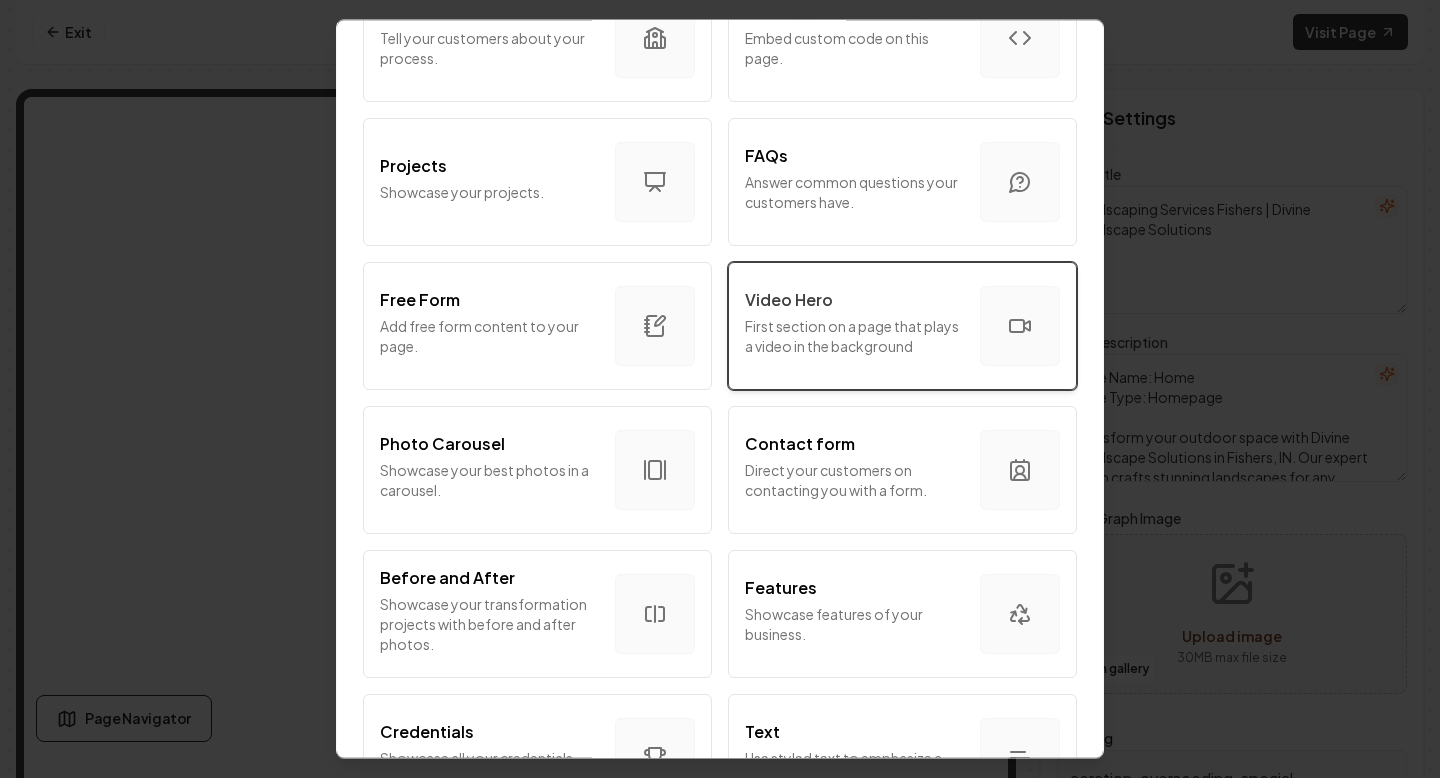 scroll, scrollTop: 991, scrollLeft: 0, axis: vertical 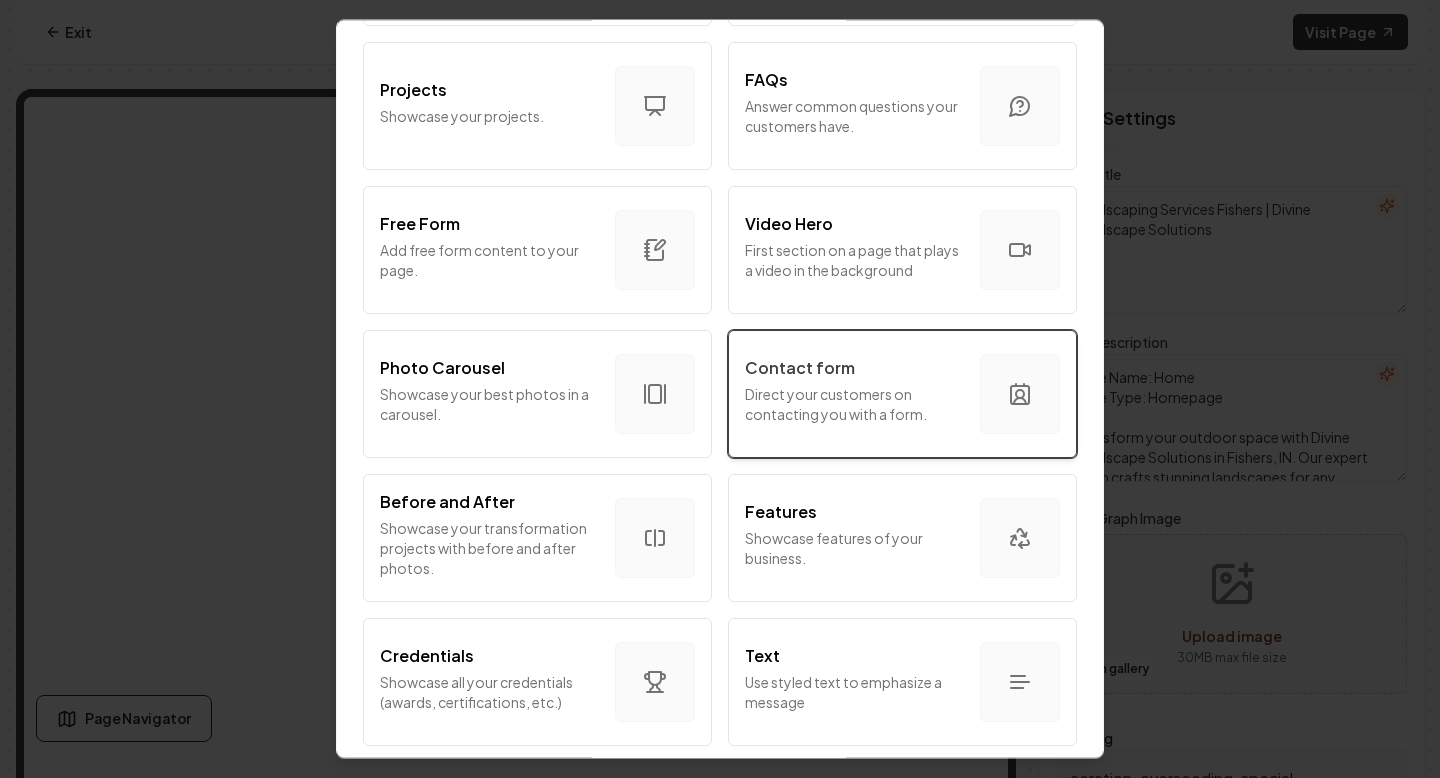 click on "Direct your customers on contacting you with a form." at bounding box center (854, 404) 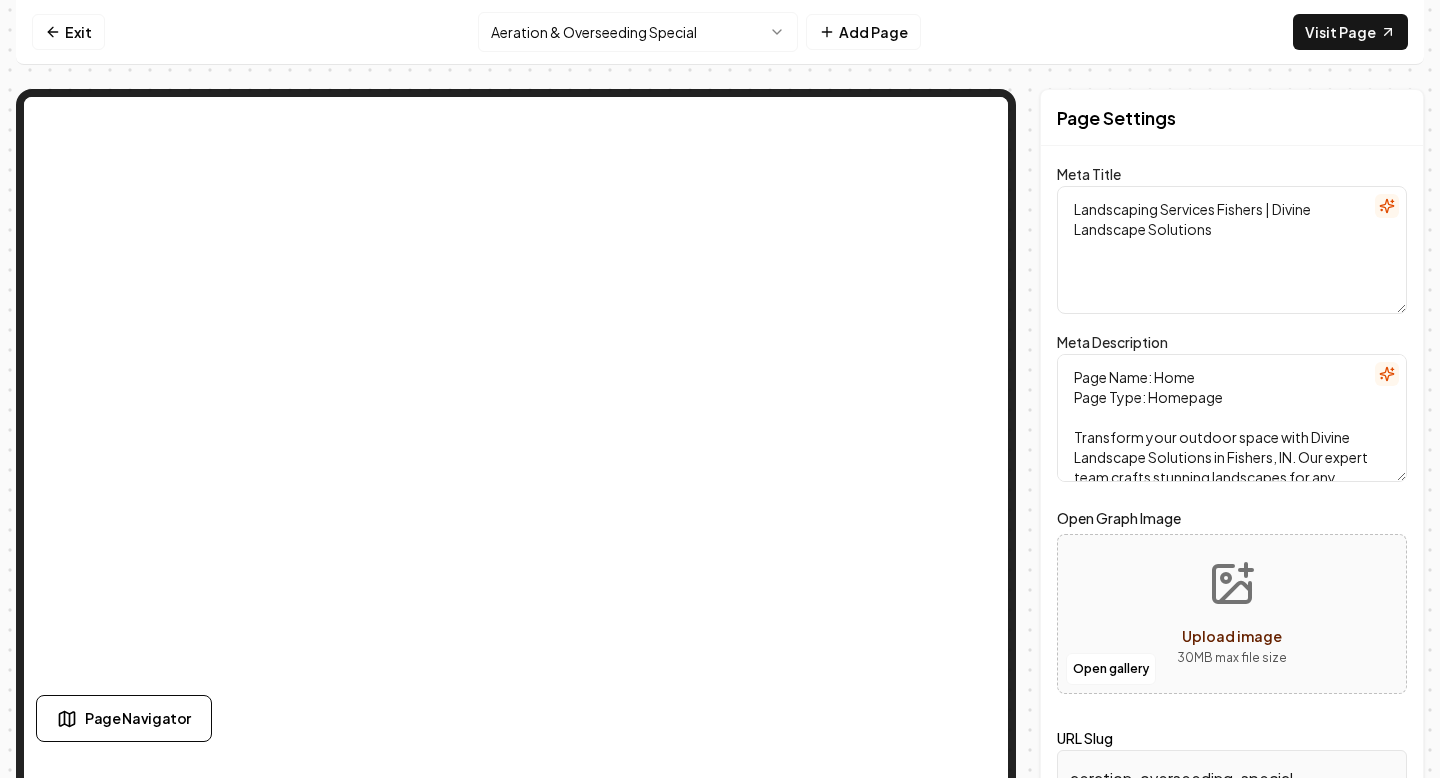 click on "Exit Aeration & Overseeding Special Add Page Visit Page Page Navigator Page Settings Meta Title Landscaping Services Fishers | Divine Landscape Solutions Meta Description Page Name: Home
Page Type: Homepage
Transform your outdoor space with Divine Landscape Solutions in Fishers, IN. Our expert team crafts stunning landscapes for any space. Contact us to begin your new haven today! Open Graph Image Open gallery Upload image 30 MB max file size URL Slug aeration-overseeding-special Discard Changes Save Section Editor Unsupported section type" at bounding box center (720, 381) 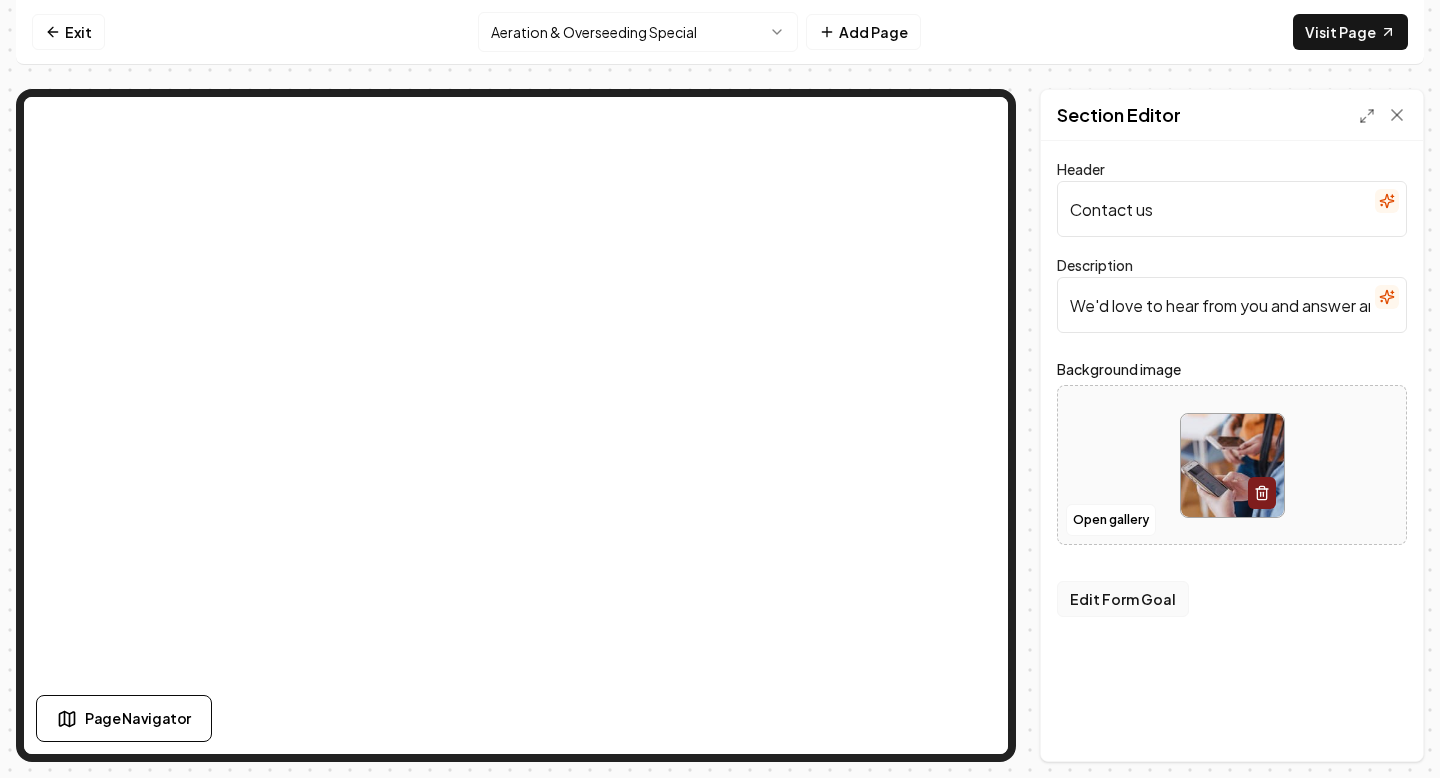 click on "Edit Form Goal" at bounding box center (1123, 599) 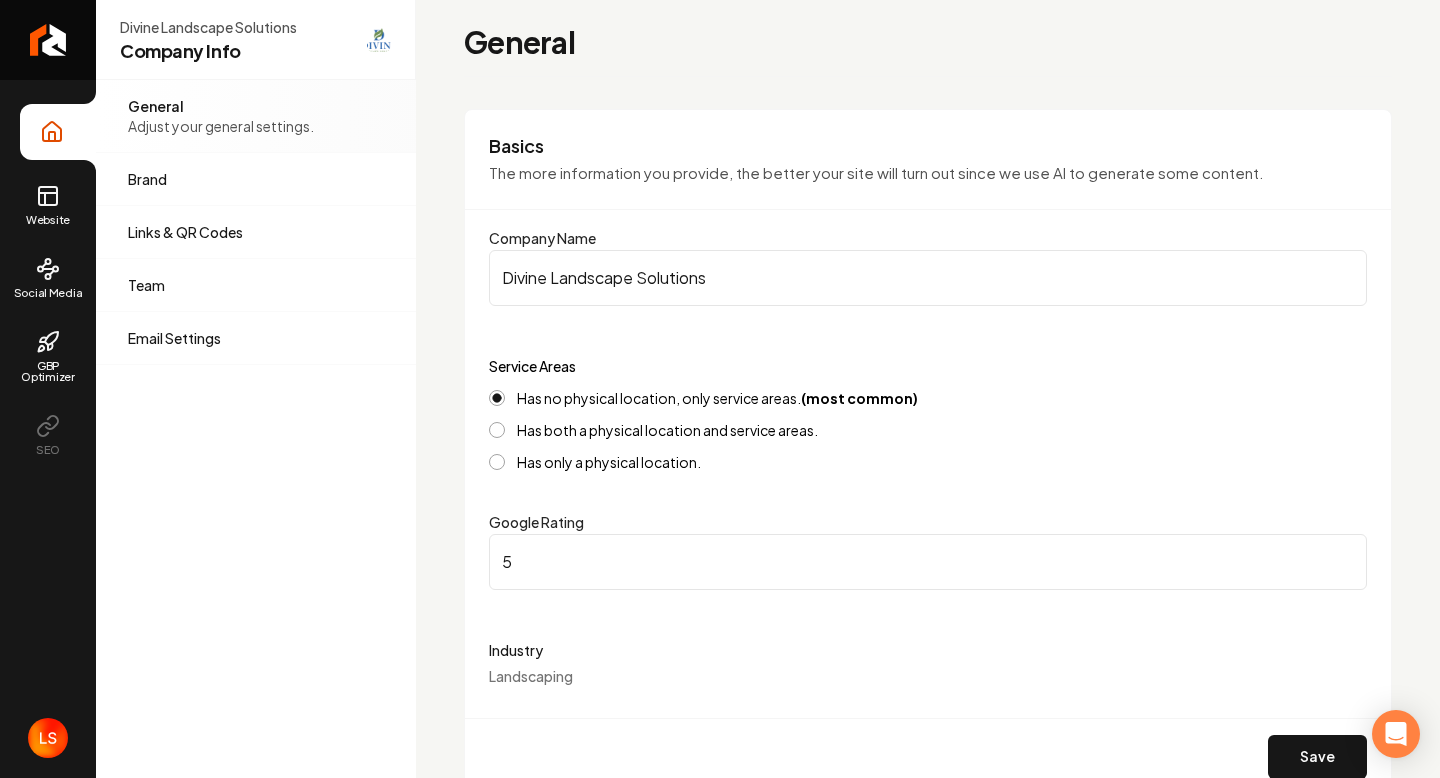 click on "General Basics The more information you provide, the better your site will turn out since we use AI to generate some content. Company Name Divine Landscape Solutions Service Areas Has no physical location, only service areas. (most common) Has both a physical location and service areas. Has only a physical location. Google Rating 5 Industry Landscaping Save Contact Provide essential information about your business or organization's physical location and contact details. Business Phone [PHONE] Business Email [EMAIL] Show Availability Your hours of operation will be shown. monday 6:30 AM–7 PM tuesday 6:30 AM–7 PM wednesday 6:30 AM–7 PM thursday 6:30 AM–7 PM friday 6:30 AM–7 PM saturday 7 AM–7 PM sunday Closed Save Social Media Connect your accounts from popular platforms such as Facebook, Twitter, Instagram, and YouTube. Facebook https://www.facebook.com/share/19jaB4tiwN/?mibextid=wwXIfr Twitter Youtube LinkedIn Instagram Yelp TikTok" at bounding box center (928, 1979) 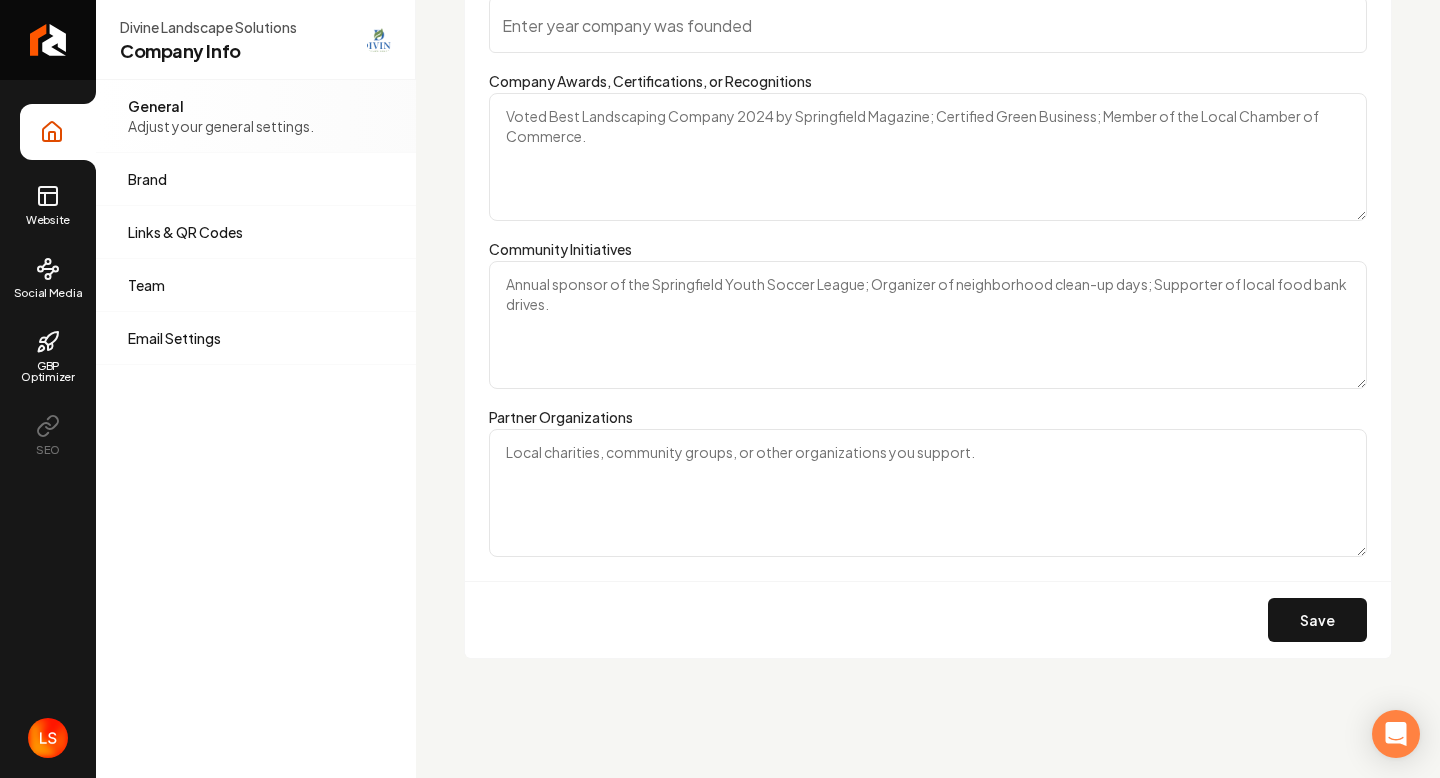 scroll, scrollTop: 3309, scrollLeft: 0, axis: vertical 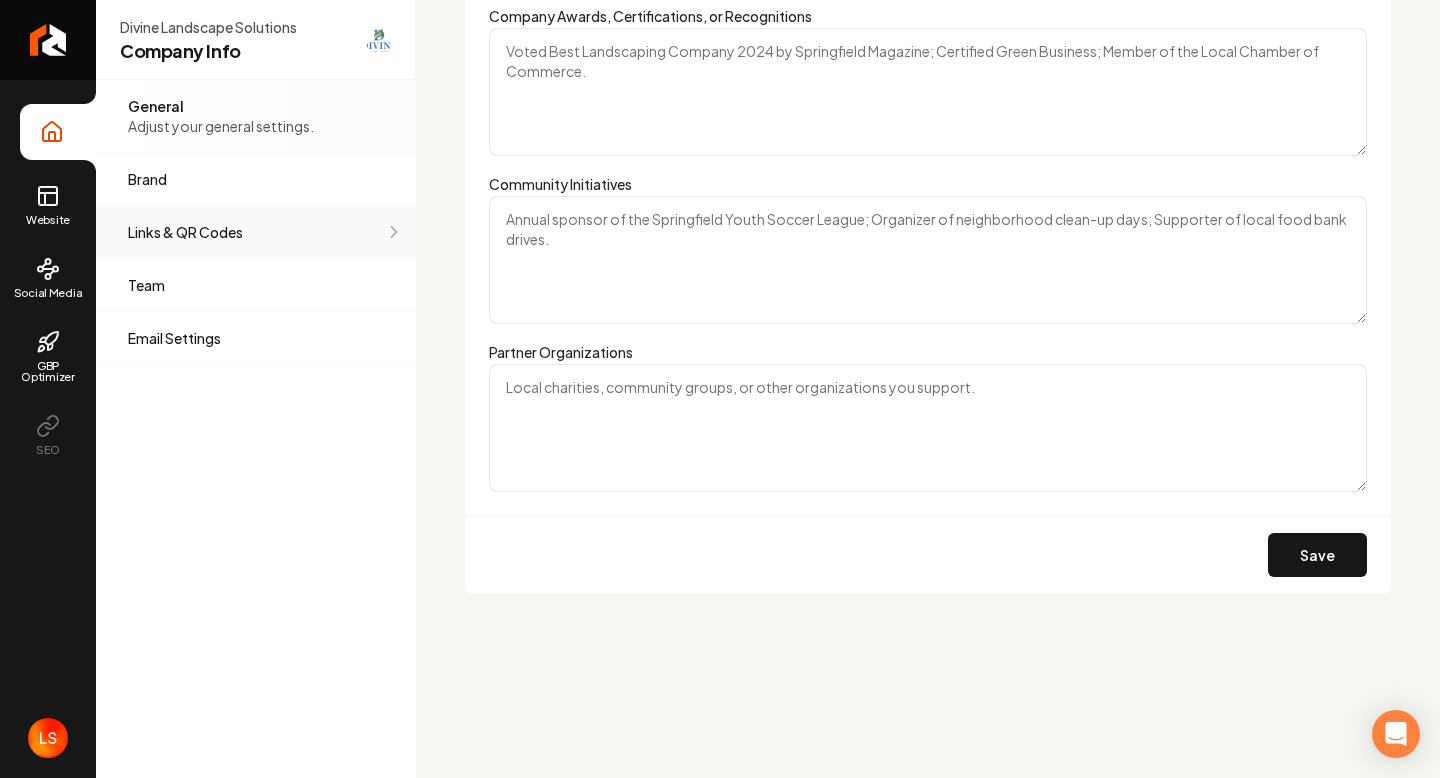 click on "Links & QR Codes Manage the links and QR codes for your business." at bounding box center (256, 232) 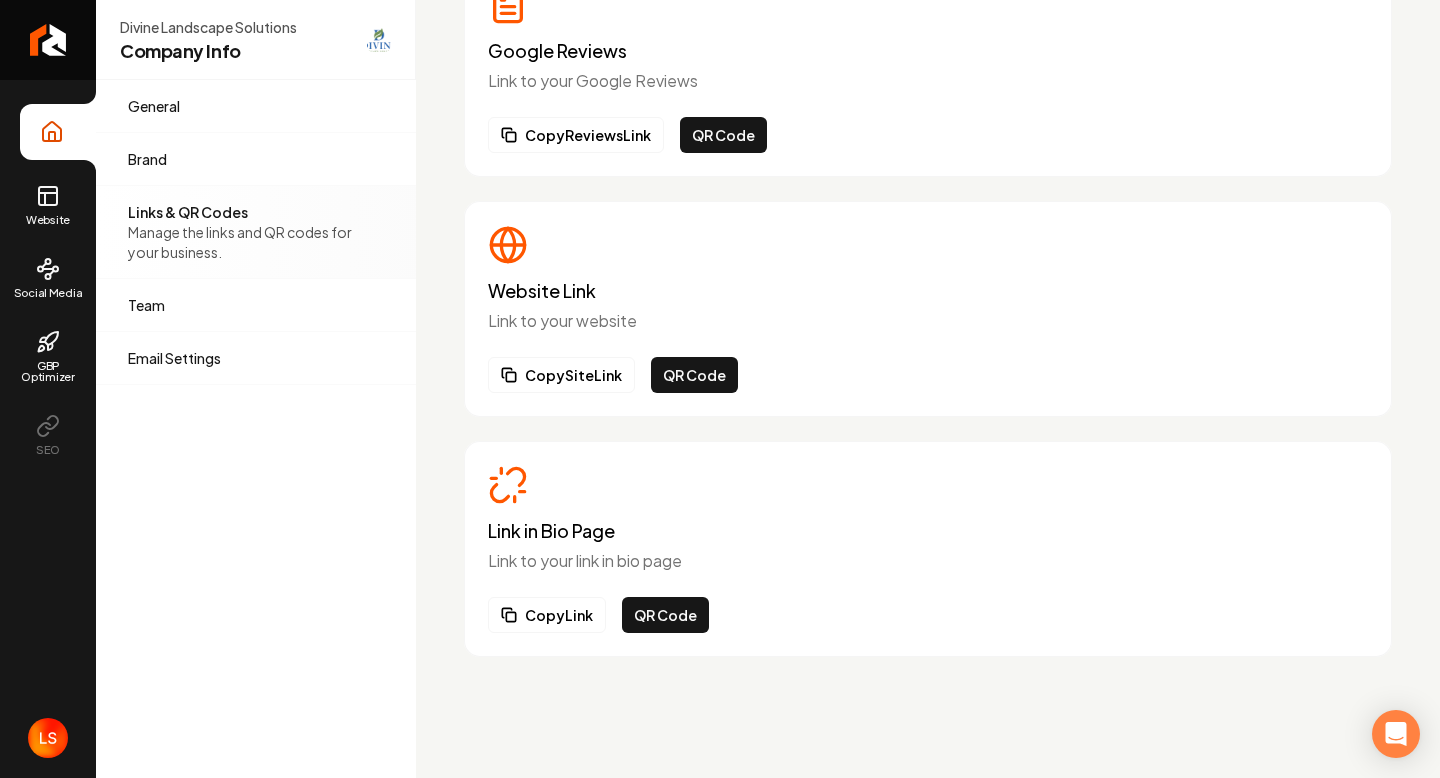 scroll, scrollTop: 419, scrollLeft: 0, axis: vertical 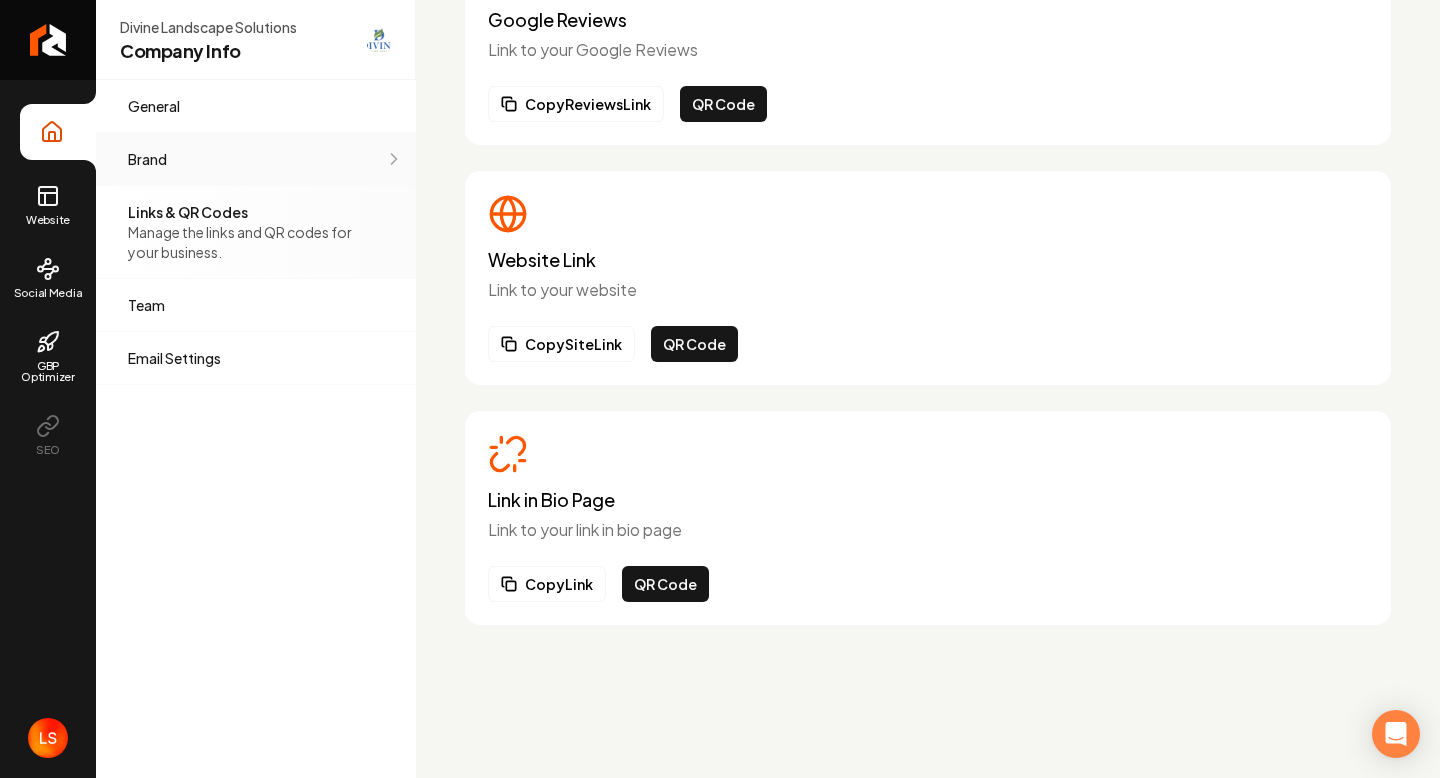 click on "Brand Manage the styles and colors of your business." at bounding box center (256, 159) 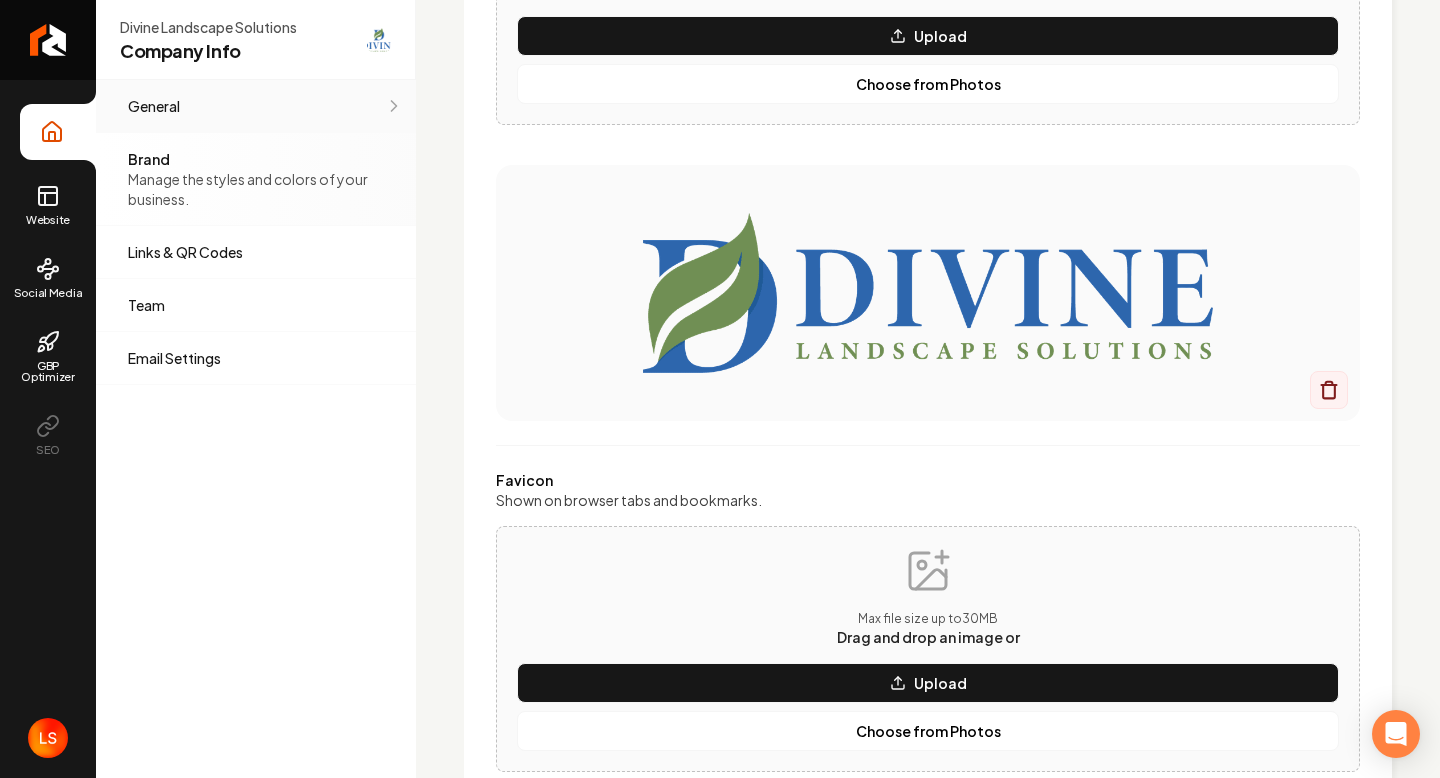 click on "General" at bounding box center [221, 106] 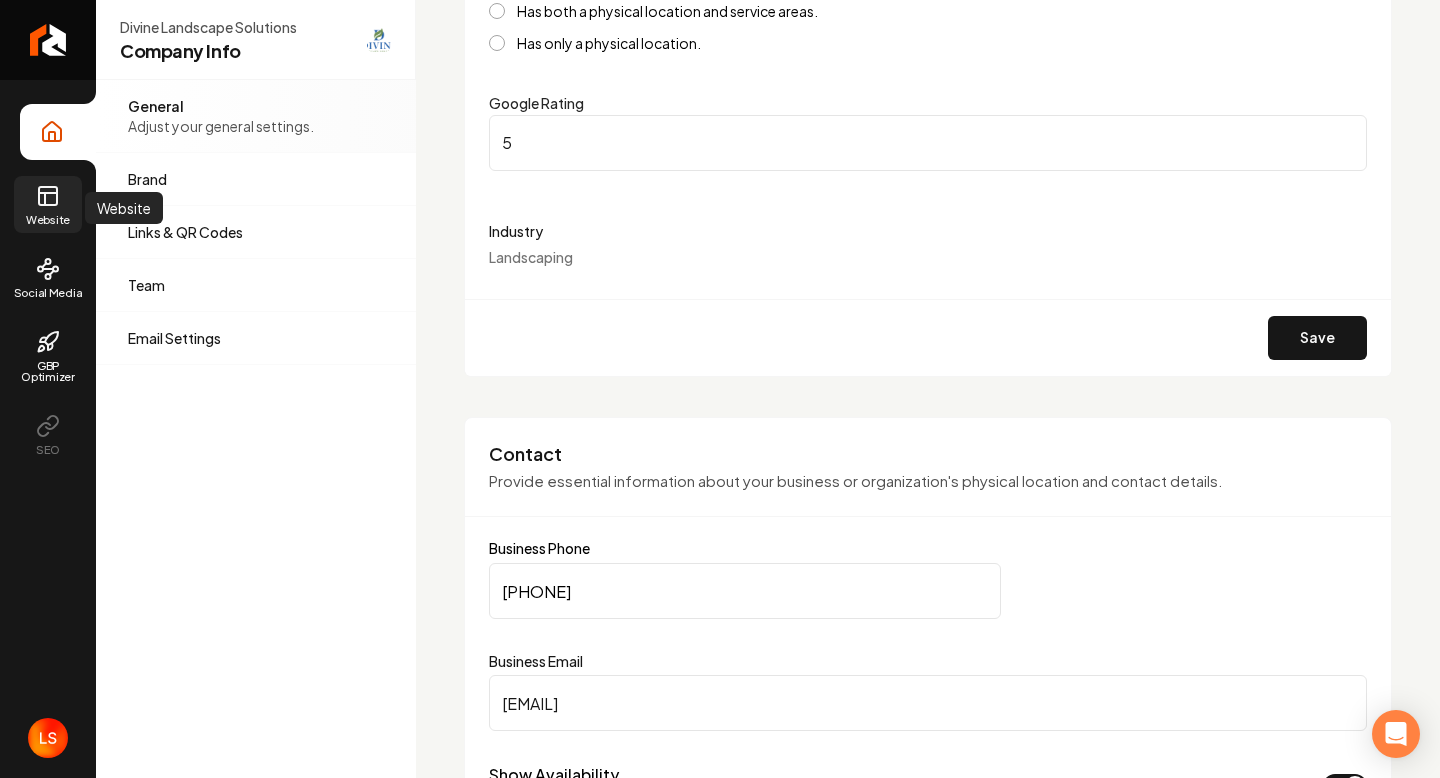 click on "Website" at bounding box center (48, 219) 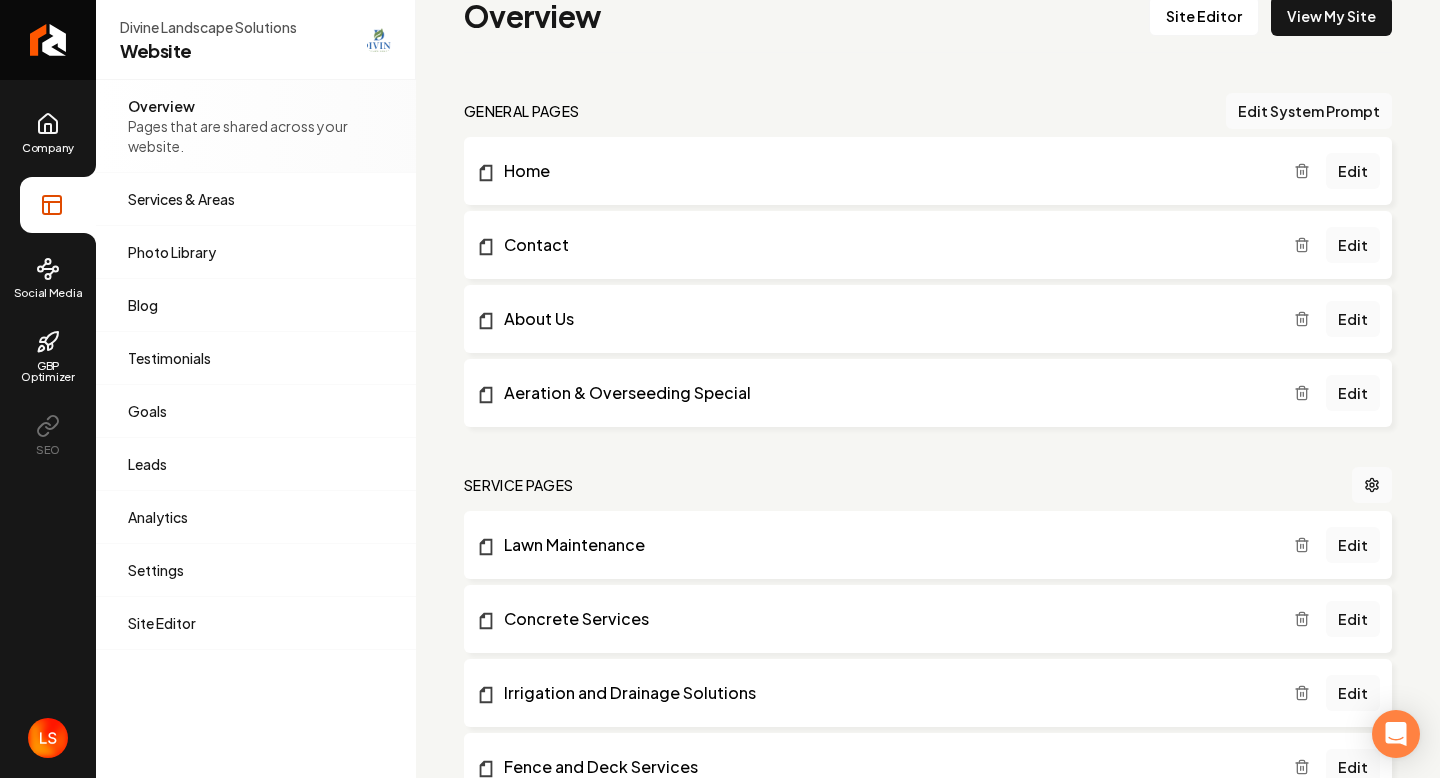 scroll, scrollTop: 3, scrollLeft: 0, axis: vertical 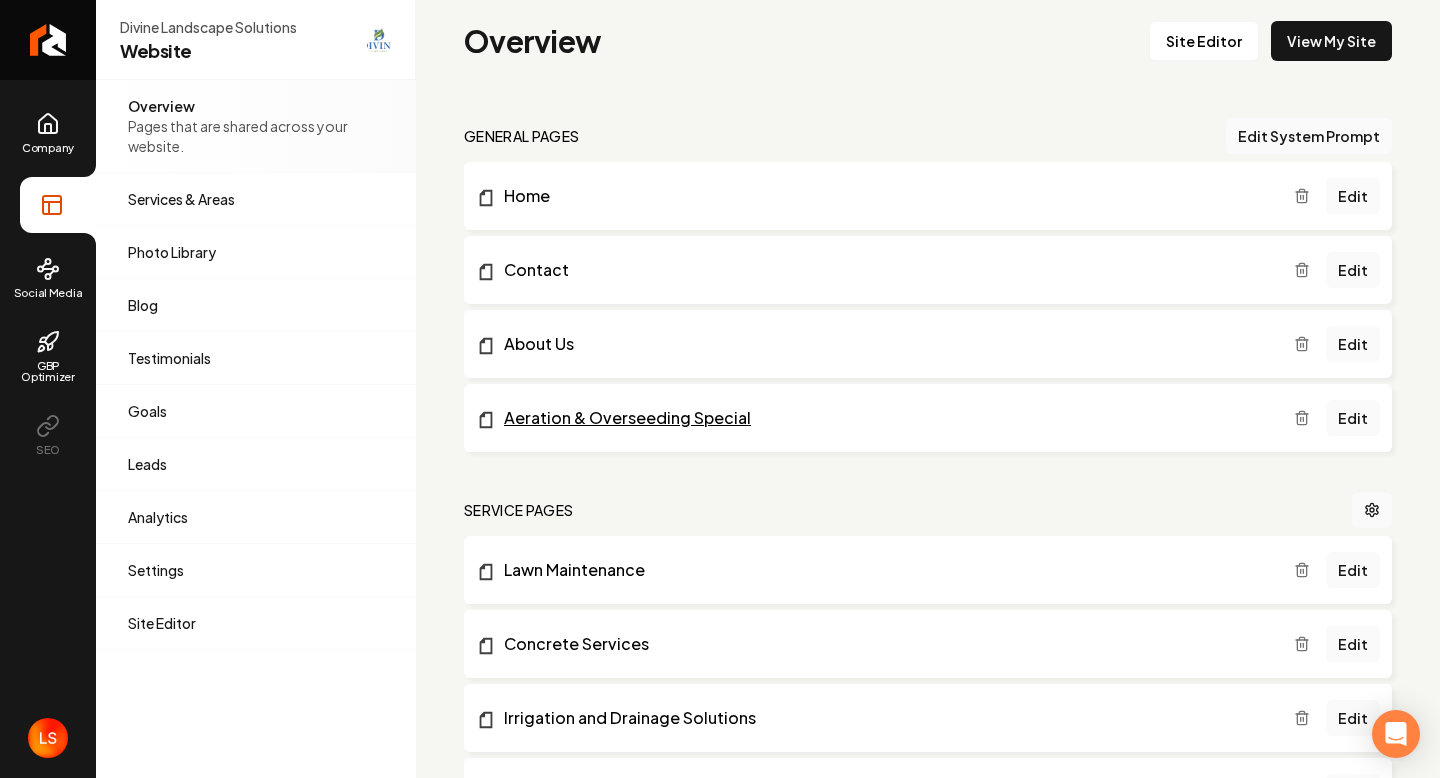 click on "Aeration & Overseeding Special" at bounding box center [885, 418] 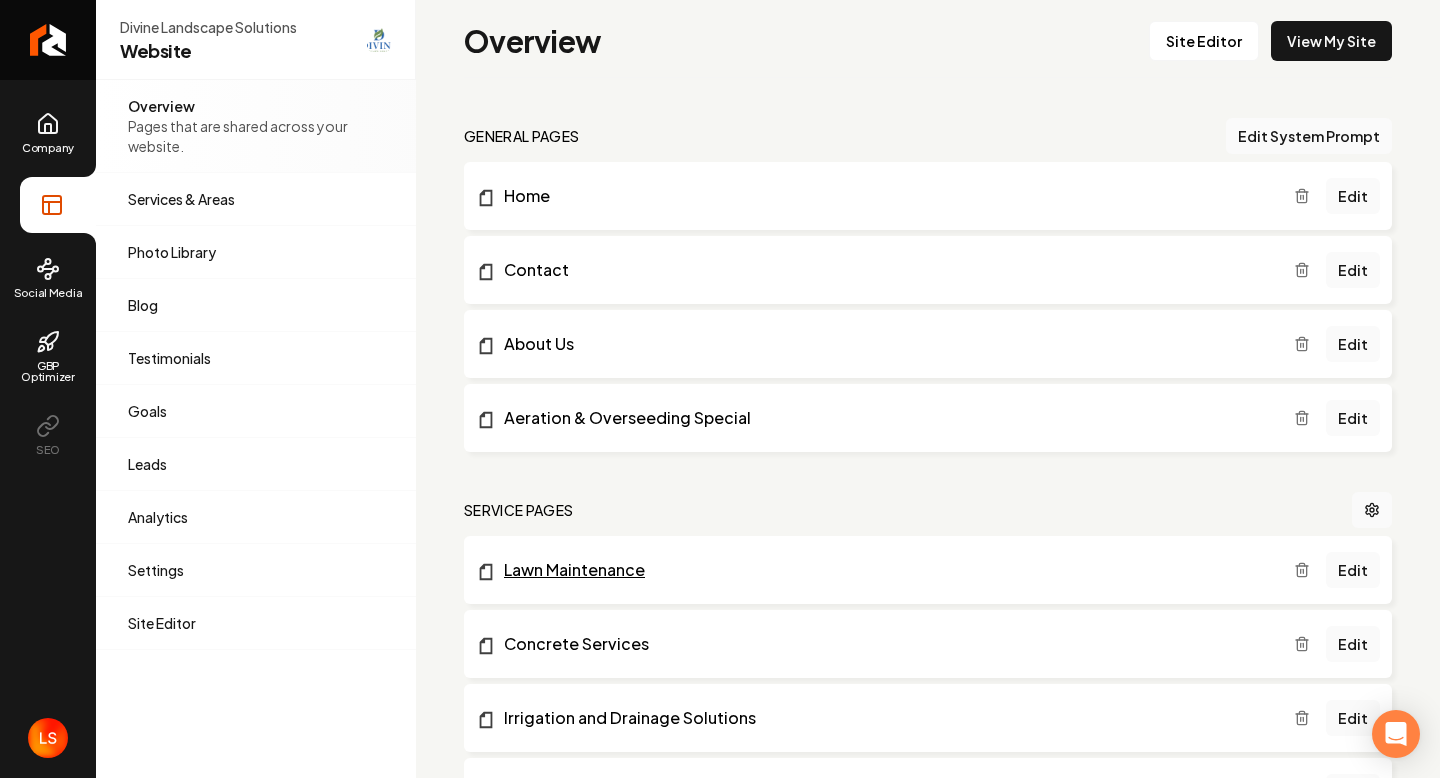 scroll, scrollTop: 0, scrollLeft: 0, axis: both 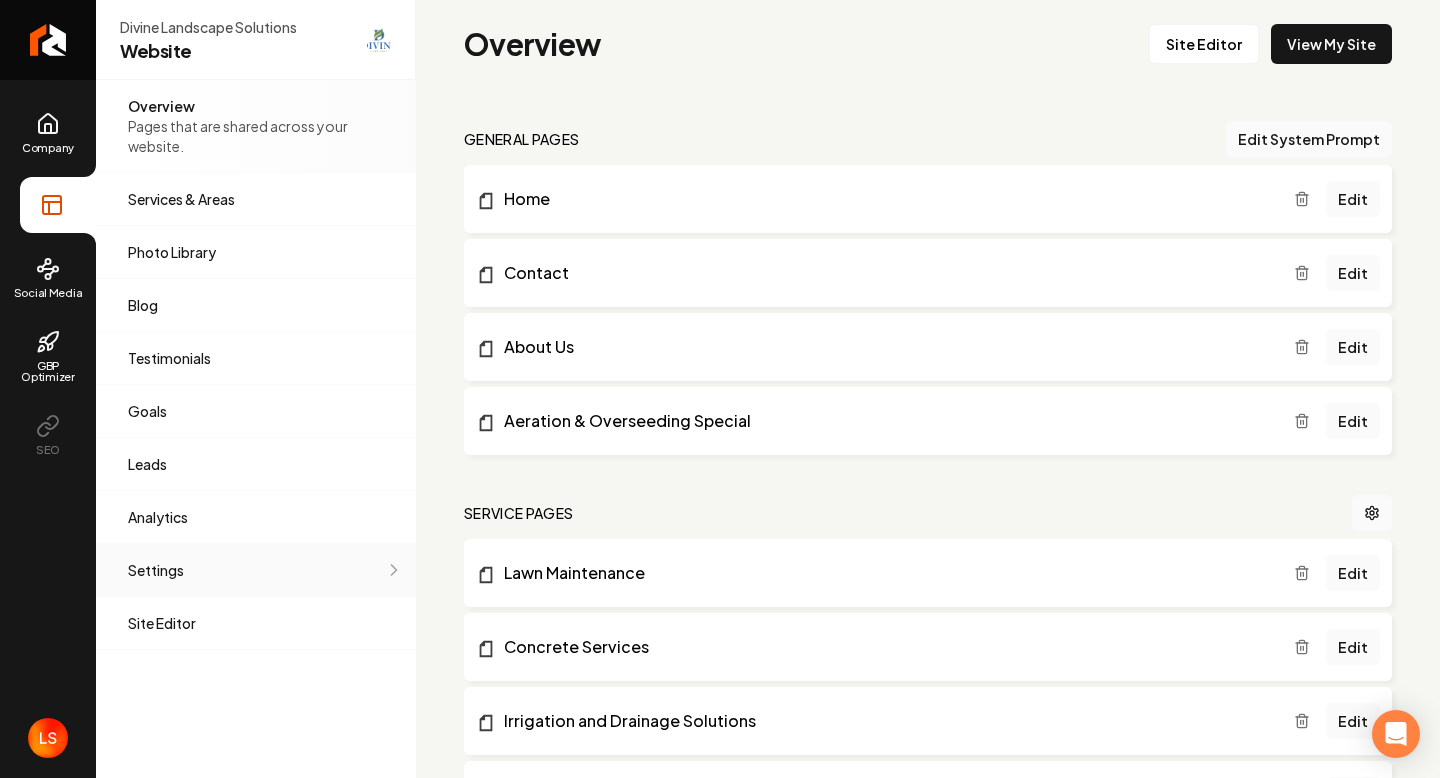 click on "Settings Adjust your domain, scripts, redirects, and more." at bounding box center (256, 570) 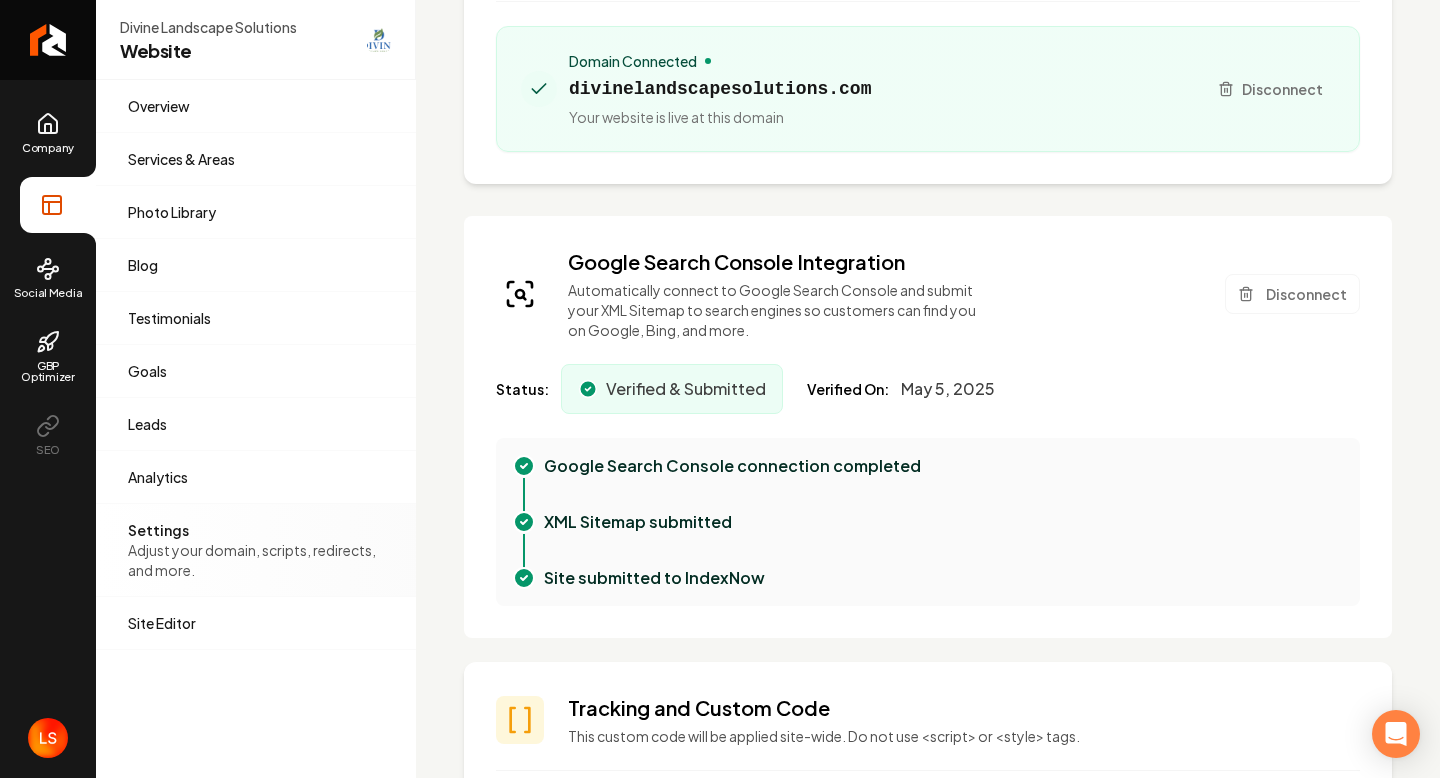 scroll, scrollTop: 212, scrollLeft: 0, axis: vertical 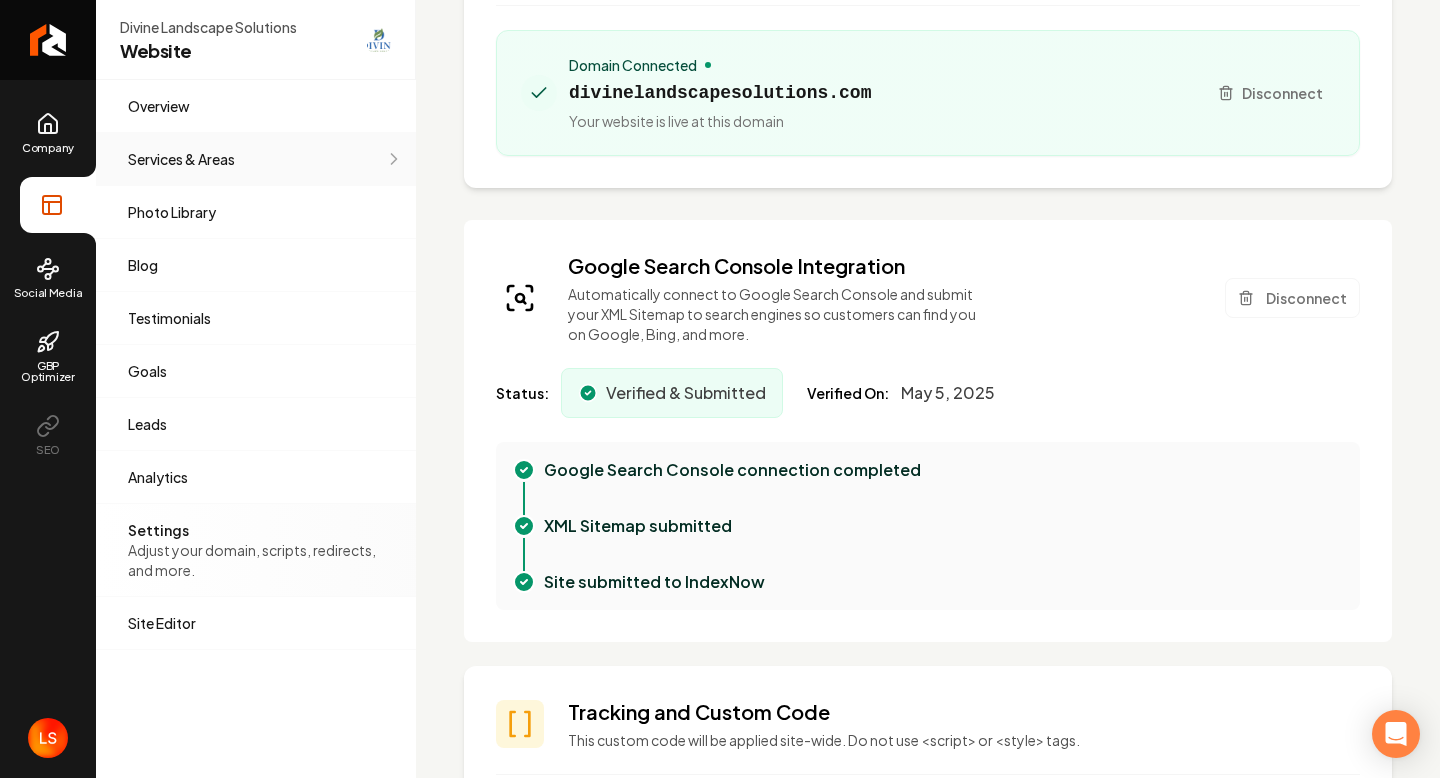 click on "Services & Areas Adjust your services and areas of expertise." at bounding box center (256, 159) 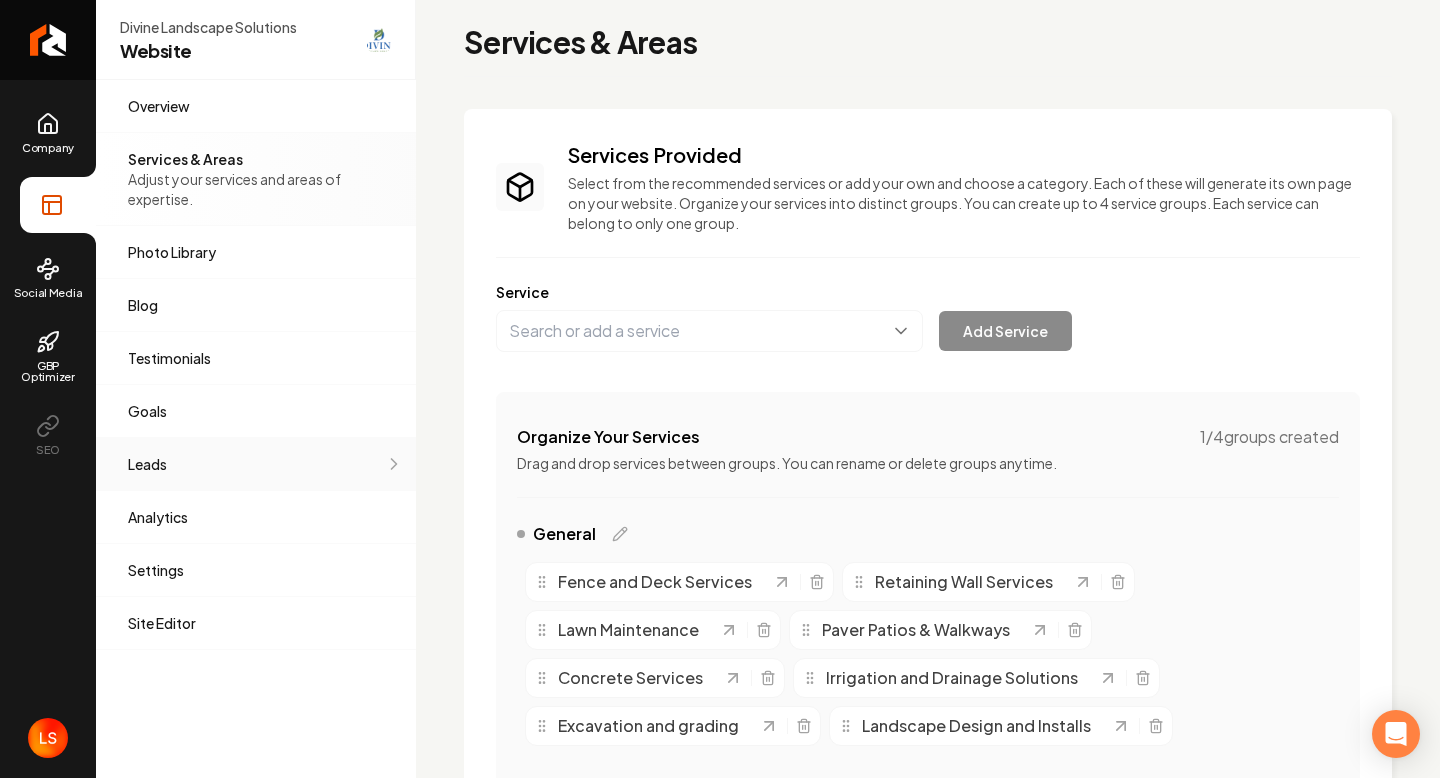 click on "Leads" at bounding box center (256, 464) 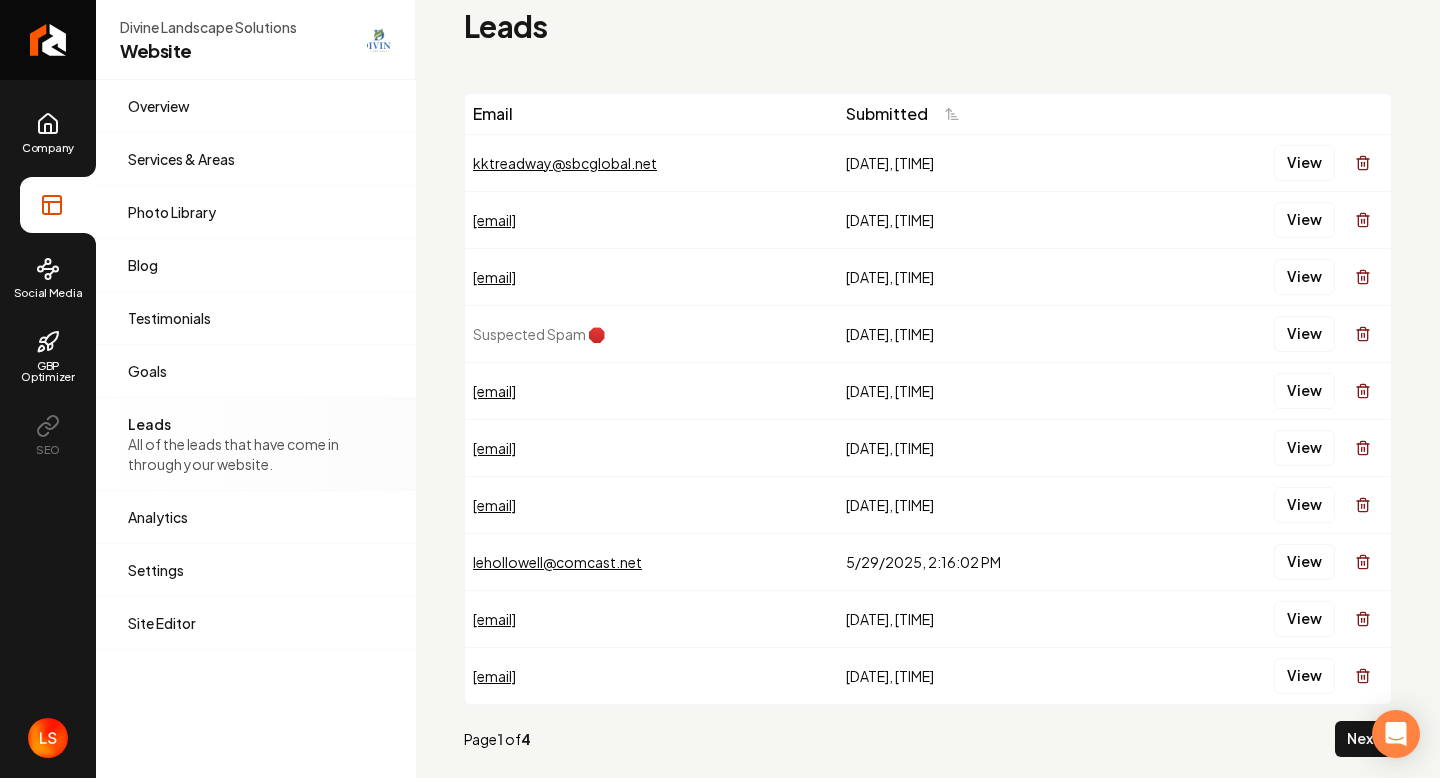 scroll, scrollTop: 0, scrollLeft: 0, axis: both 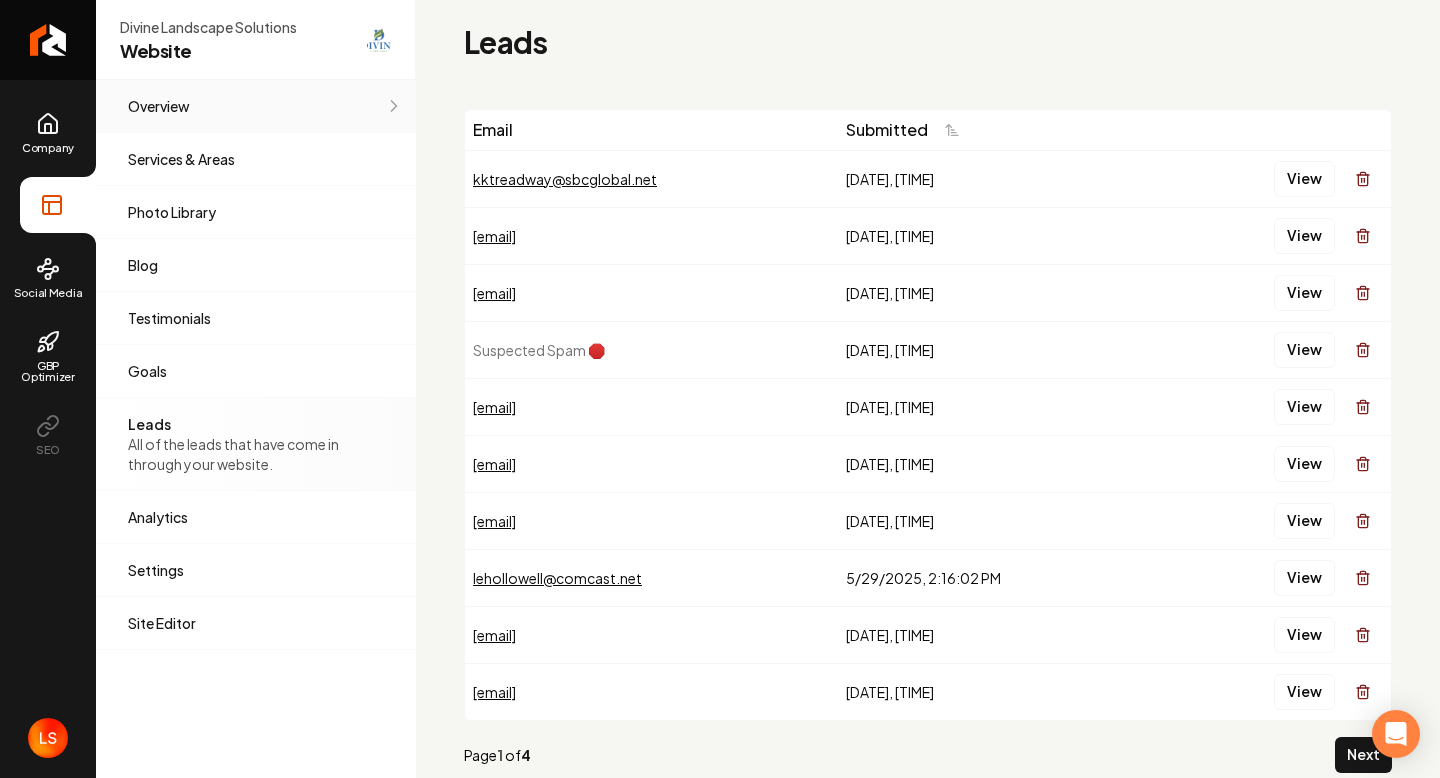 click on "Overview" at bounding box center [256, 106] 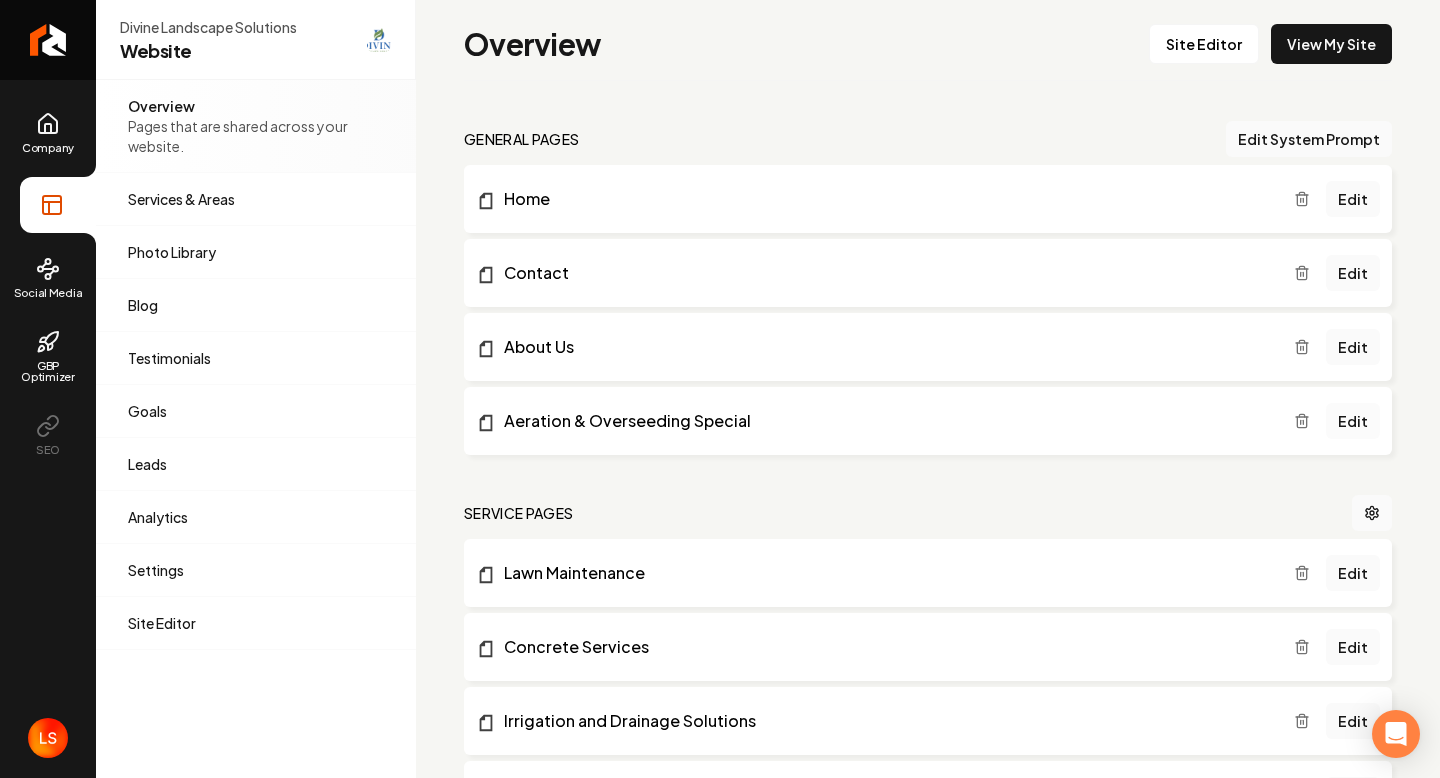 click on "Edit" at bounding box center (1353, 421) 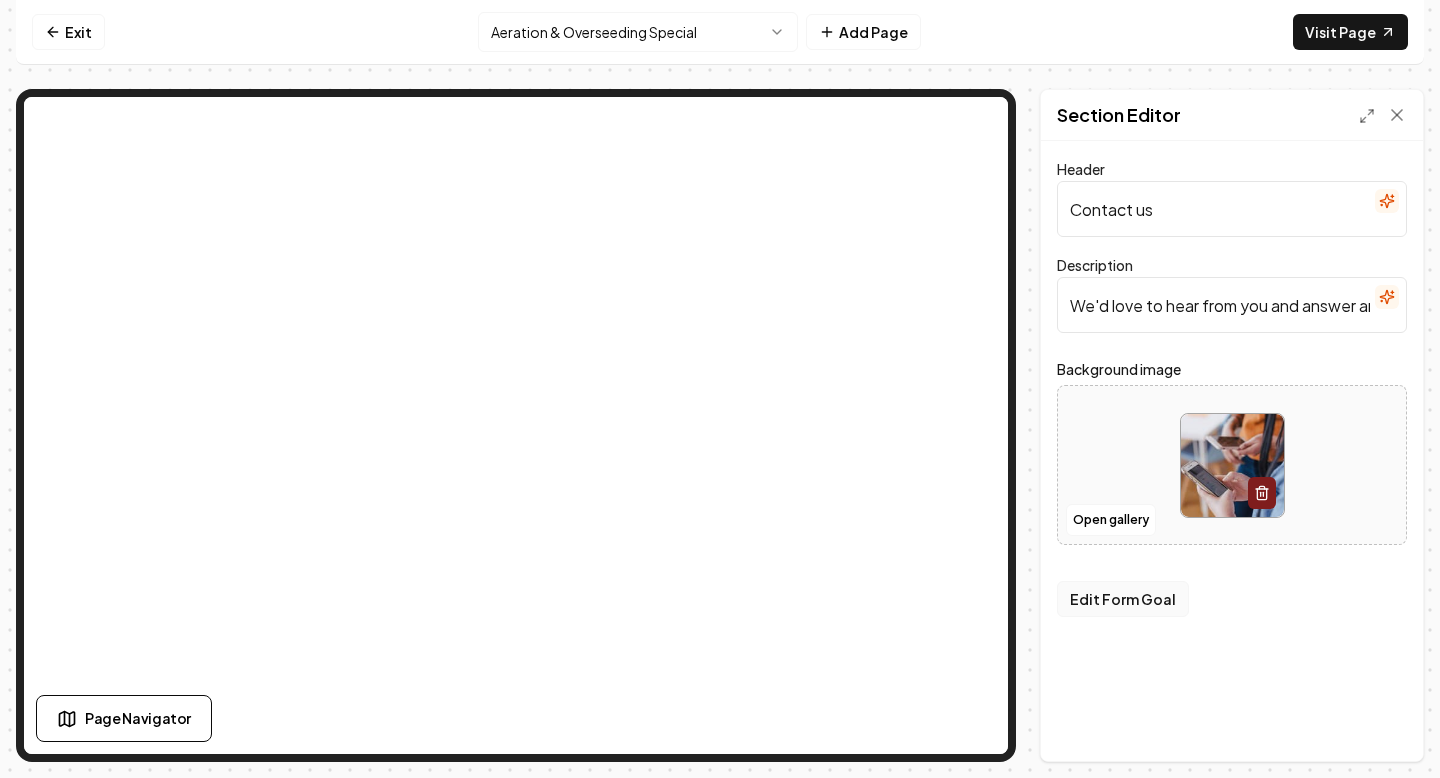 click on "Edit Form Goal" at bounding box center (1123, 599) 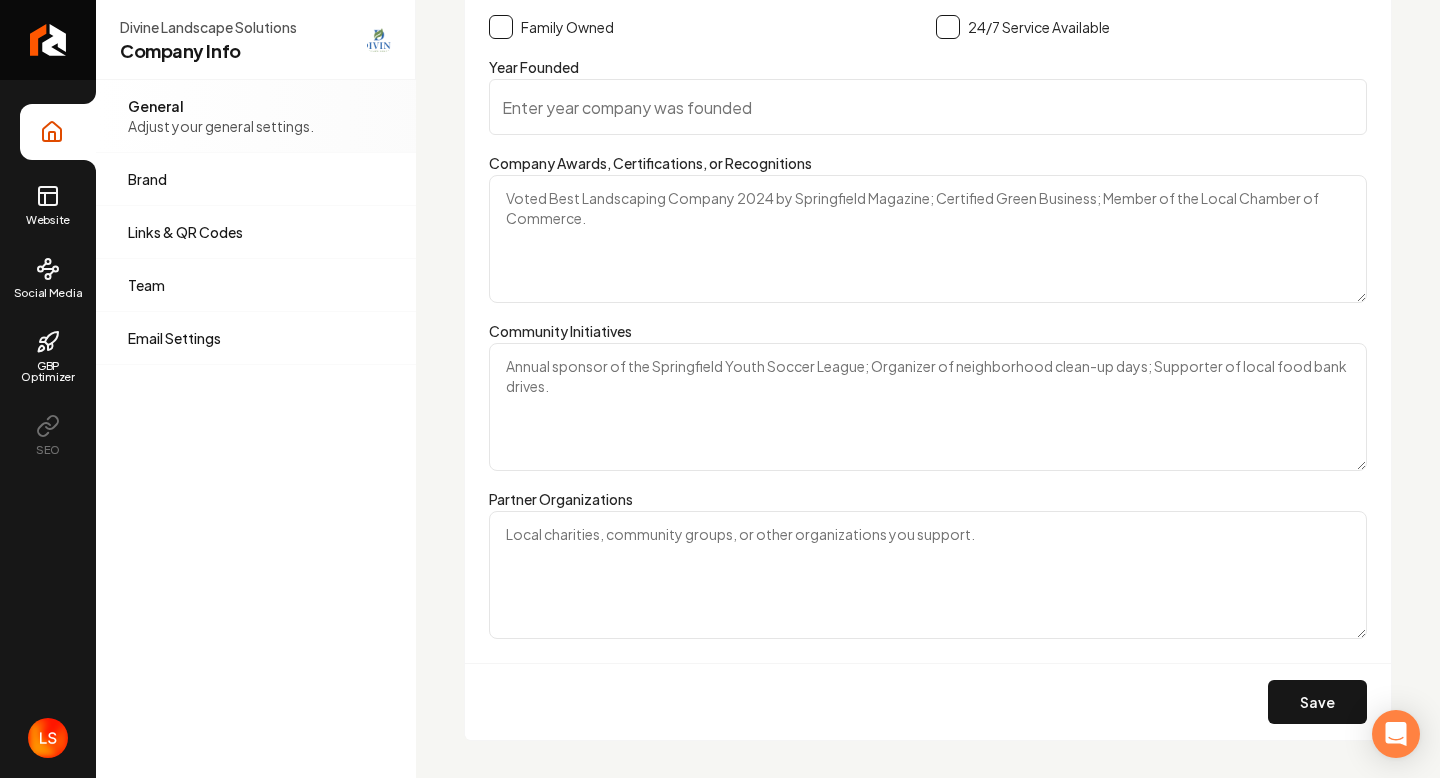 scroll, scrollTop: 3309, scrollLeft: 0, axis: vertical 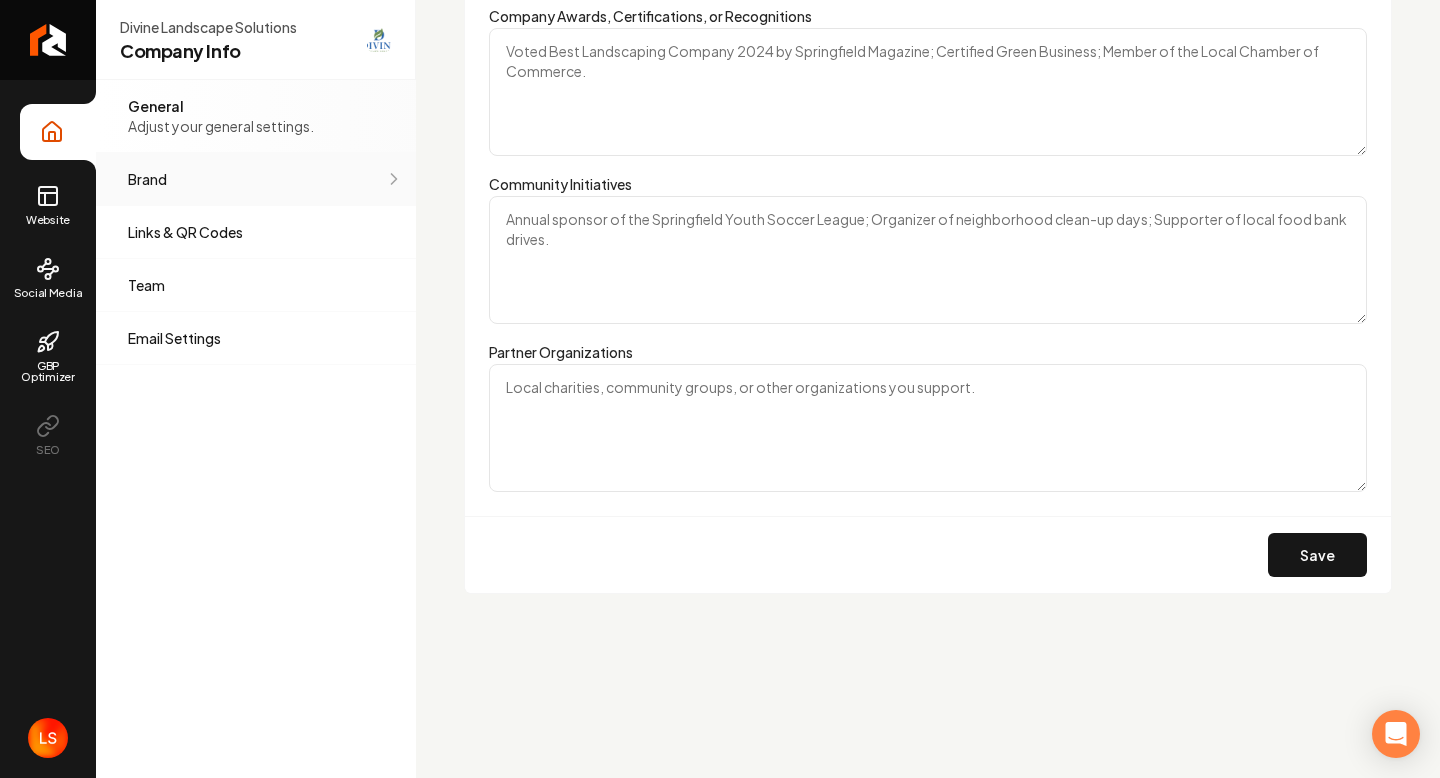 click on "Brand Manage the styles and colors of your business." at bounding box center (256, 179) 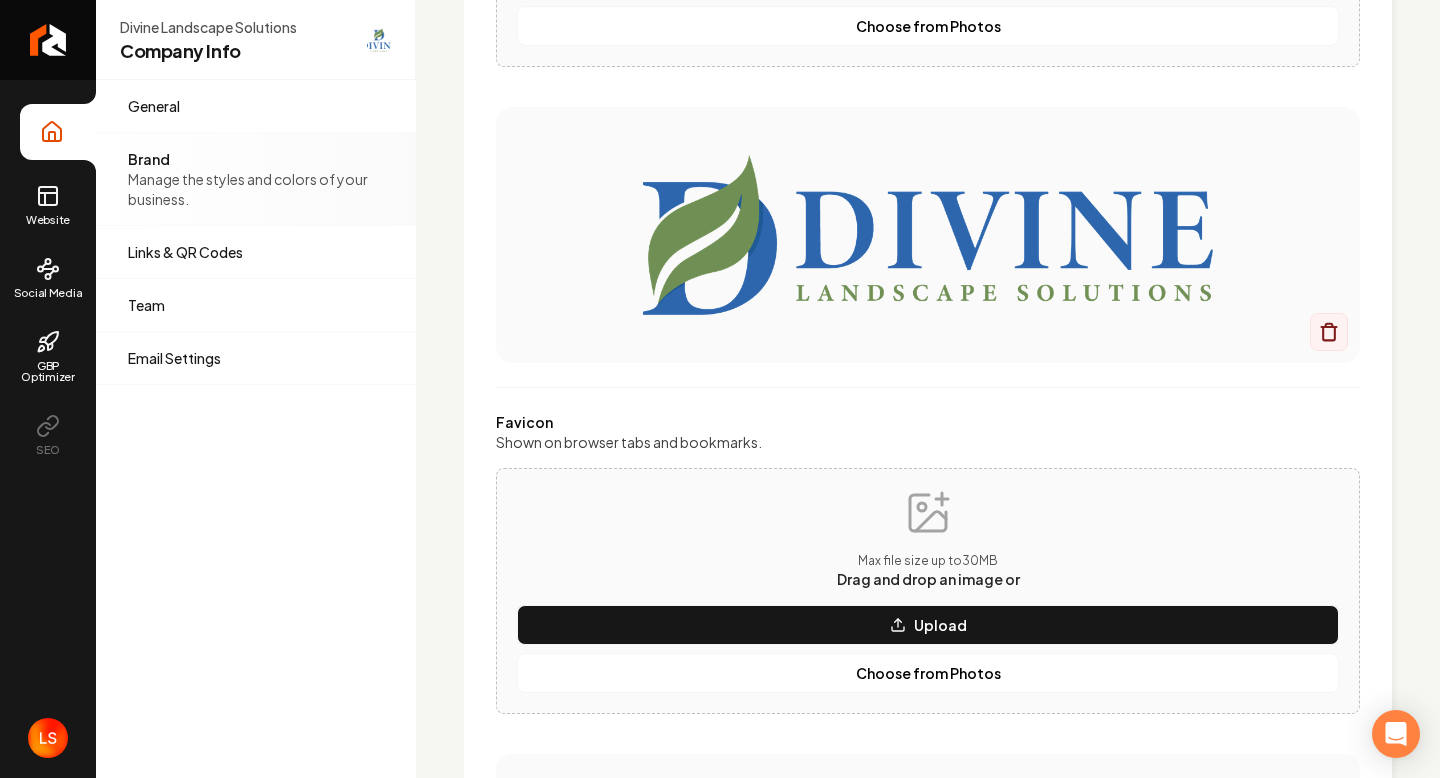 scroll, scrollTop: 2426, scrollLeft: 0, axis: vertical 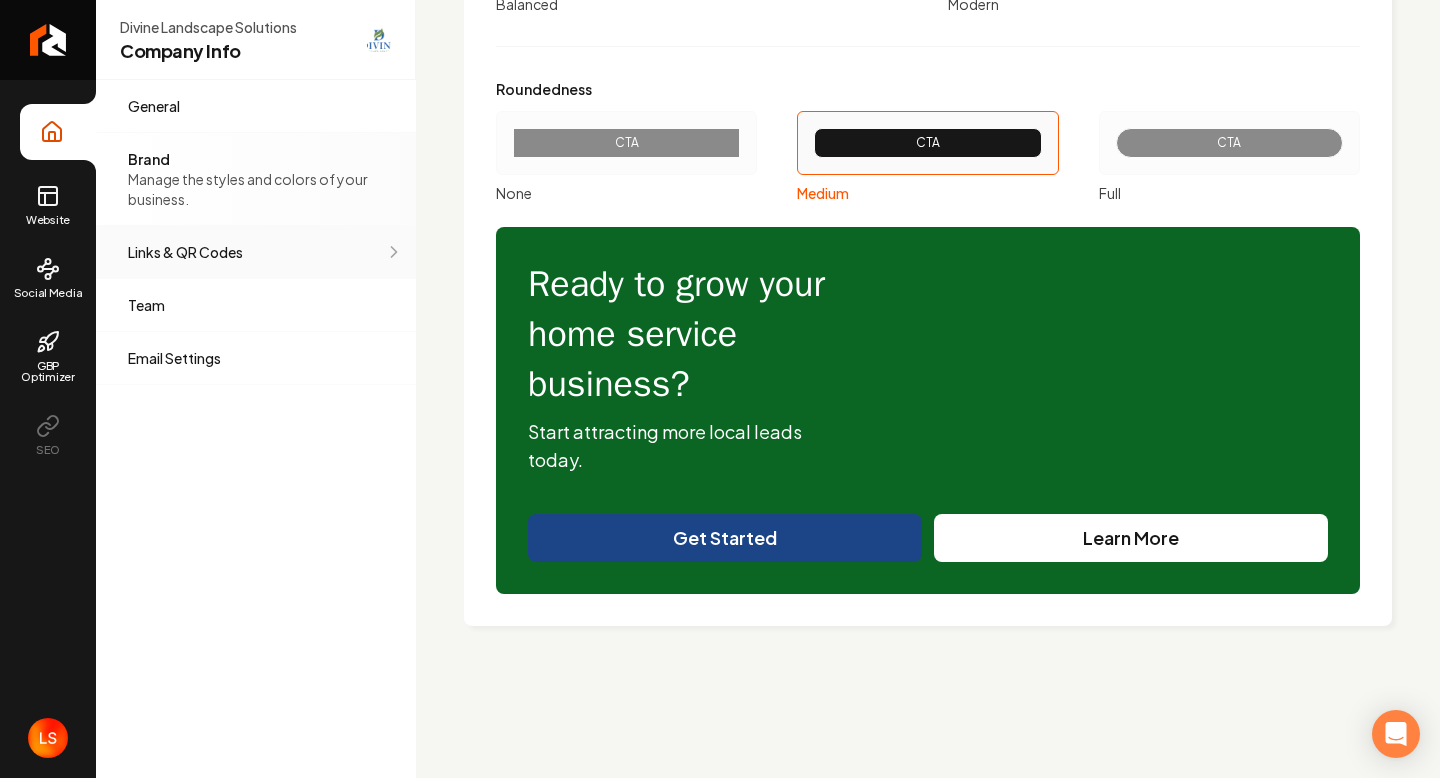 click on "Links & QR Codes" at bounding box center [256, 252] 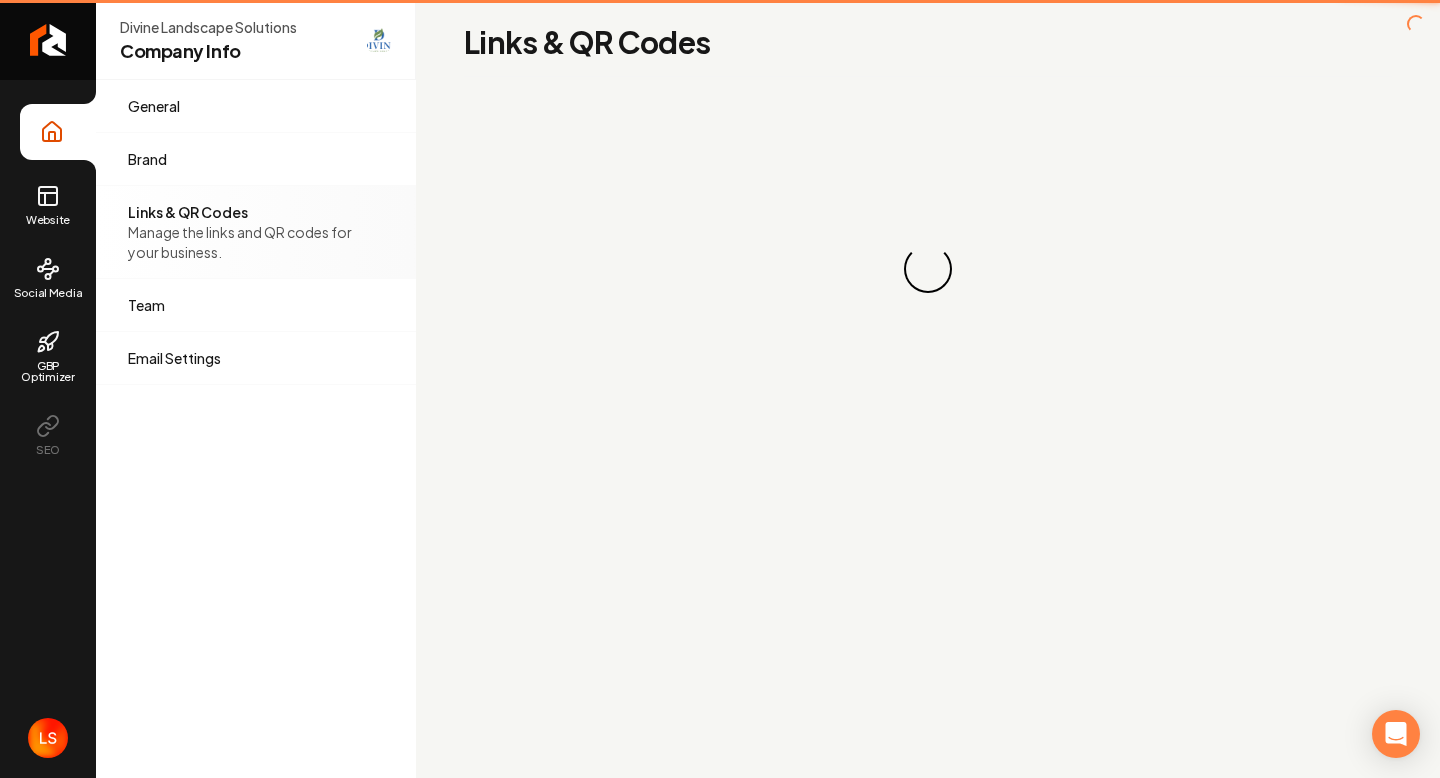 scroll, scrollTop: 0, scrollLeft: 0, axis: both 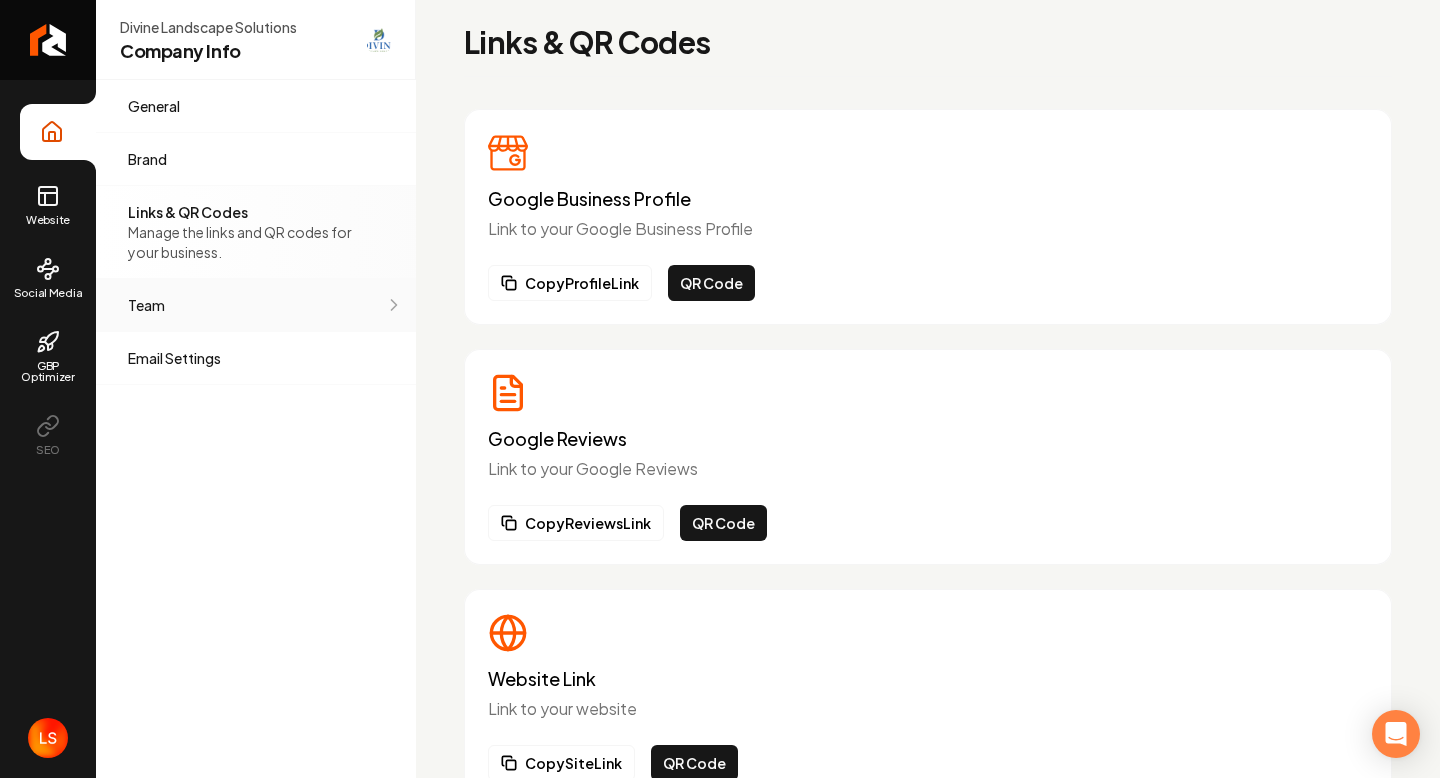 click on "Team Manage your team members." at bounding box center (256, 305) 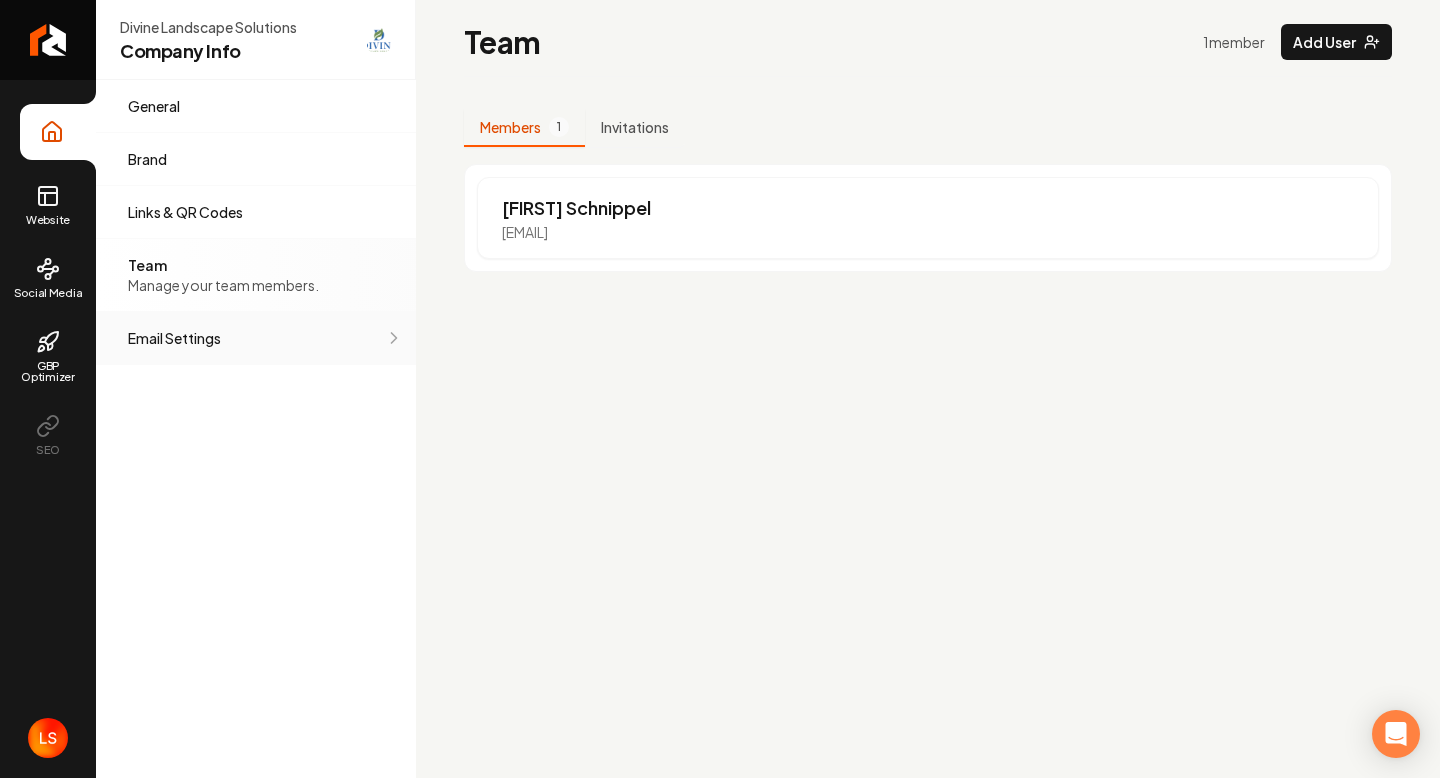 click on "Email Settings Manage your email settings." at bounding box center [256, 338] 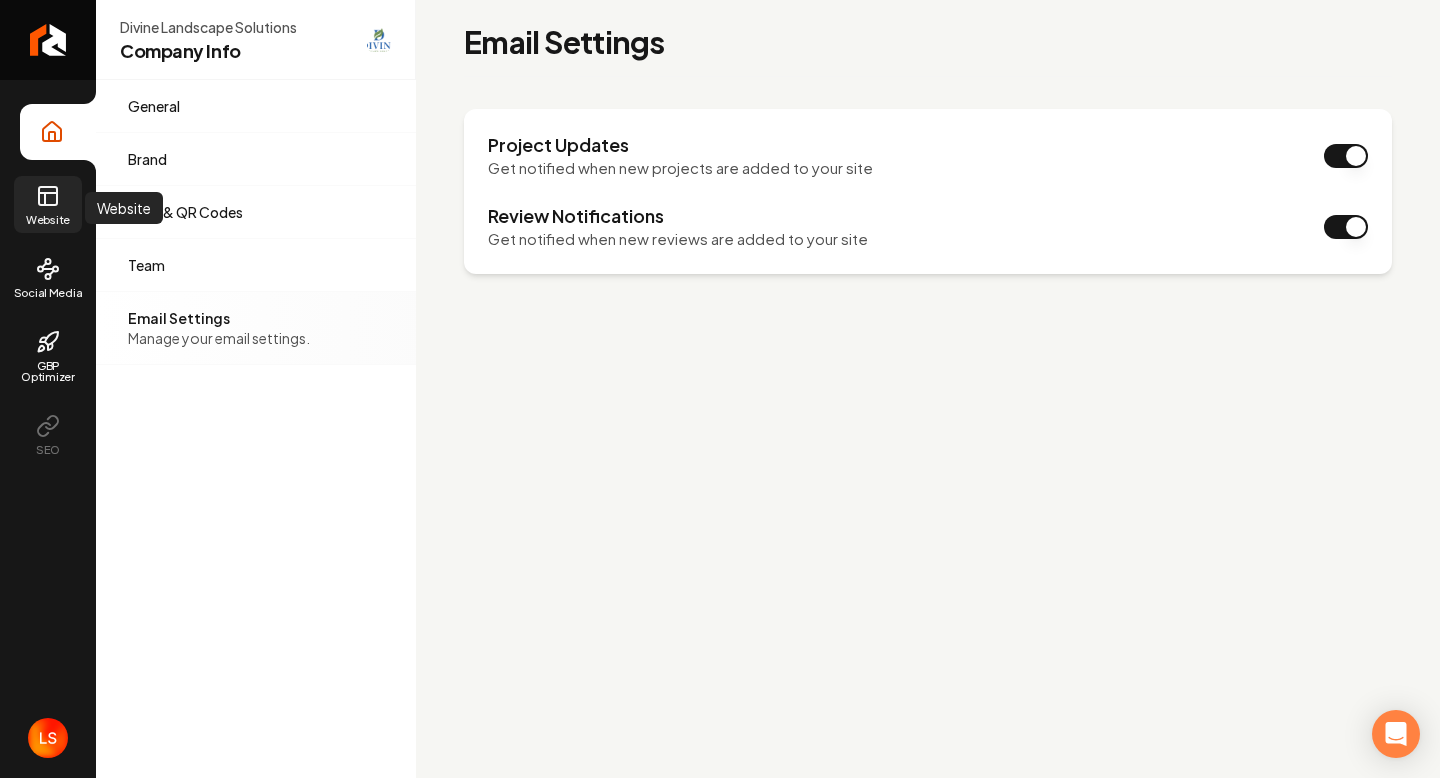 click on "Website" at bounding box center (48, 219) 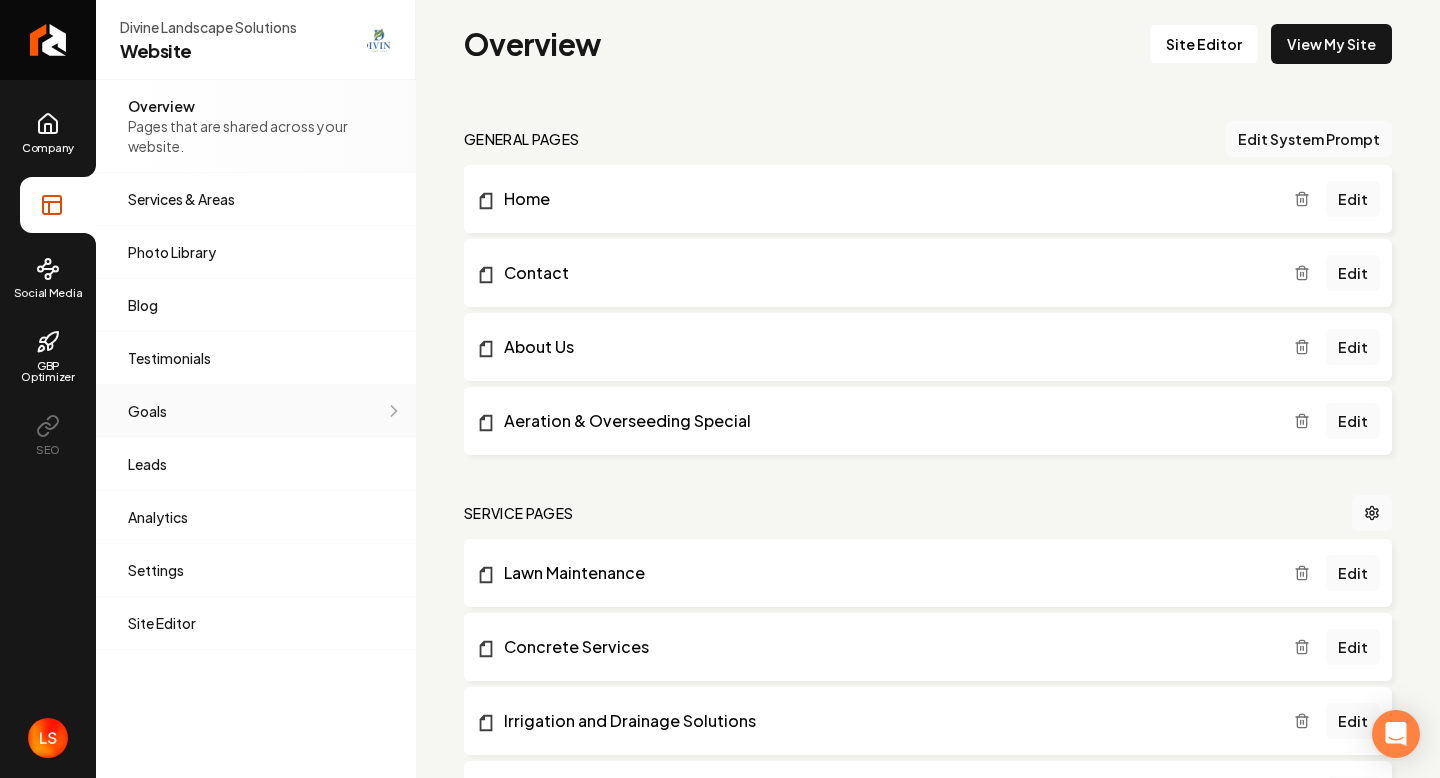 click on "Goals" at bounding box center (256, 411) 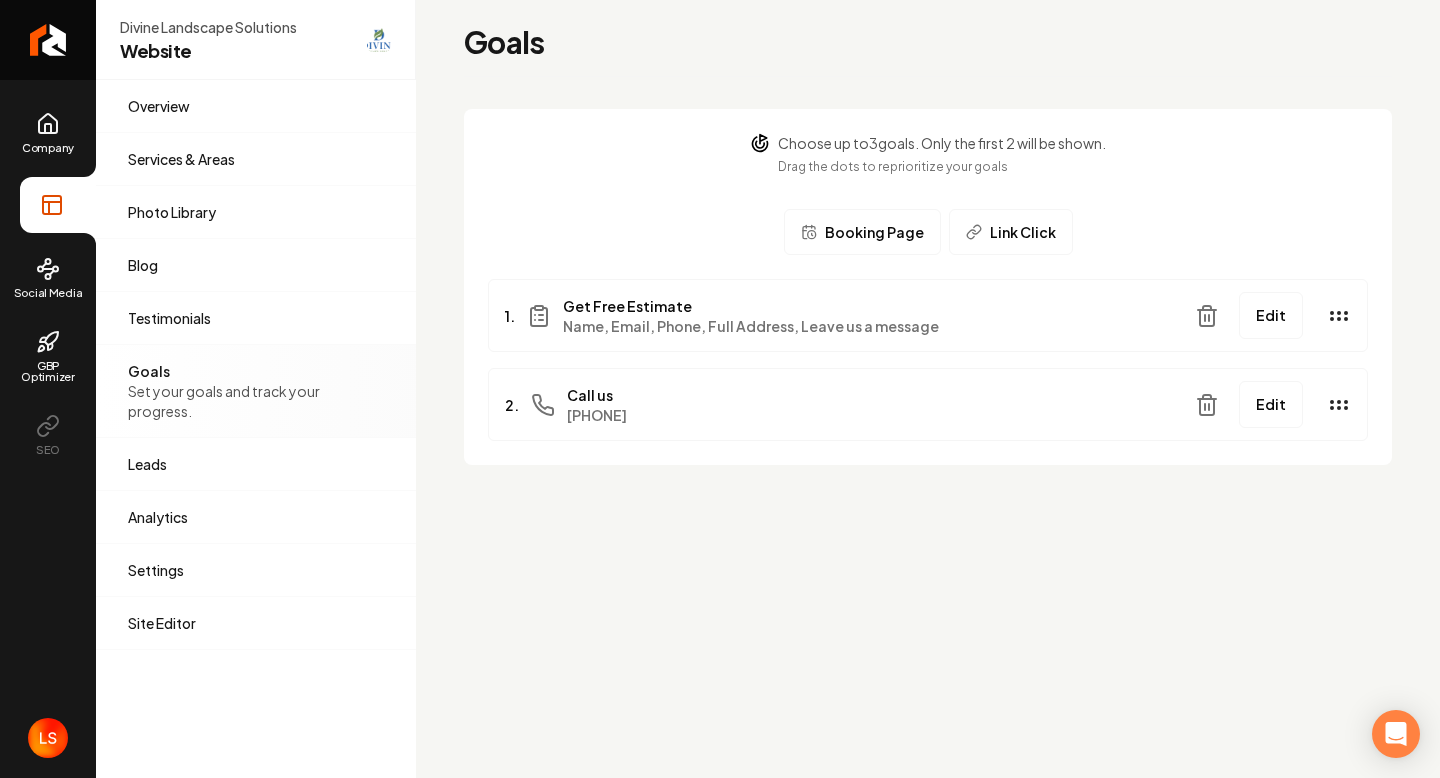click on "Get Free Estimate Name, Email, Phone, Full Address, Leave us a message" at bounding box center [751, 316] 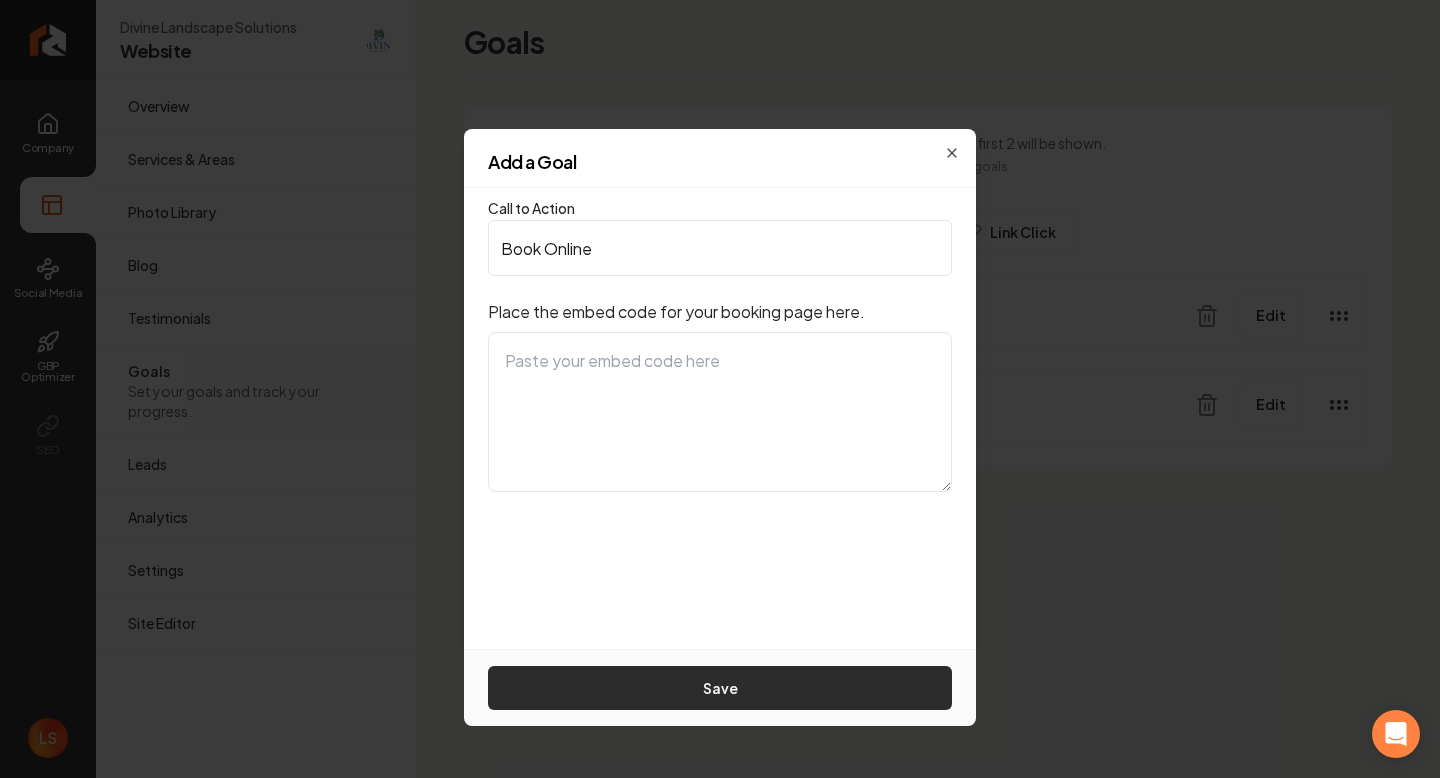 click on "Save" at bounding box center [720, 688] 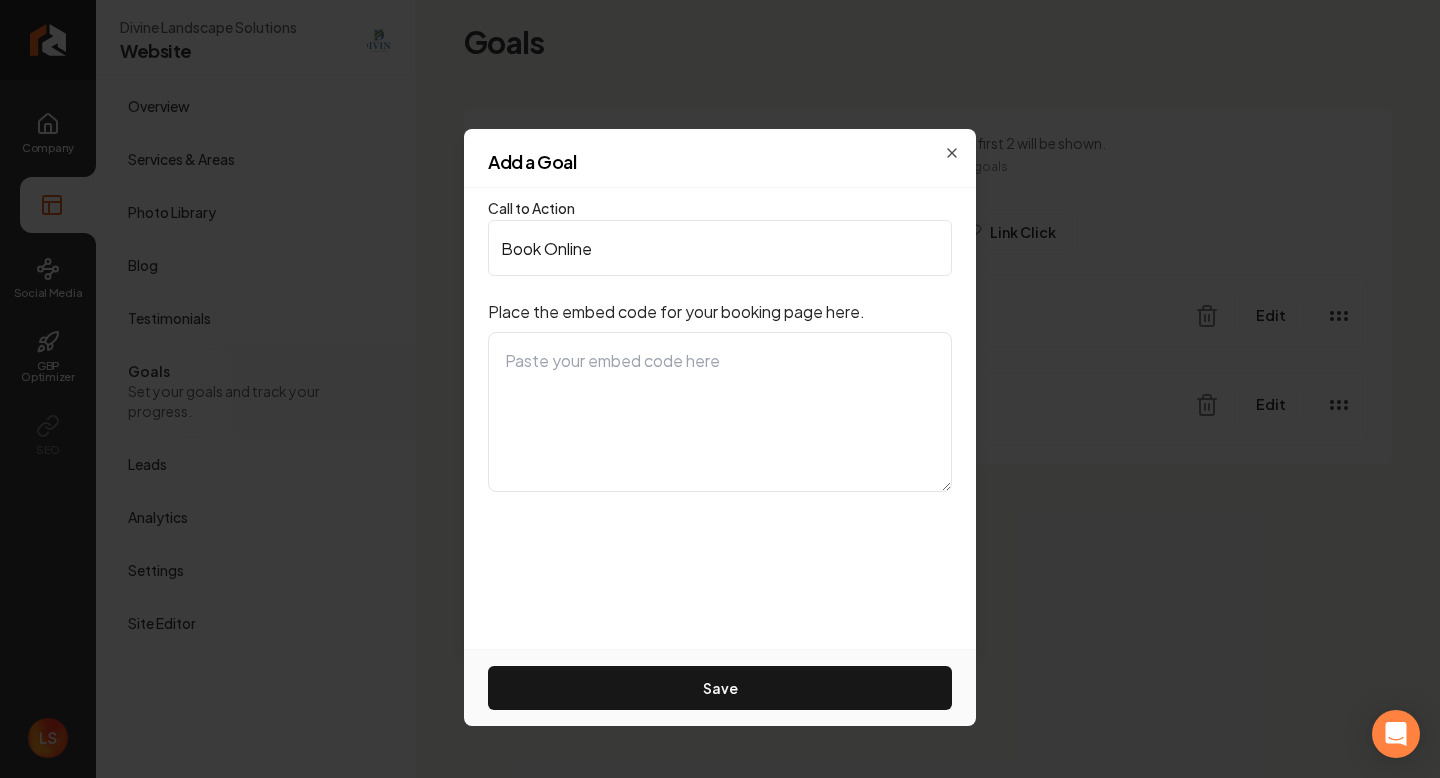 click at bounding box center (720, 412) 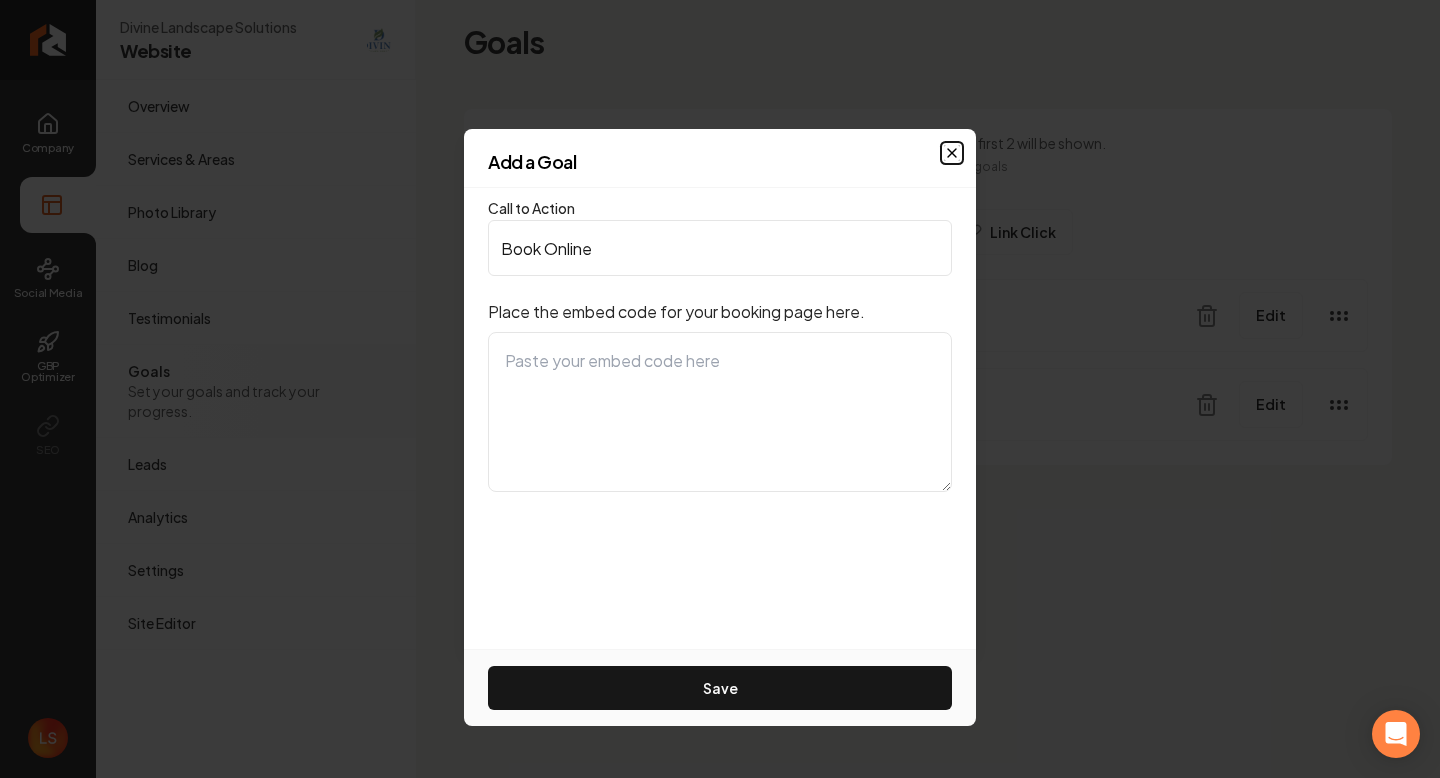 click 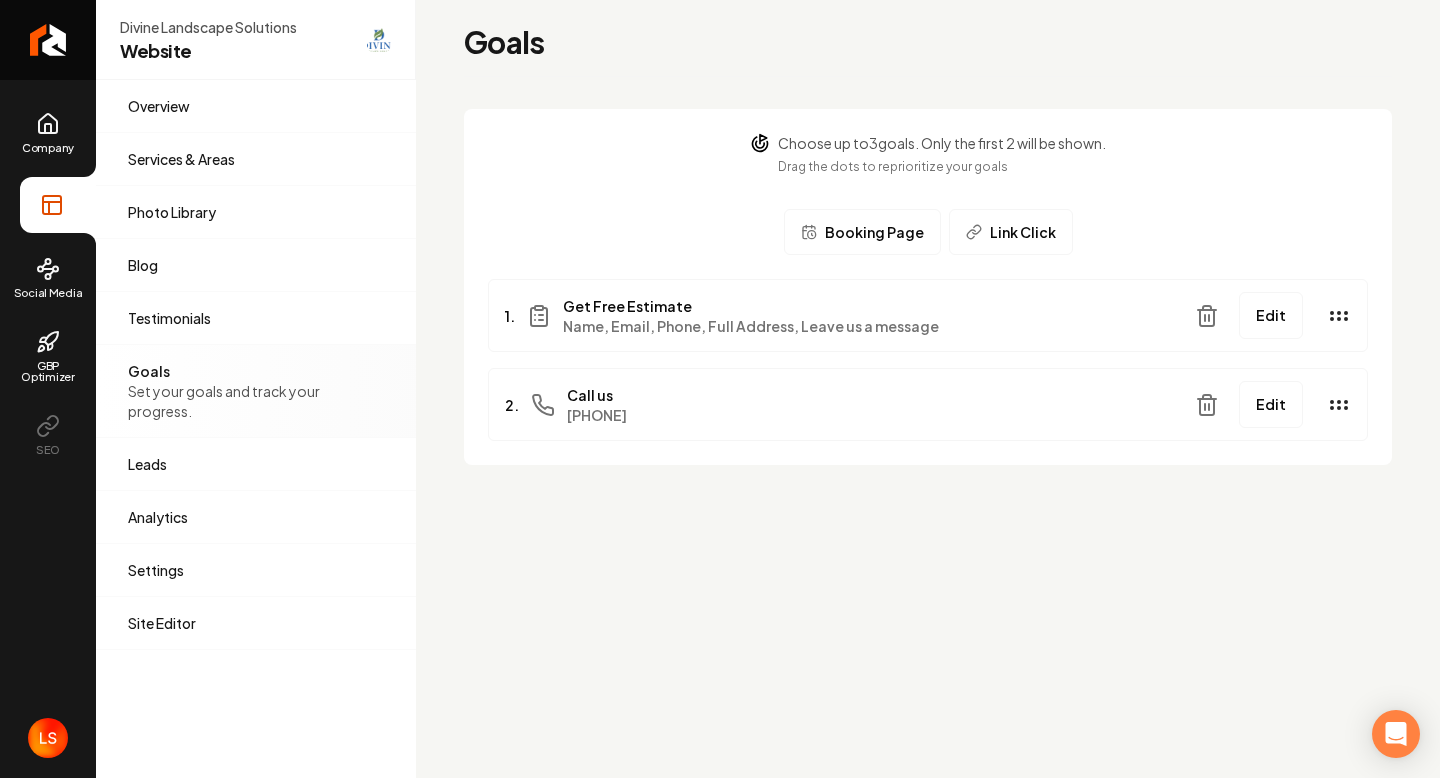 click on "Booking Page" at bounding box center (874, 232) 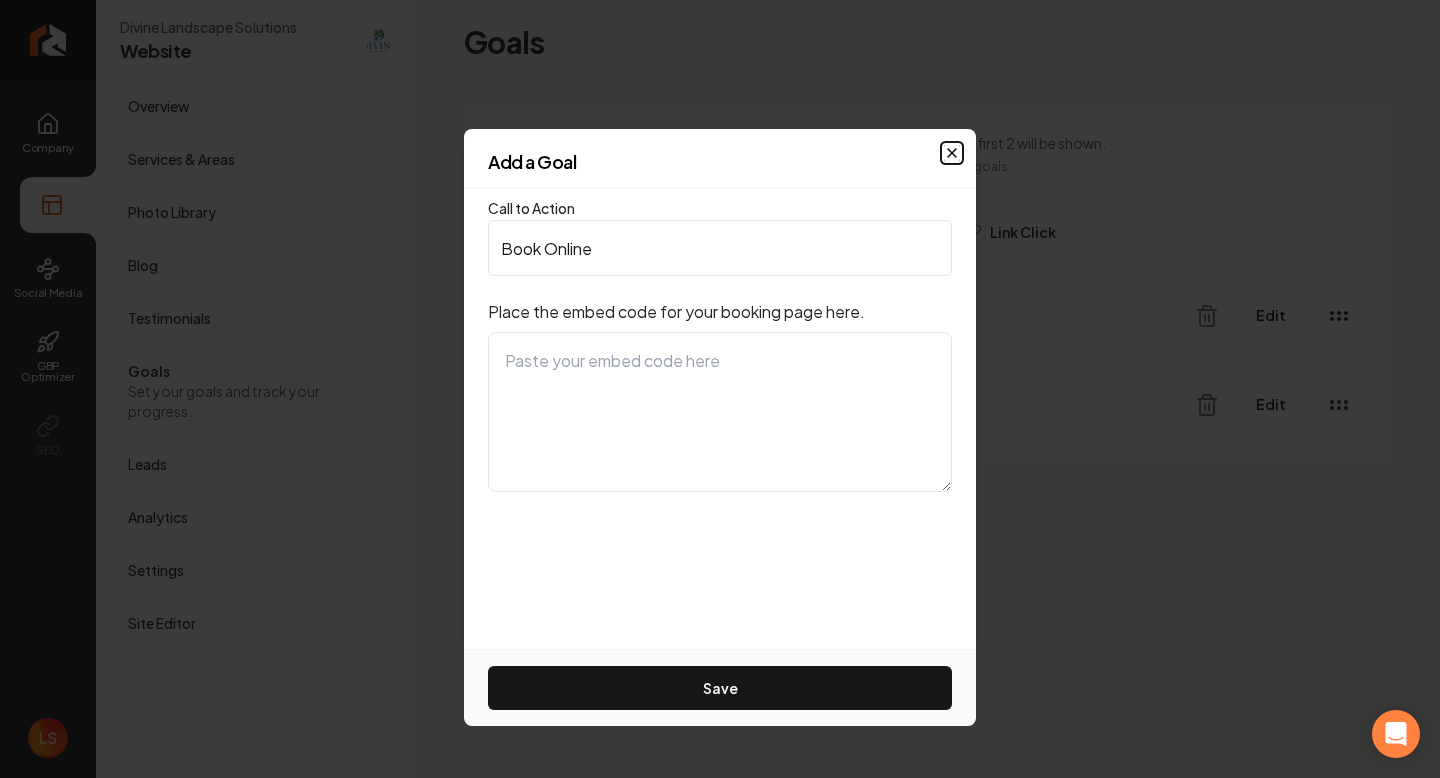 click 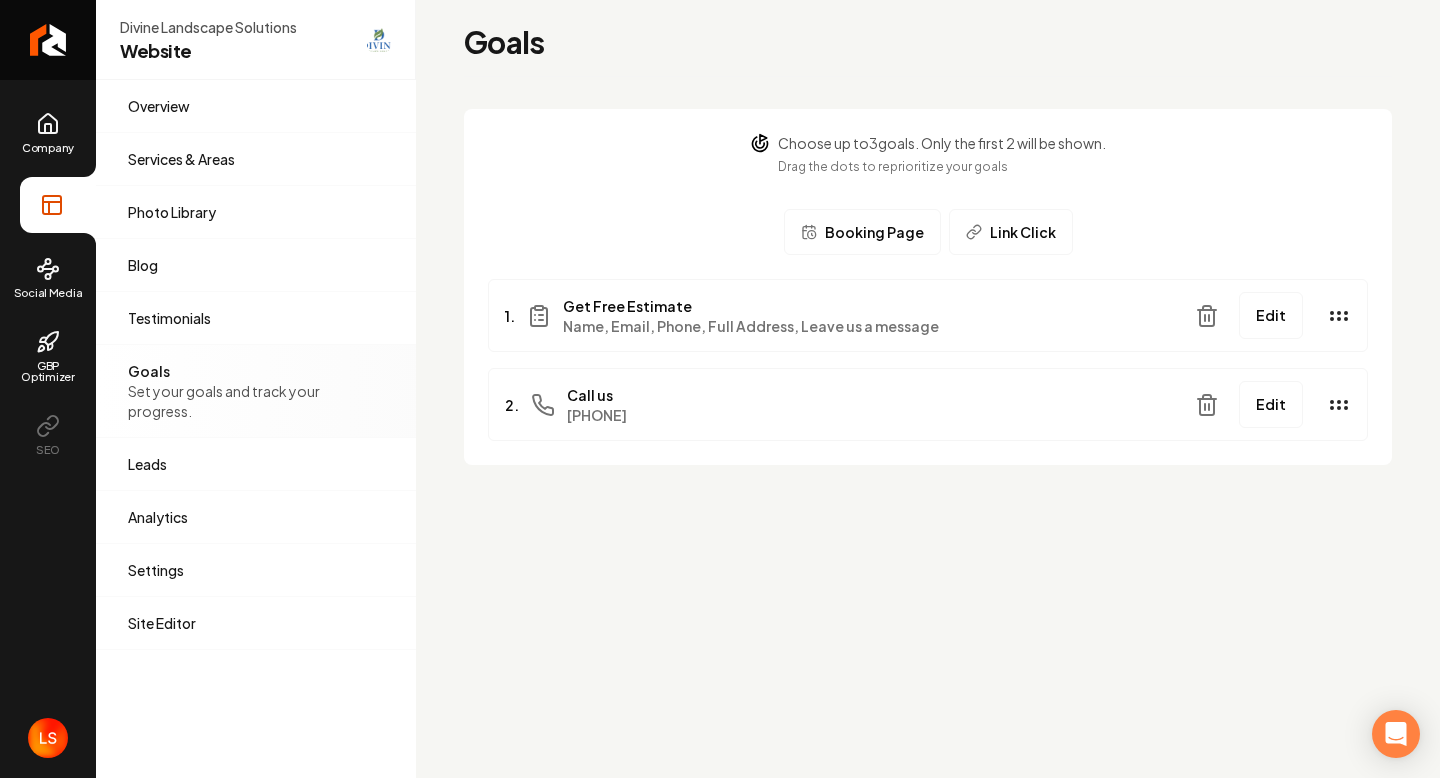 click on "Booking Page" at bounding box center (874, 232) 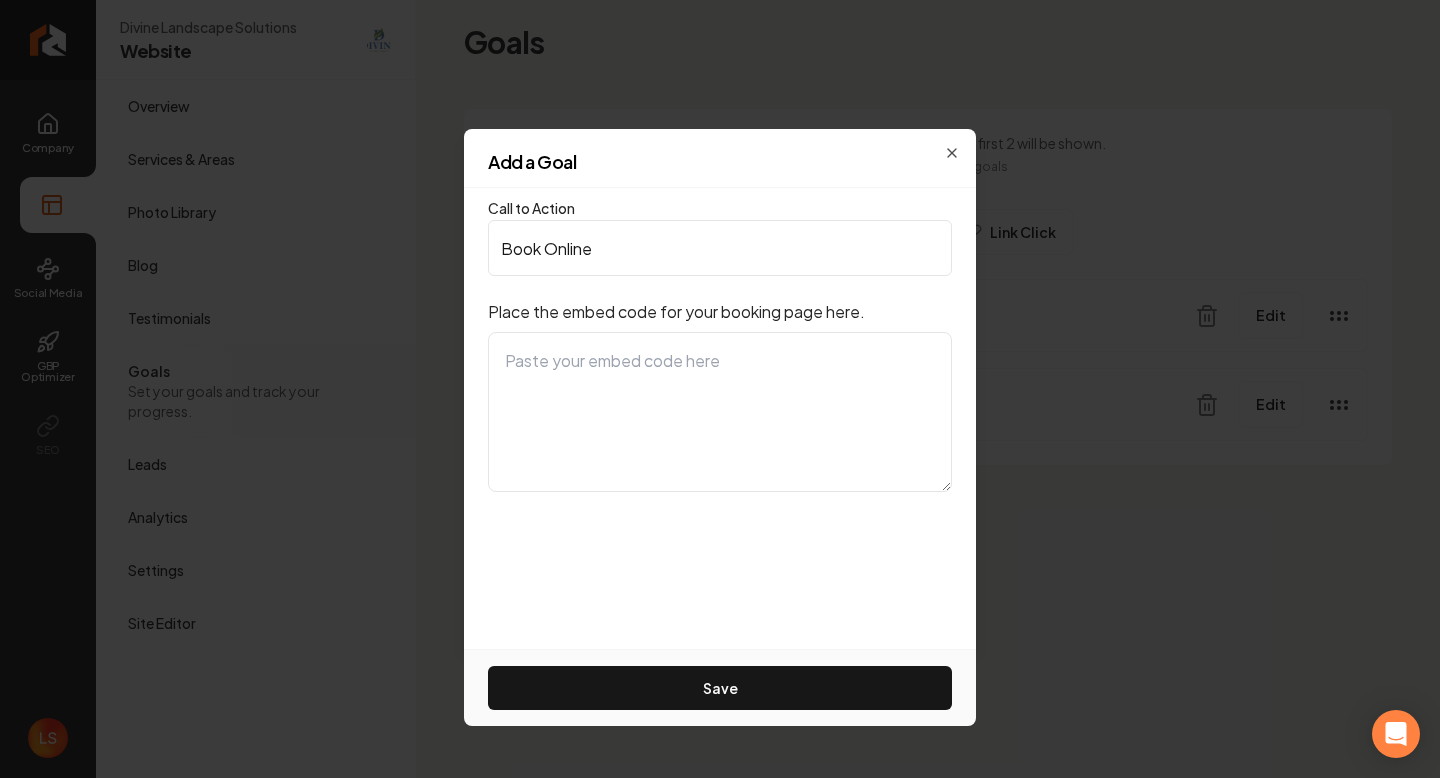 click on "Book Online" at bounding box center (720, 248) 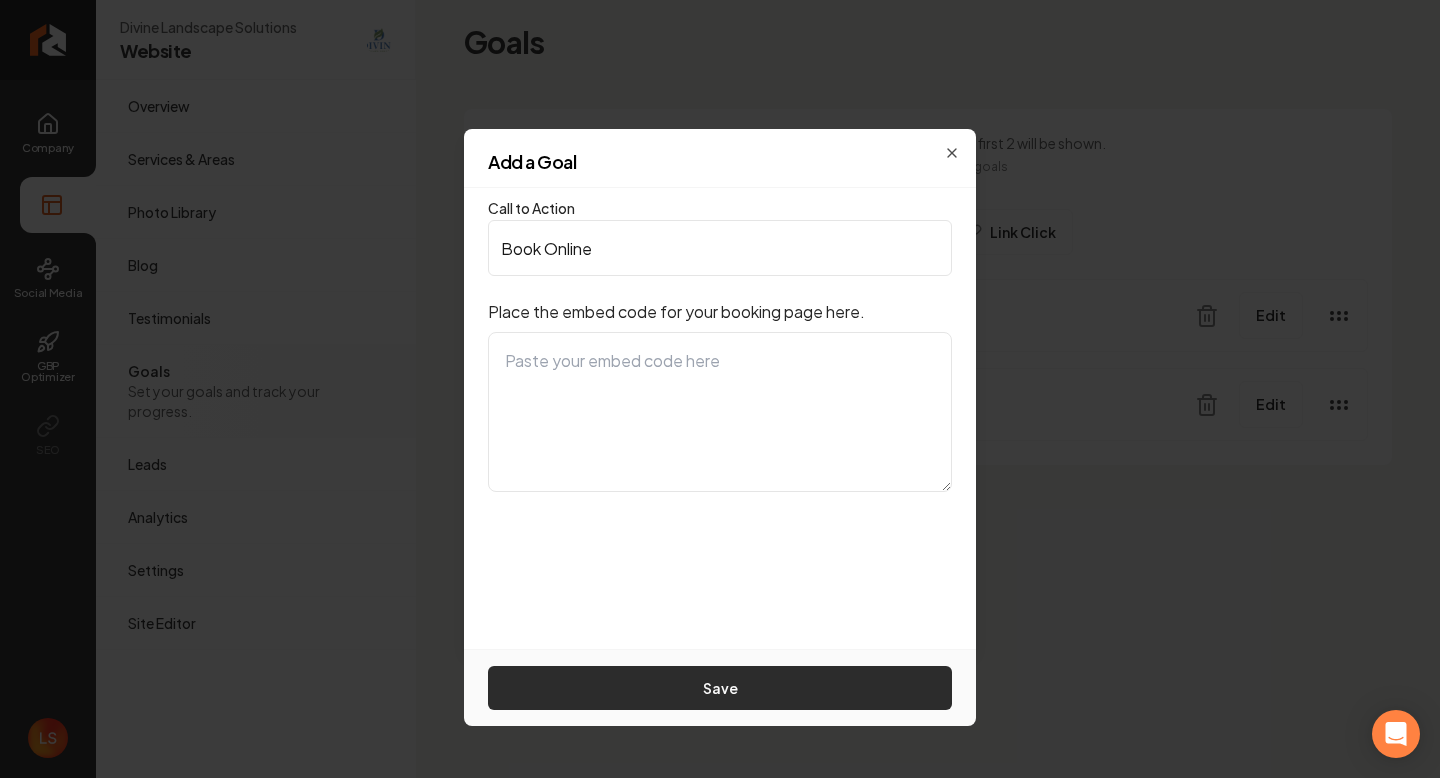 click on "Save" at bounding box center (720, 688) 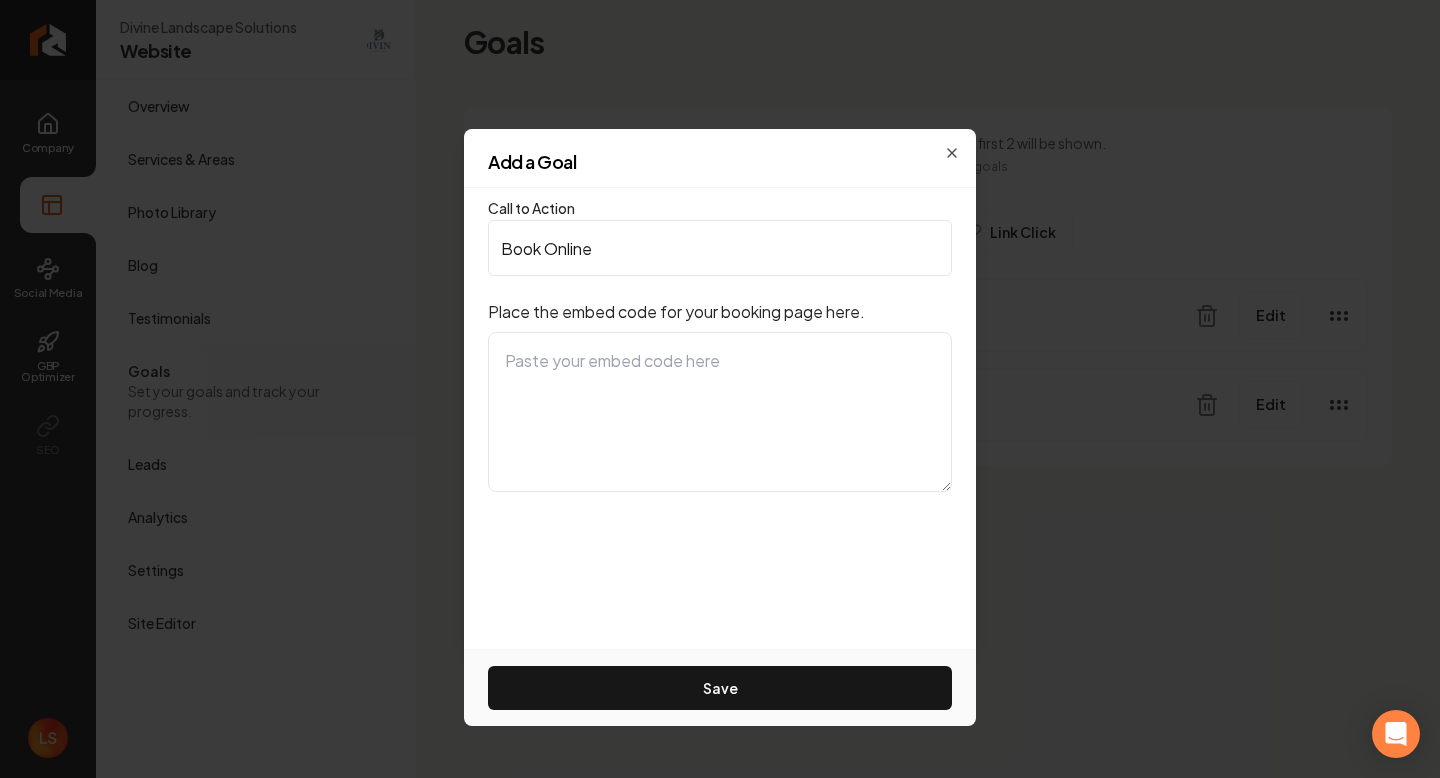 click at bounding box center [720, 412] 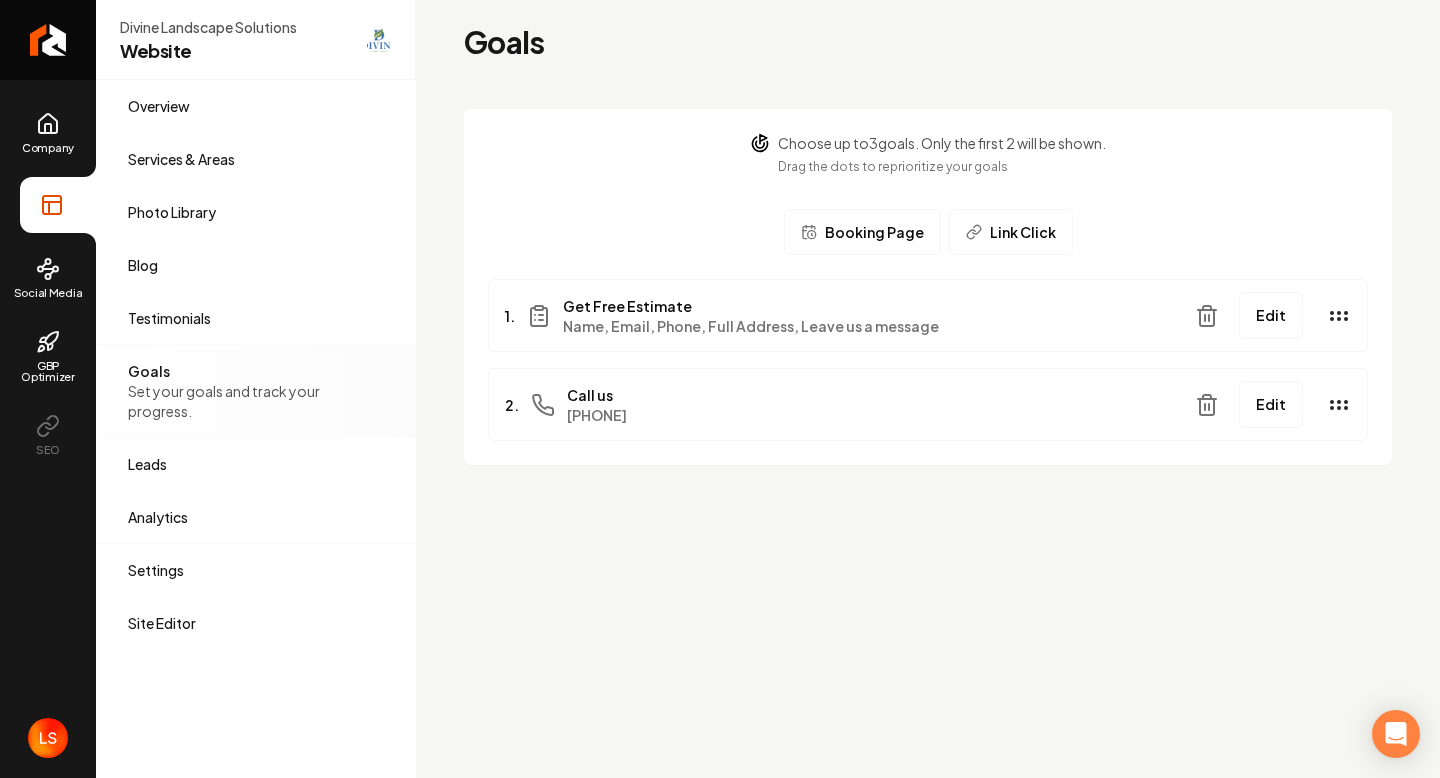 click on "Booking Page" at bounding box center (874, 232) 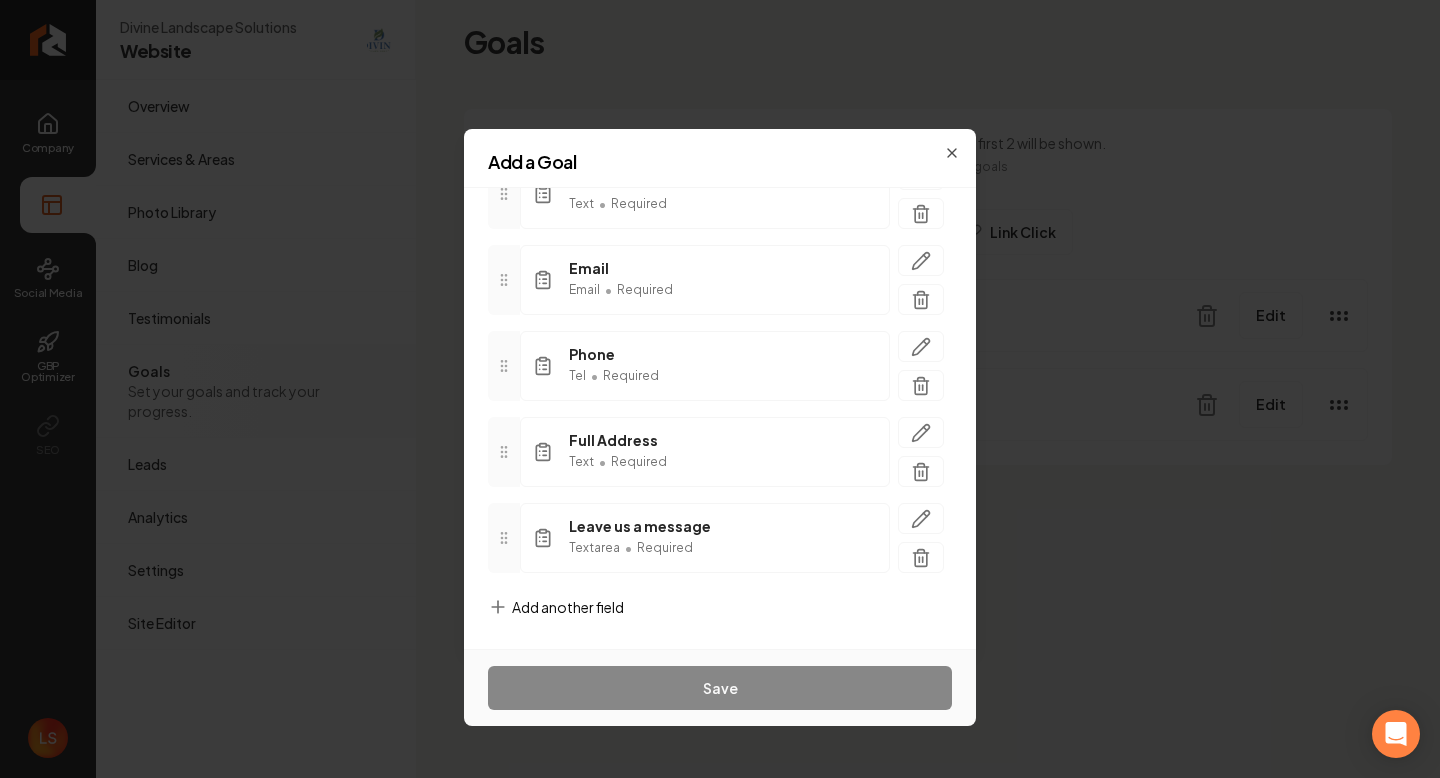 scroll, scrollTop: 0, scrollLeft: 0, axis: both 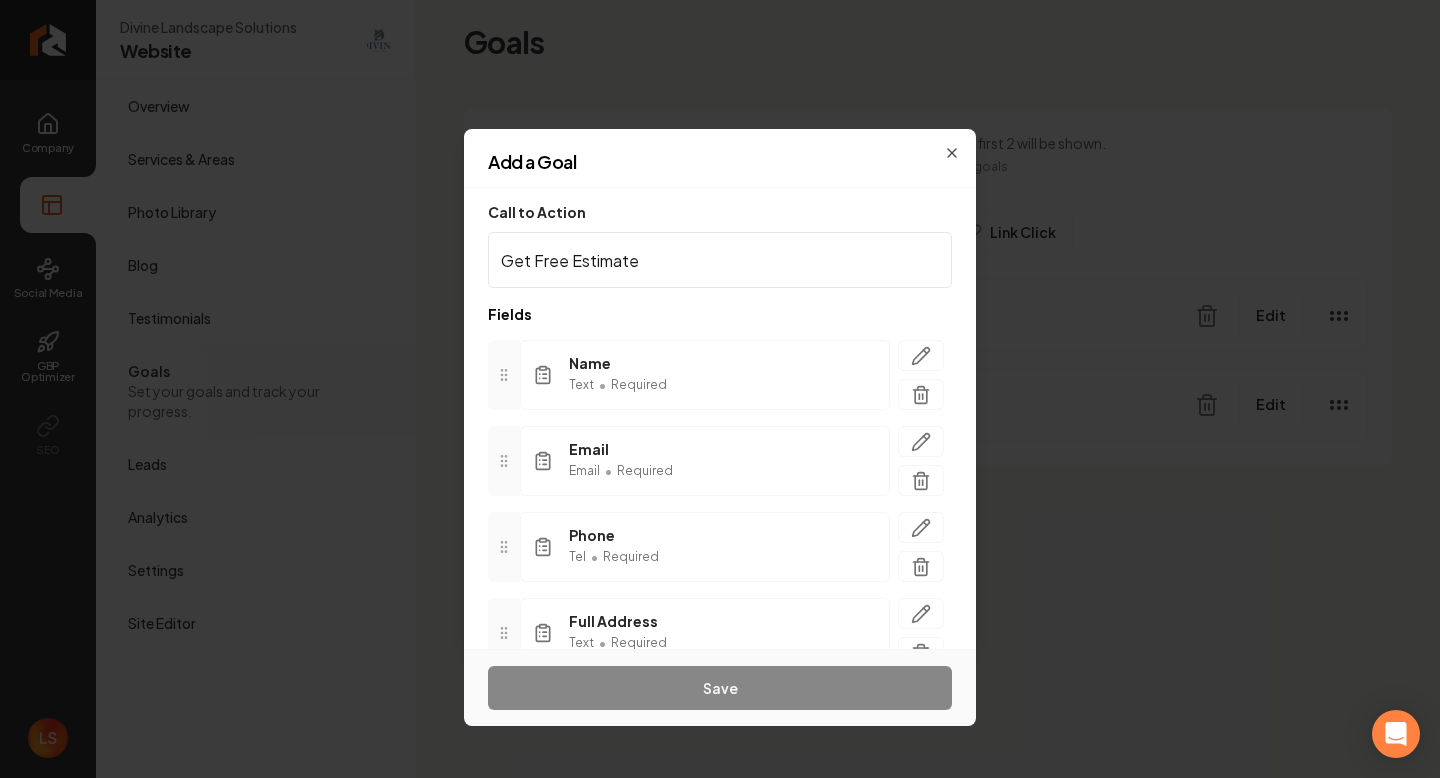 click on "Call to Action Get Free Estimate Fields Name Text • Required Email Email • Required Phone Tel • Required Full Address Text • Required Leave us a message Textarea • Required
To pick up a draggable item, press the space bar.
While dragging, use the arrow keys to move the item.
Press space again to drop the item in its new position, or press escape to cancel." at bounding box center (720, 489) 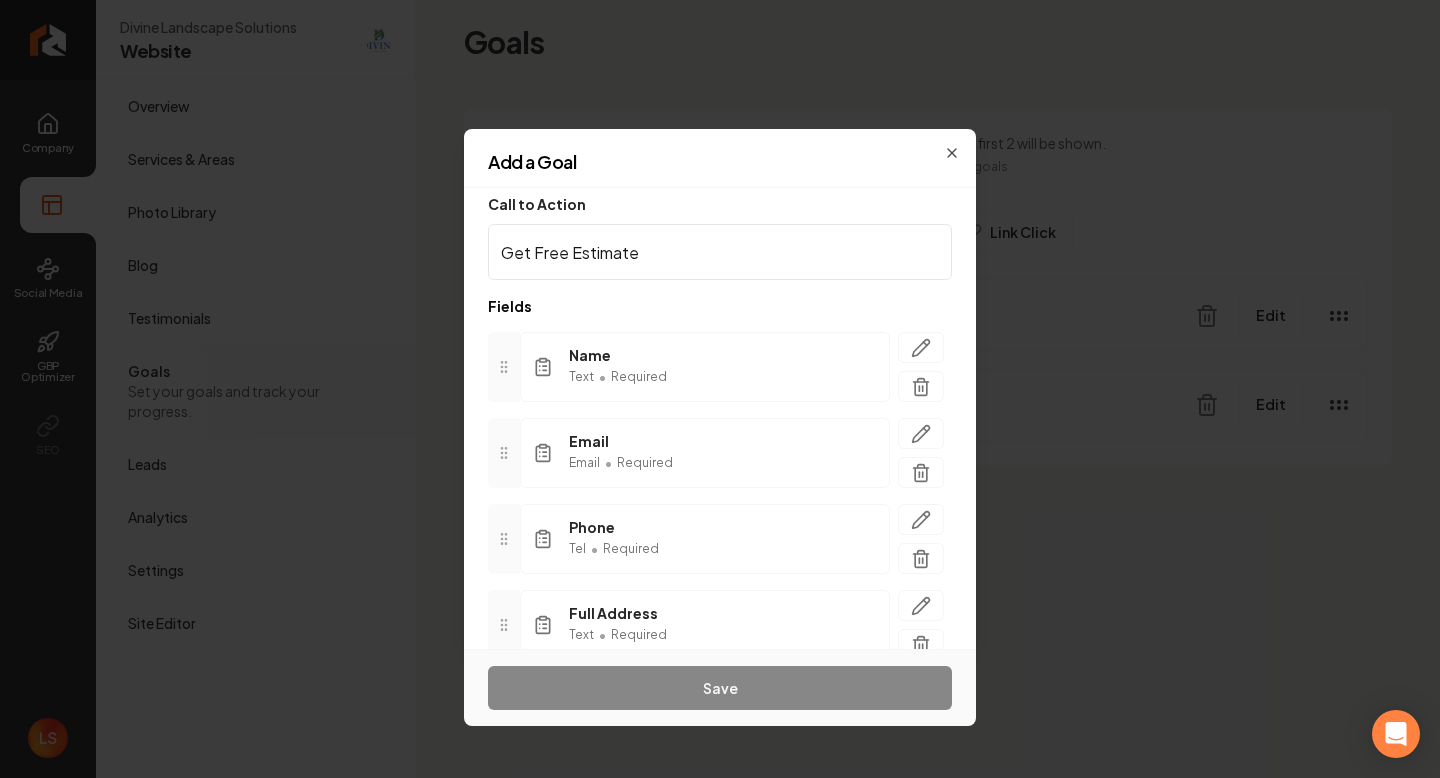 scroll, scrollTop: 0, scrollLeft: 0, axis: both 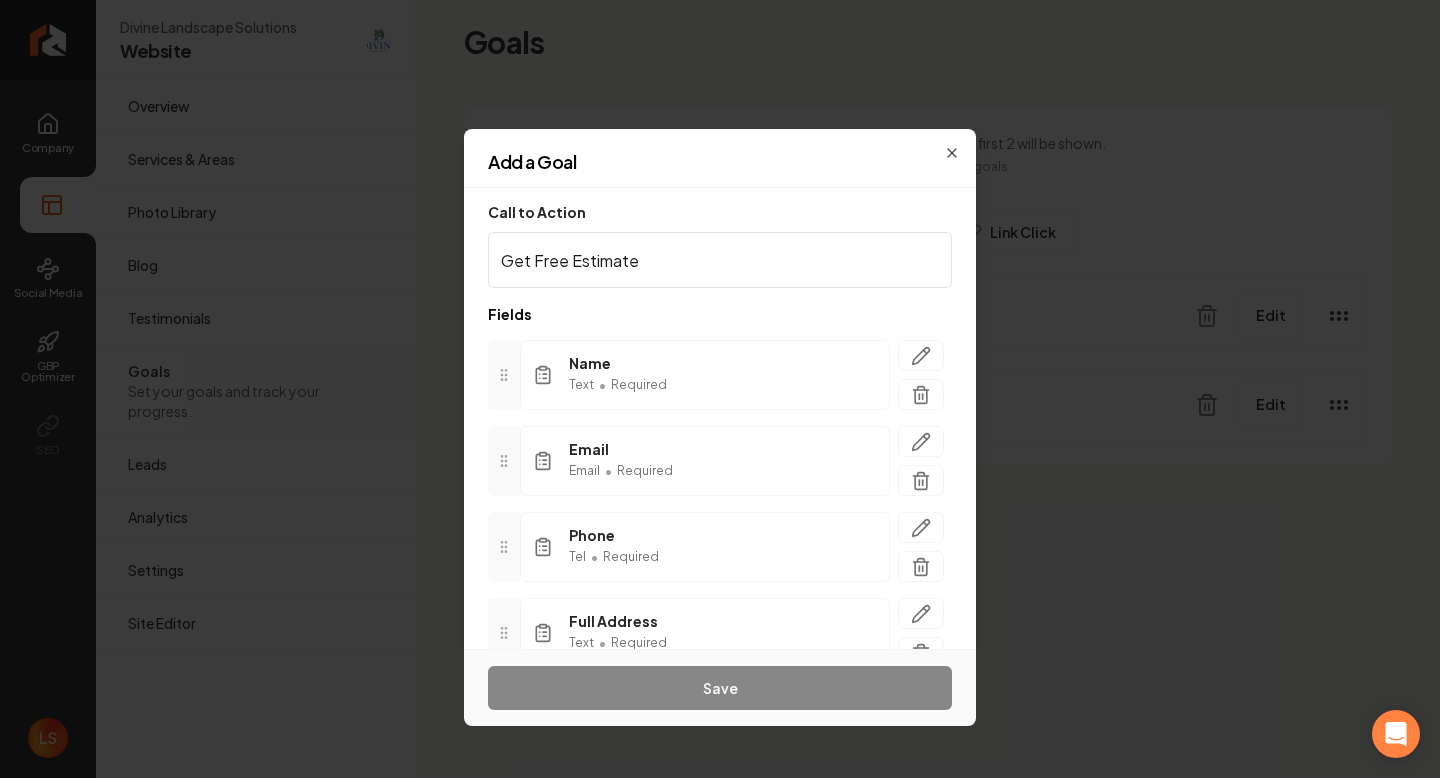 click on "Add a Goal" at bounding box center [720, 162] 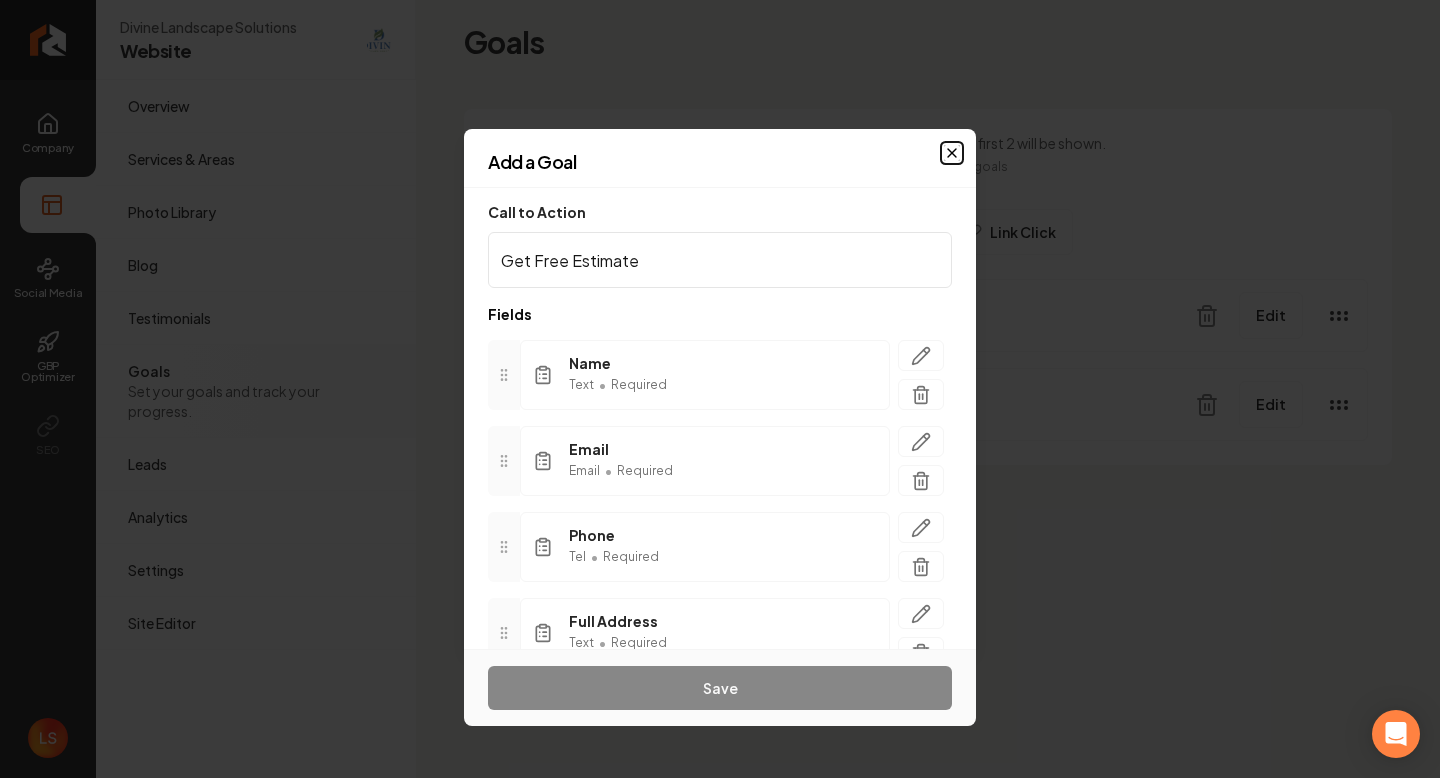 click 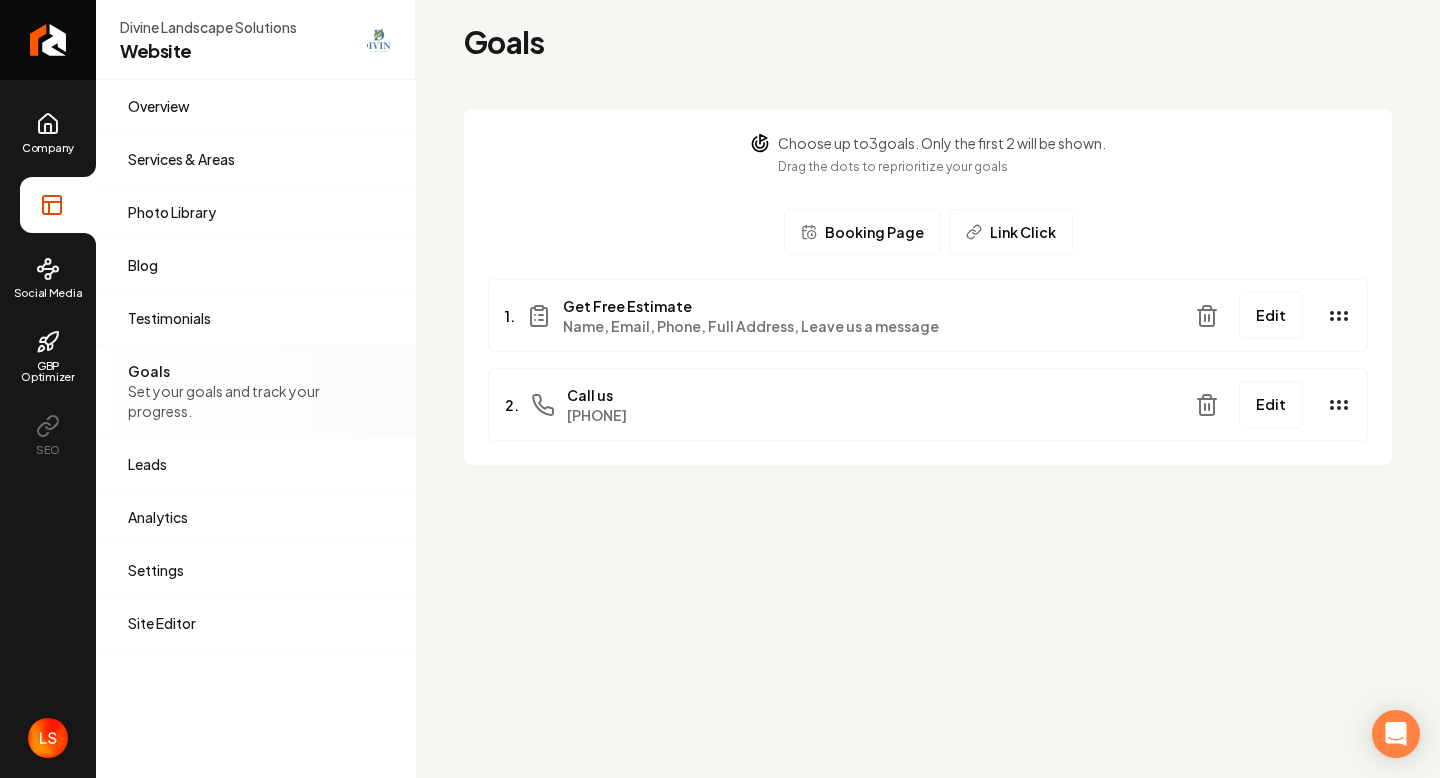click on "Booking Page" at bounding box center (874, 232) 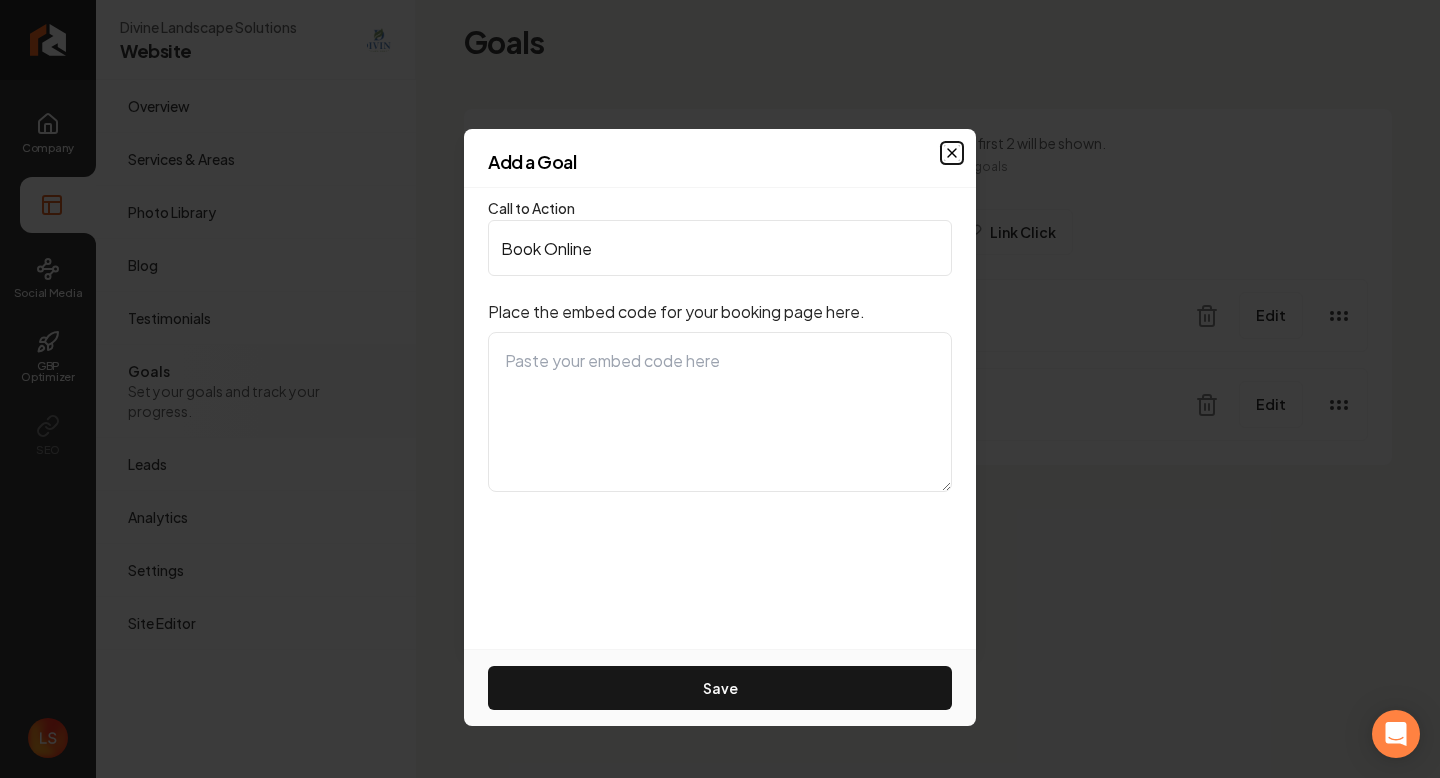 click 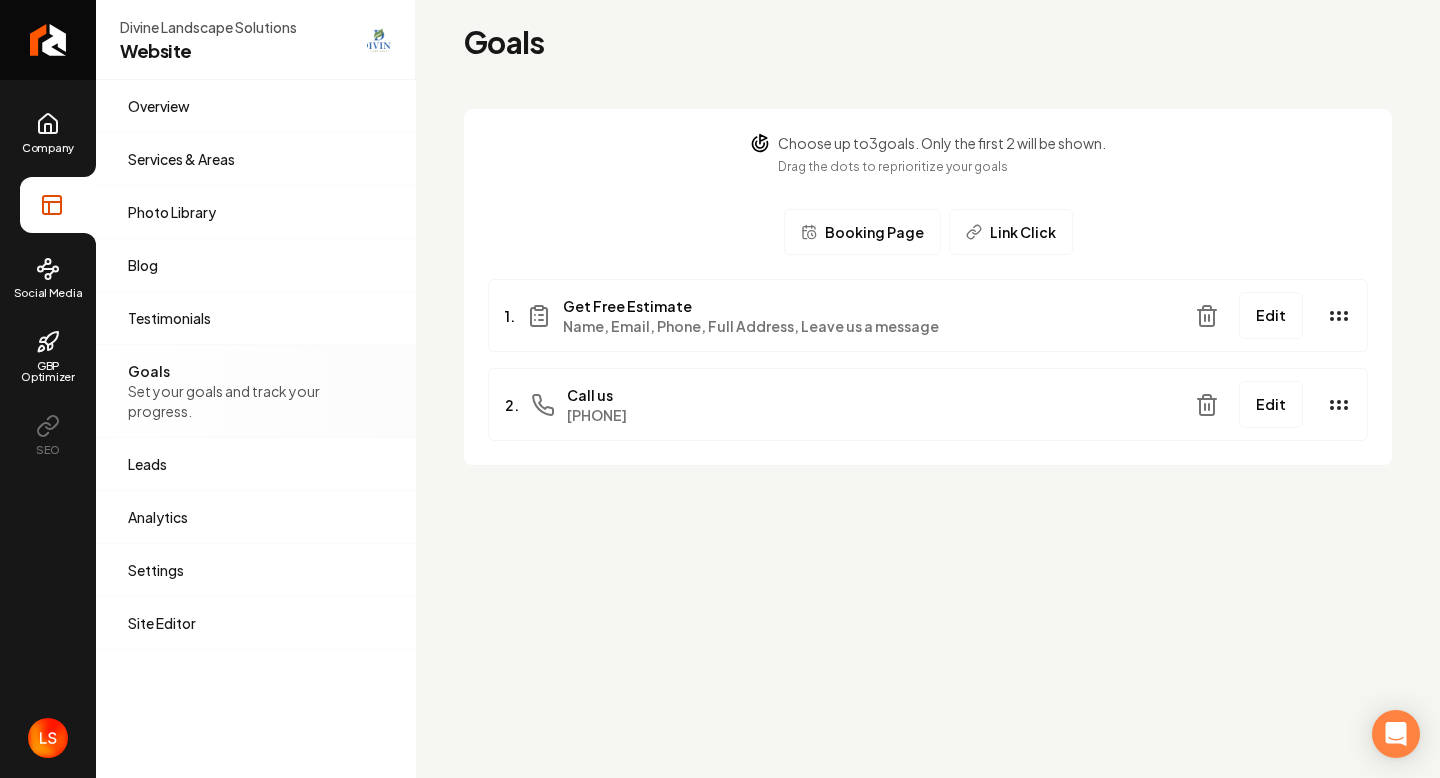 click on "Link Click" at bounding box center [1011, 232] 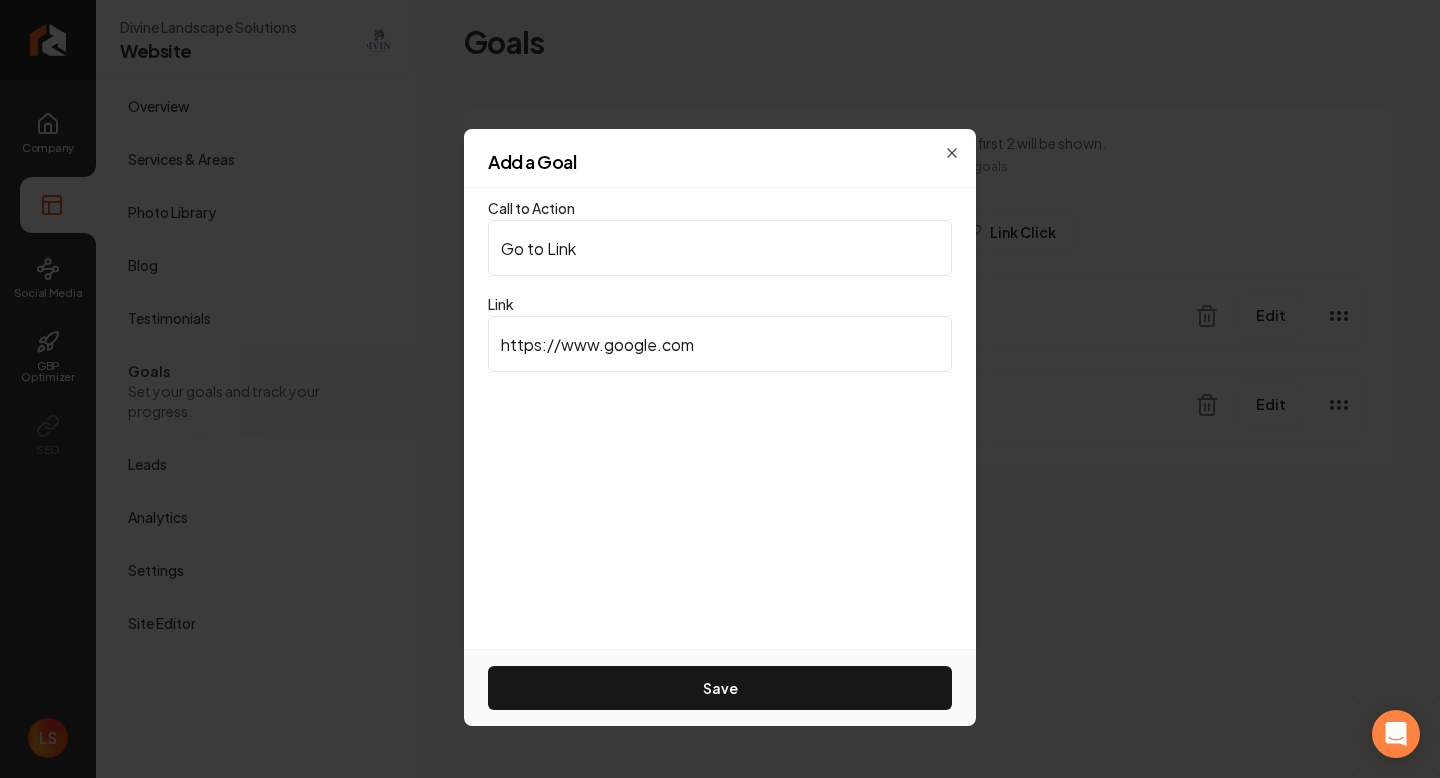 click on "Add a Goal Call to Action Go to Link Link https://www.google.com Save Close" at bounding box center (720, 389) 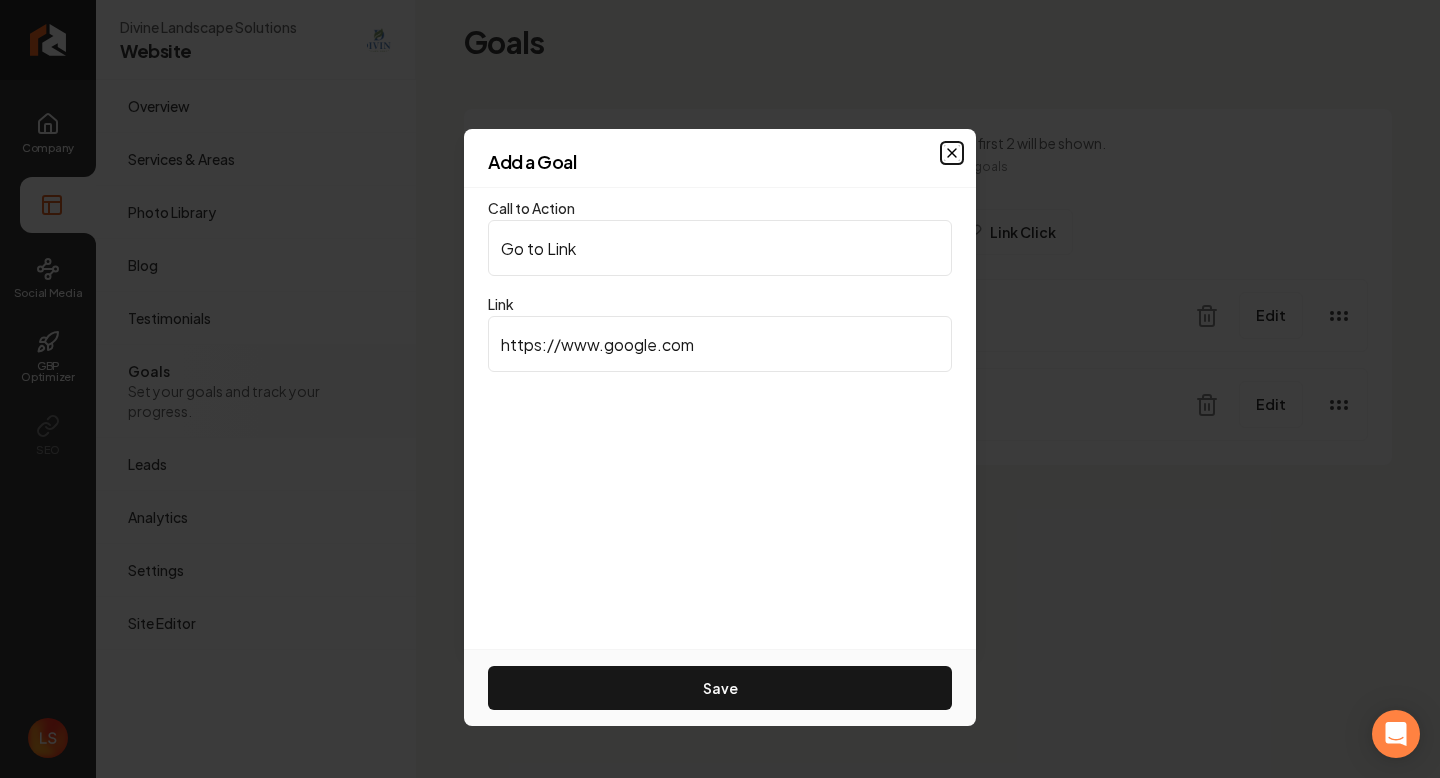 click 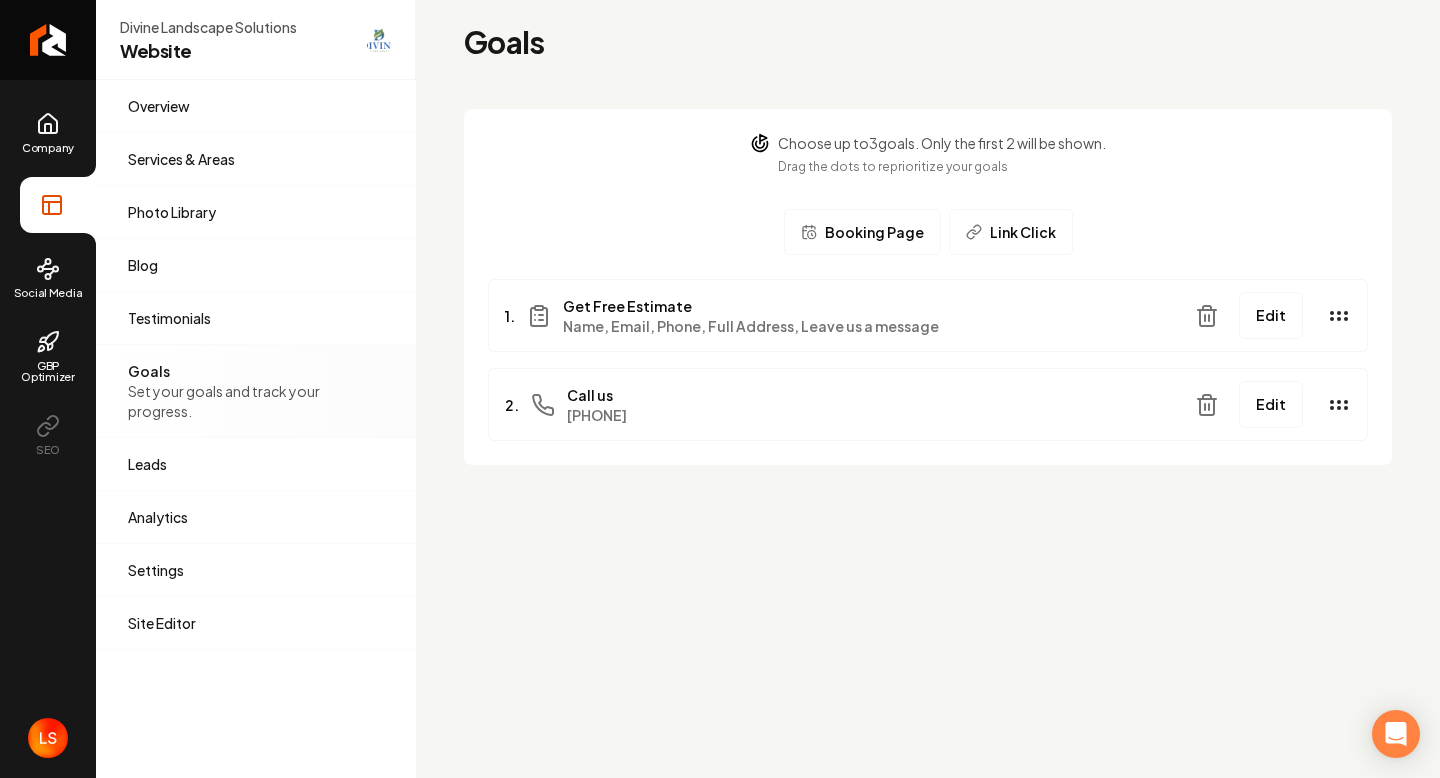 click on "Link Click" at bounding box center (1023, 232) 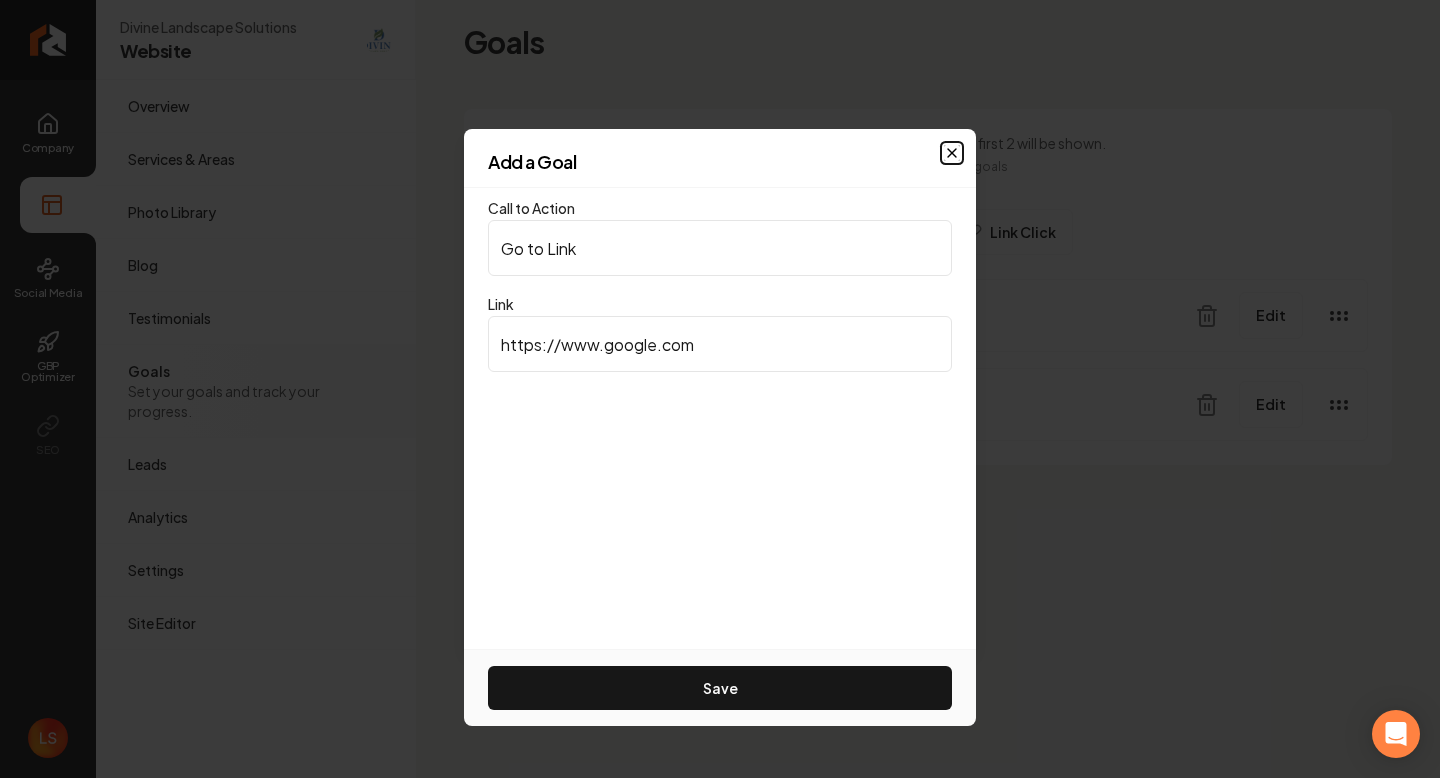 click 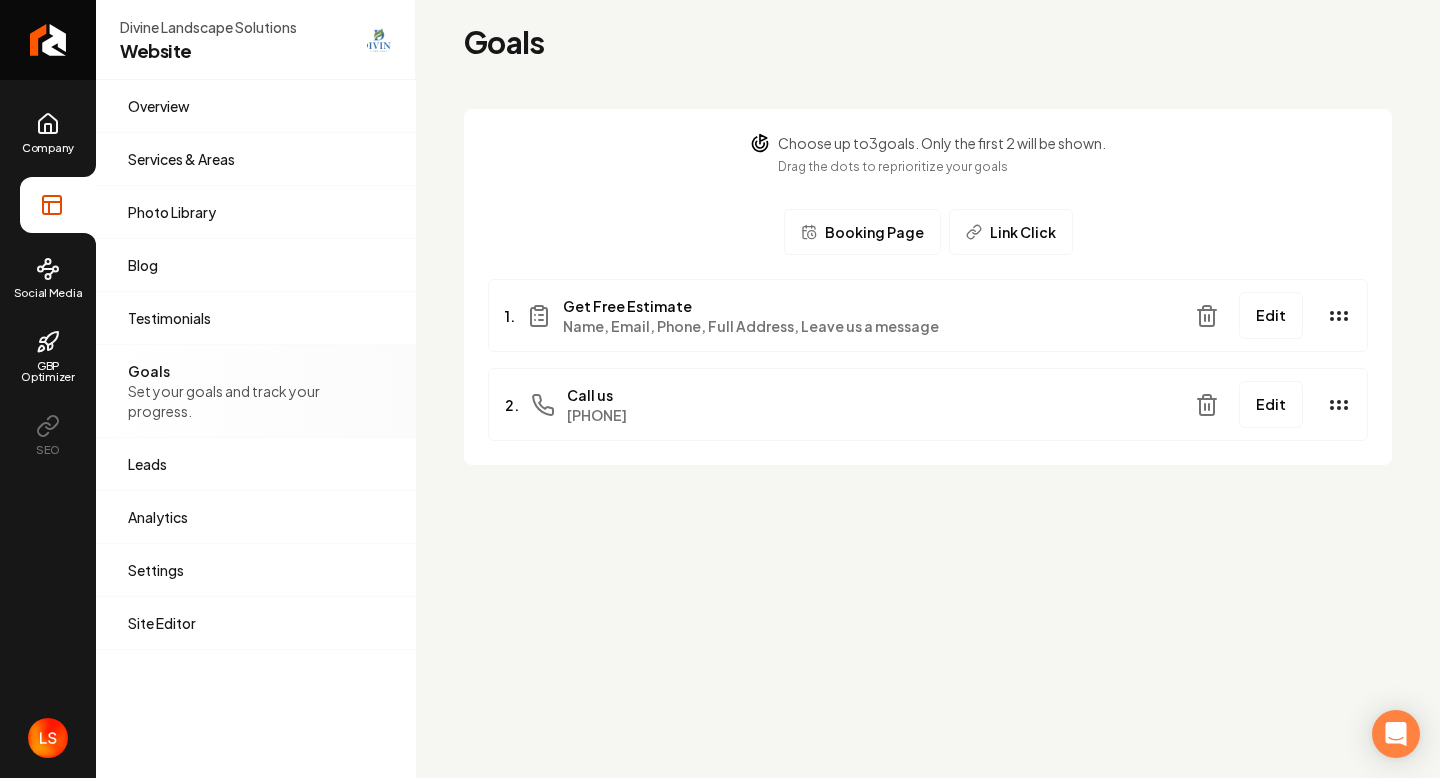 click on "Get Free Estimate Name, Email, Phone, Full Address, Leave us a message" at bounding box center (751, 316) 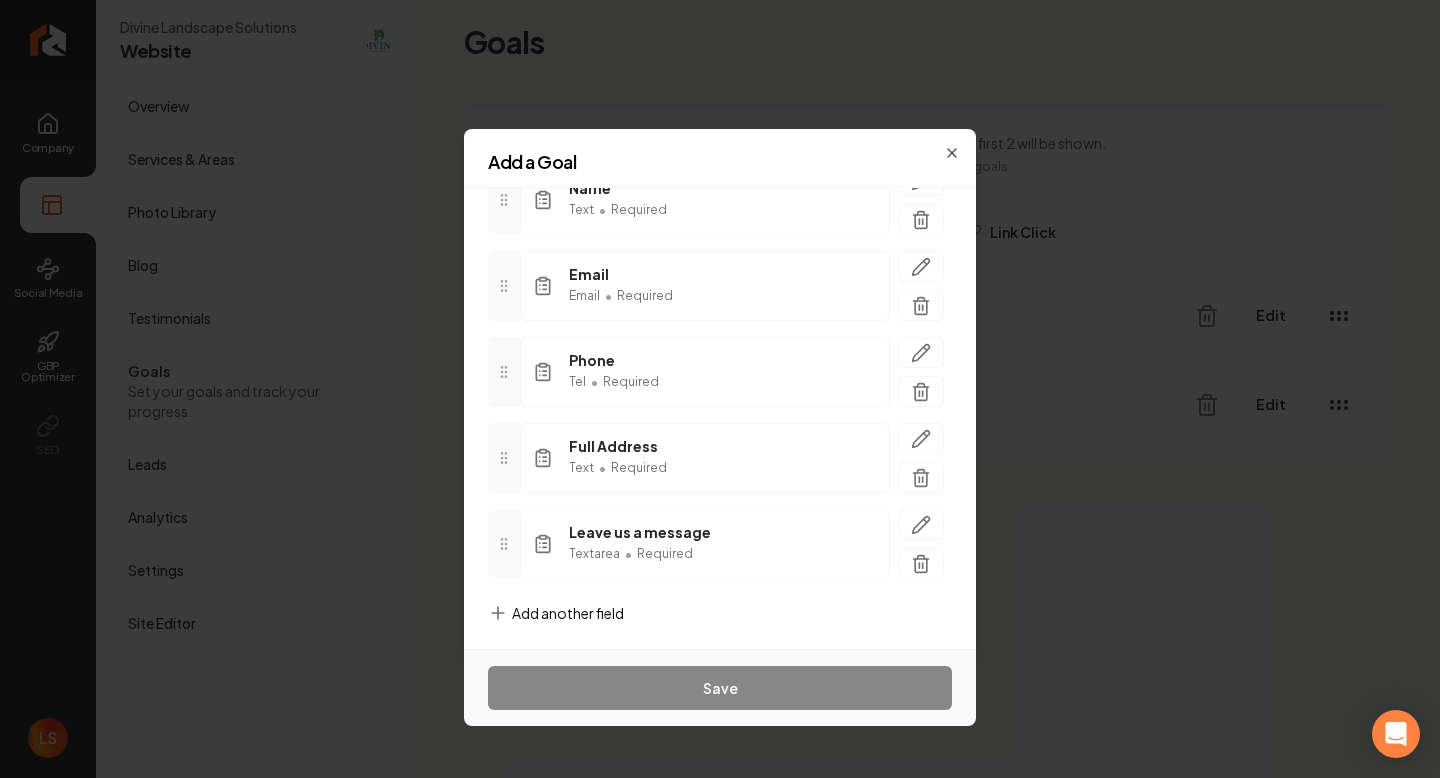 scroll, scrollTop: 181, scrollLeft: 0, axis: vertical 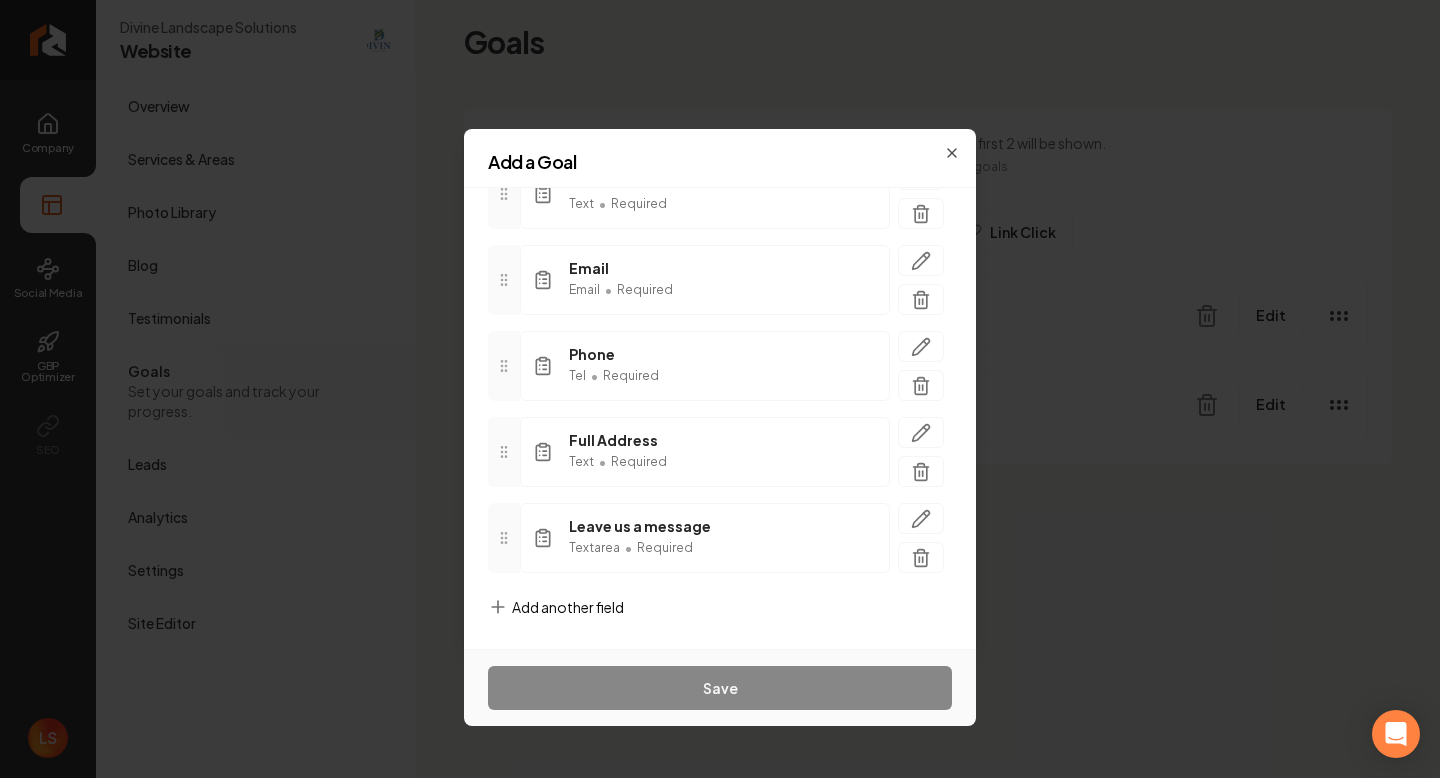 click on "Add another field" at bounding box center [568, 607] 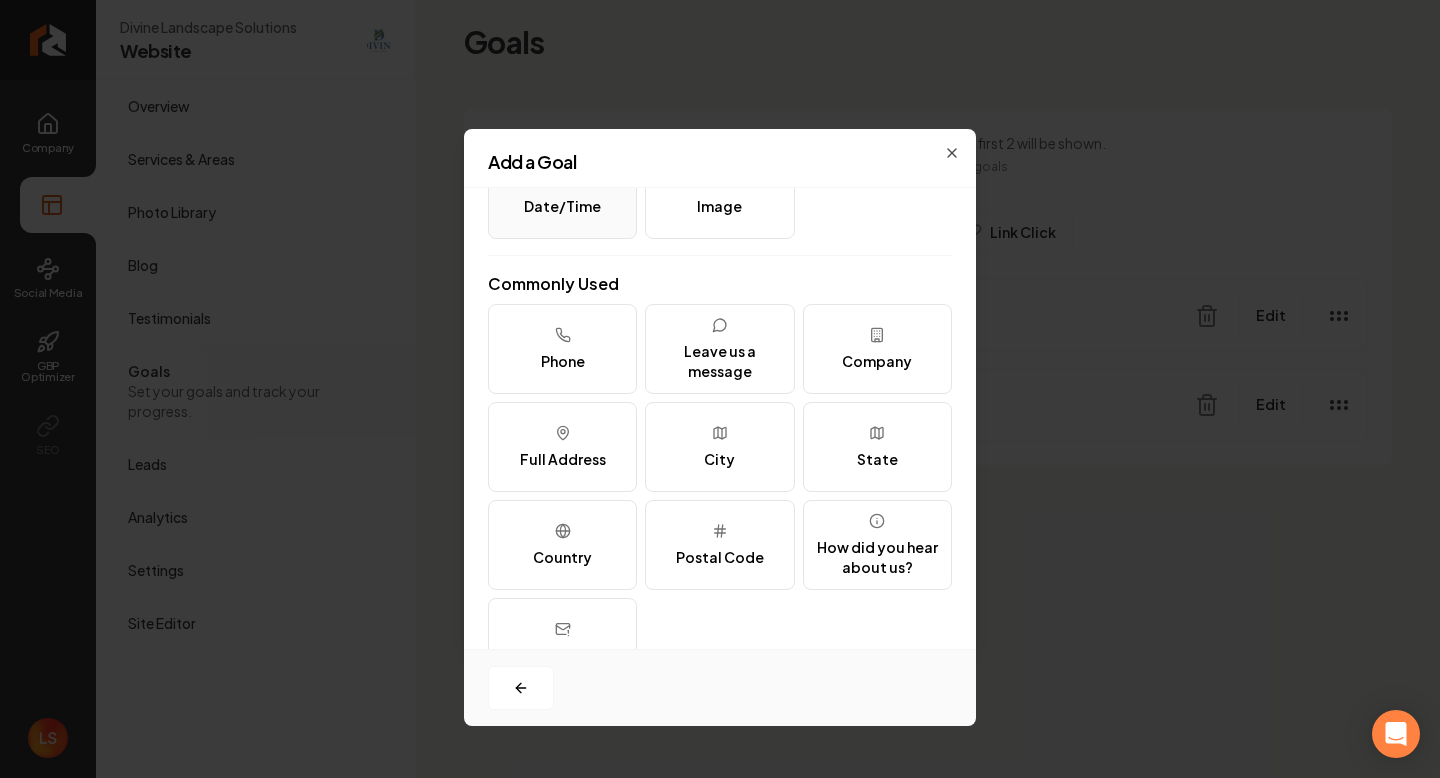 scroll, scrollTop: 244, scrollLeft: 0, axis: vertical 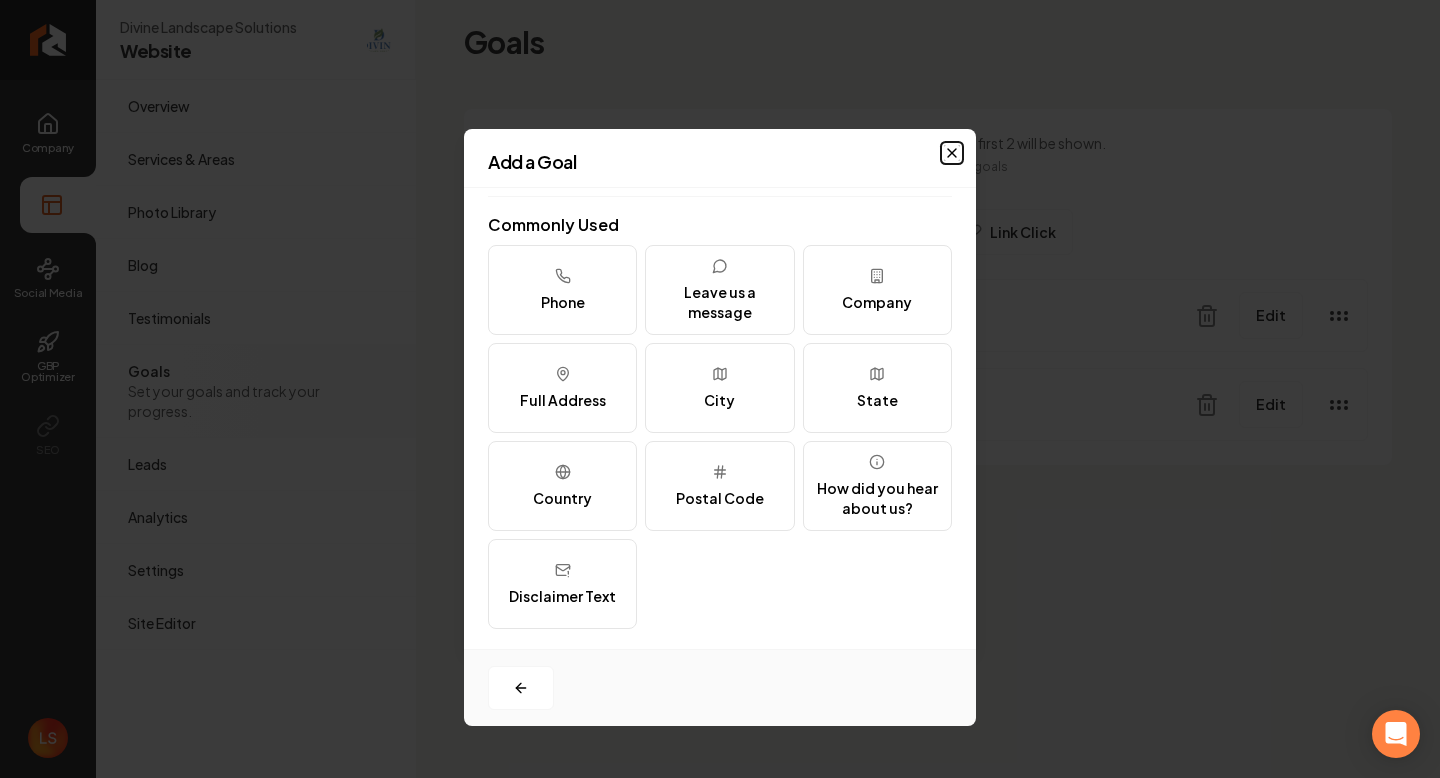 click 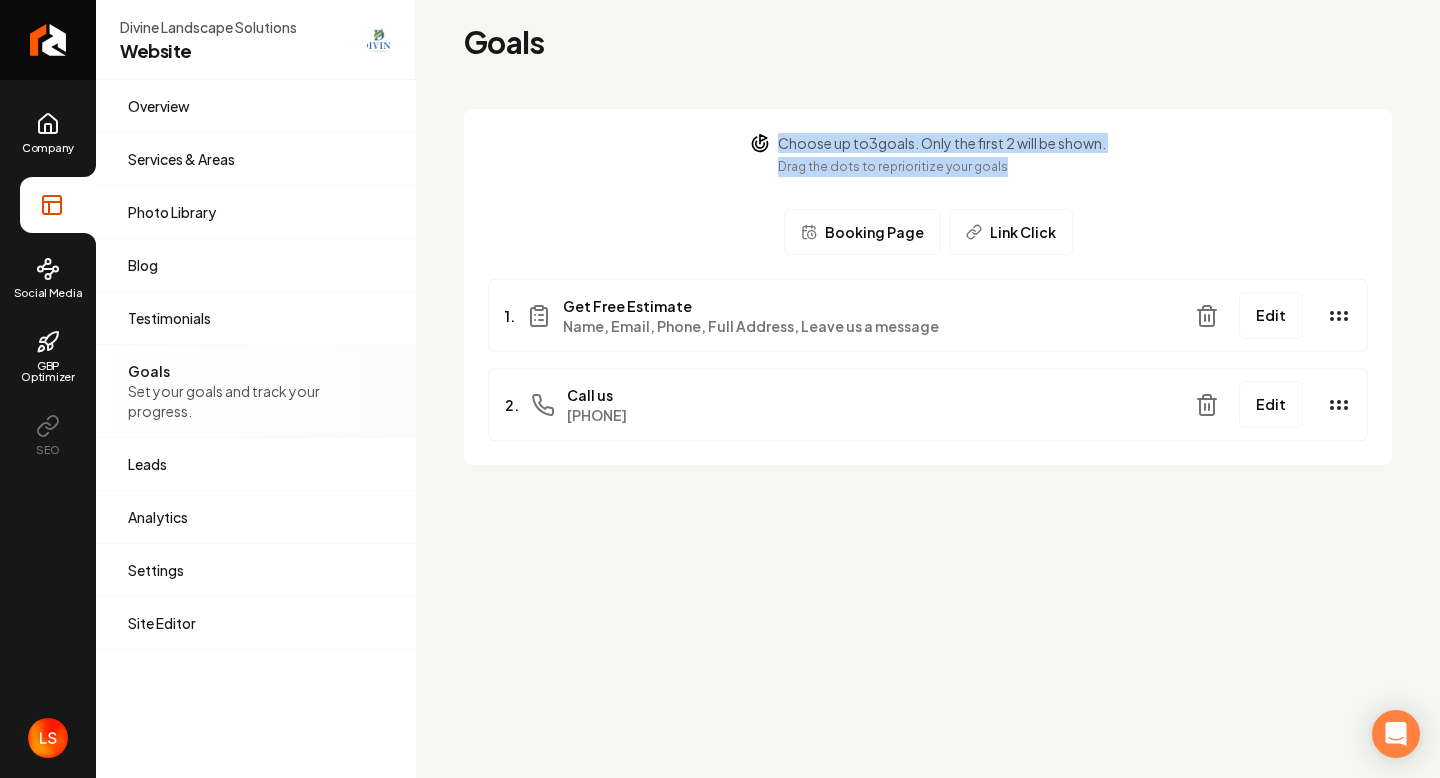 drag, startPoint x: 757, startPoint y: 142, endPoint x: 749, endPoint y: 208, distance: 66.48308 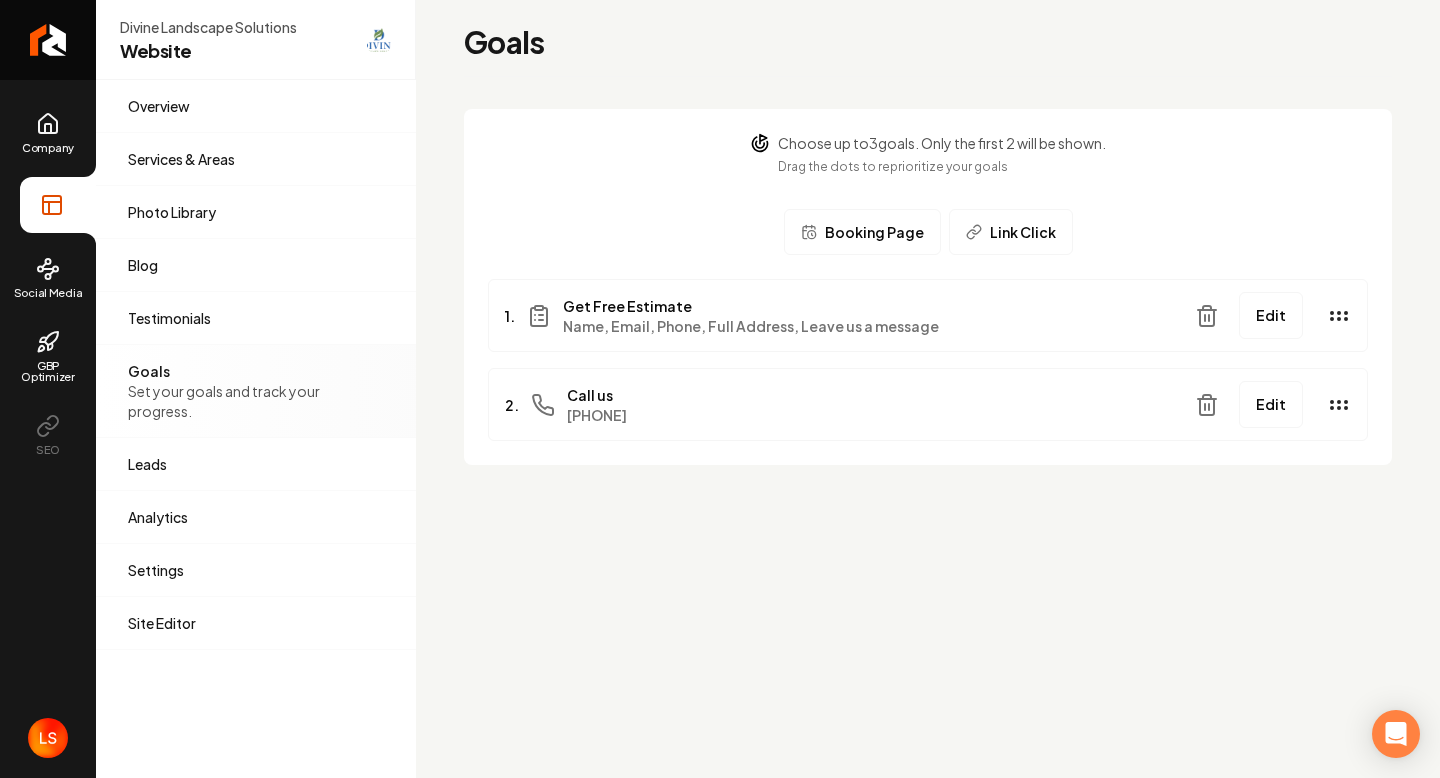 click on "Choose up to 3 goals. Only the first 2 will be shown. Drag the dots to reprioritize your goals" at bounding box center (928, 155) 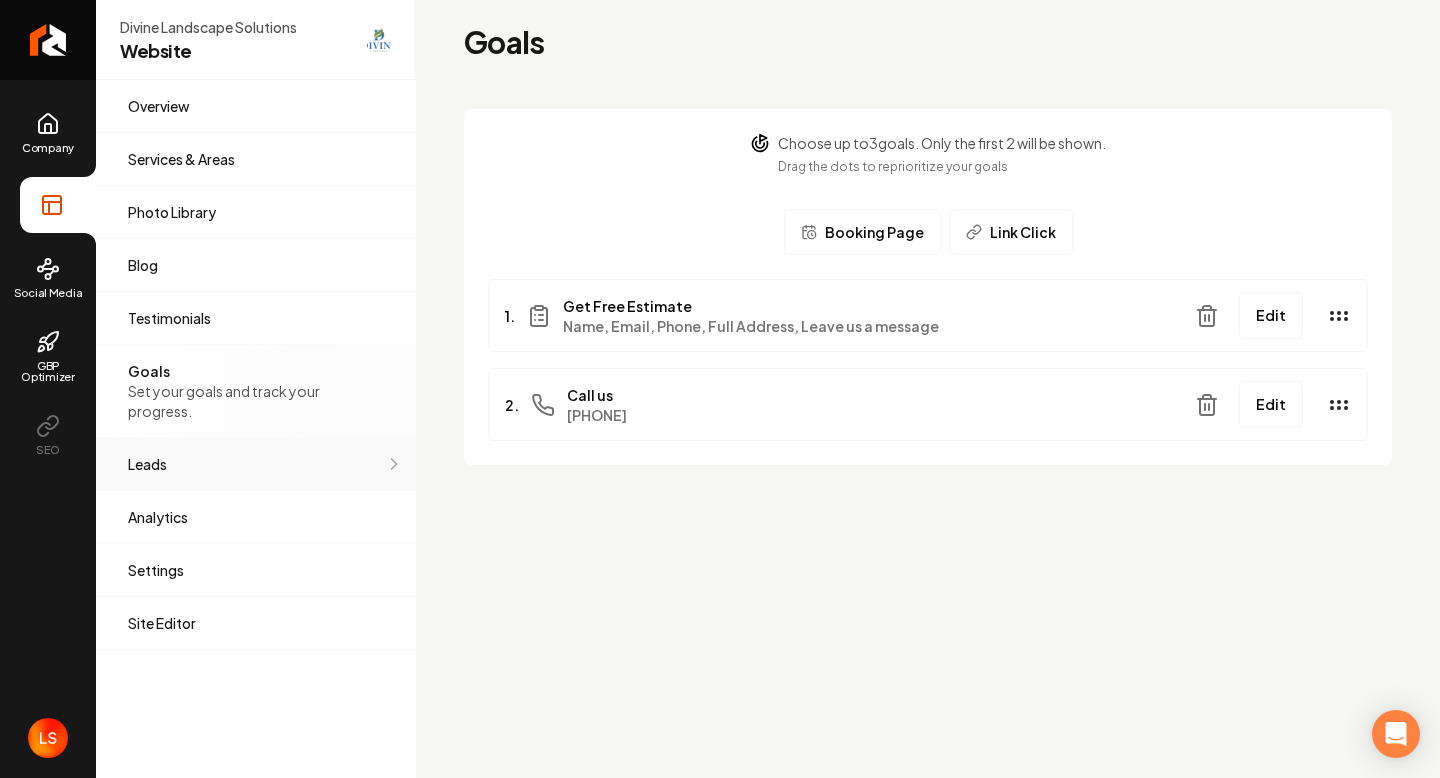 click on "Leads" at bounding box center (256, 464) 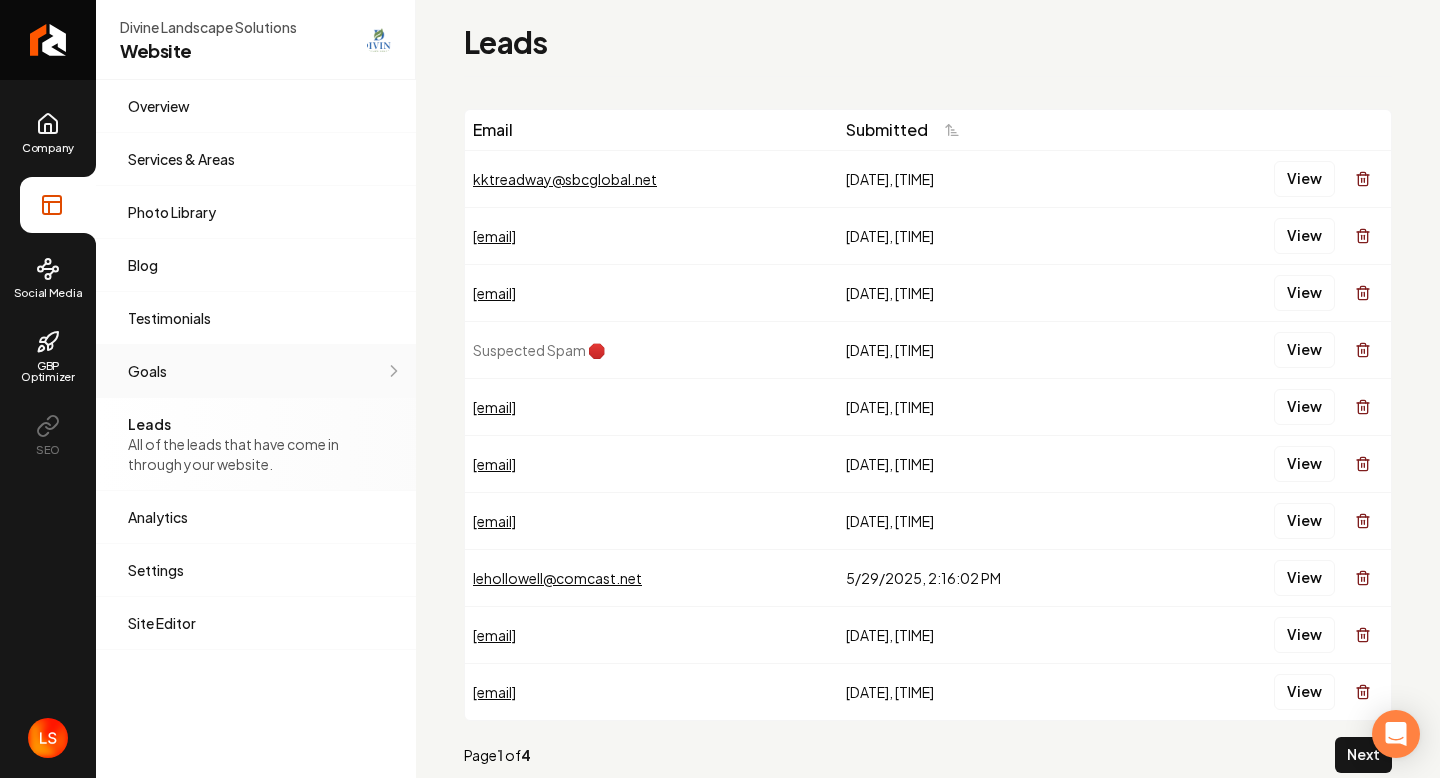 click on "Goals" at bounding box center (256, 371) 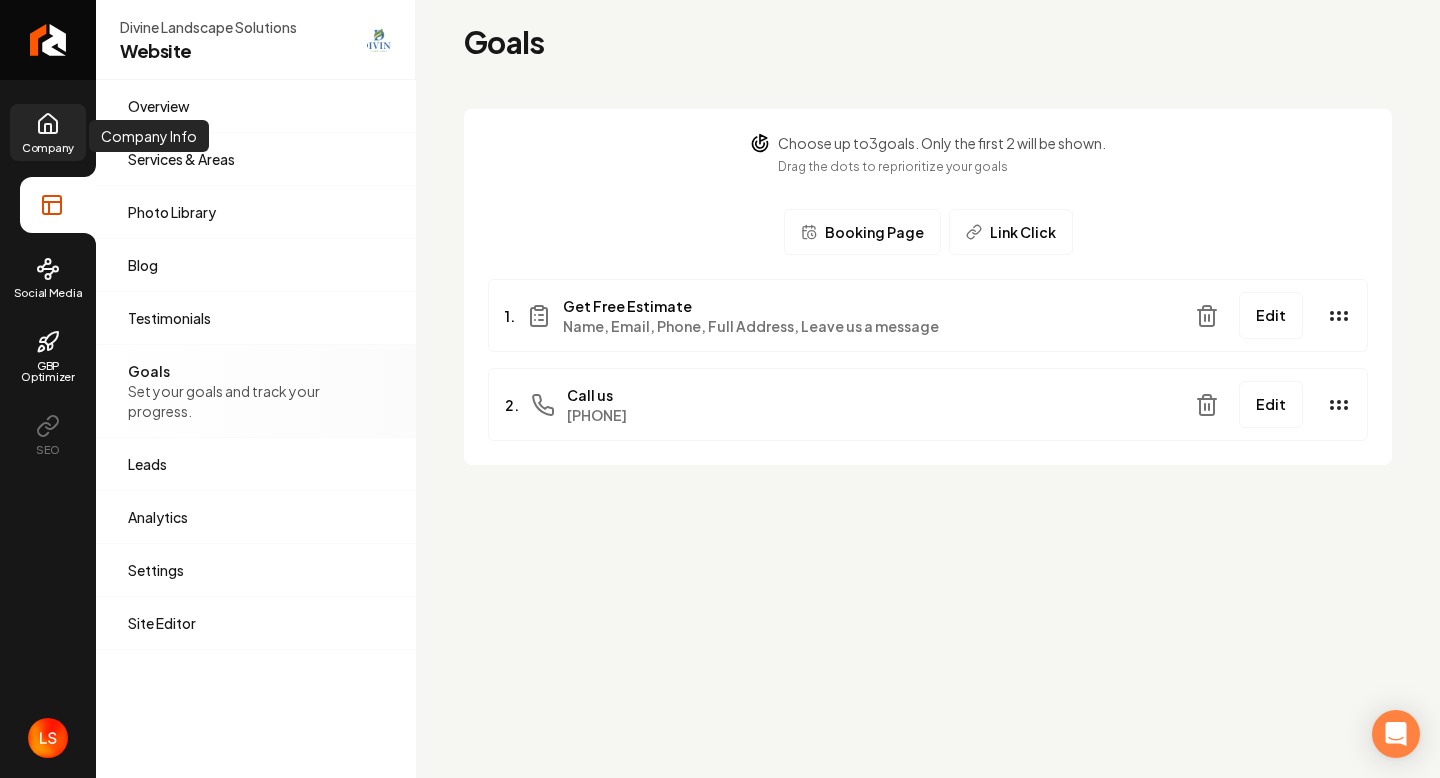 click 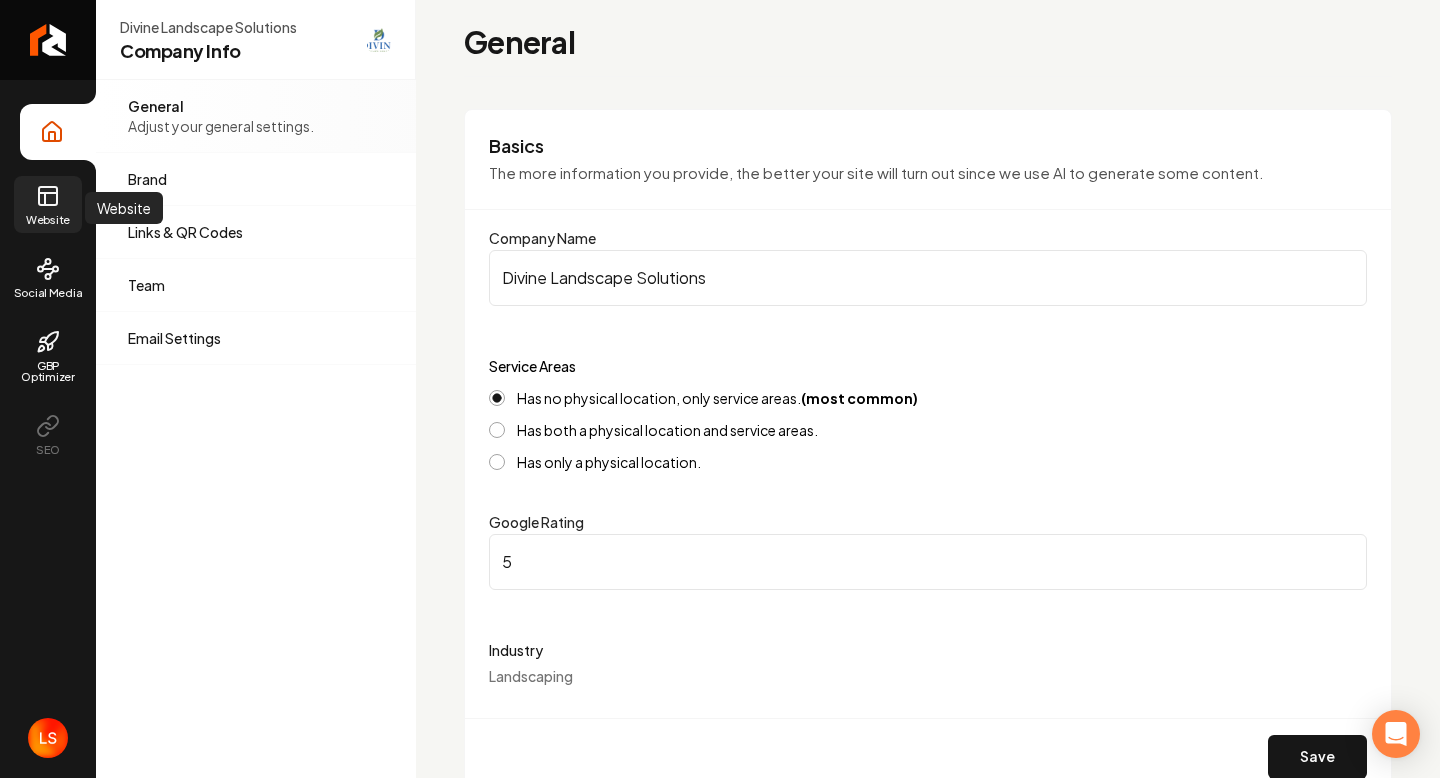click on "Website" at bounding box center (48, 204) 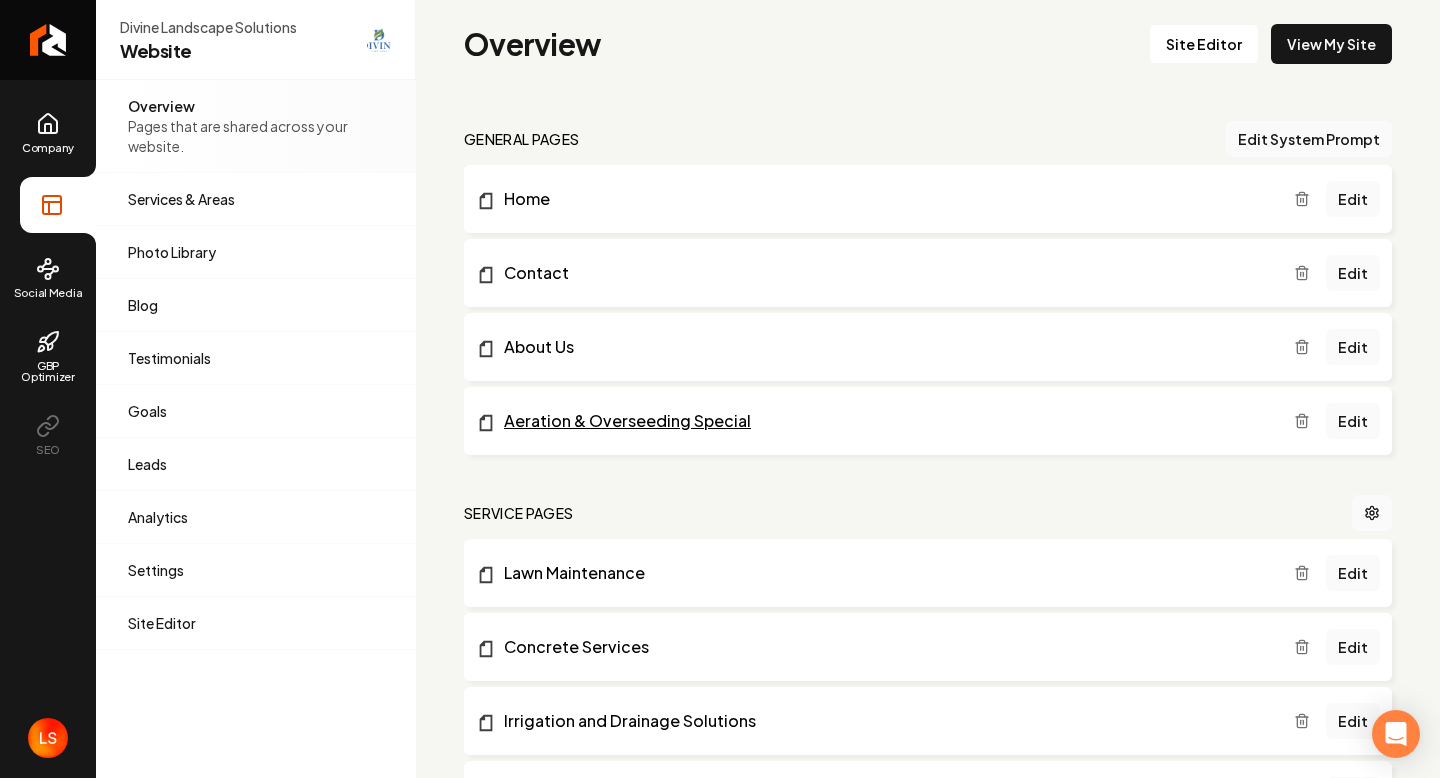 click on "Aeration & Overseeding Special" at bounding box center (885, 421) 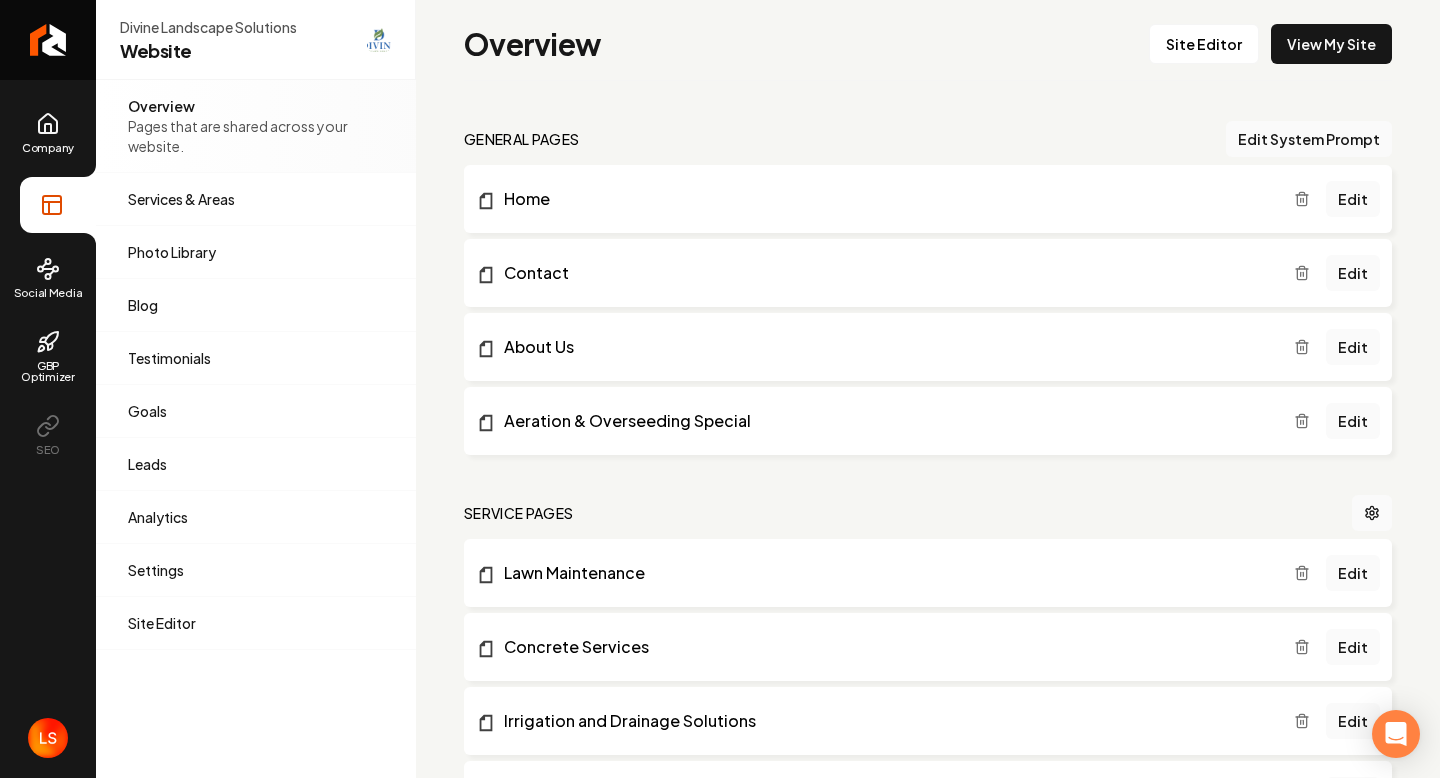 click 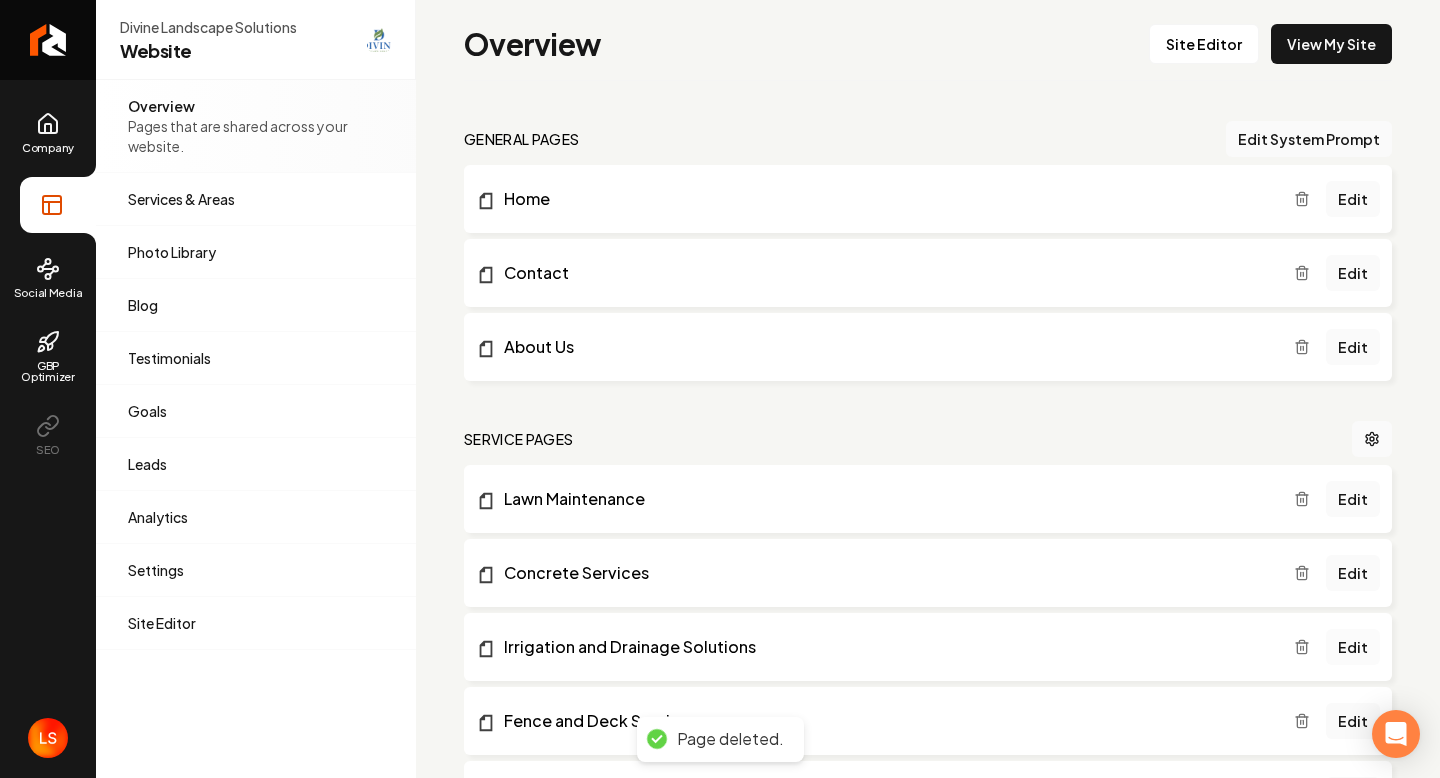 drag, startPoint x: 1394, startPoint y: 736, endPoint x: 1355, endPoint y: 637, distance: 106.404884 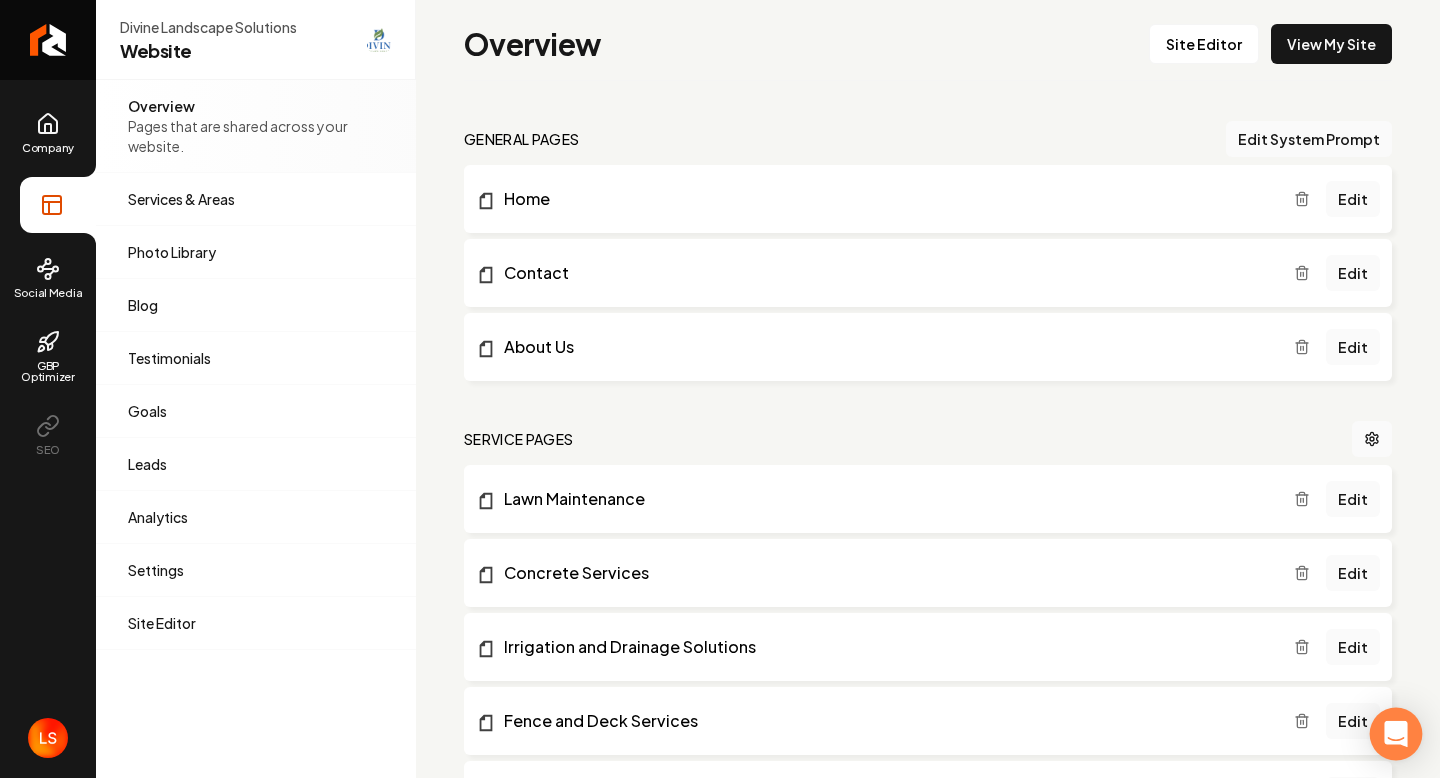click 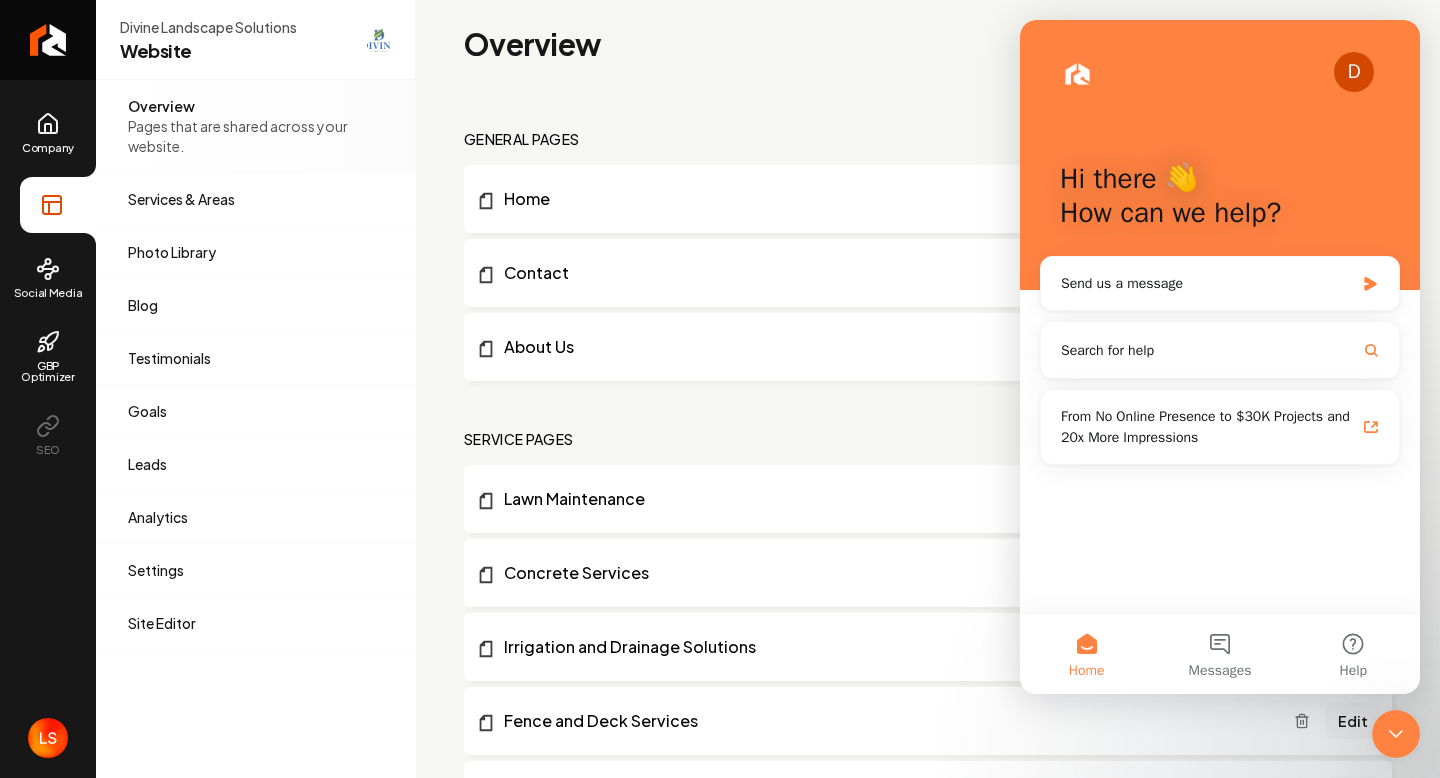 scroll, scrollTop: 0, scrollLeft: 0, axis: both 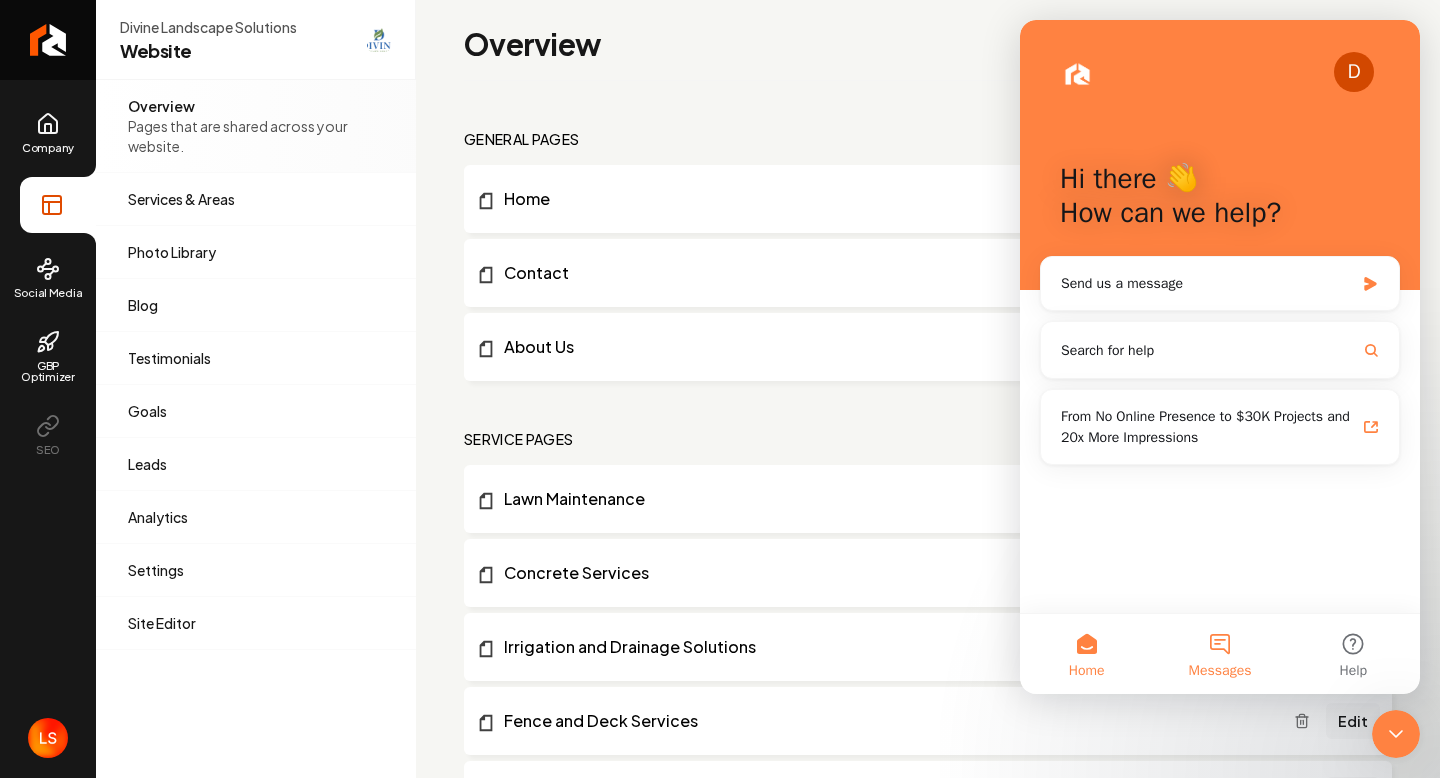 click on "Messages" at bounding box center (1219, 654) 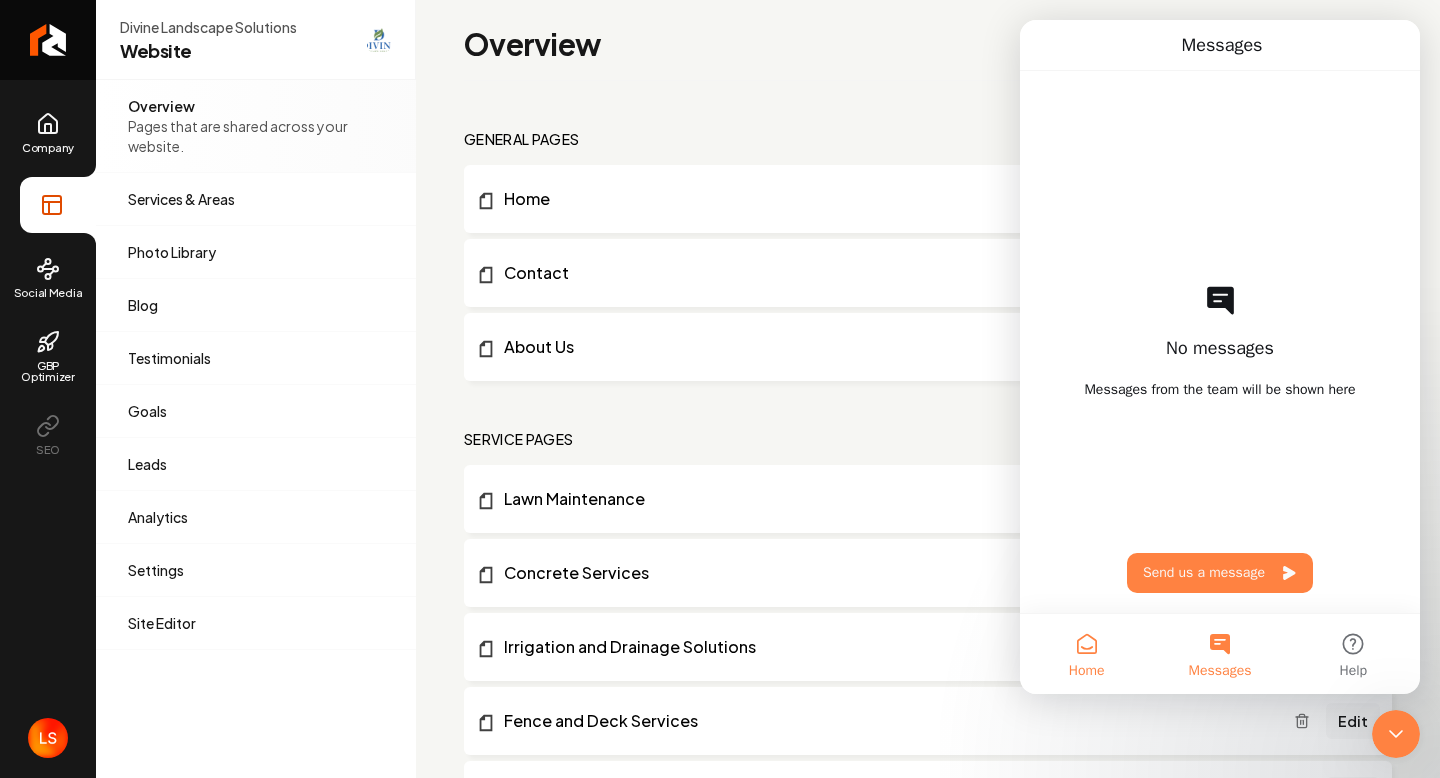 click on "Home" at bounding box center (1086, 654) 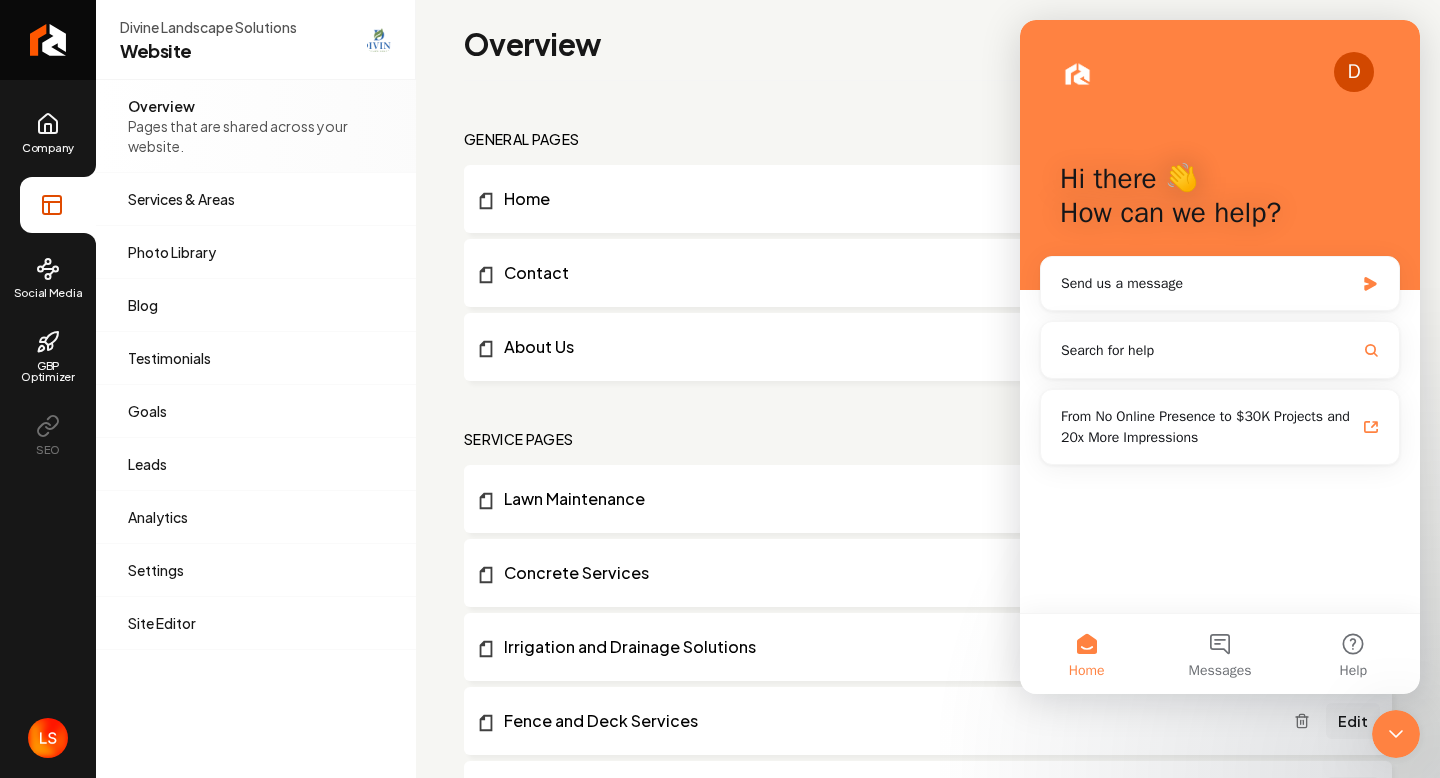 click on "general pages Edit System Prompt" at bounding box center [928, 139] 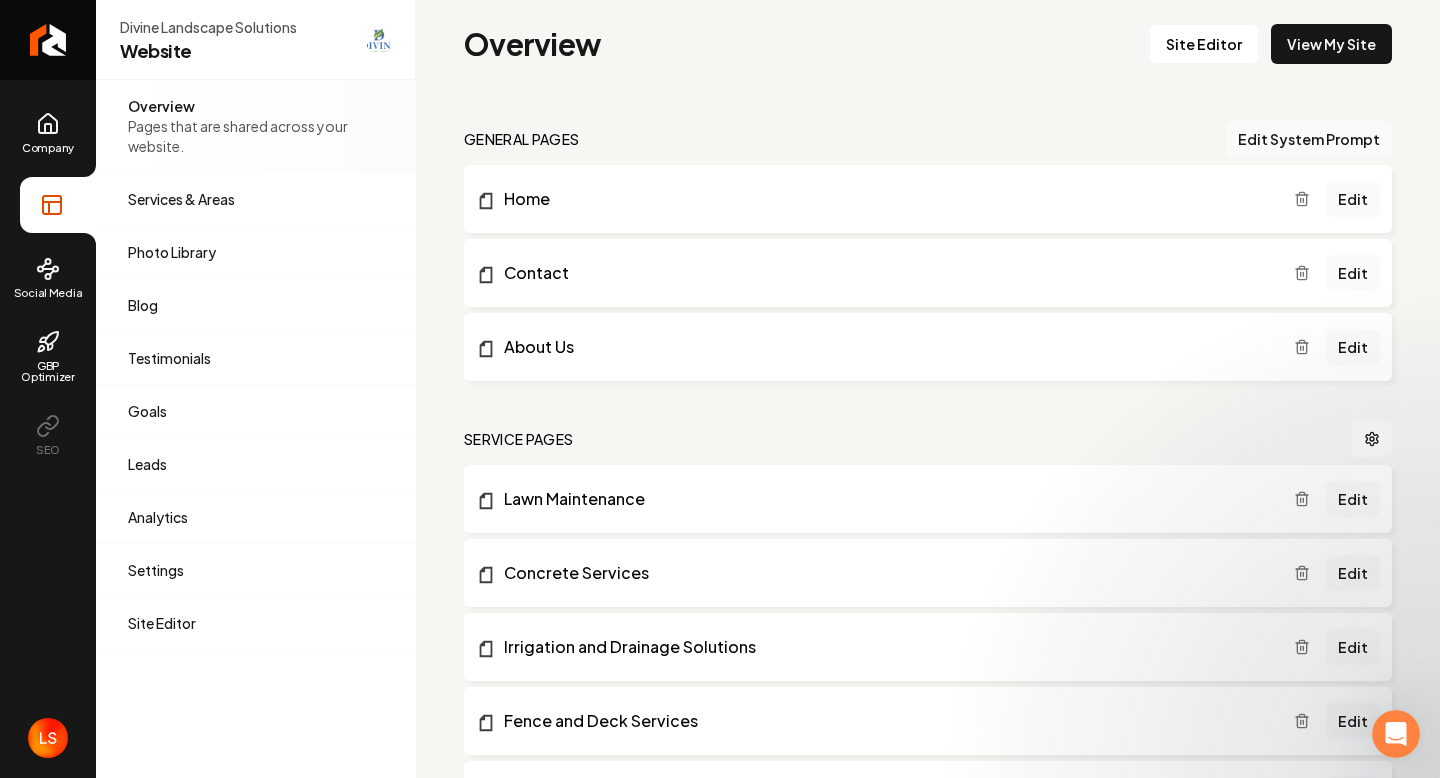 scroll, scrollTop: 0, scrollLeft: 0, axis: both 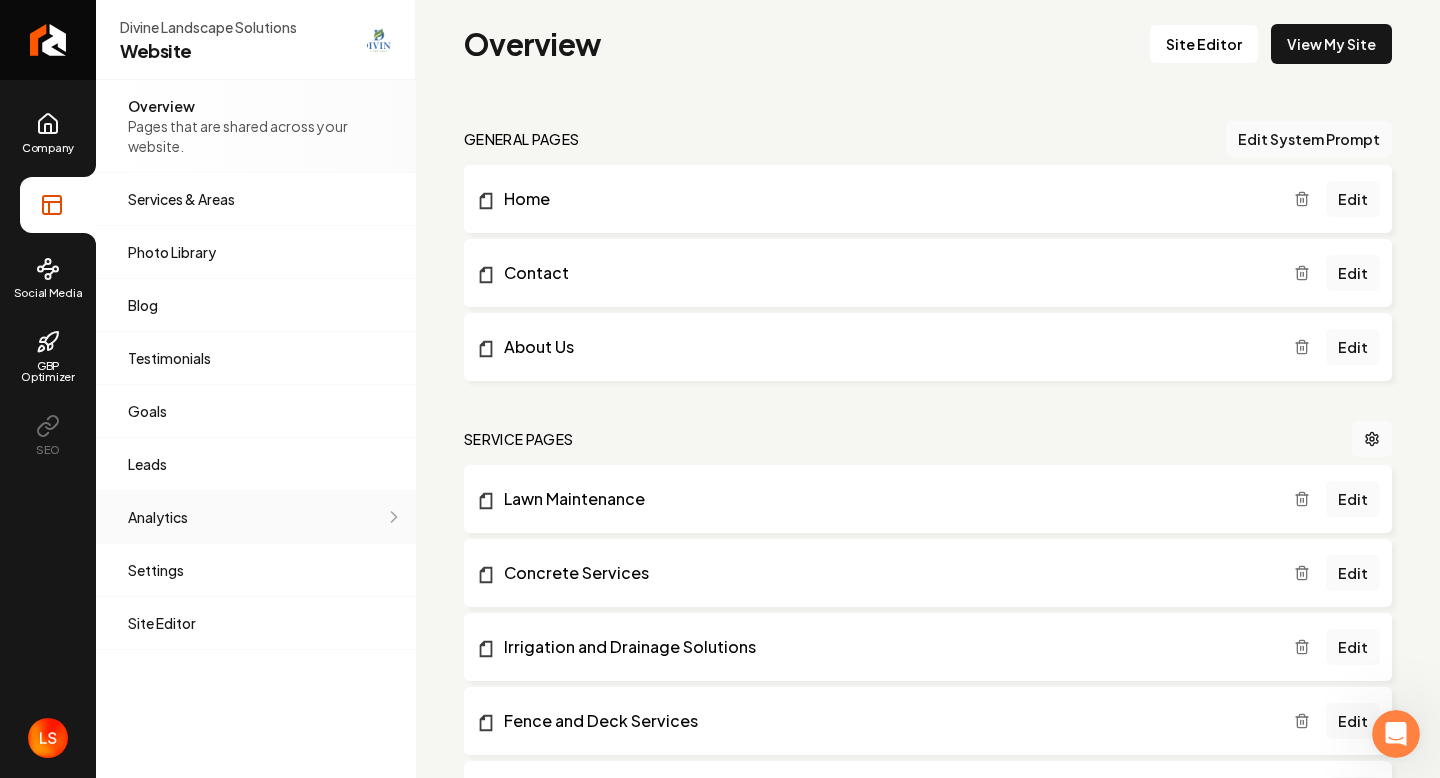 click 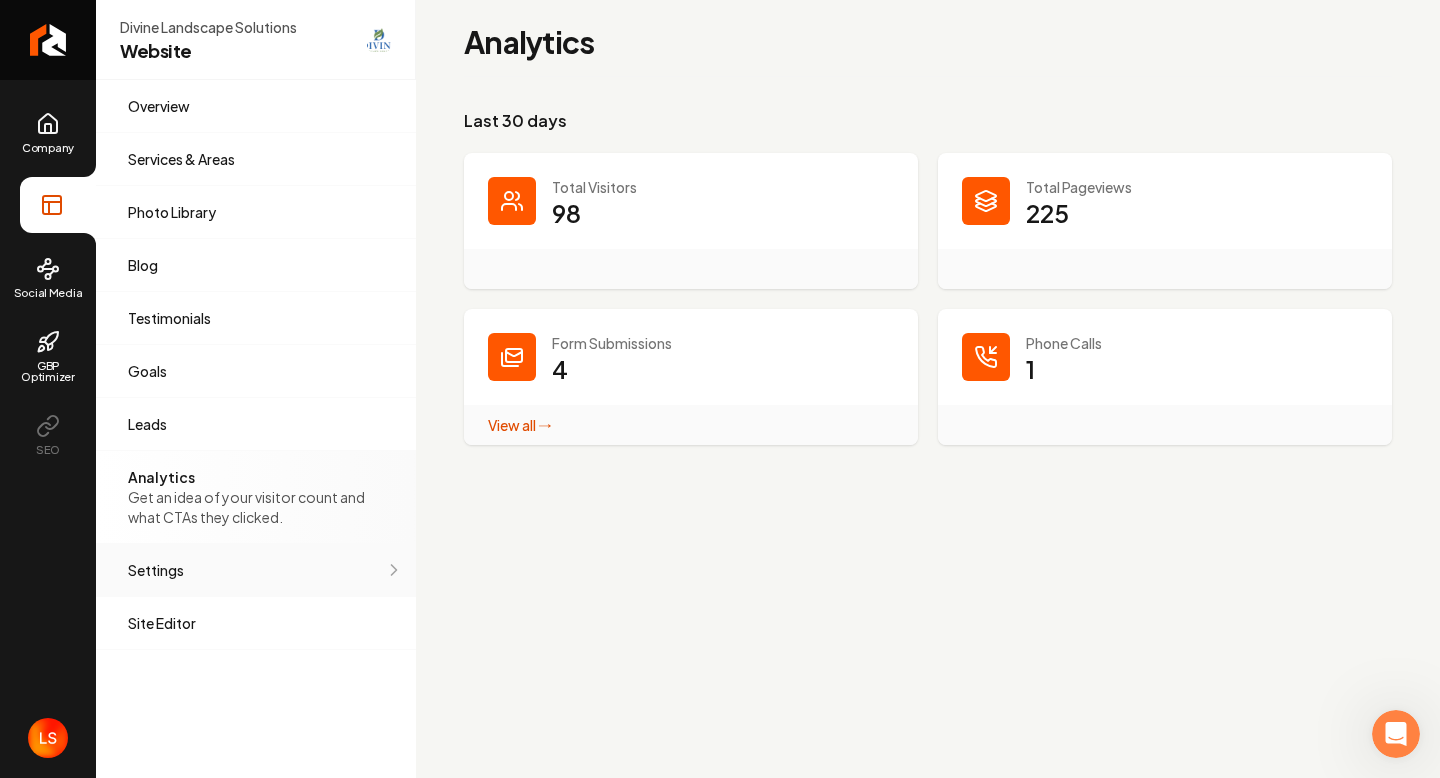 click on "Settings Adjust your domain, scripts, redirects, and more." at bounding box center (256, 570) 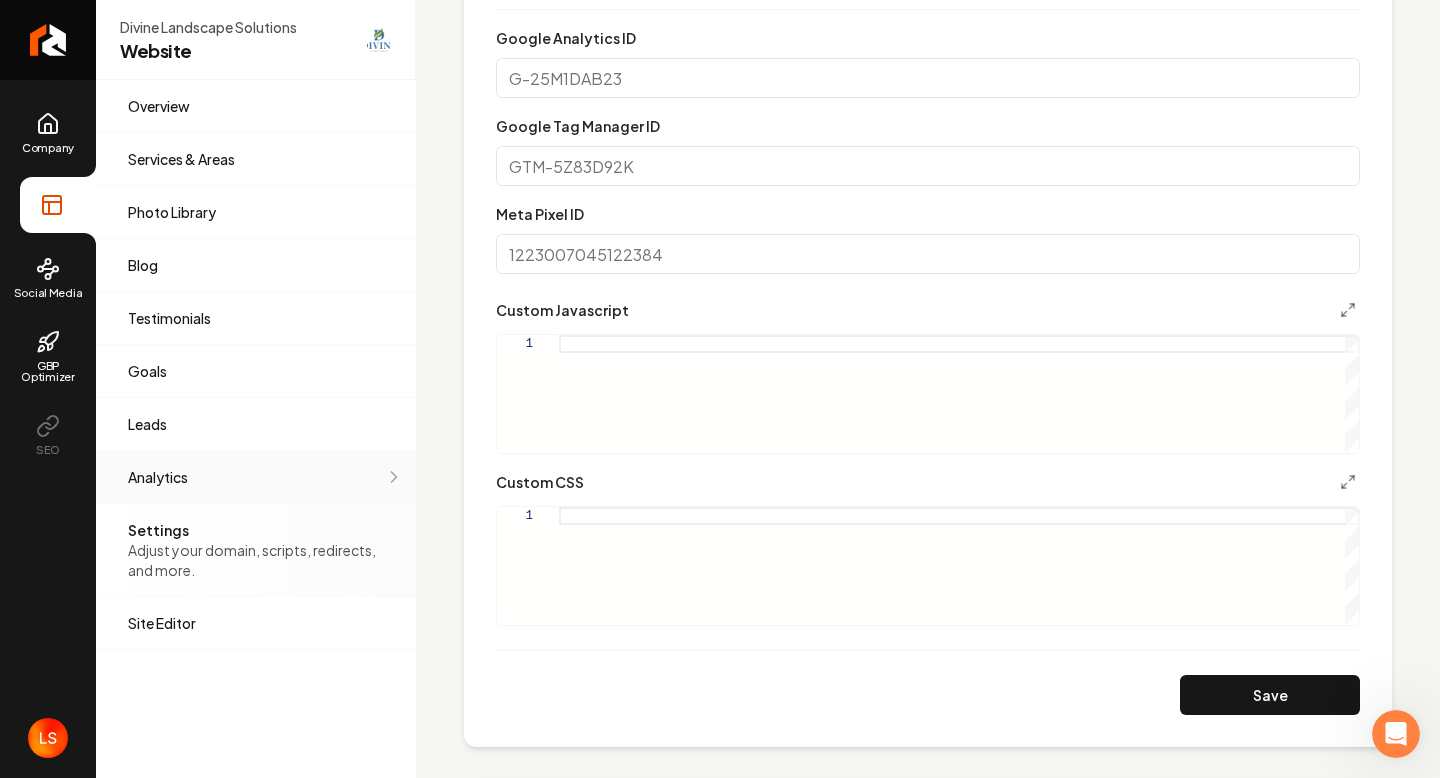 scroll, scrollTop: 962, scrollLeft: 0, axis: vertical 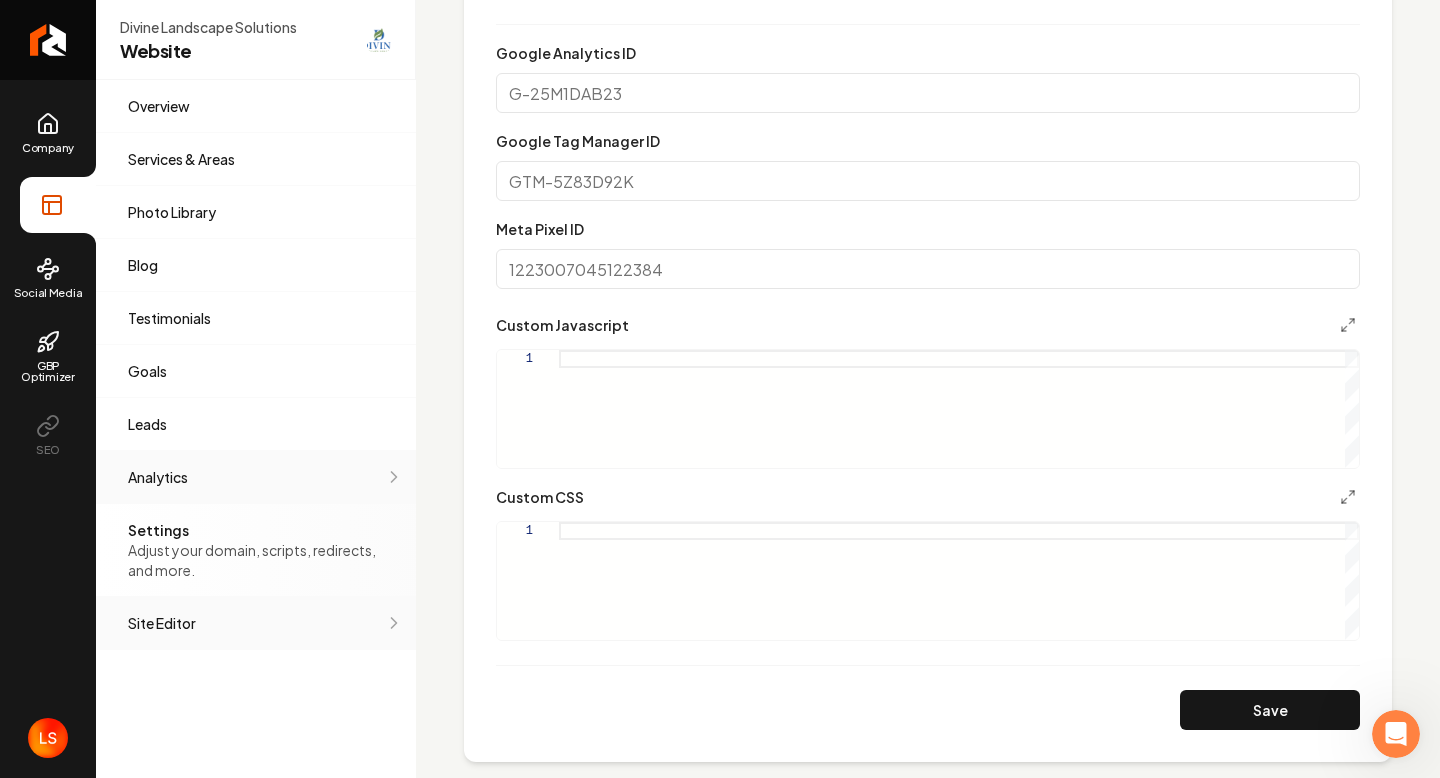 click on "Site Editor Edit your website with our easy-to-use editor." at bounding box center [256, 623] 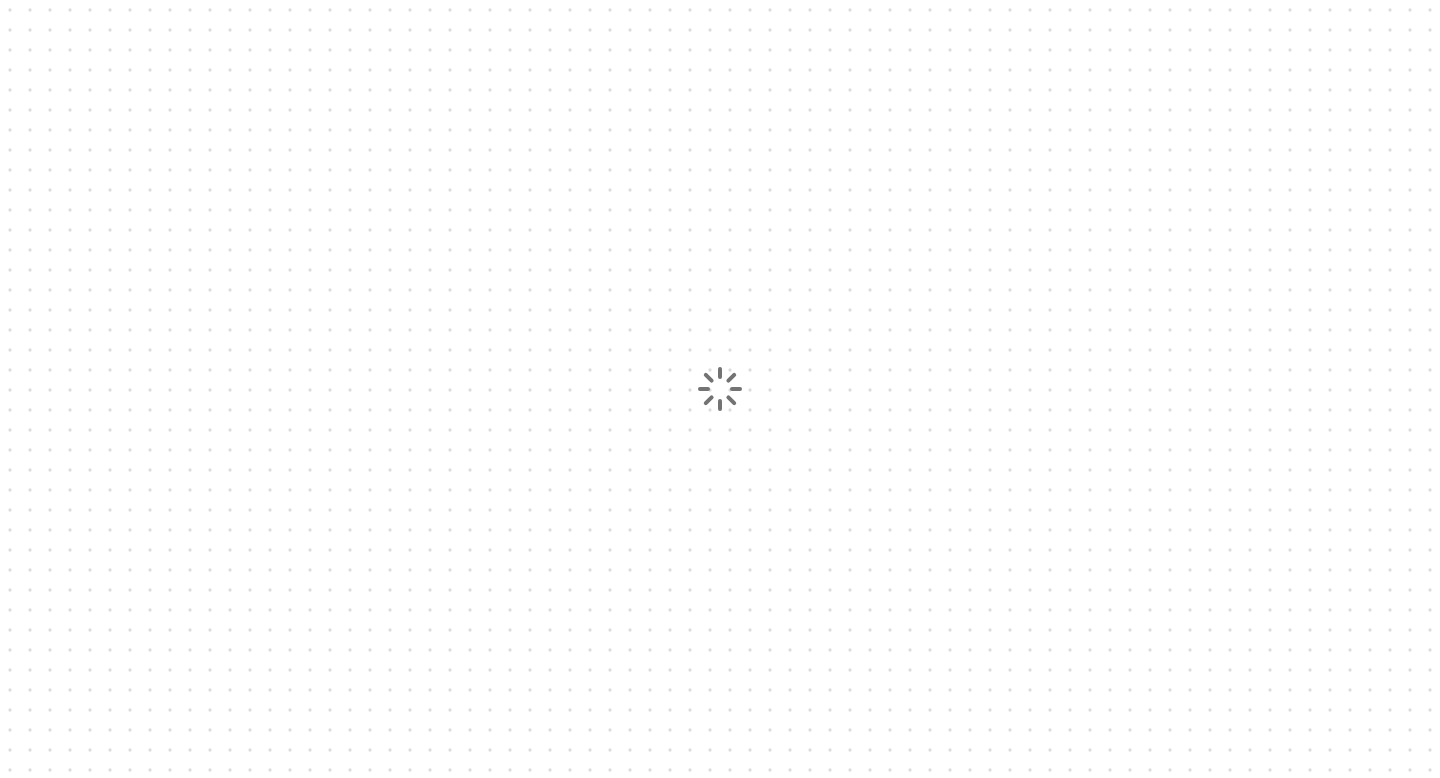 scroll, scrollTop: 0, scrollLeft: 0, axis: both 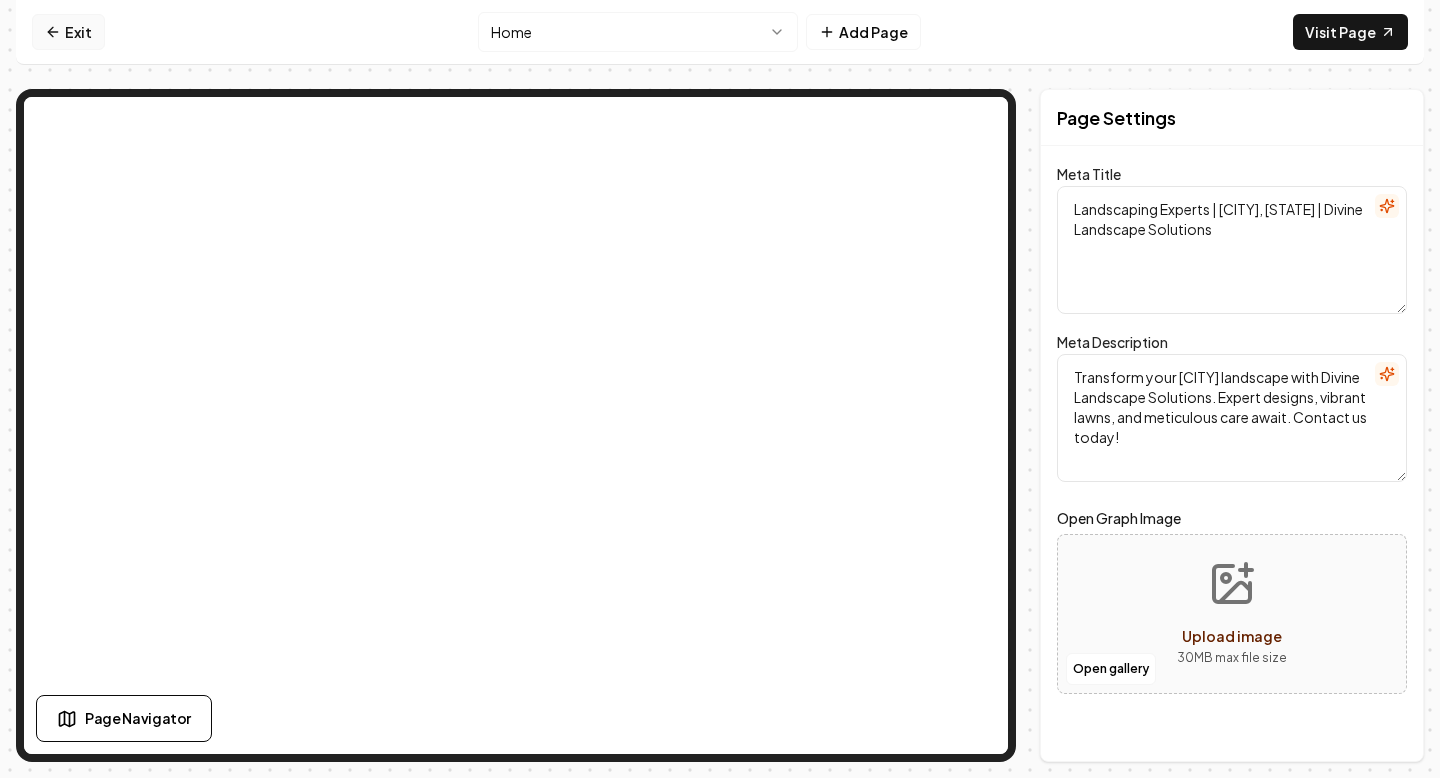 click on "Exit" at bounding box center [68, 32] 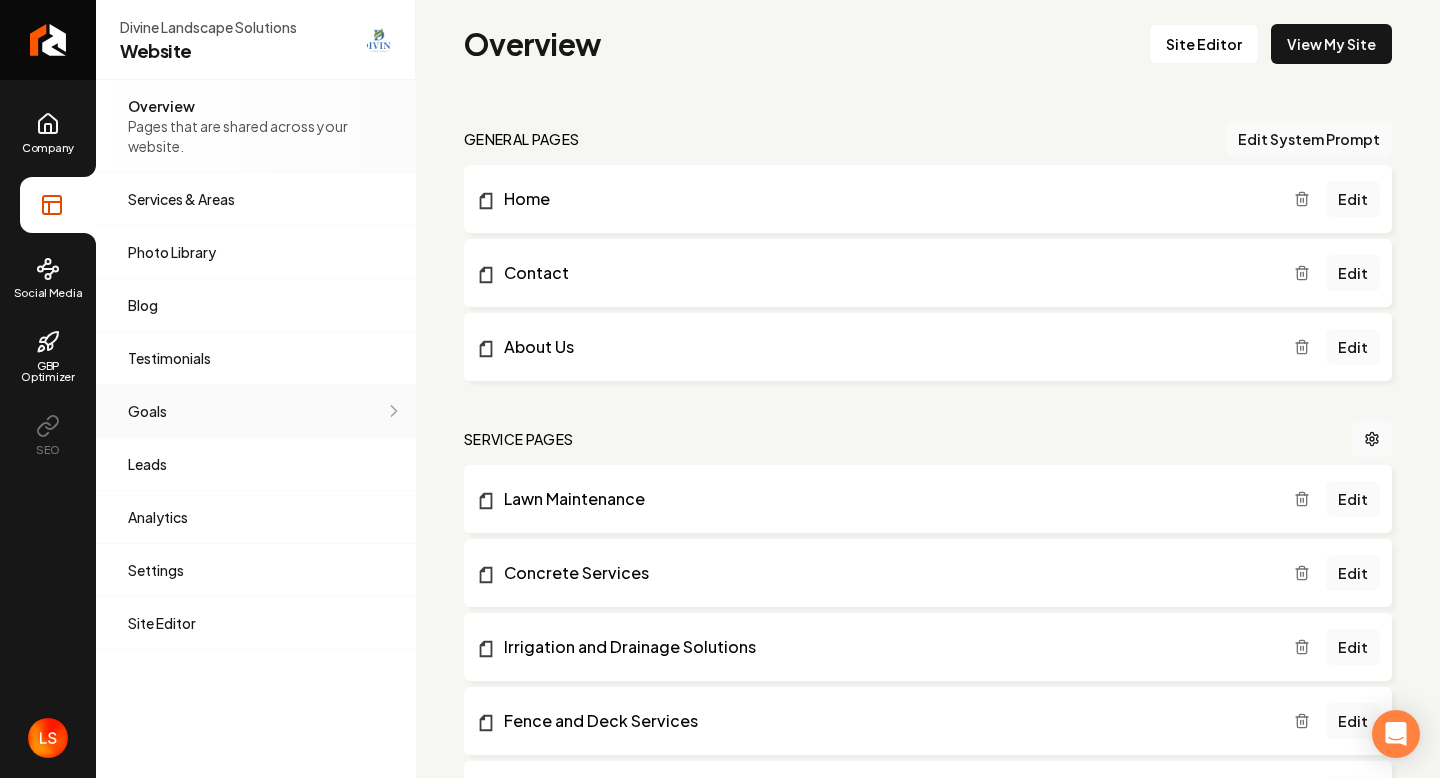 click on "Goals Set your goals and track your progress." at bounding box center (256, 411) 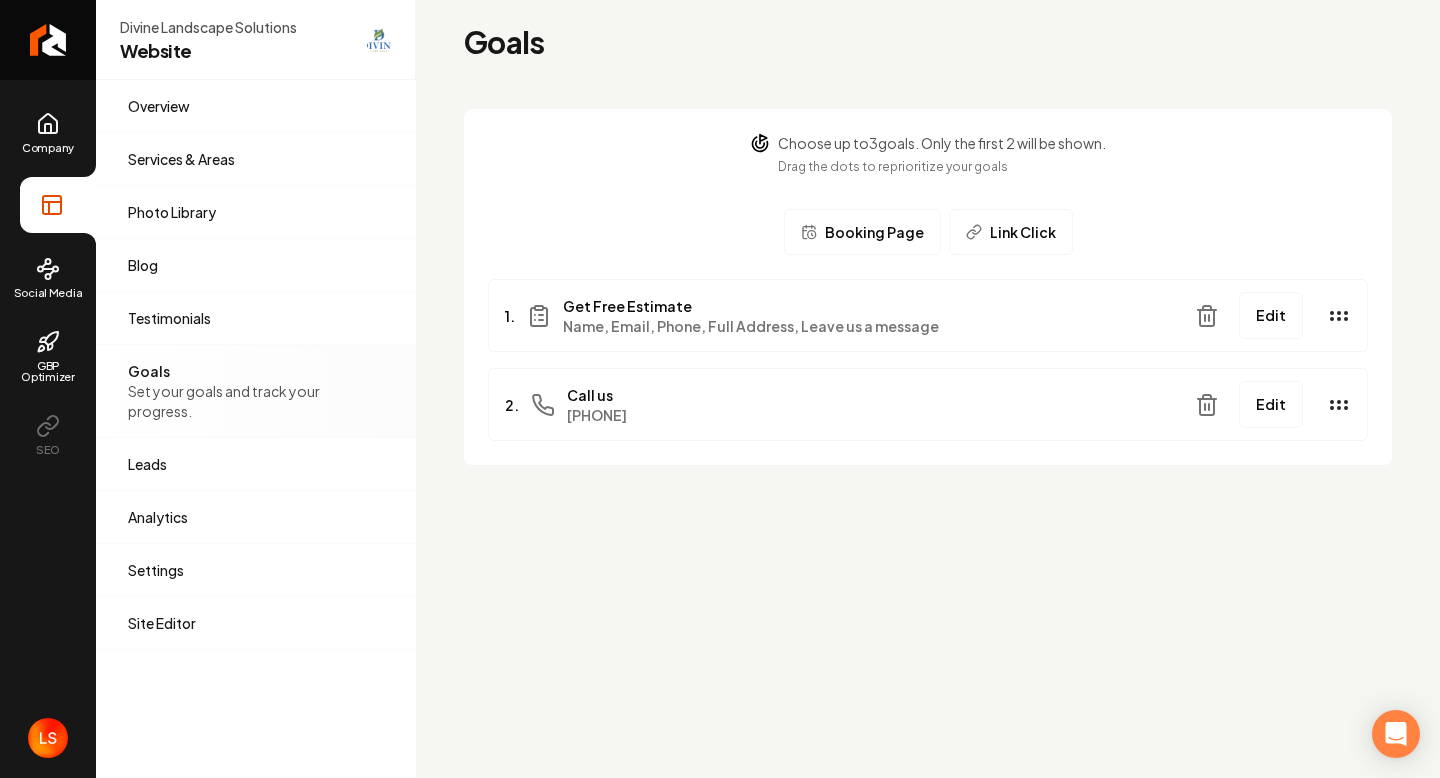 drag, startPoint x: 887, startPoint y: 143, endPoint x: 1148, endPoint y: 149, distance: 261.06897 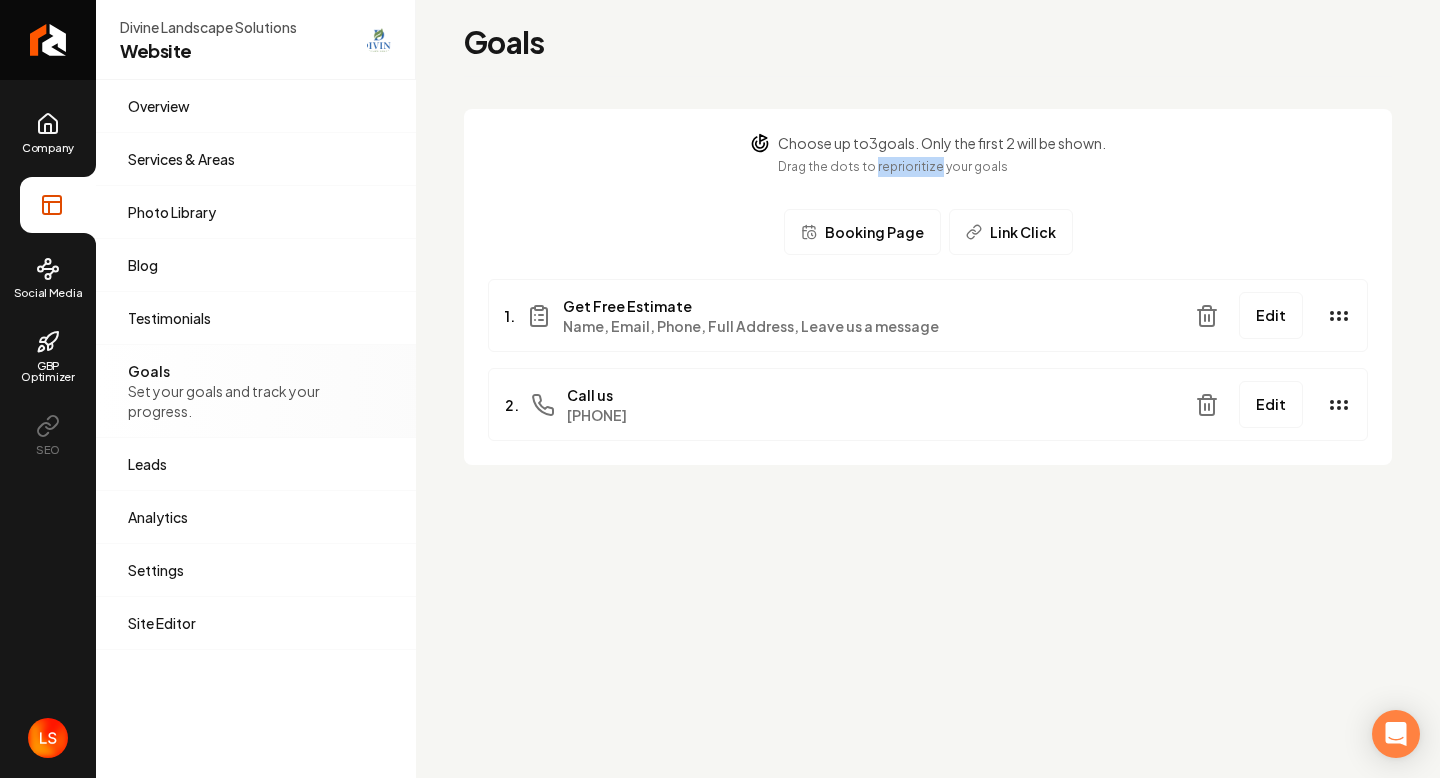 click on "Drag the dots to reprioritize your goals" at bounding box center (942, 167) 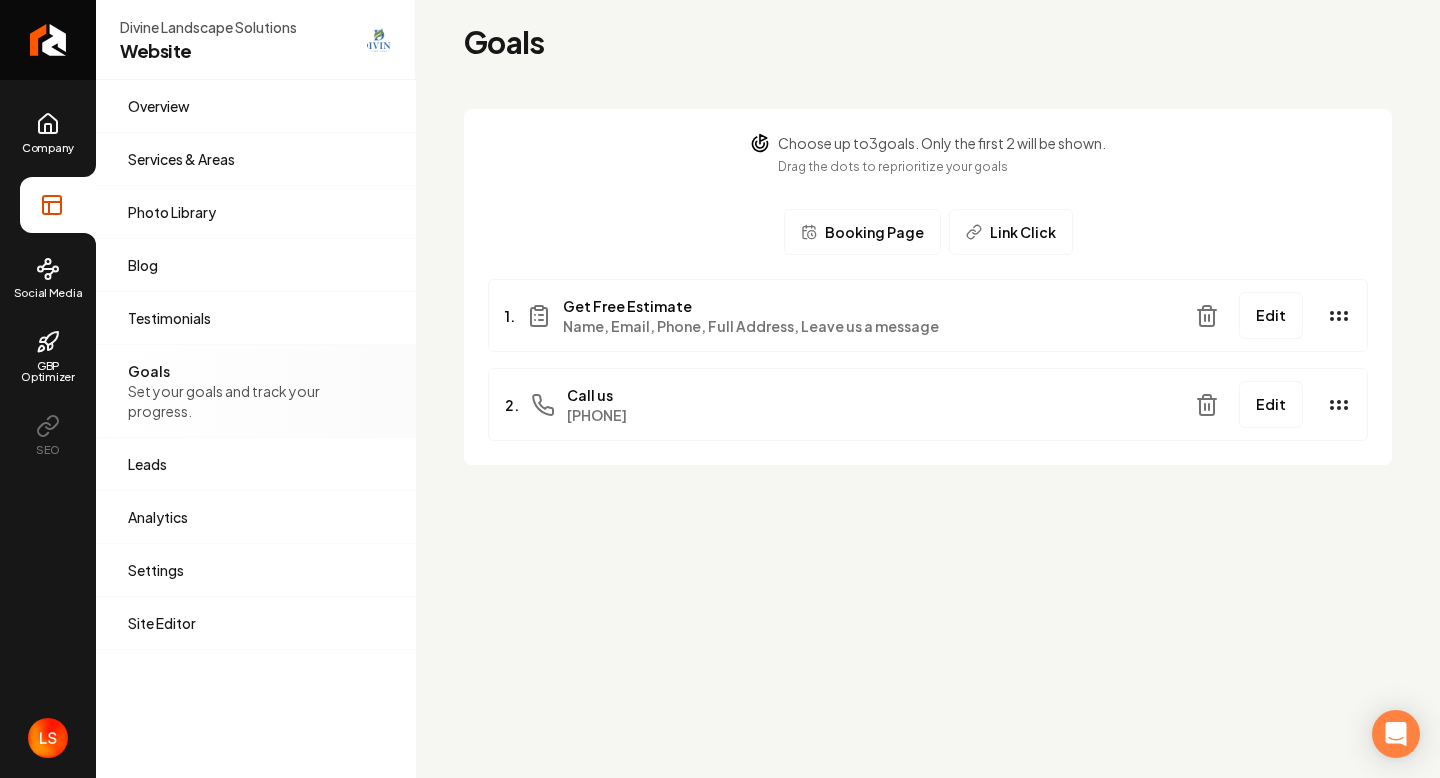 click on "Drag the dots to reprioritize your goals" at bounding box center (942, 167) 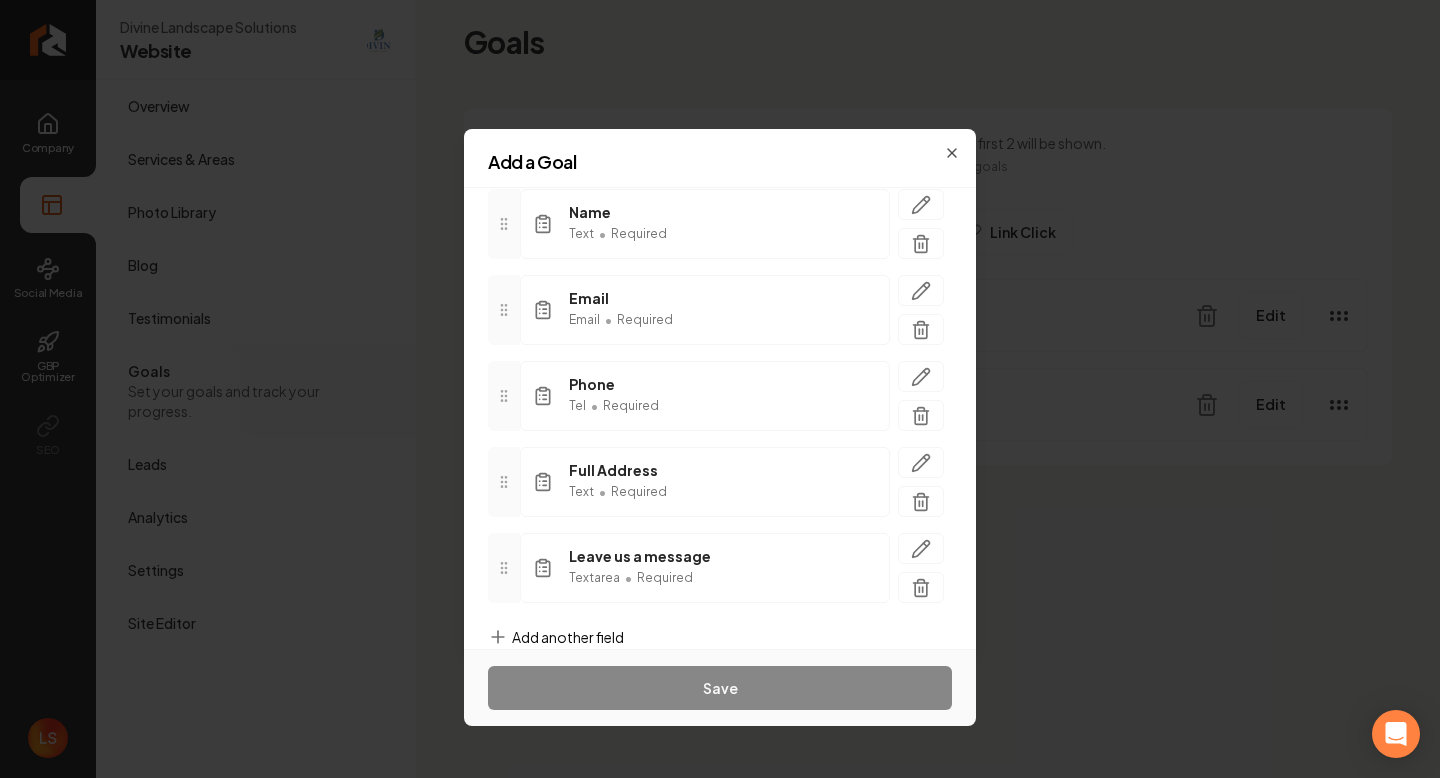 scroll, scrollTop: 181, scrollLeft: 0, axis: vertical 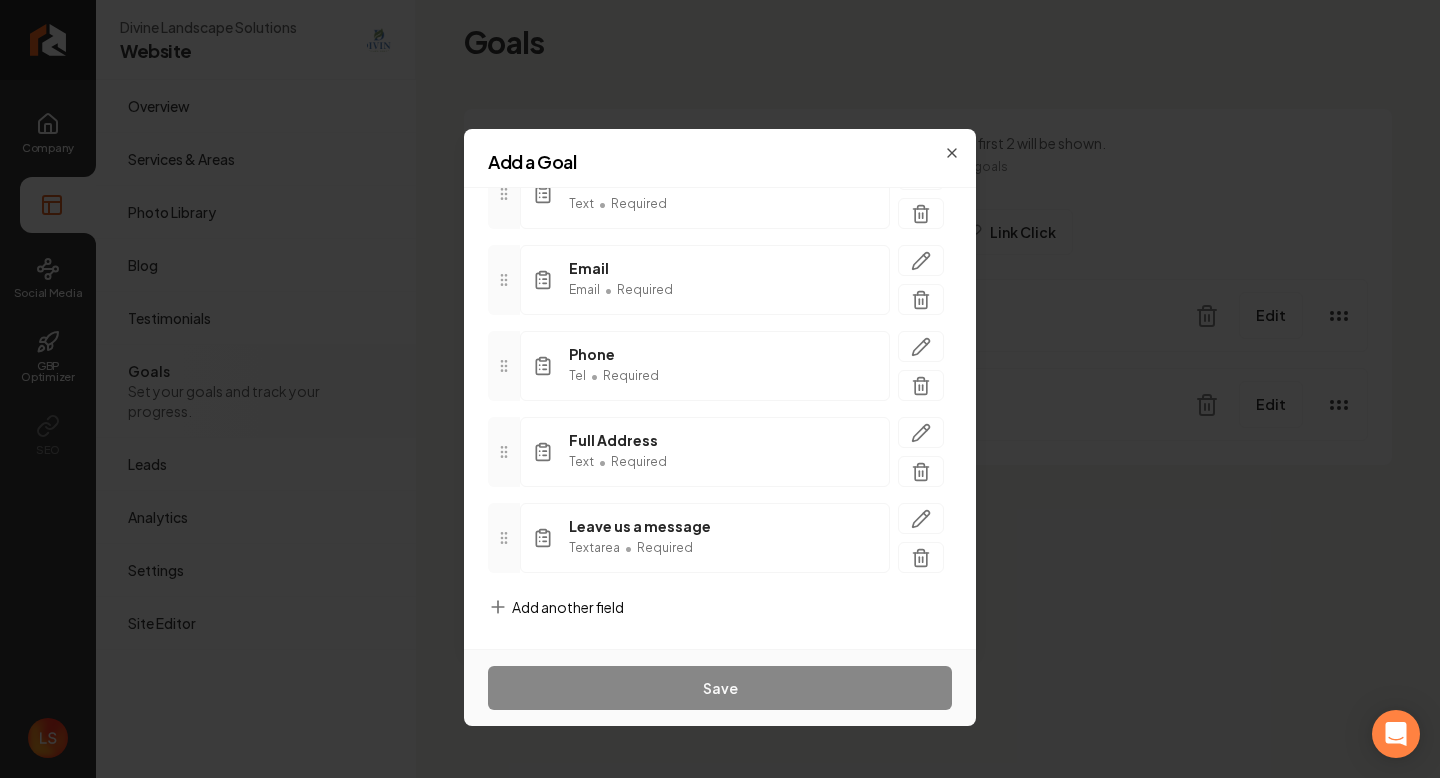 click on "Add another field" at bounding box center (568, 607) 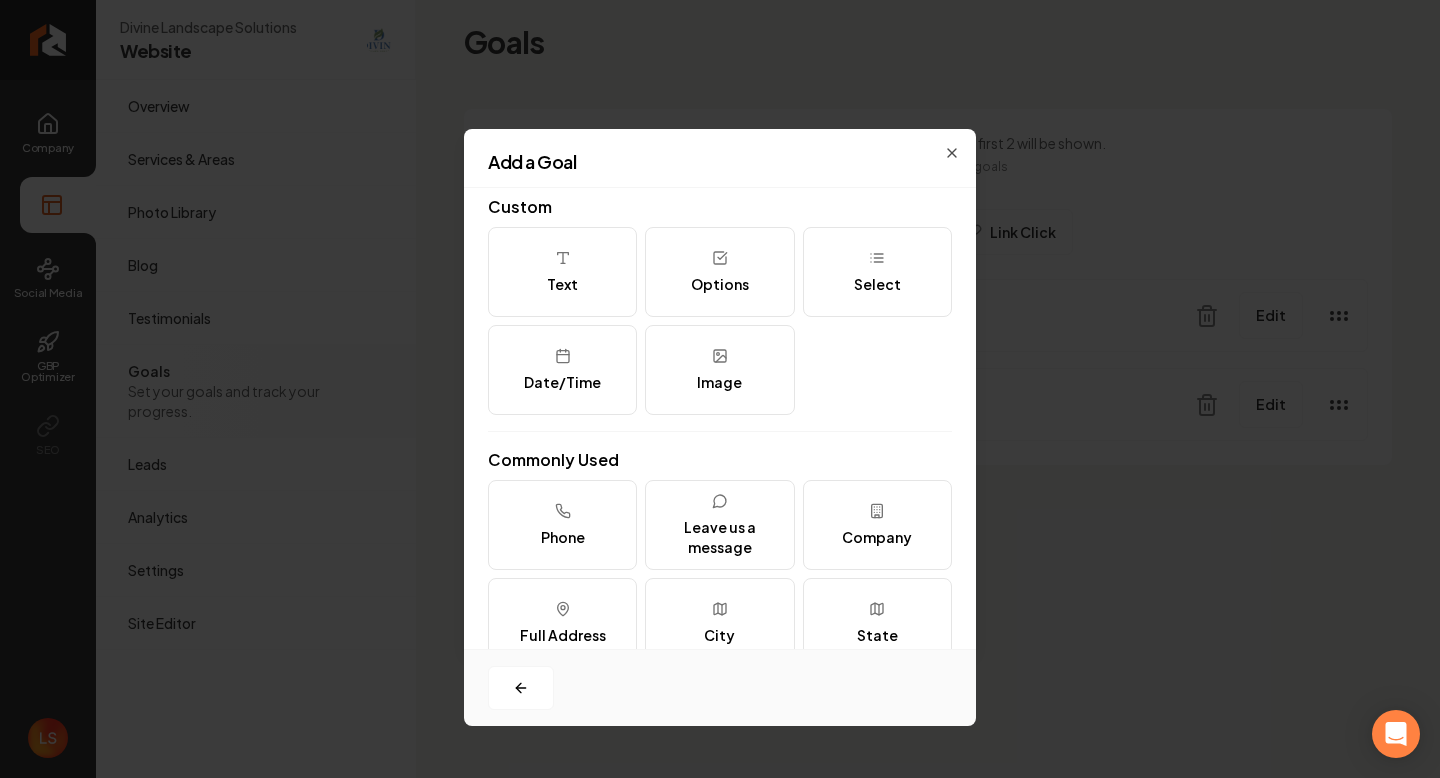 scroll, scrollTop: 1, scrollLeft: 0, axis: vertical 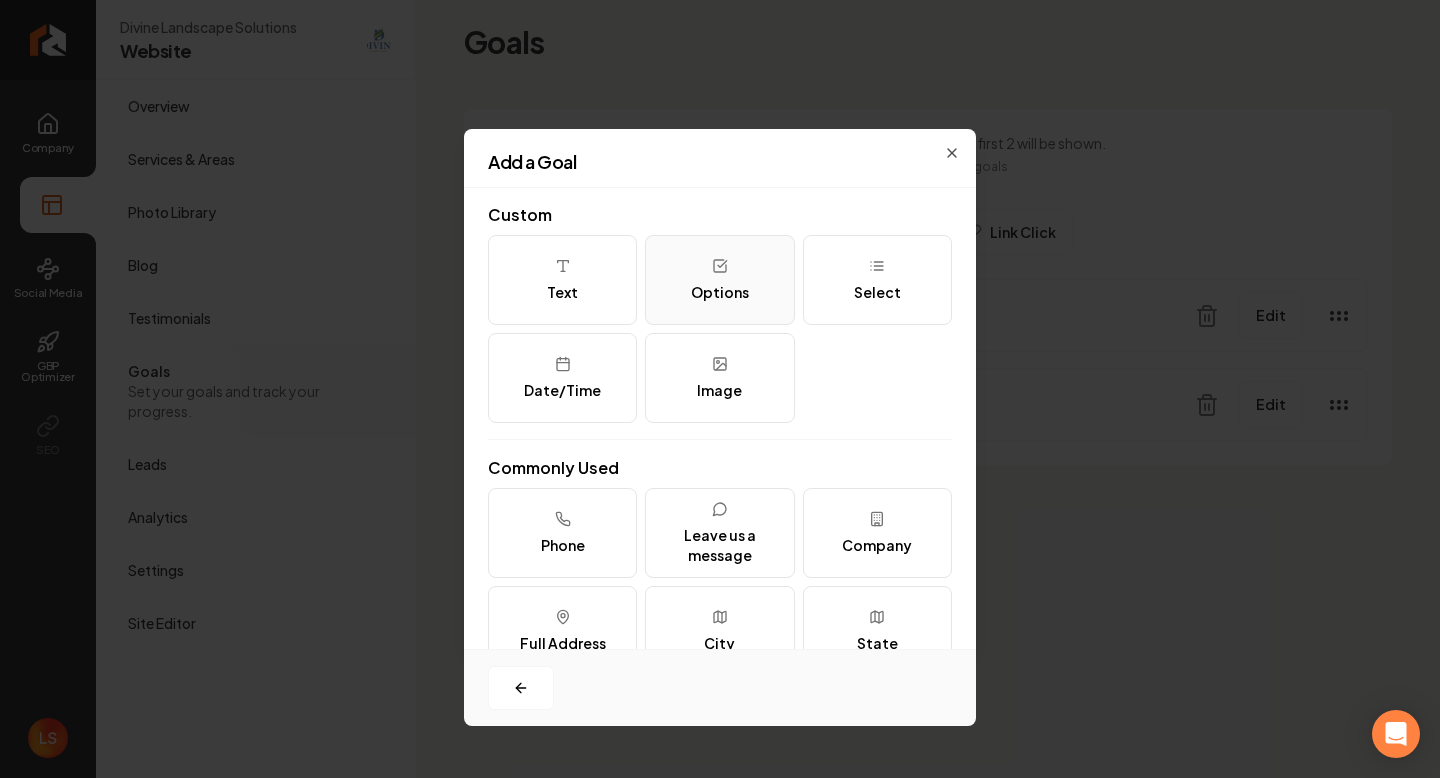 click on "Options" at bounding box center (719, 280) 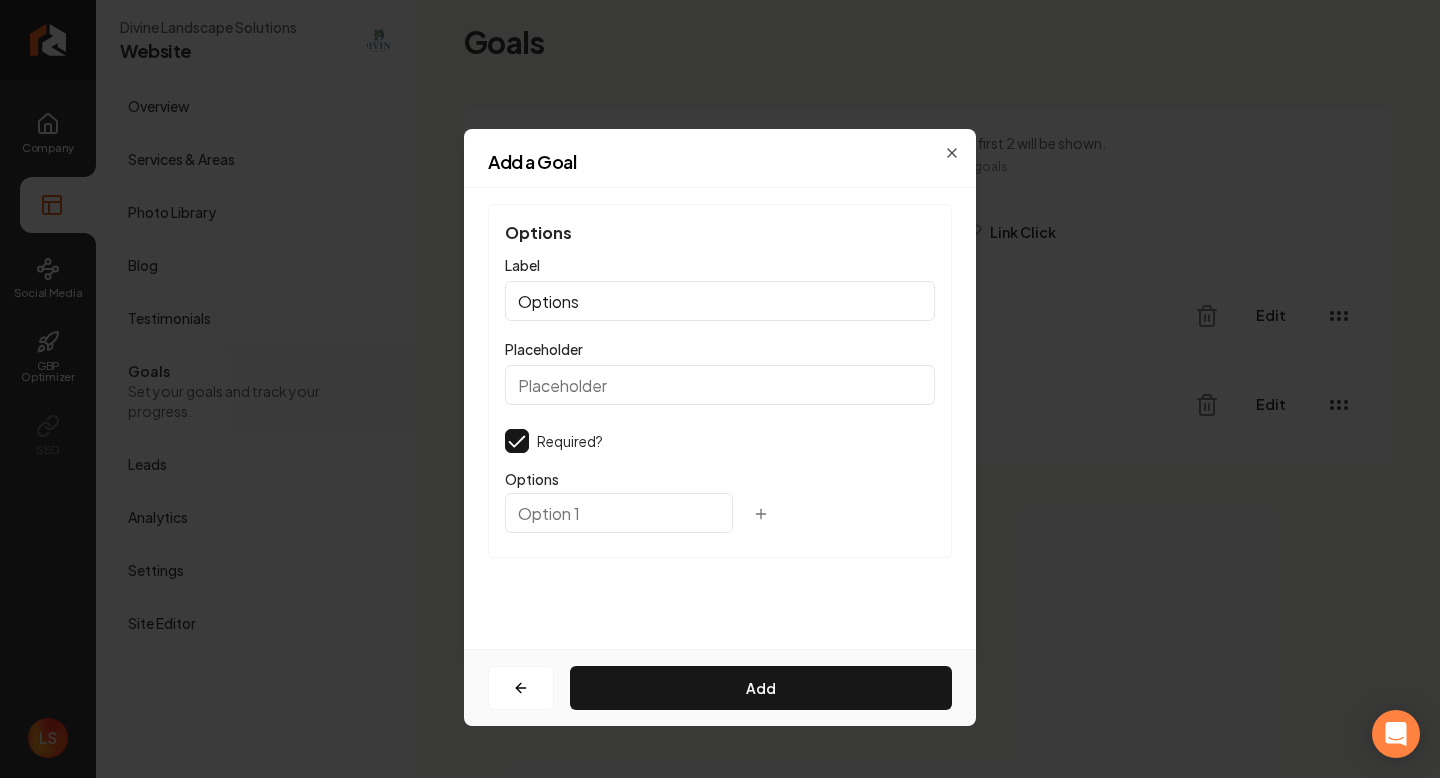 click on "Options" at bounding box center (720, 301) 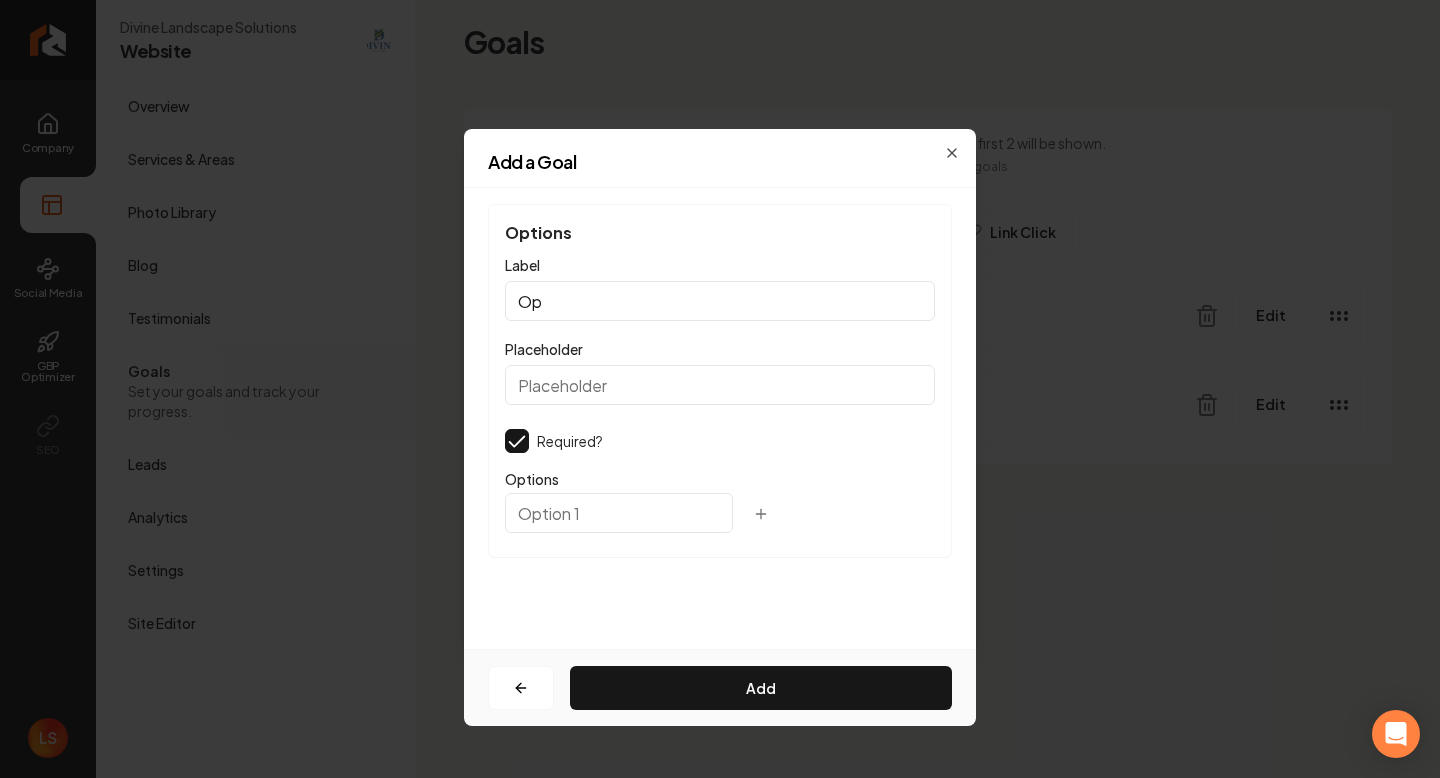 type on "O" 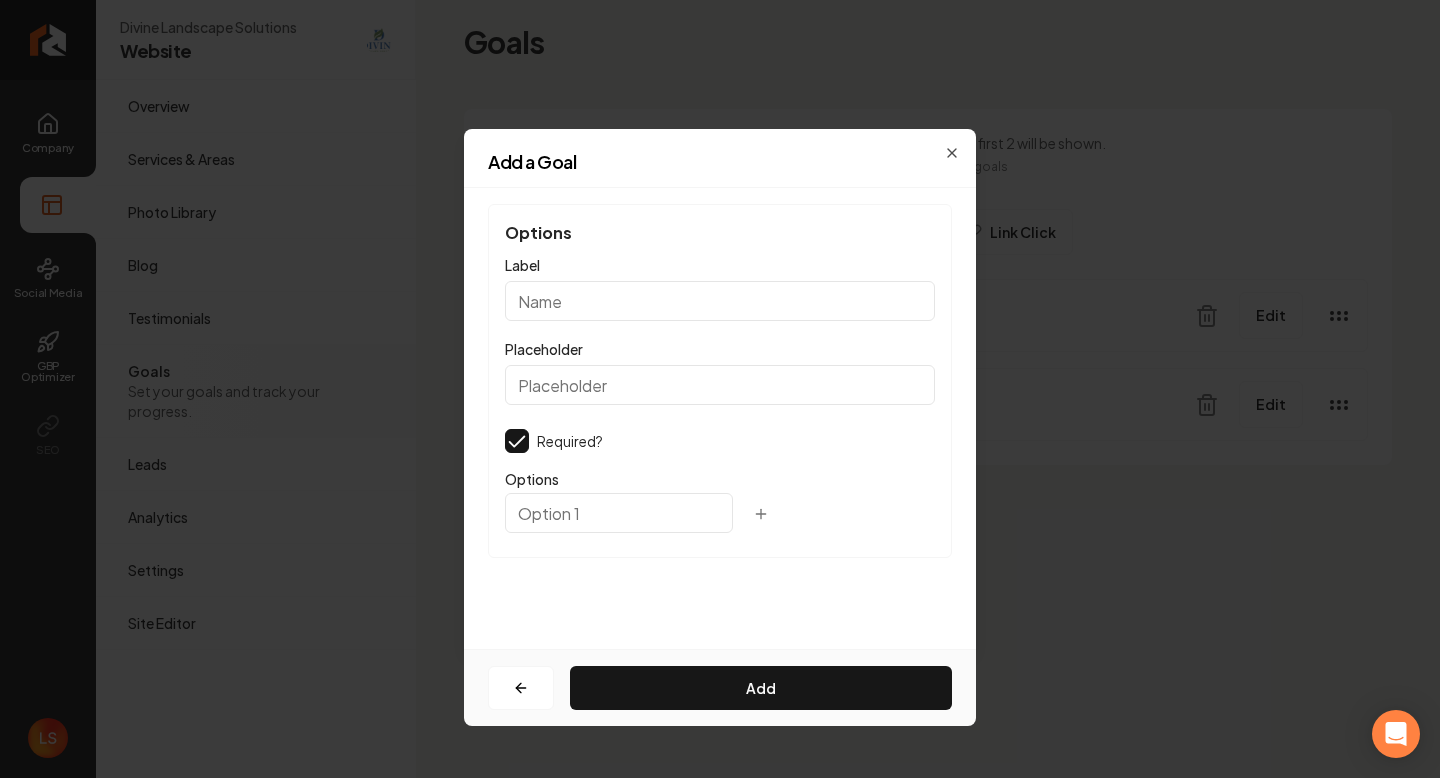 type 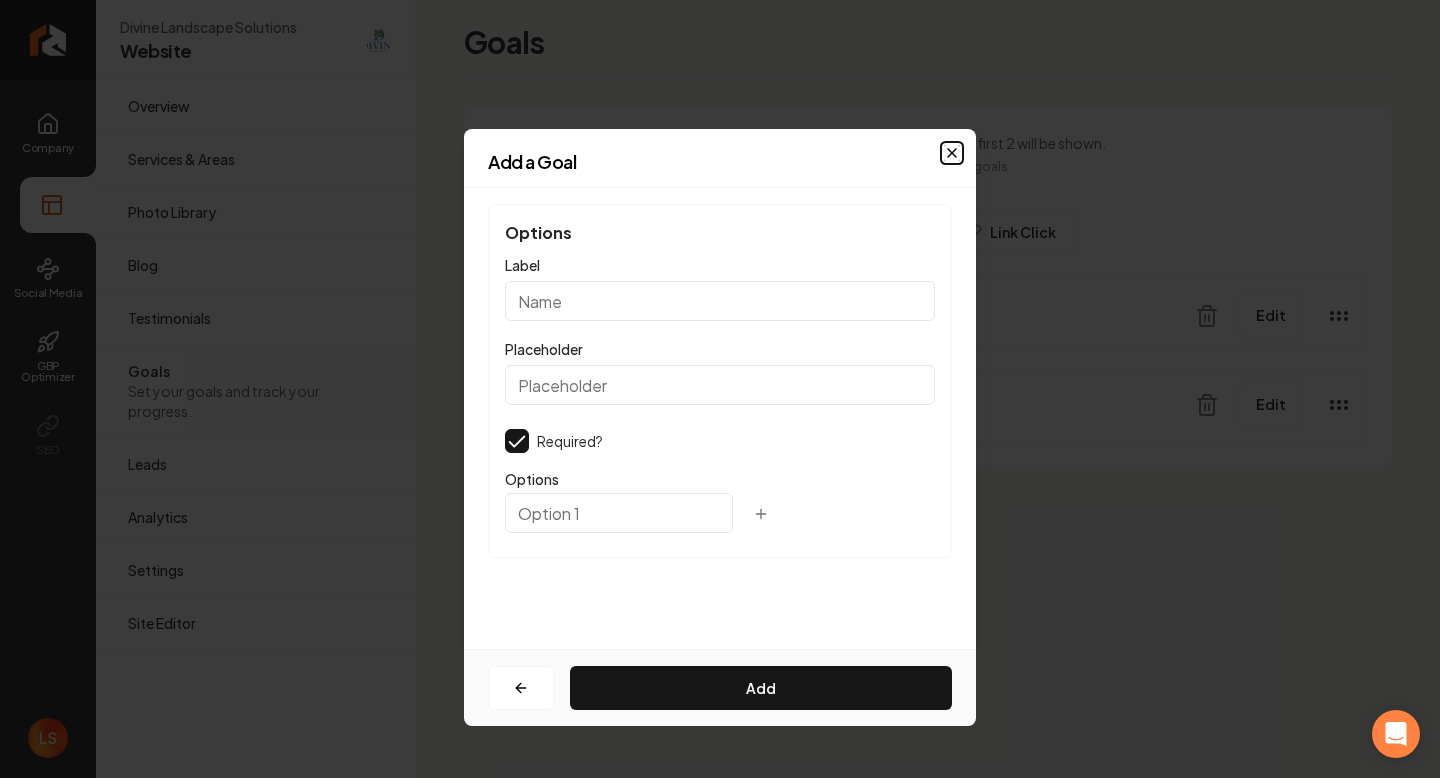 click 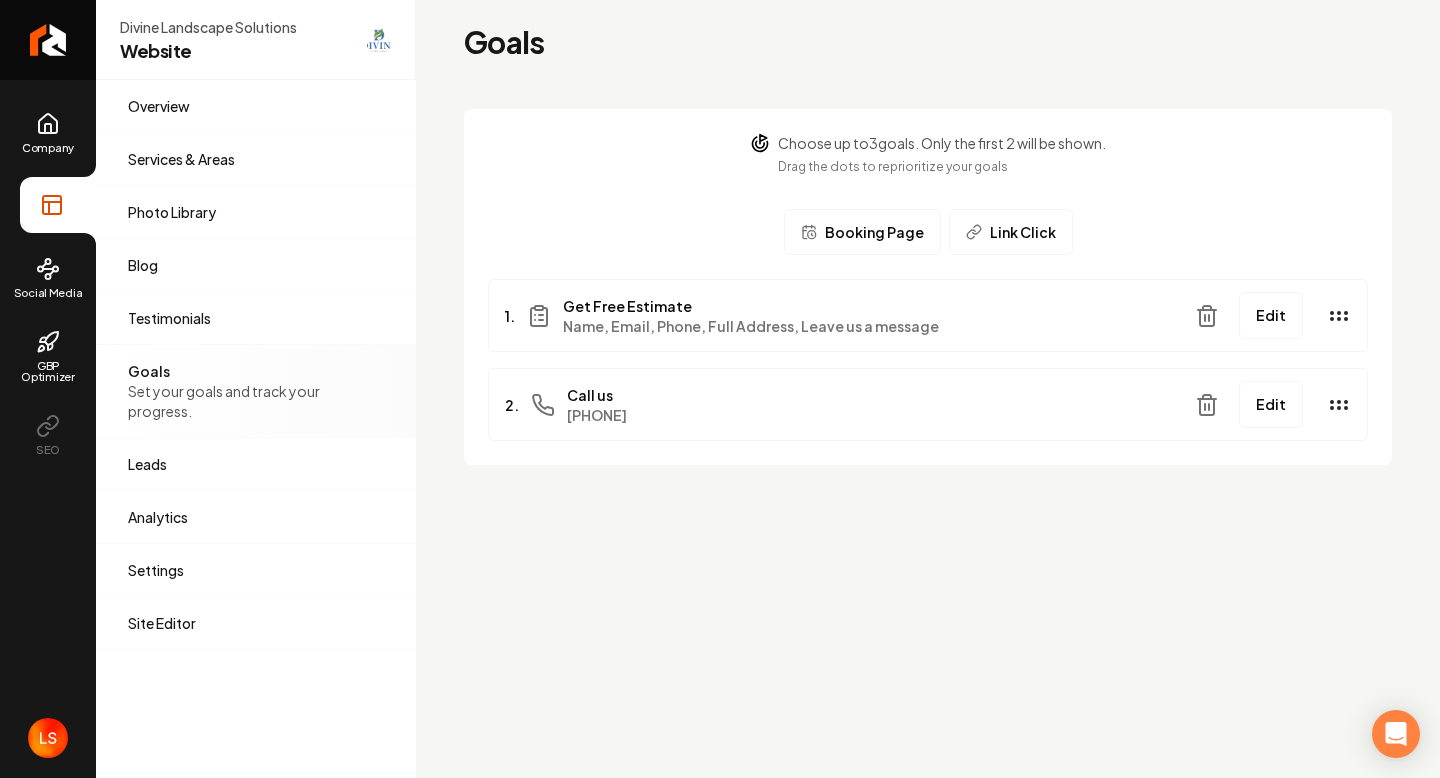 click on "Name, Email, Phone, Full Address, Leave us a message" at bounding box center (751, 326) 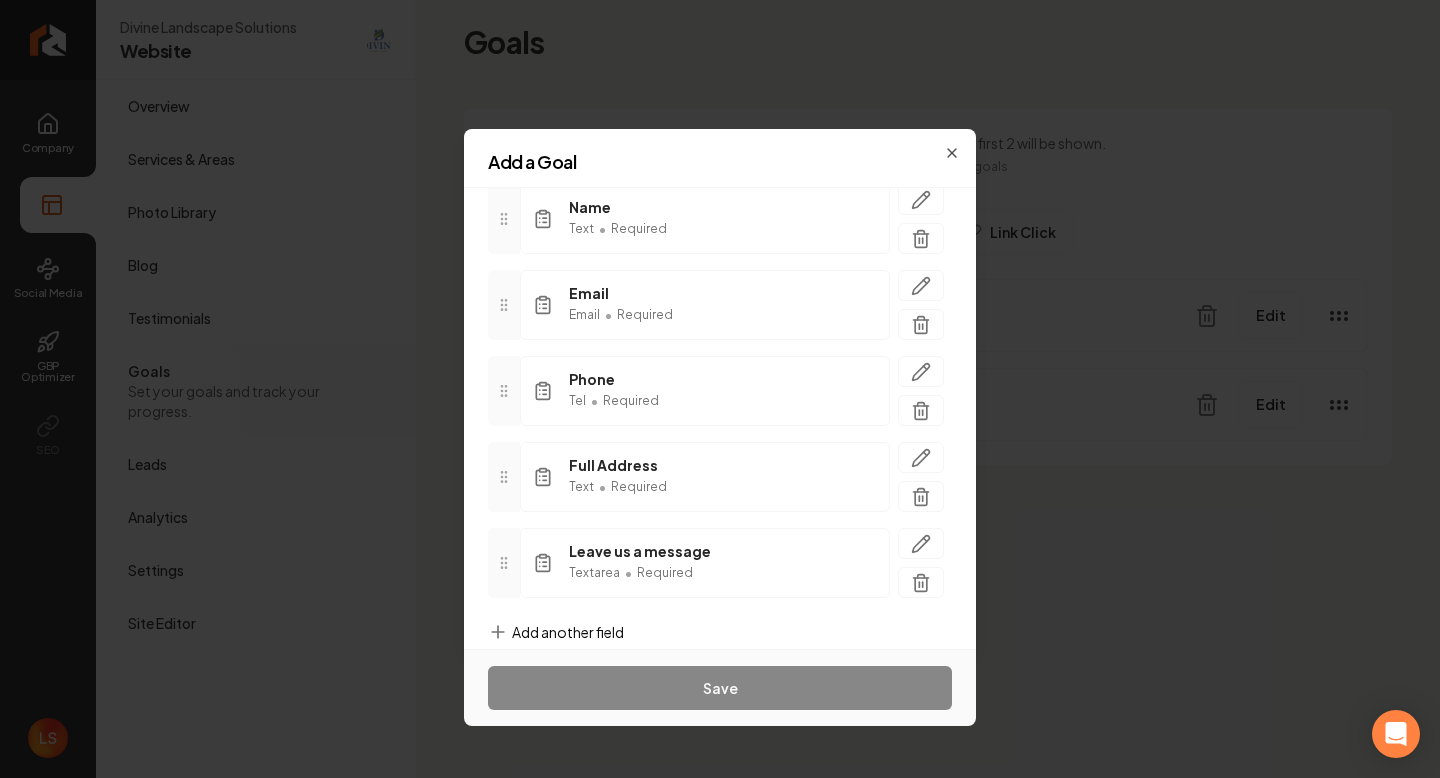 scroll, scrollTop: 181, scrollLeft: 0, axis: vertical 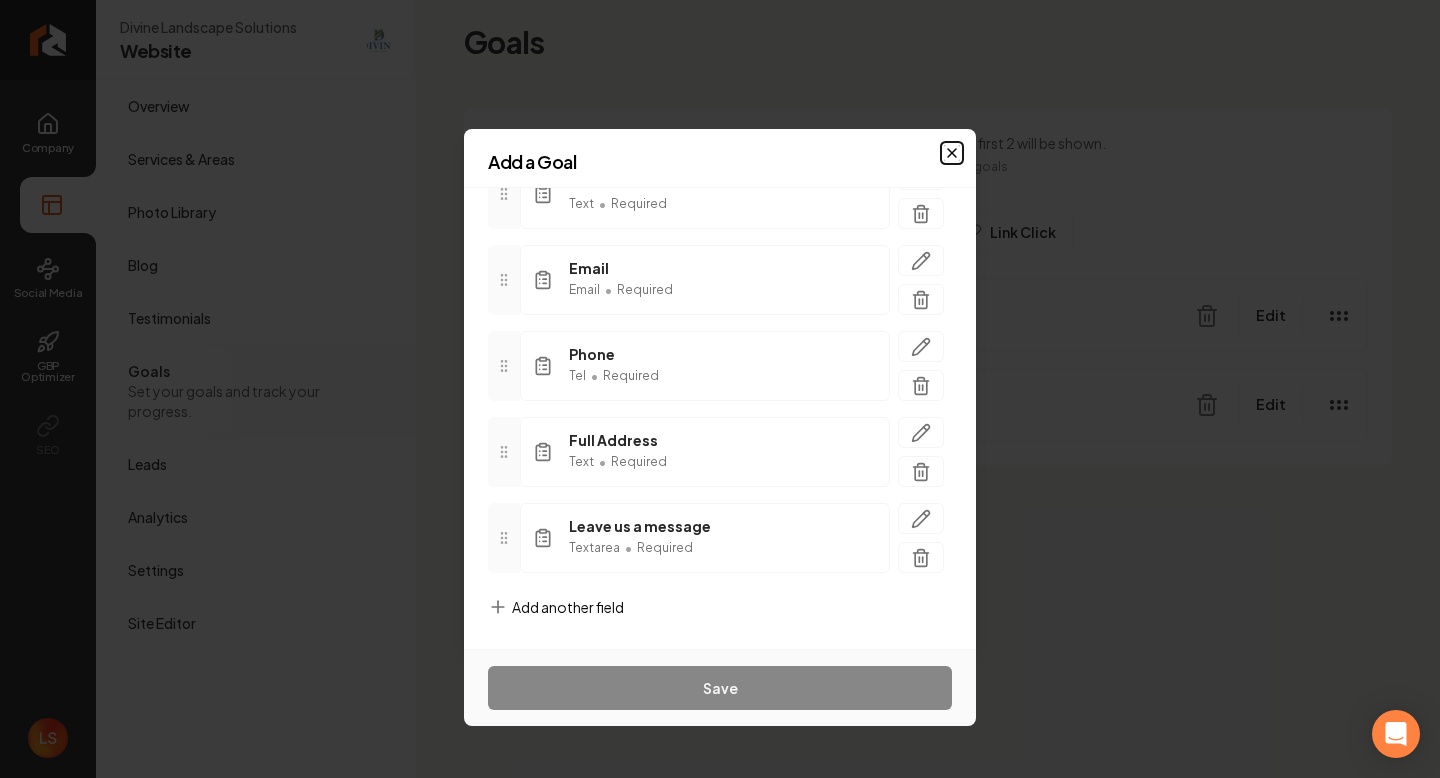 click 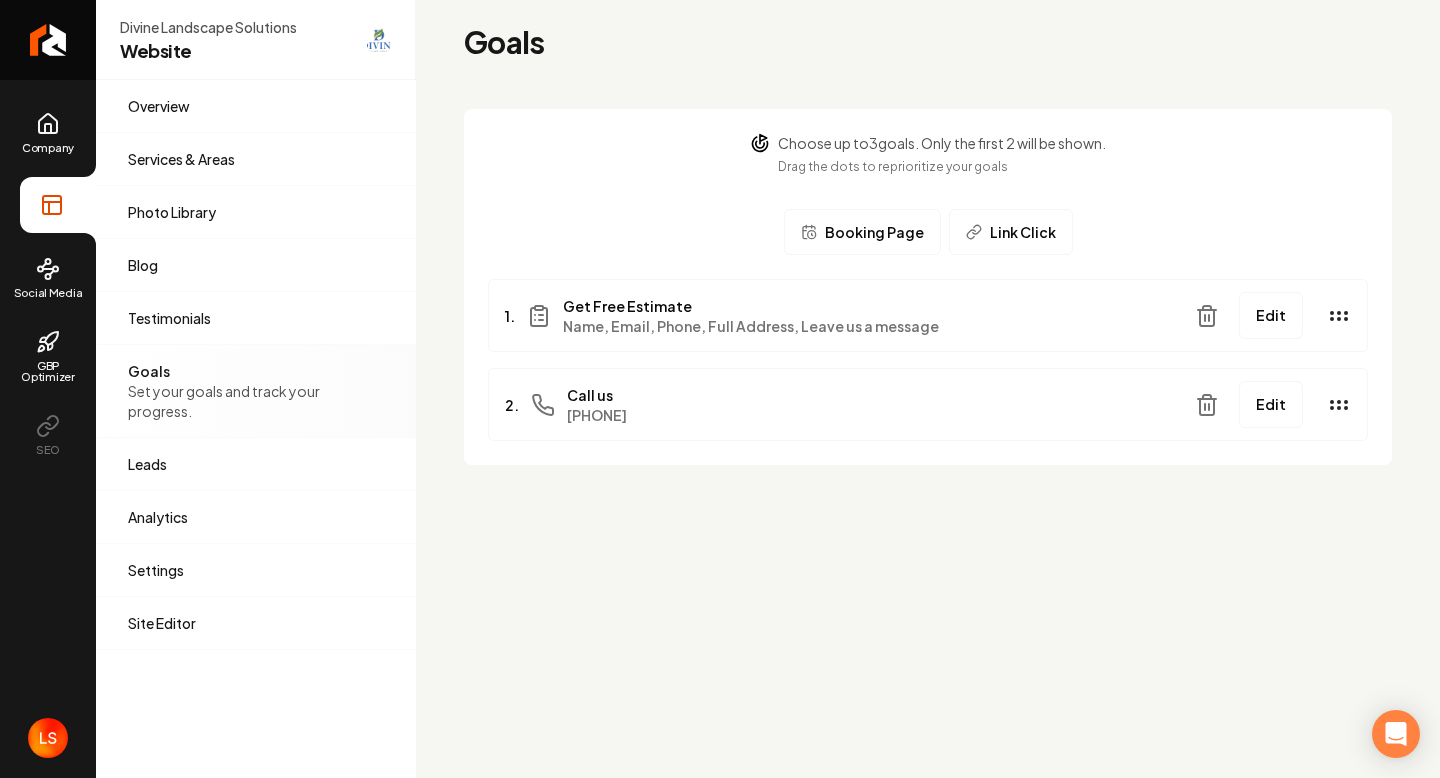 click on "Goals Choose up to  3  goals. Only the first 2 will be shown. Drag the dots to reprioritize your goals Booking Page Link Click 1. Get Free Estimate  Name, Email, Phone, Full Address, Leave us a message Edit 2. Call us 3172923335 Edit
To pick up a draggable item, press the space bar.
While dragging, use the arrow keys to move the item.
Press space again to drop the item in its new position, or press escape to cancel." at bounding box center (928, 389) 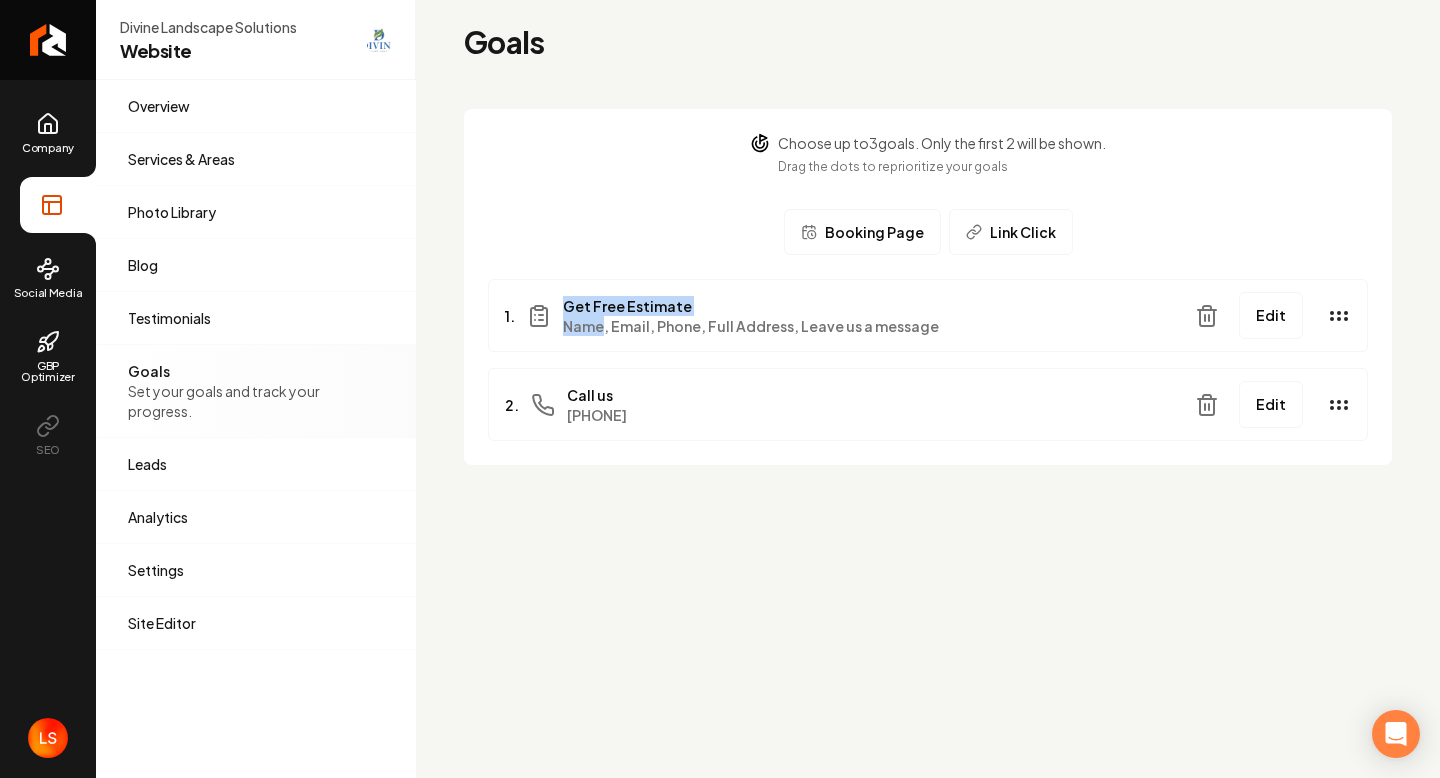 drag, startPoint x: 536, startPoint y: 306, endPoint x: 812, endPoint y: 304, distance: 276.00723 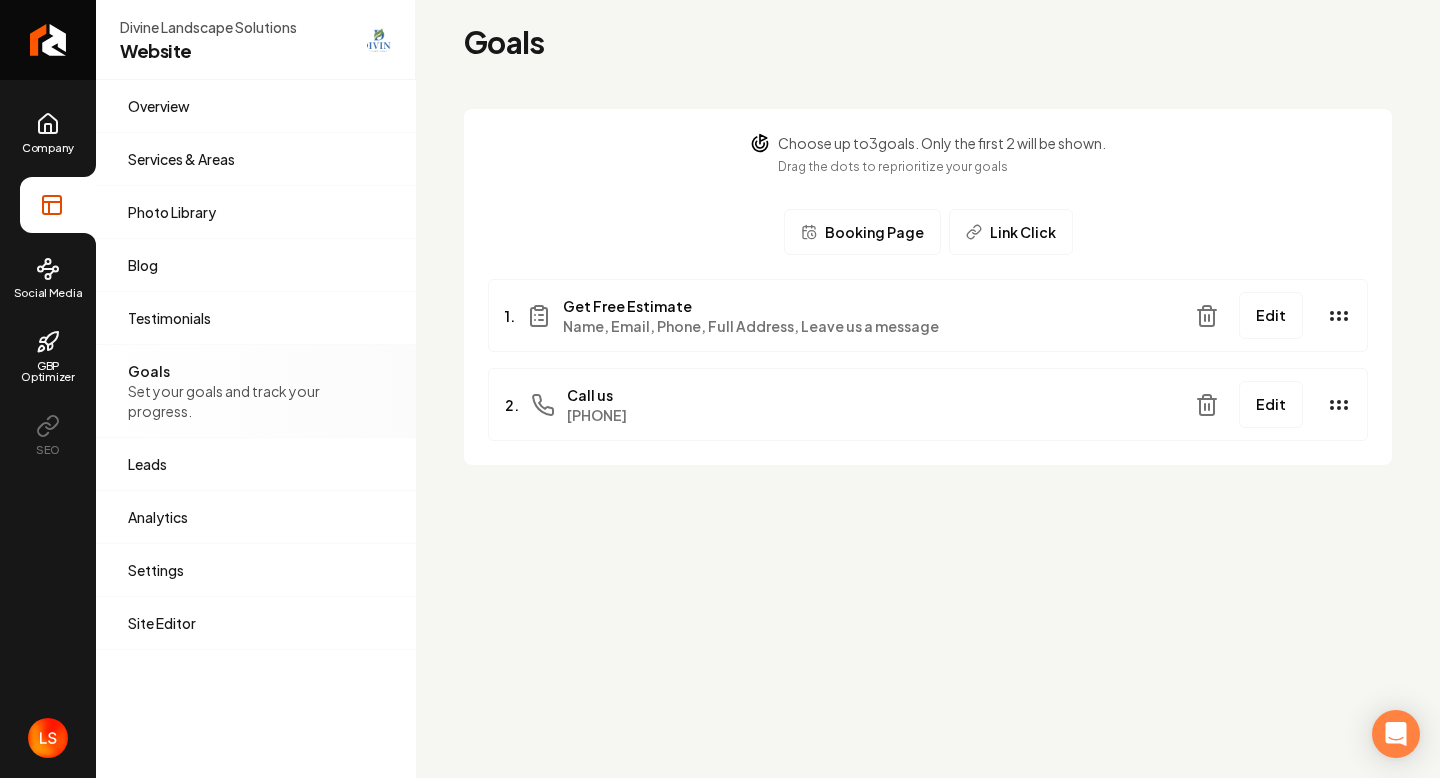 click on "1. Get Free Estimate Name, Email, Phone, Full Address, Leave us a message Edit" at bounding box center (928, 315) 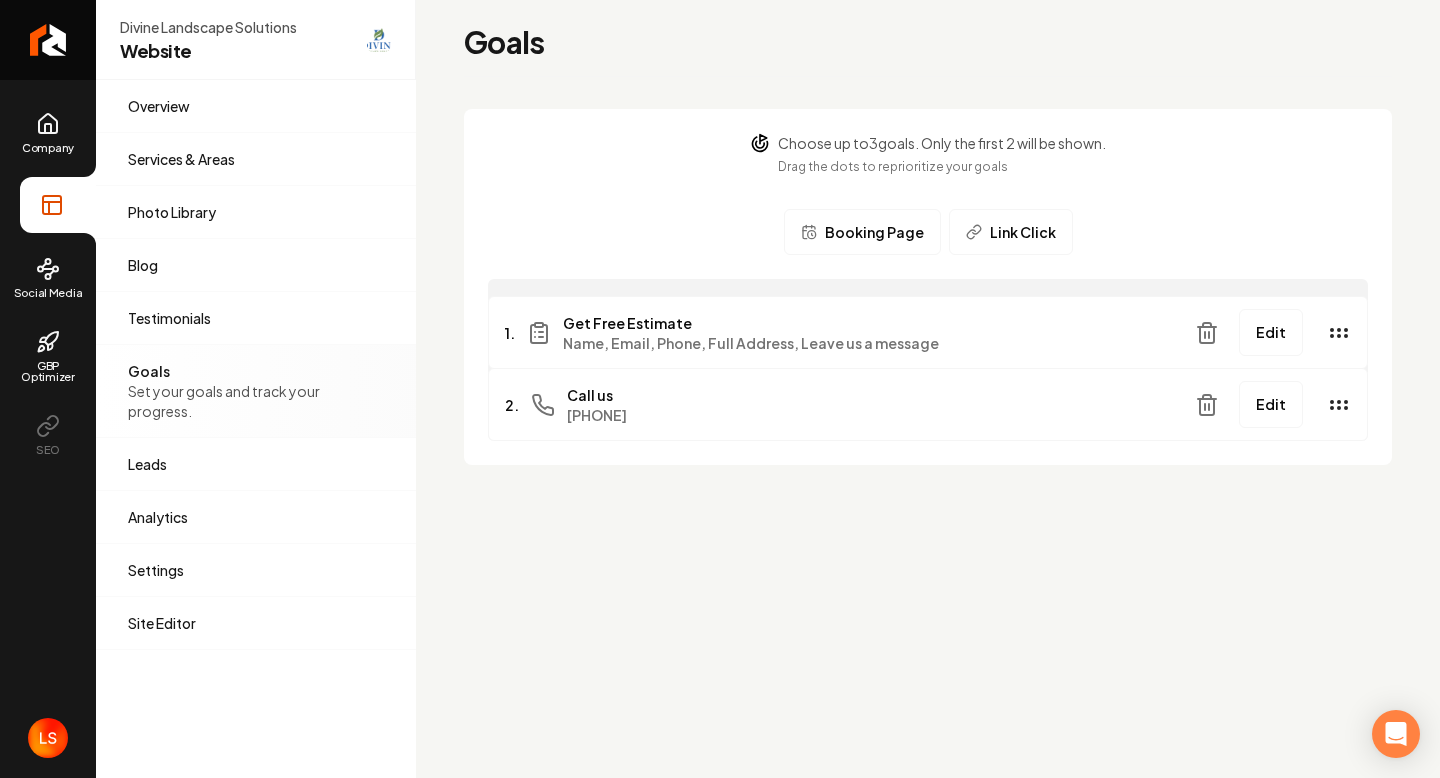 click 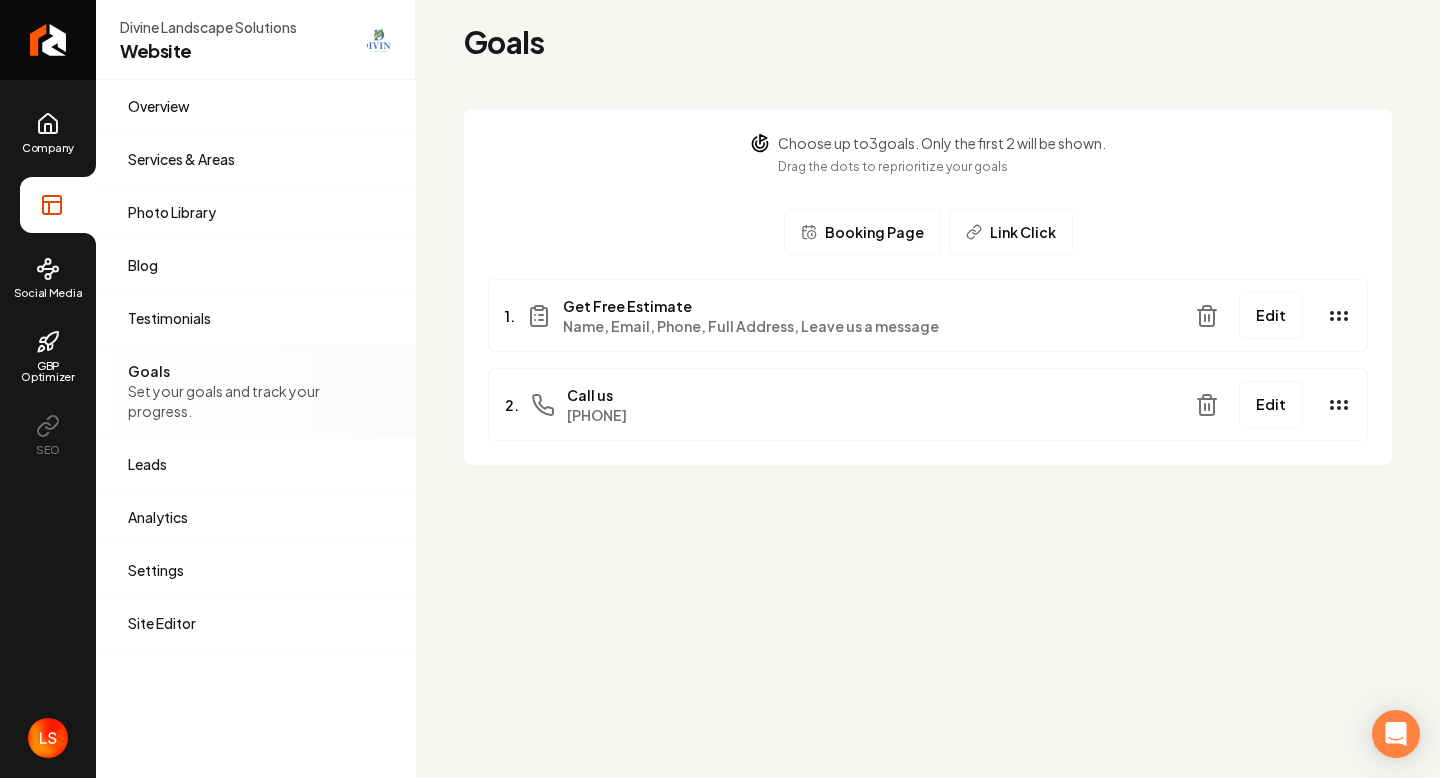 click on "Link Click" at bounding box center [1023, 232] 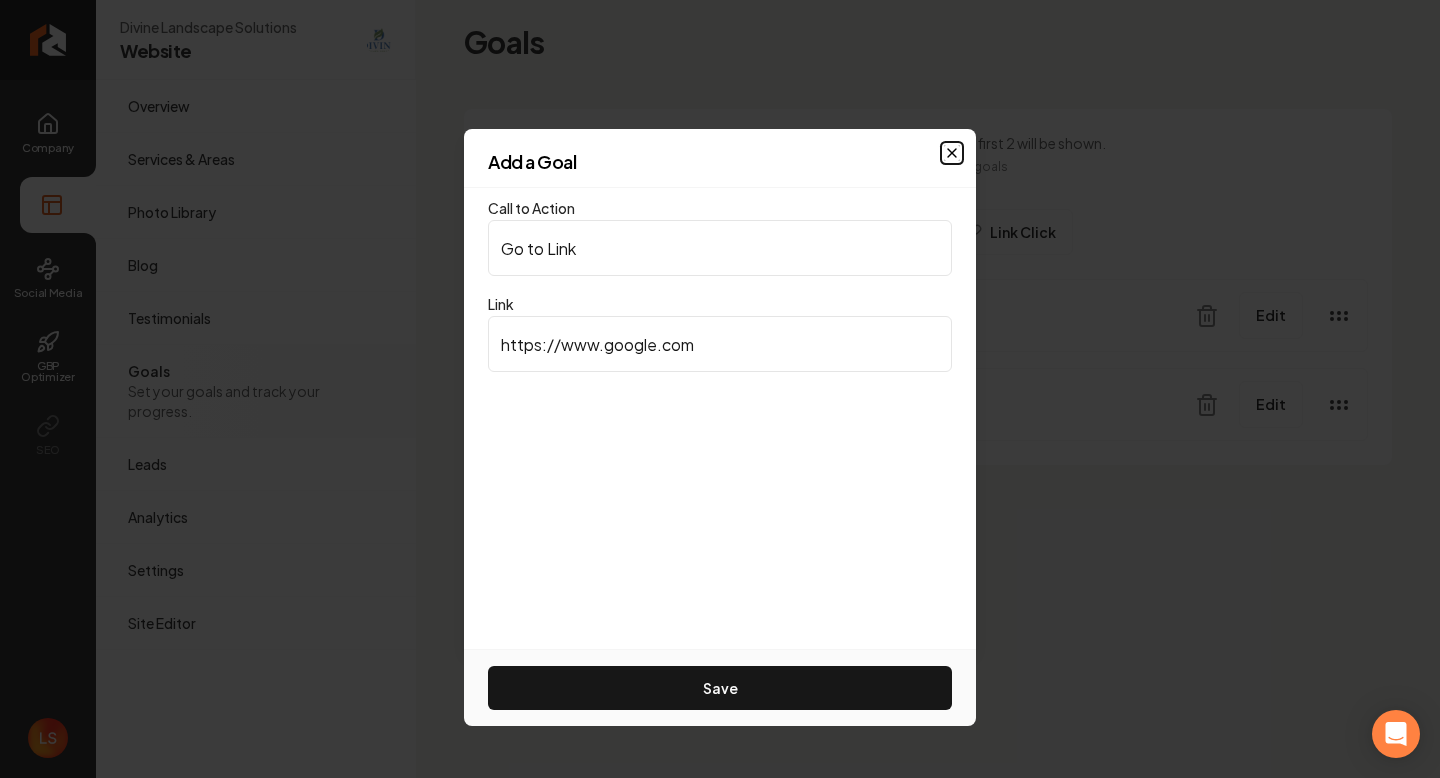 click 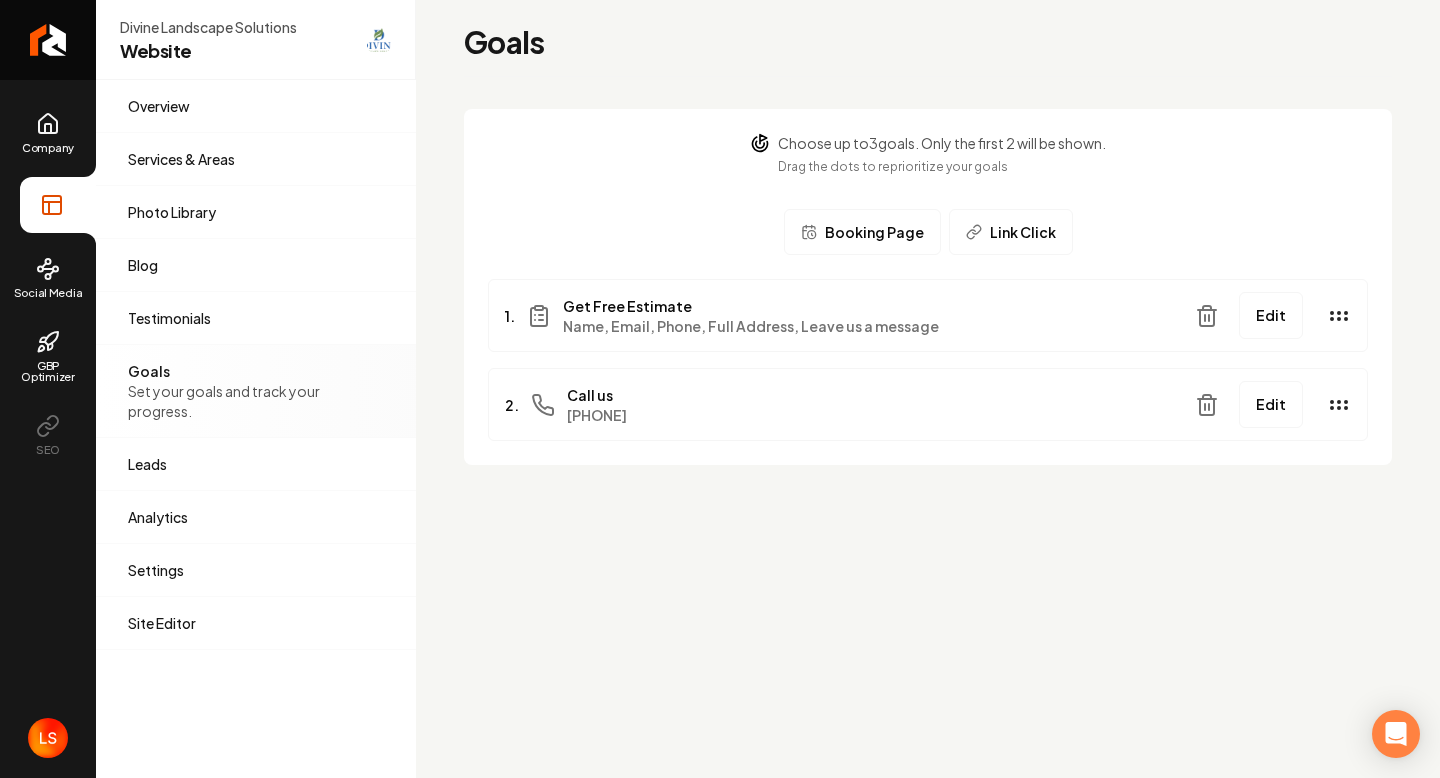 click on "Link Click" at bounding box center [1023, 232] 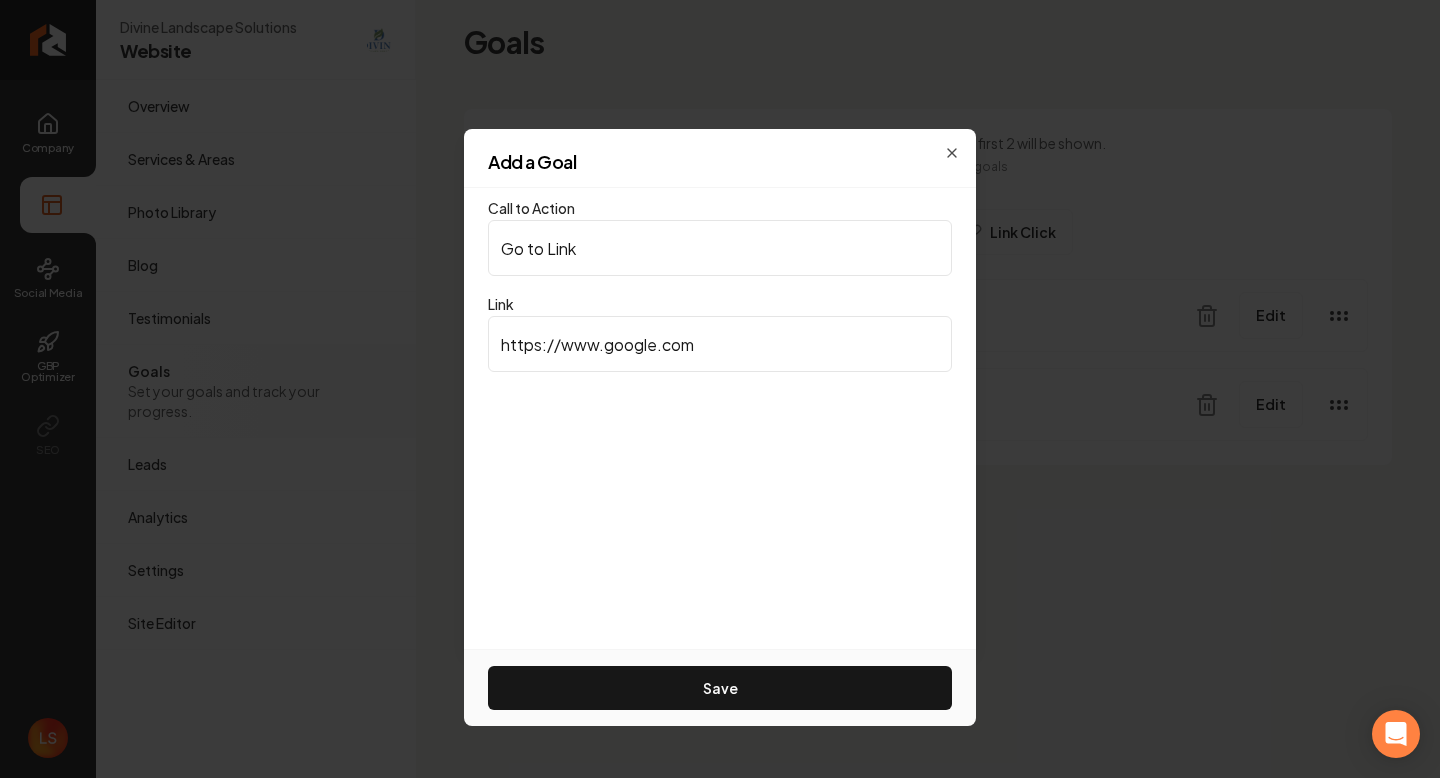 click on "https://www.google.com" at bounding box center (720, 344) 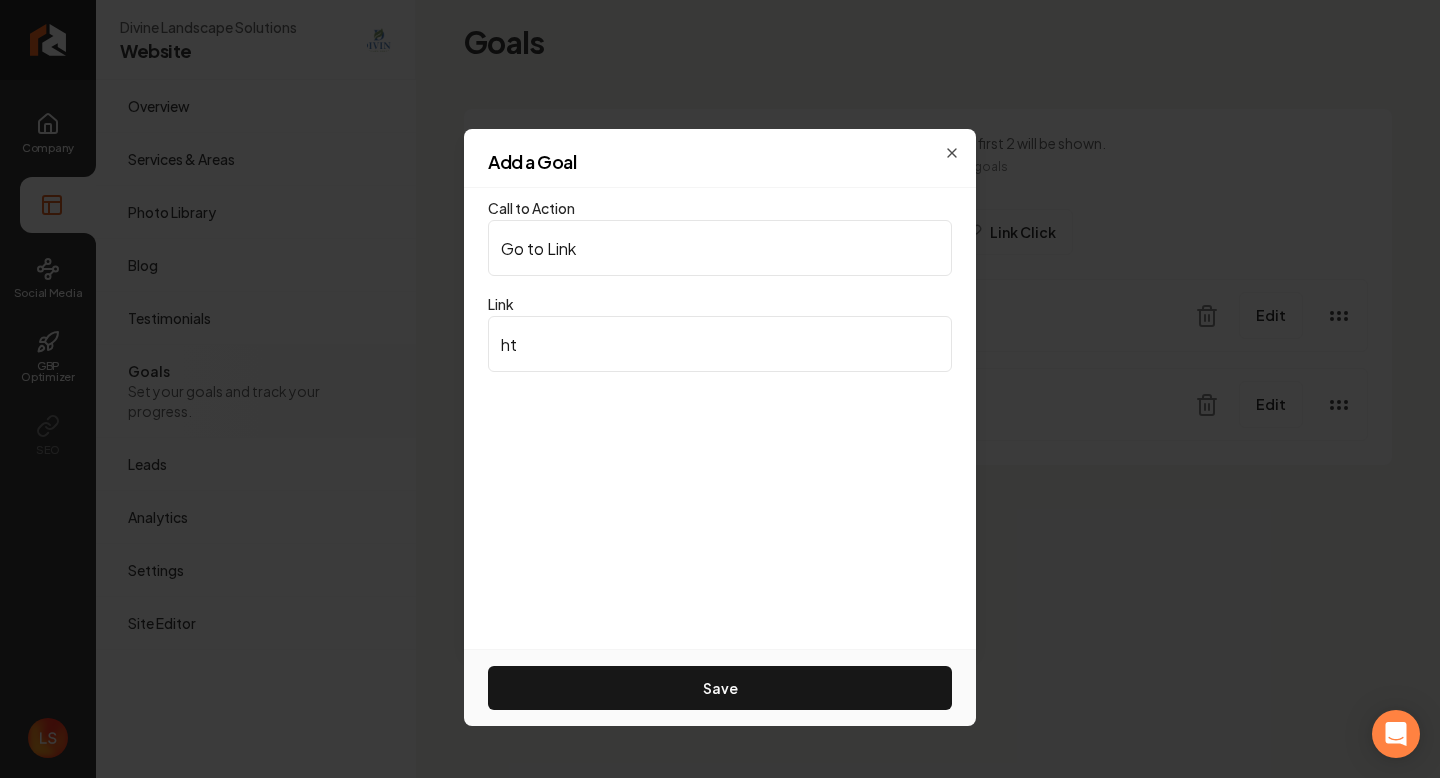 type on "h" 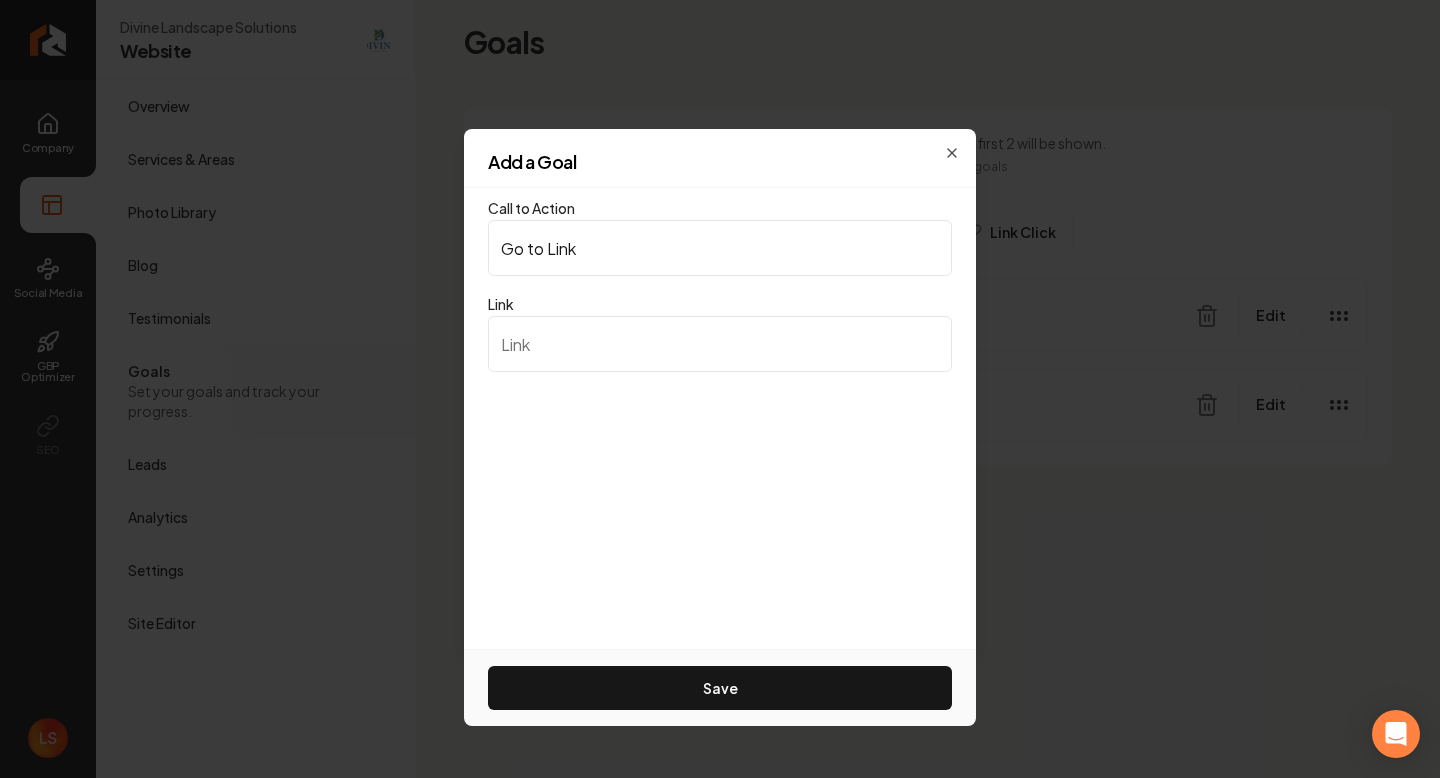 paste on "https://calendly.com/divinelandscapesolutions-co/aeration-overseeding" 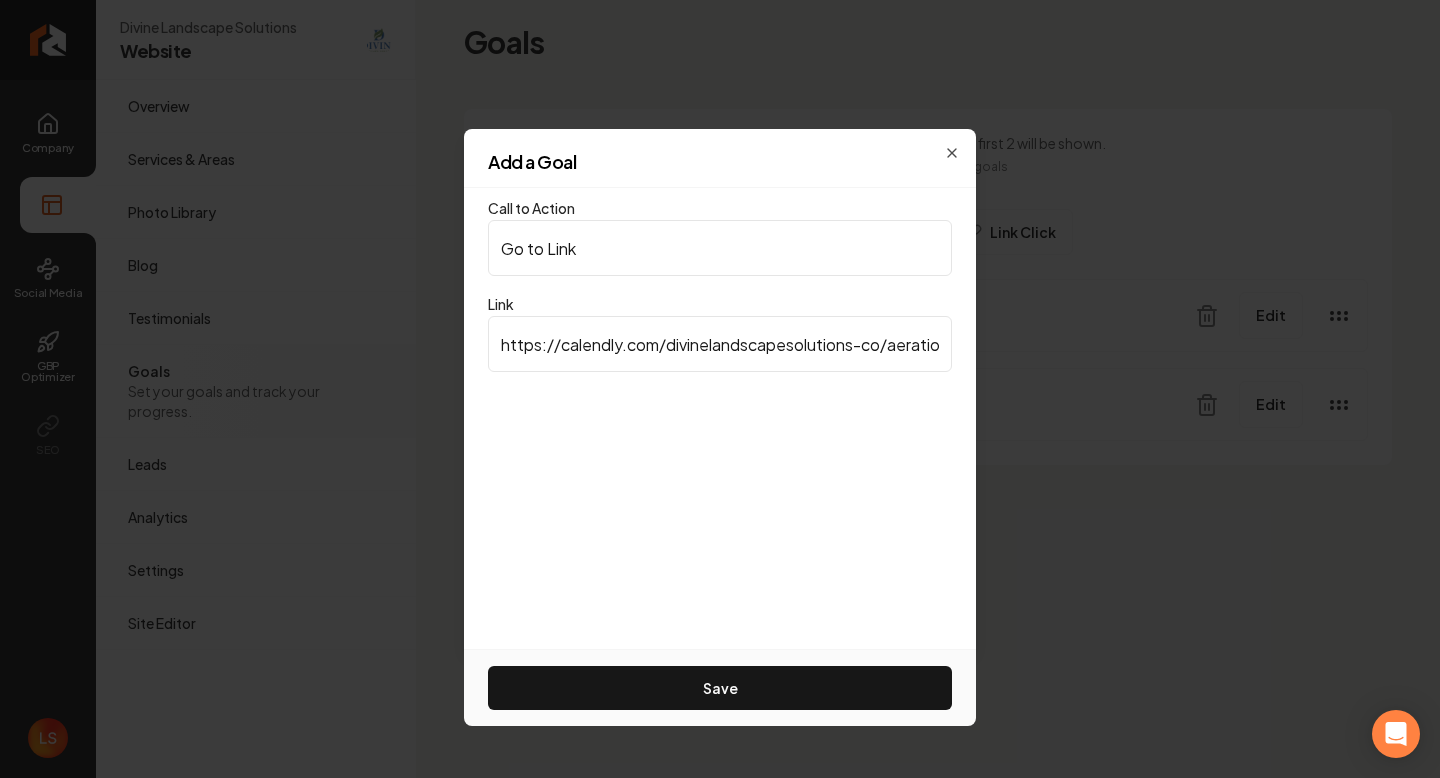scroll, scrollTop: 0, scrollLeft: 125, axis: horizontal 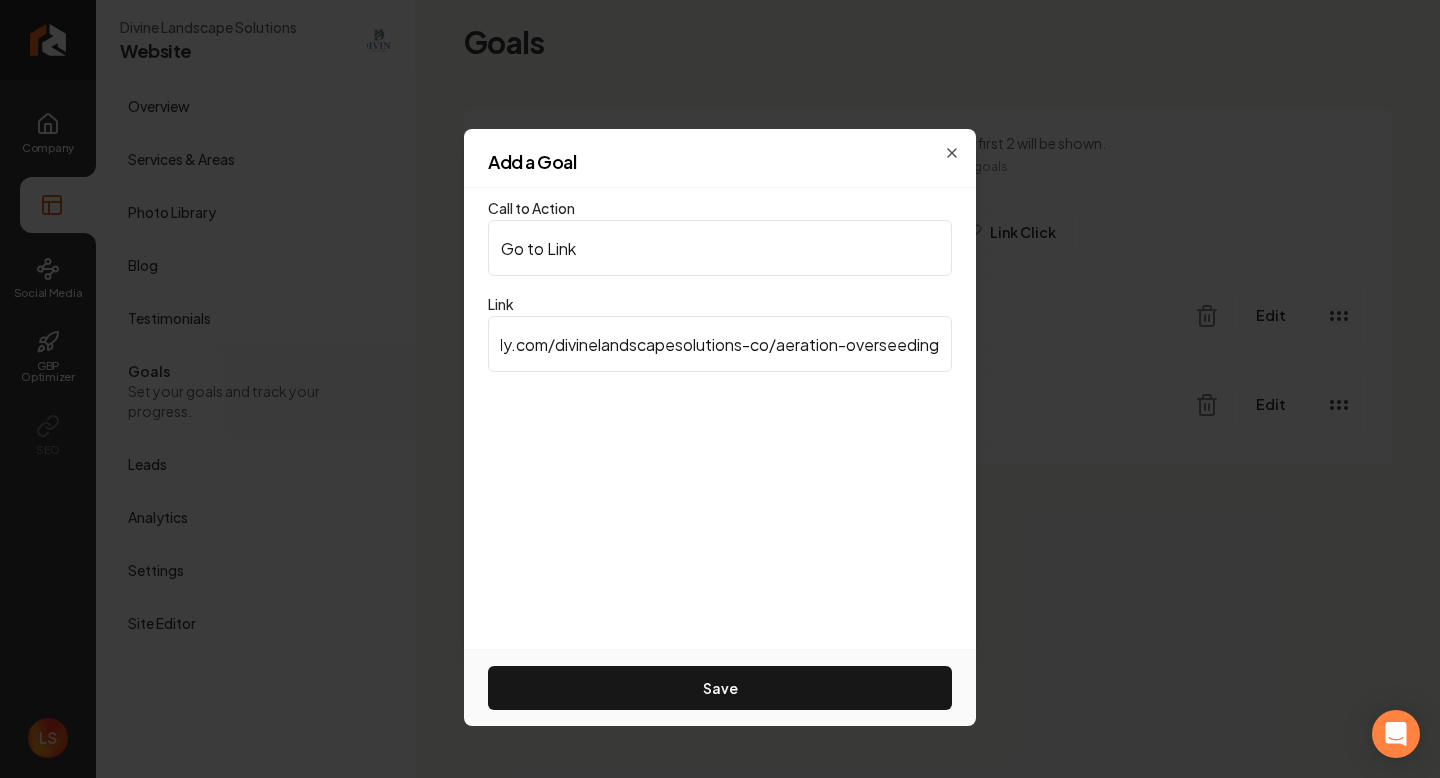 type on "https://calendly.com/divinelandscapesolutions-co/aeration-overseeding" 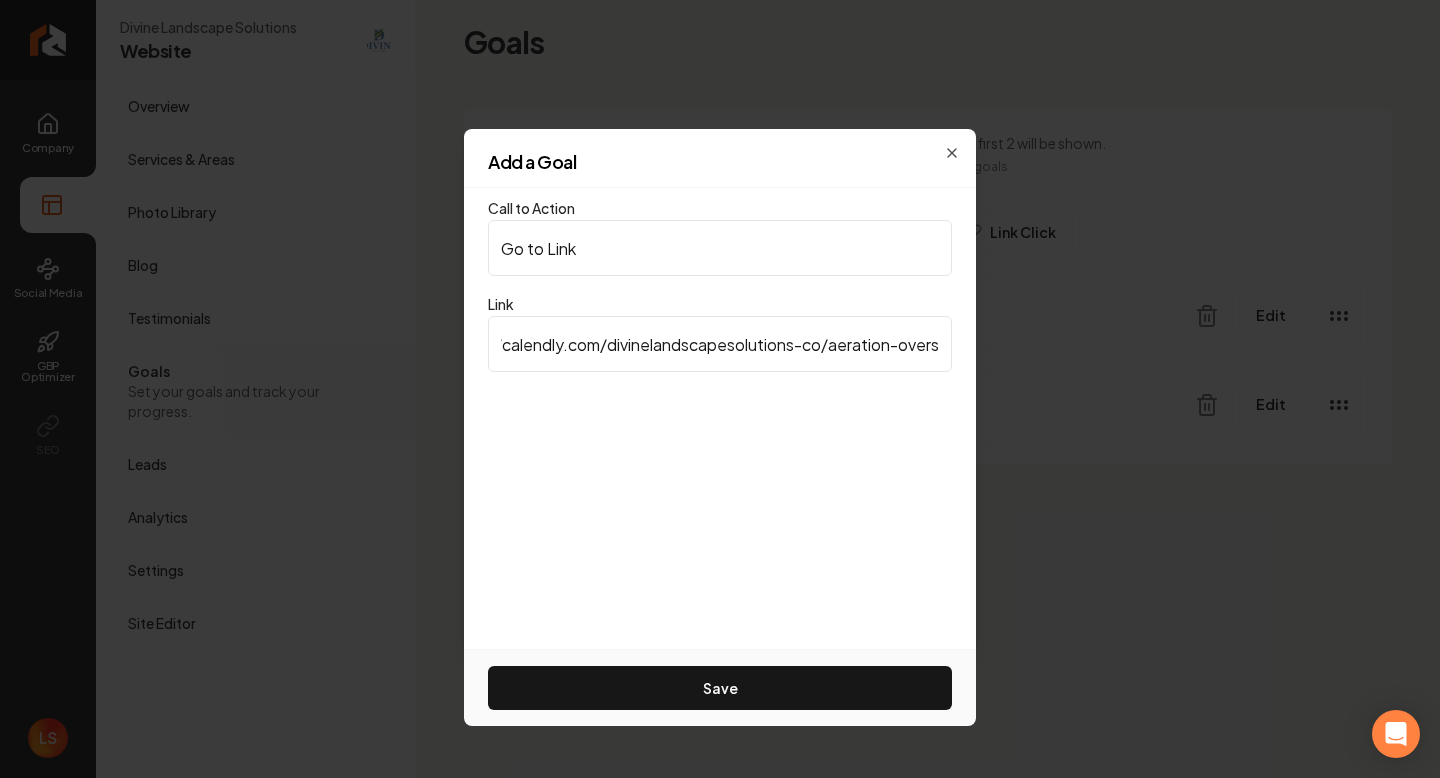 scroll, scrollTop: 0, scrollLeft: 126, axis: horizontal 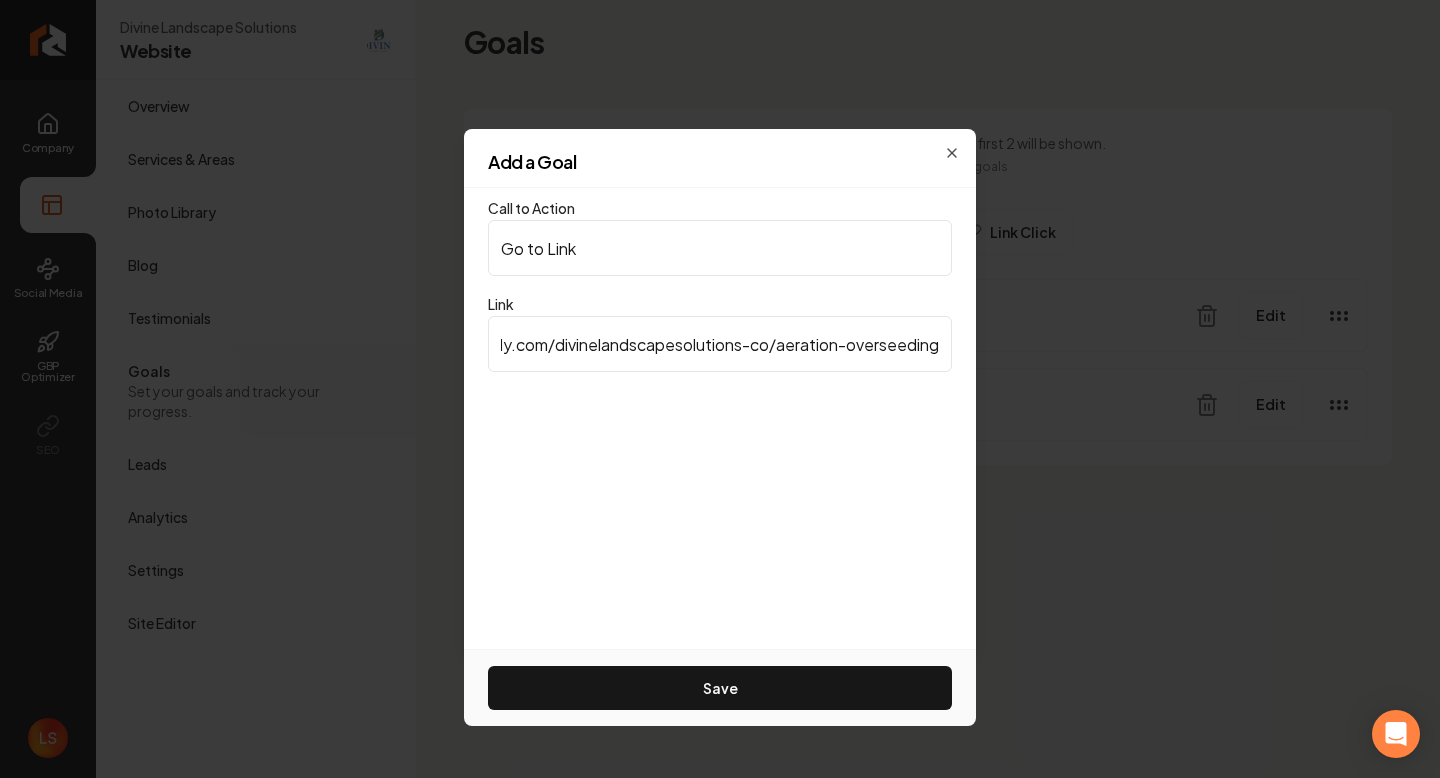 click on "Go to Link" at bounding box center [720, 248] 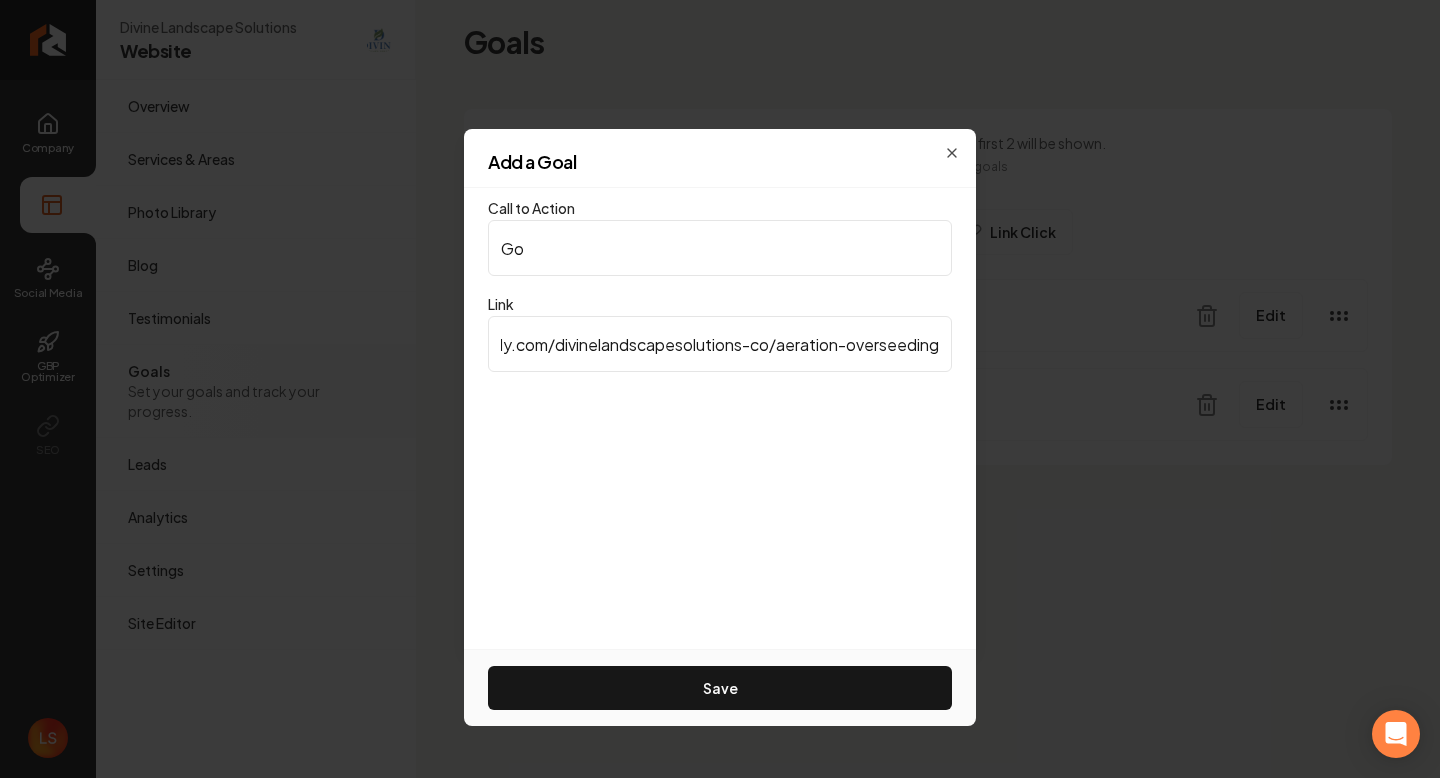 type on "G" 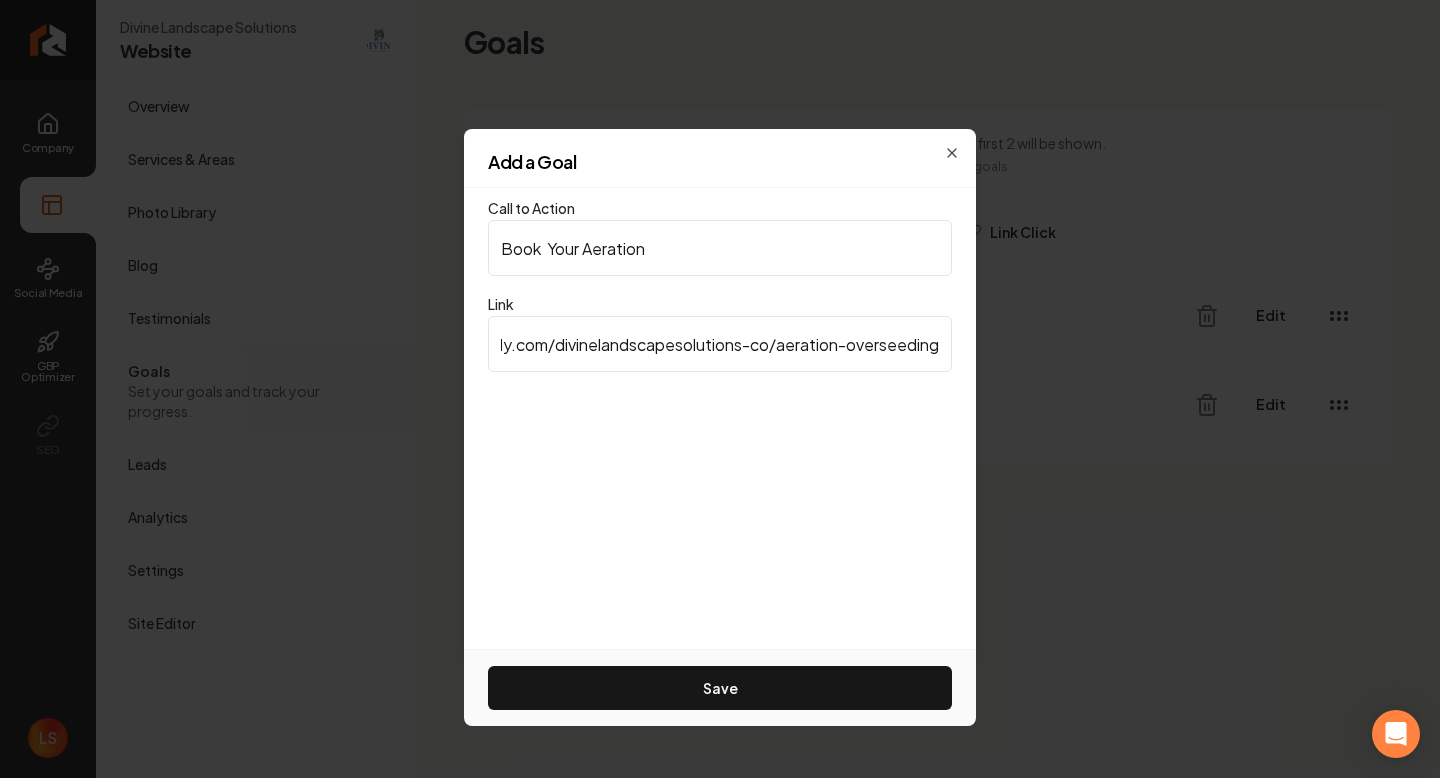 click on "Book  Your Aeration" at bounding box center (720, 248) 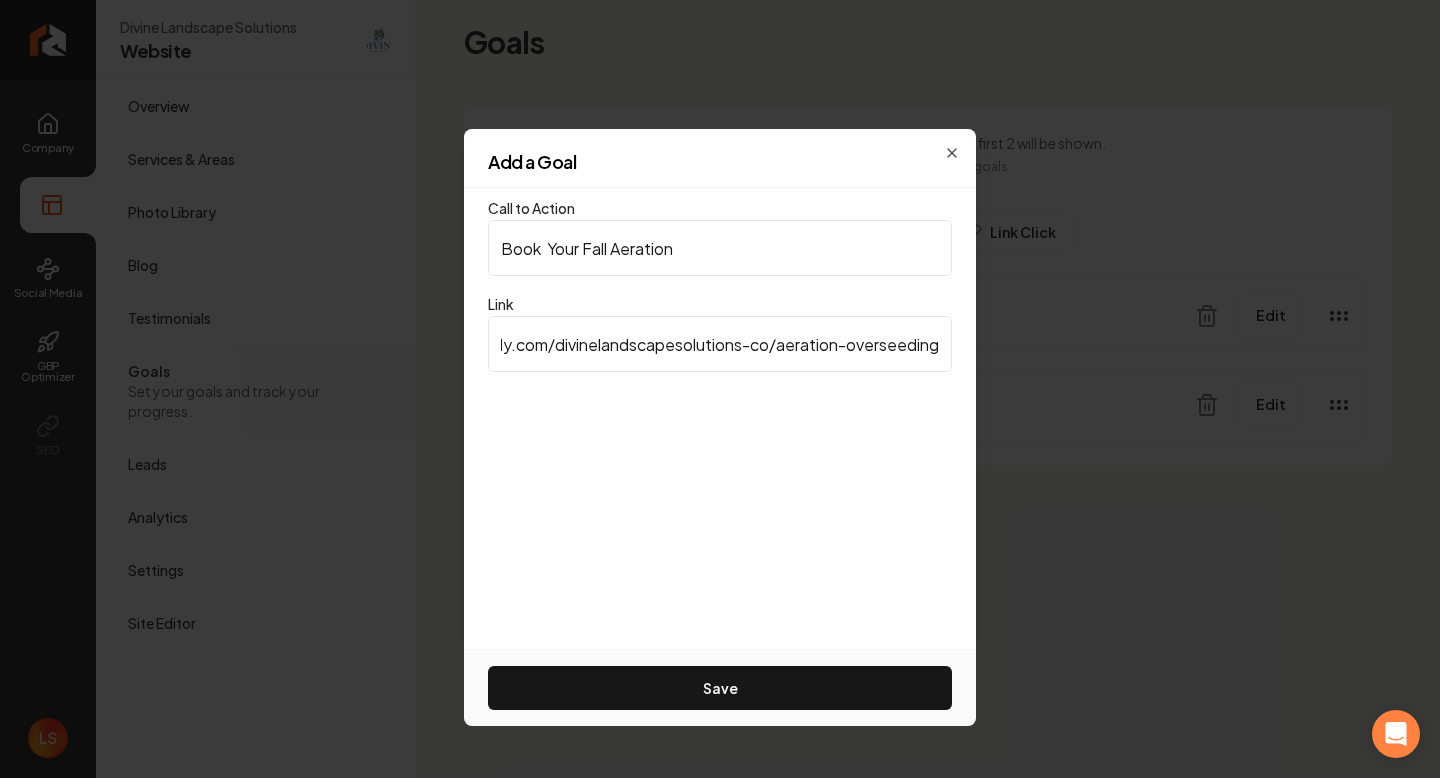 type on "Book  Your Fall Aeration" 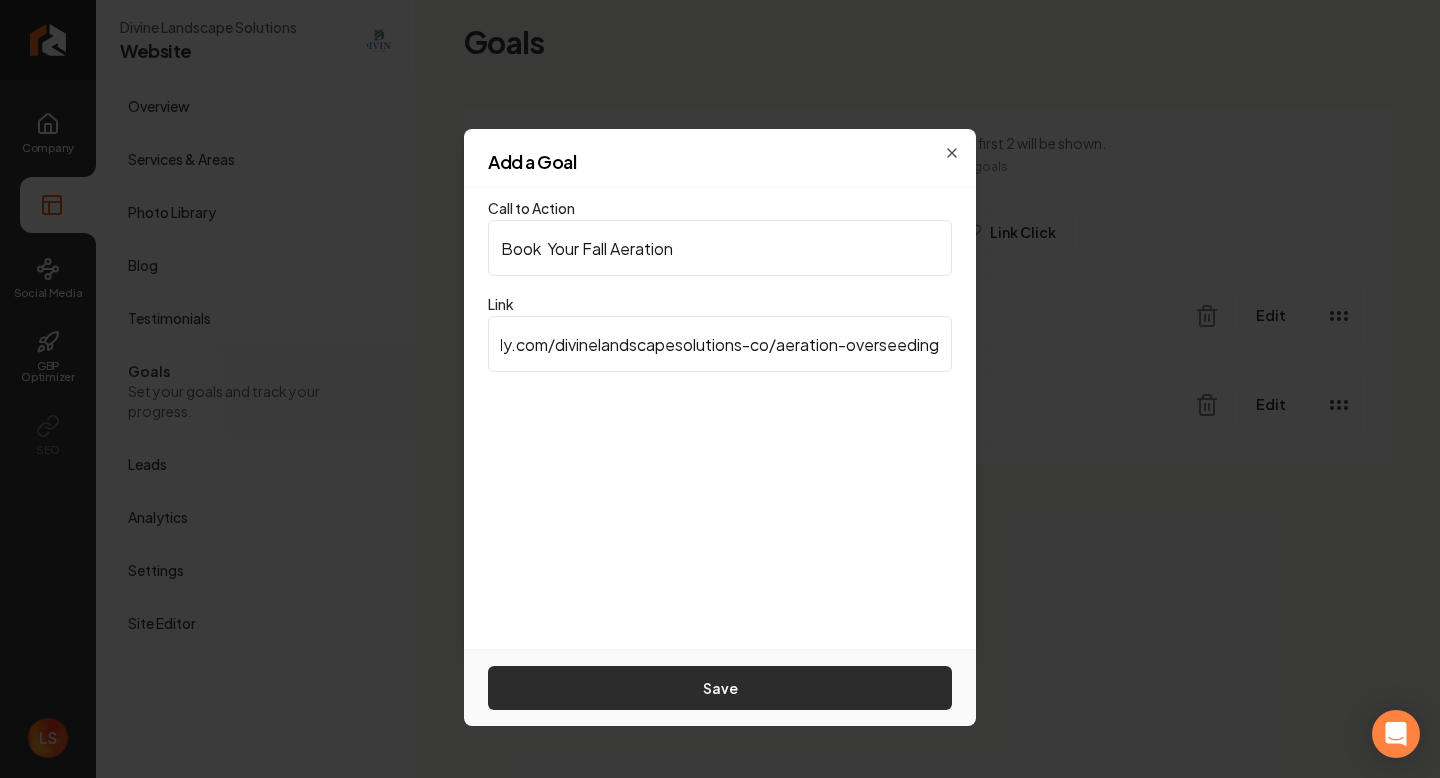 click on "Save" at bounding box center [720, 688] 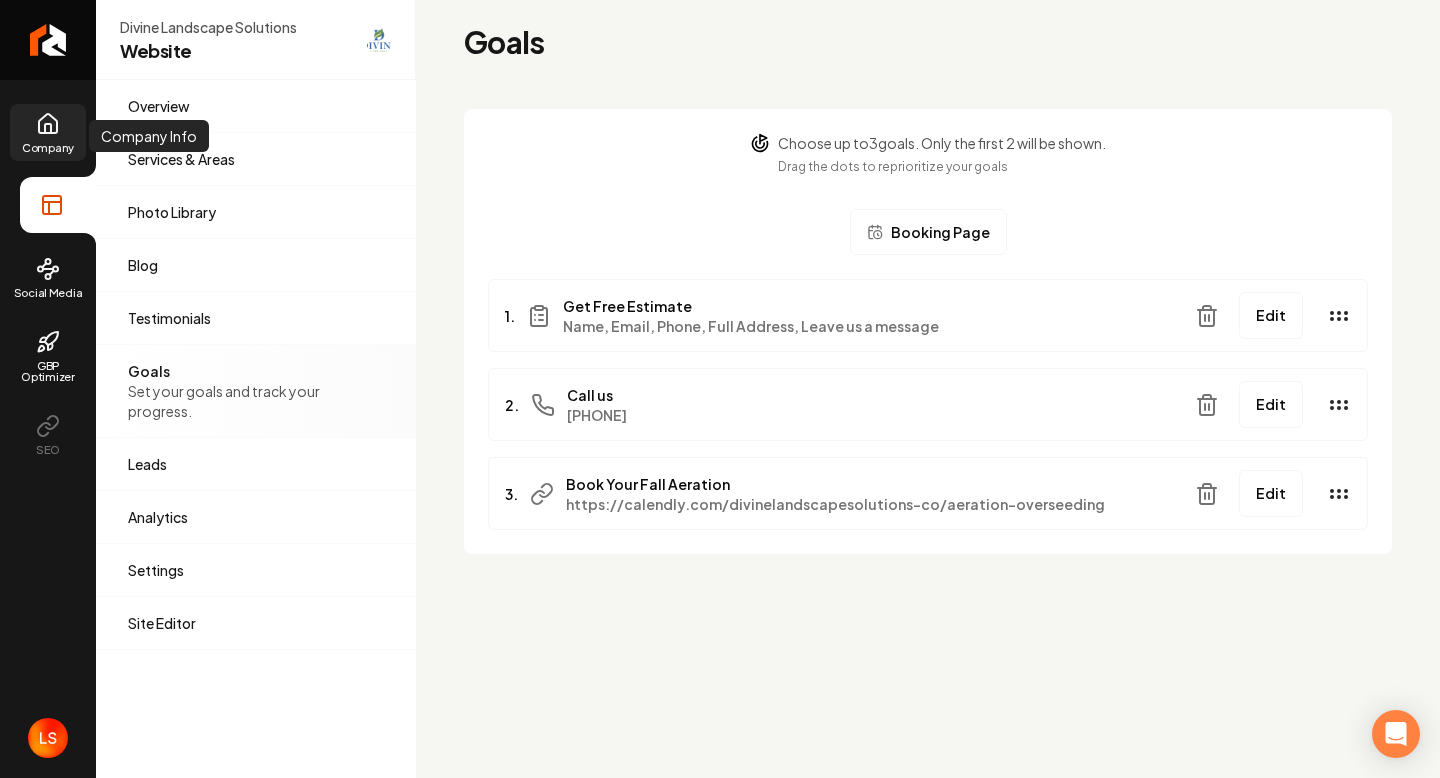 click on "Company" at bounding box center [48, 132] 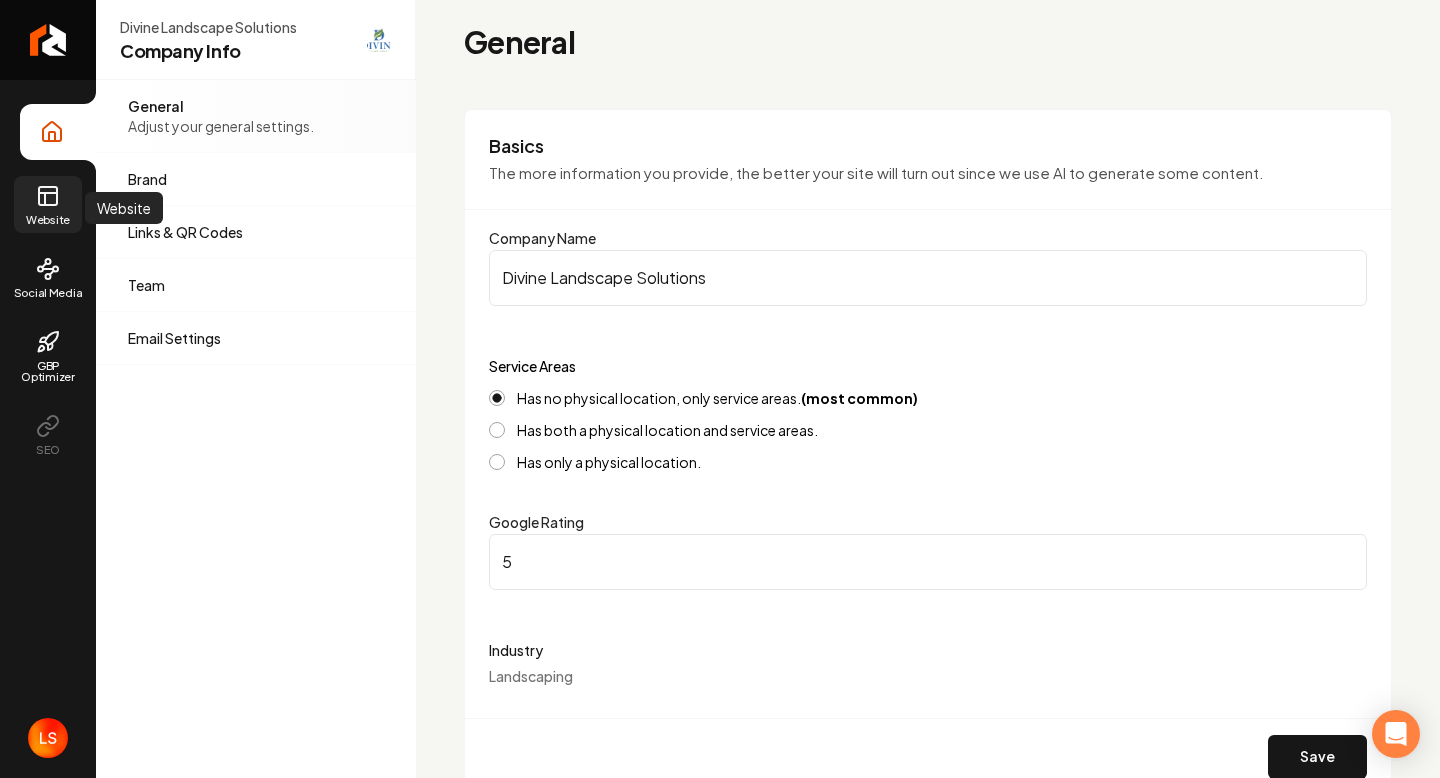 click 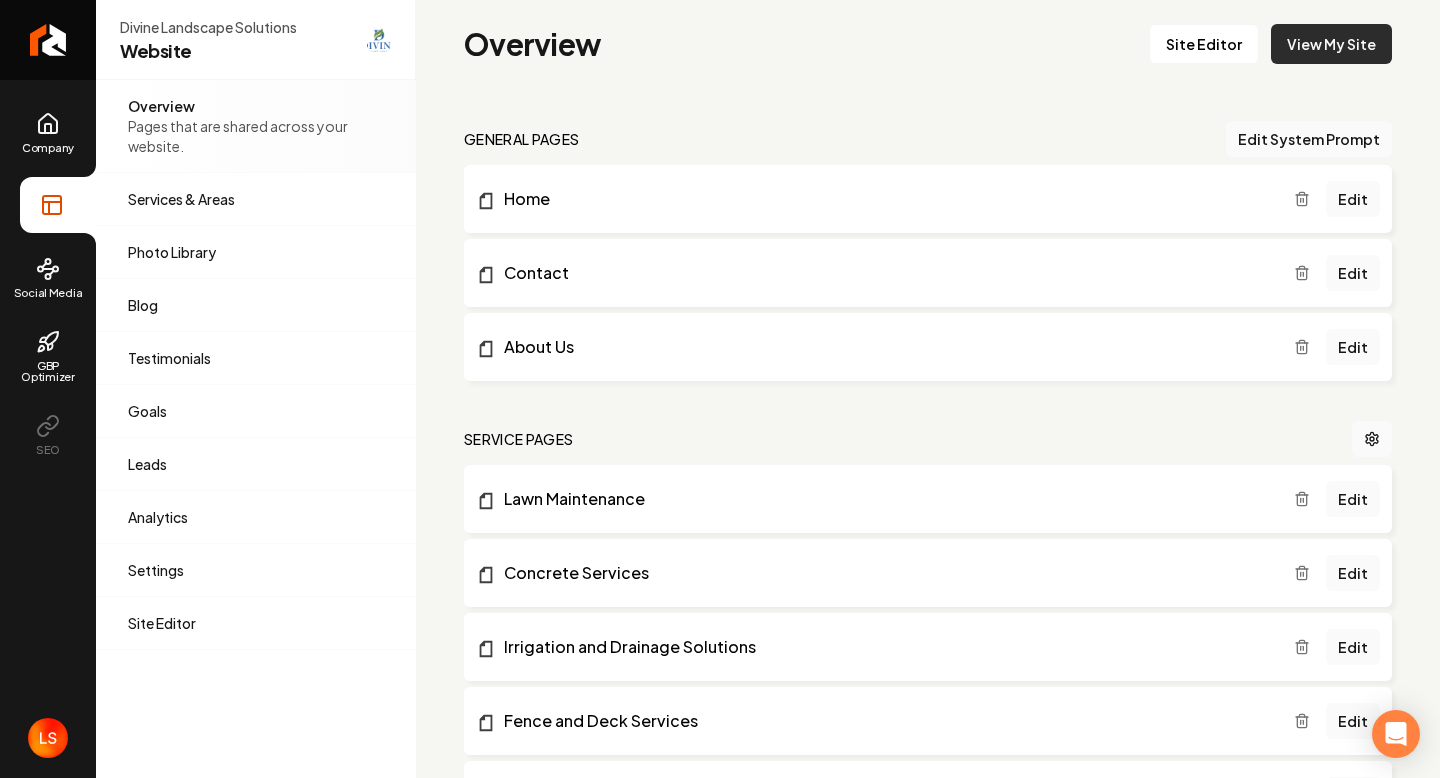click on "View My Site" at bounding box center (1331, 44) 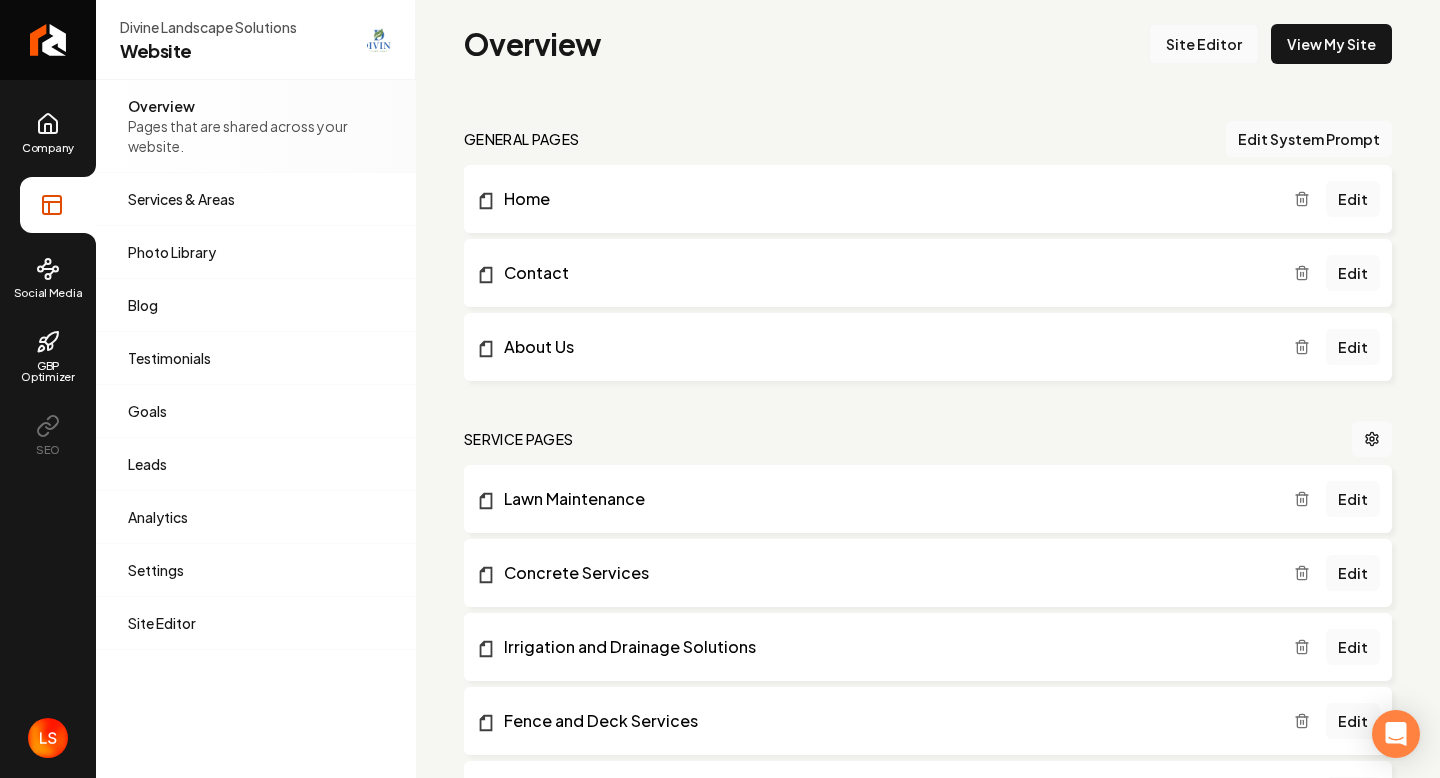 click on "Site Editor" at bounding box center (1204, 44) 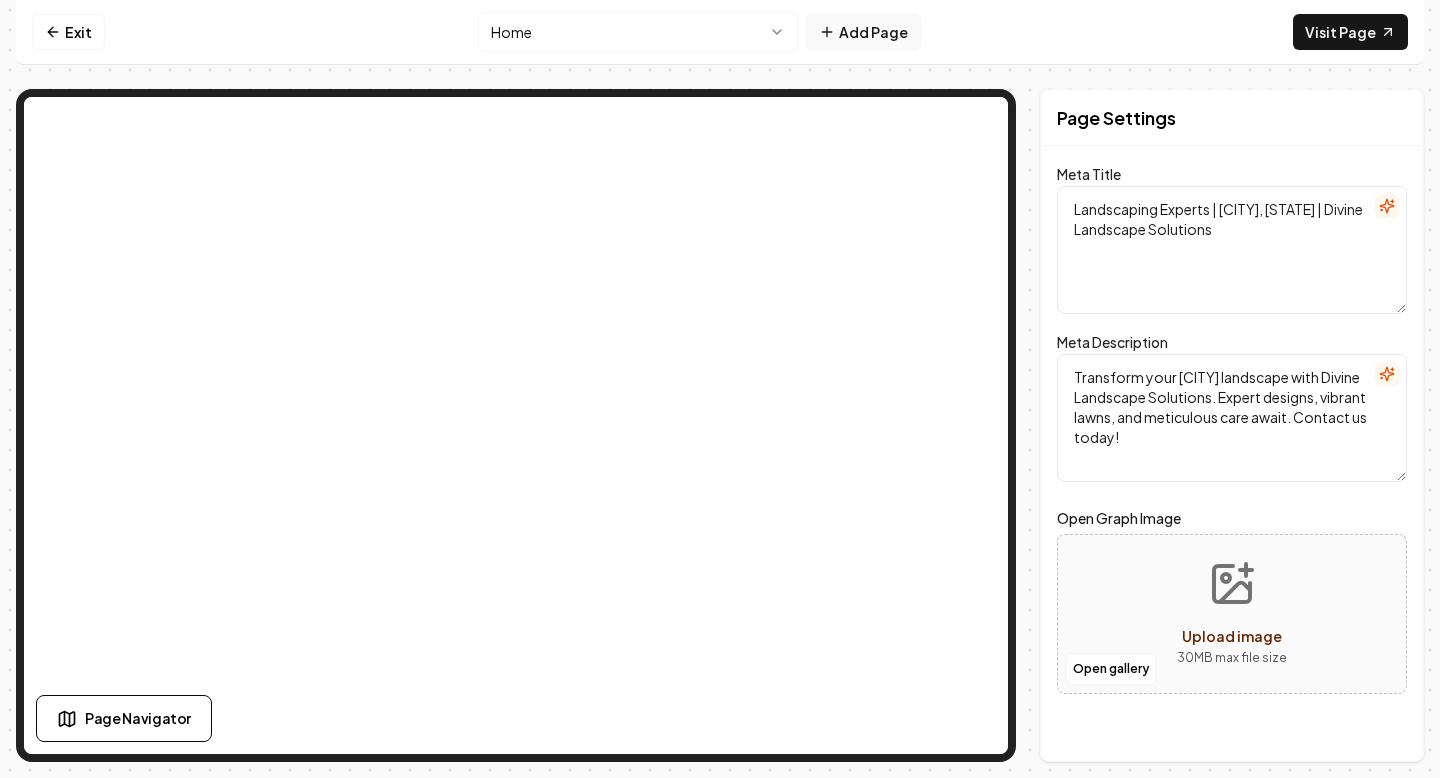 click on "Add Page" at bounding box center [863, 32] 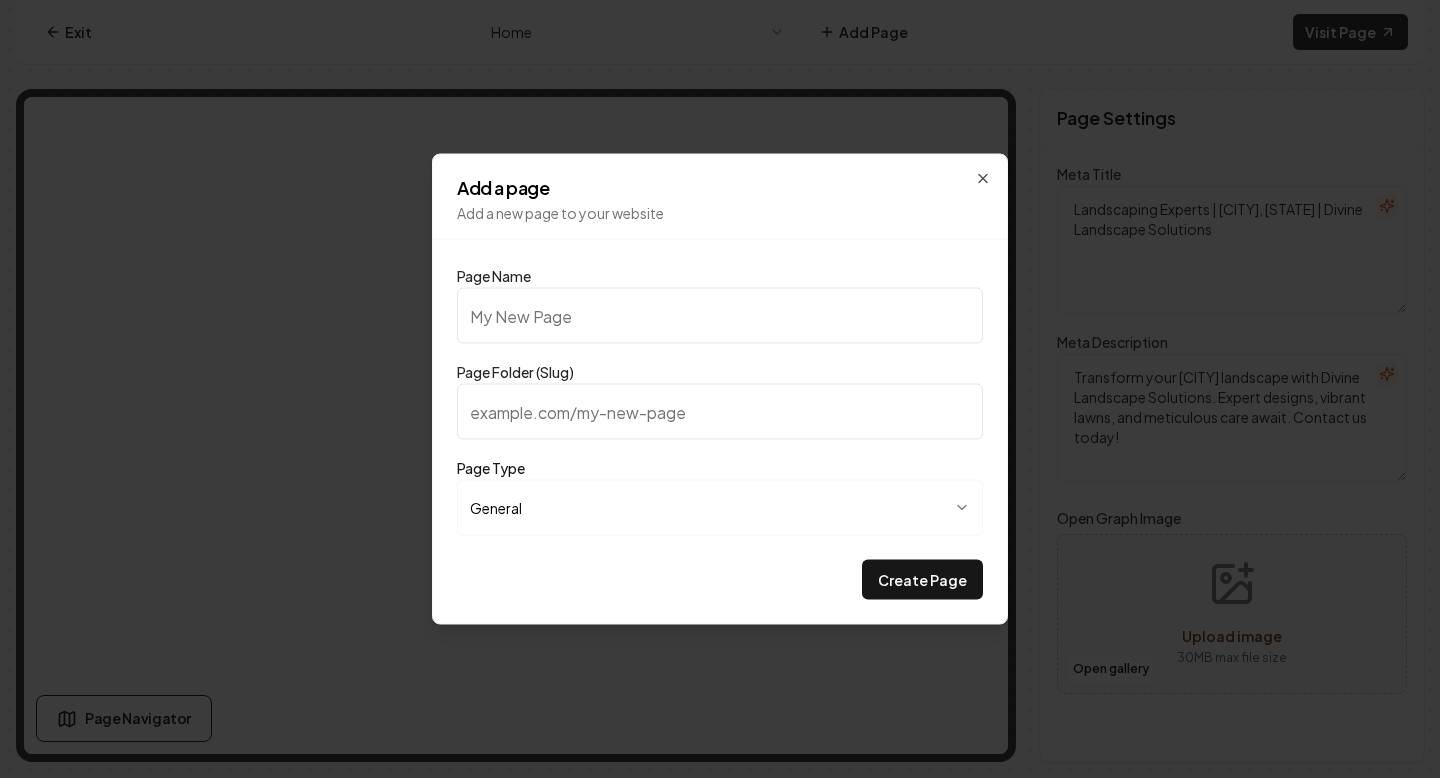 type on "A" 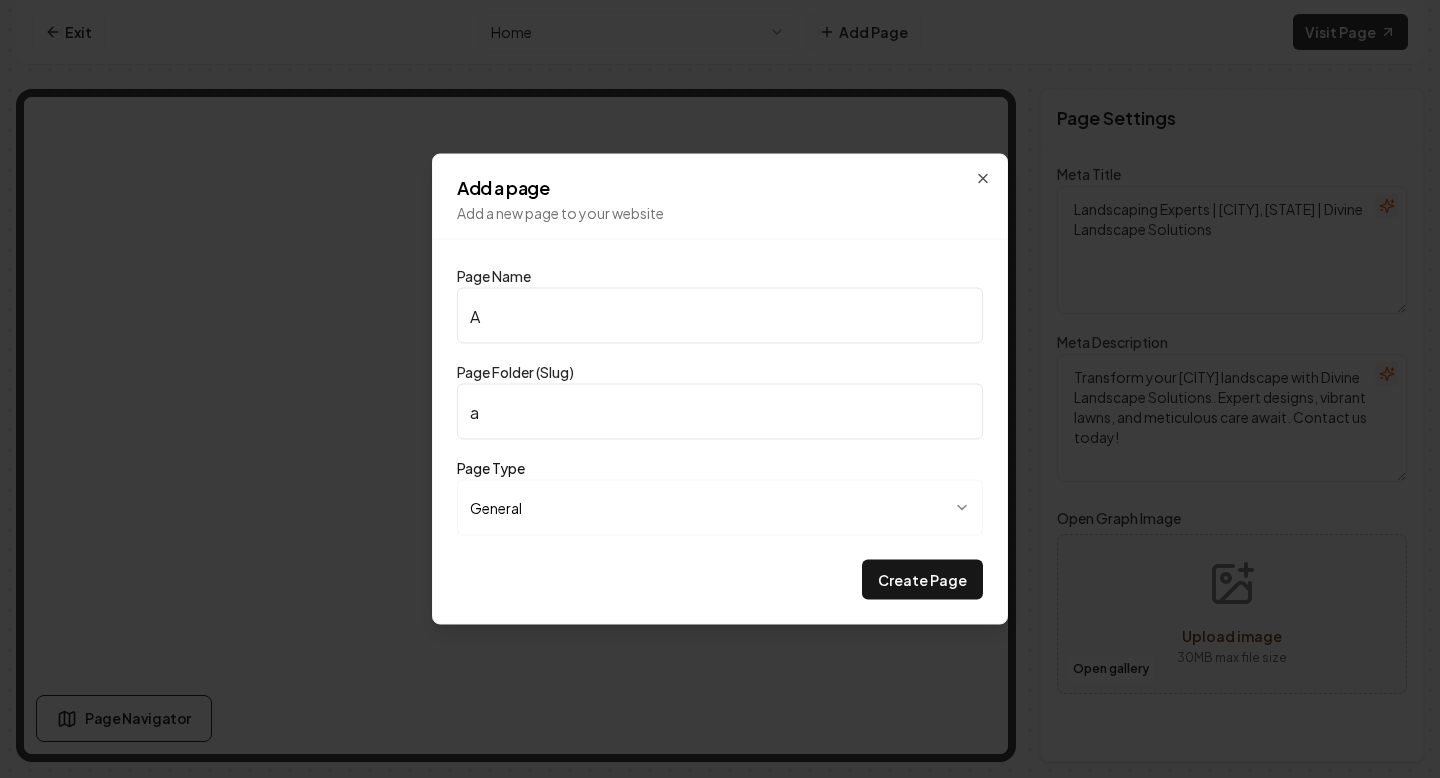 type on "Ae" 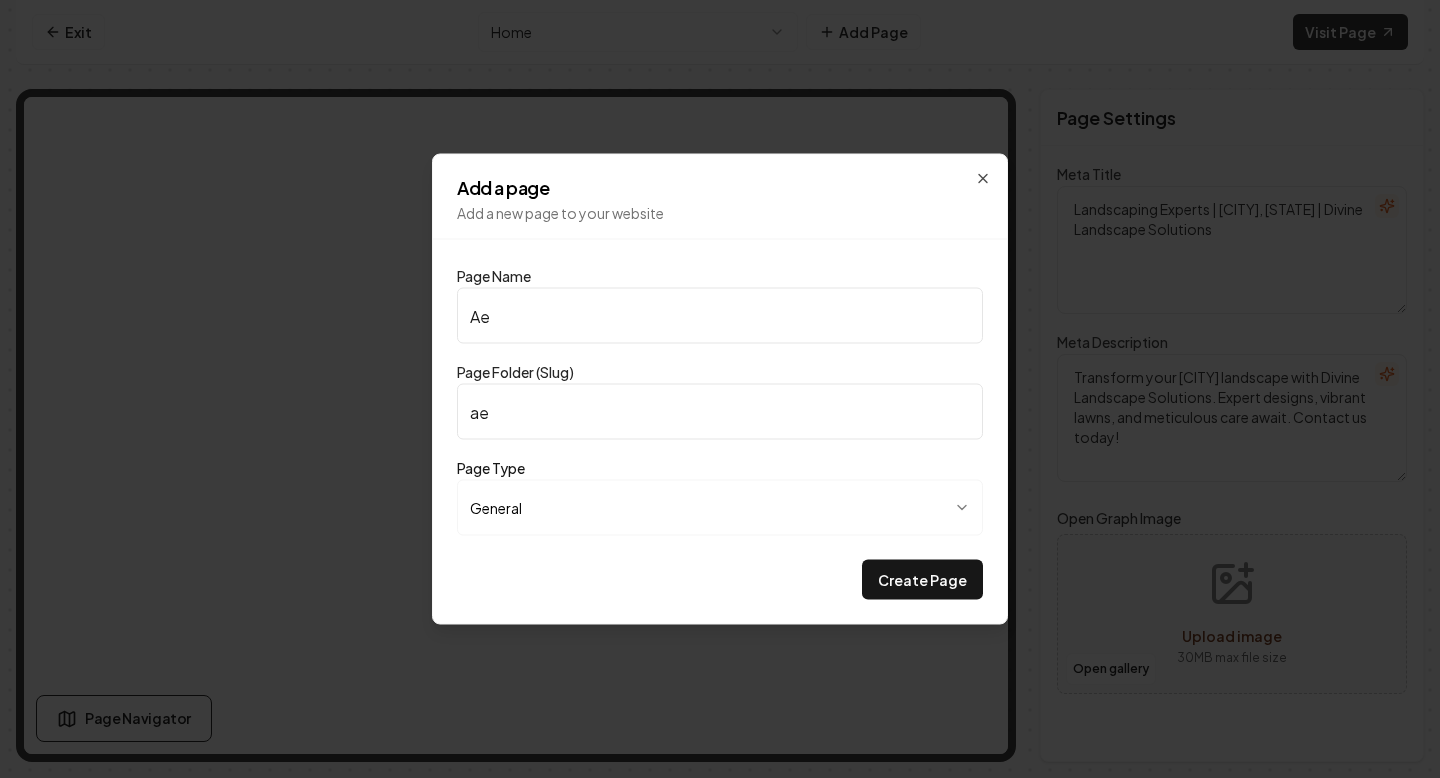 type on "Aer" 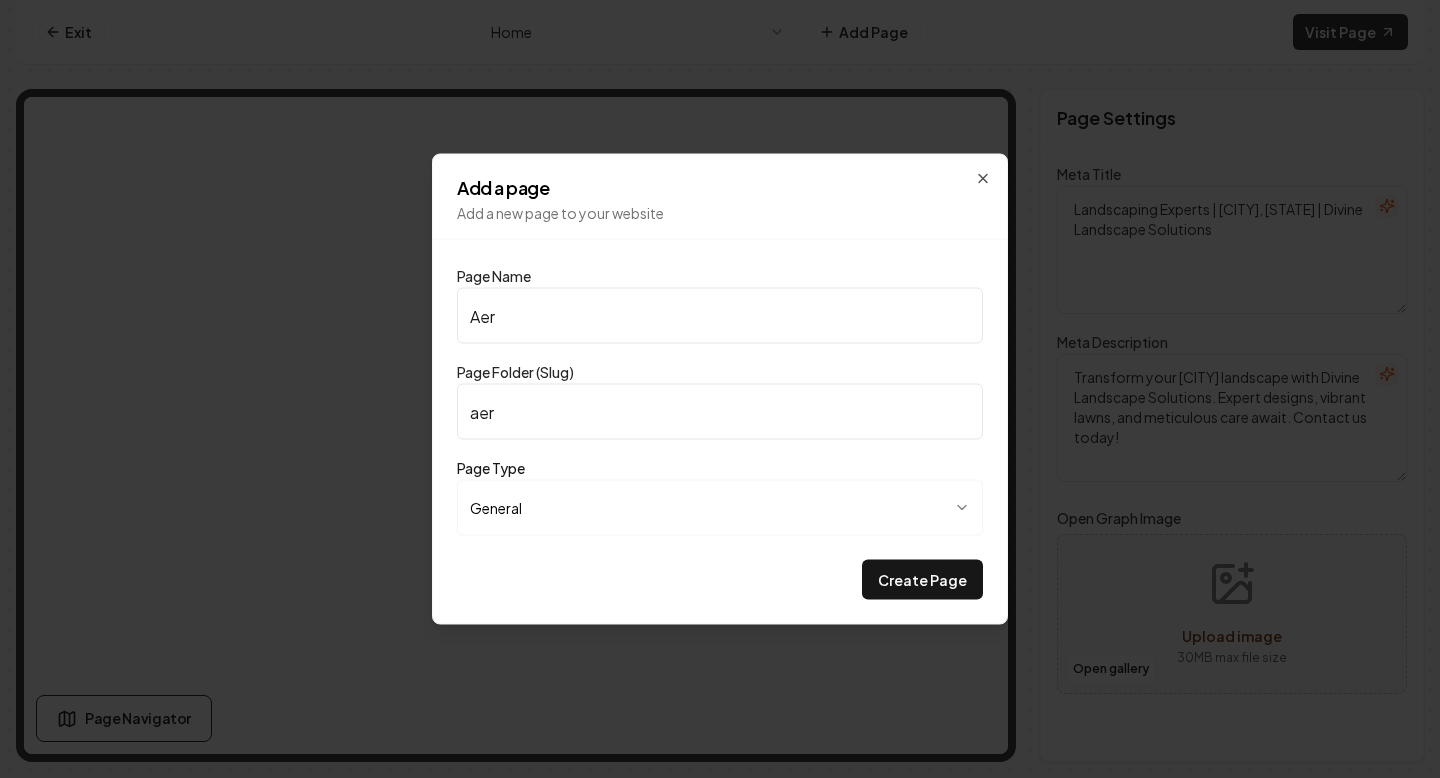 type on "Aera" 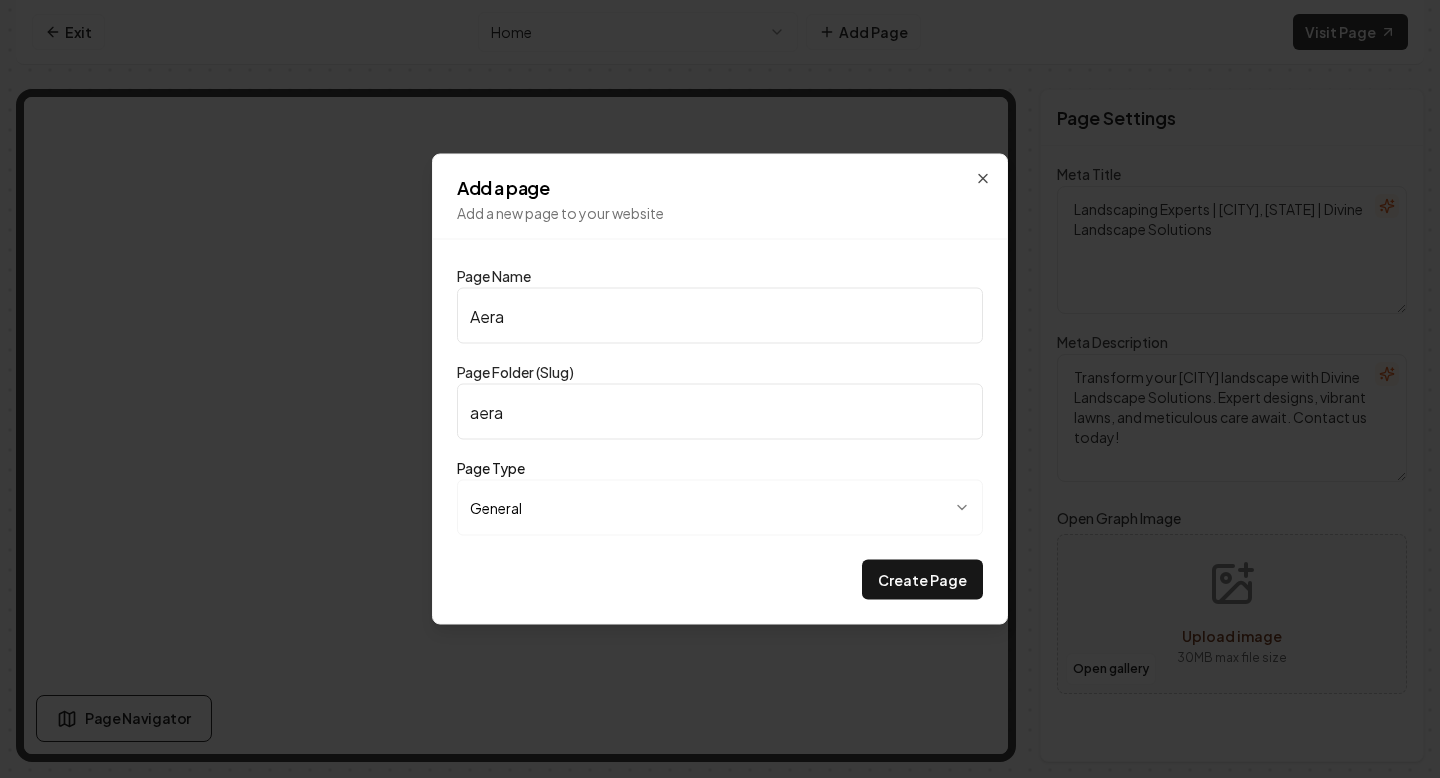 type on "Aerat" 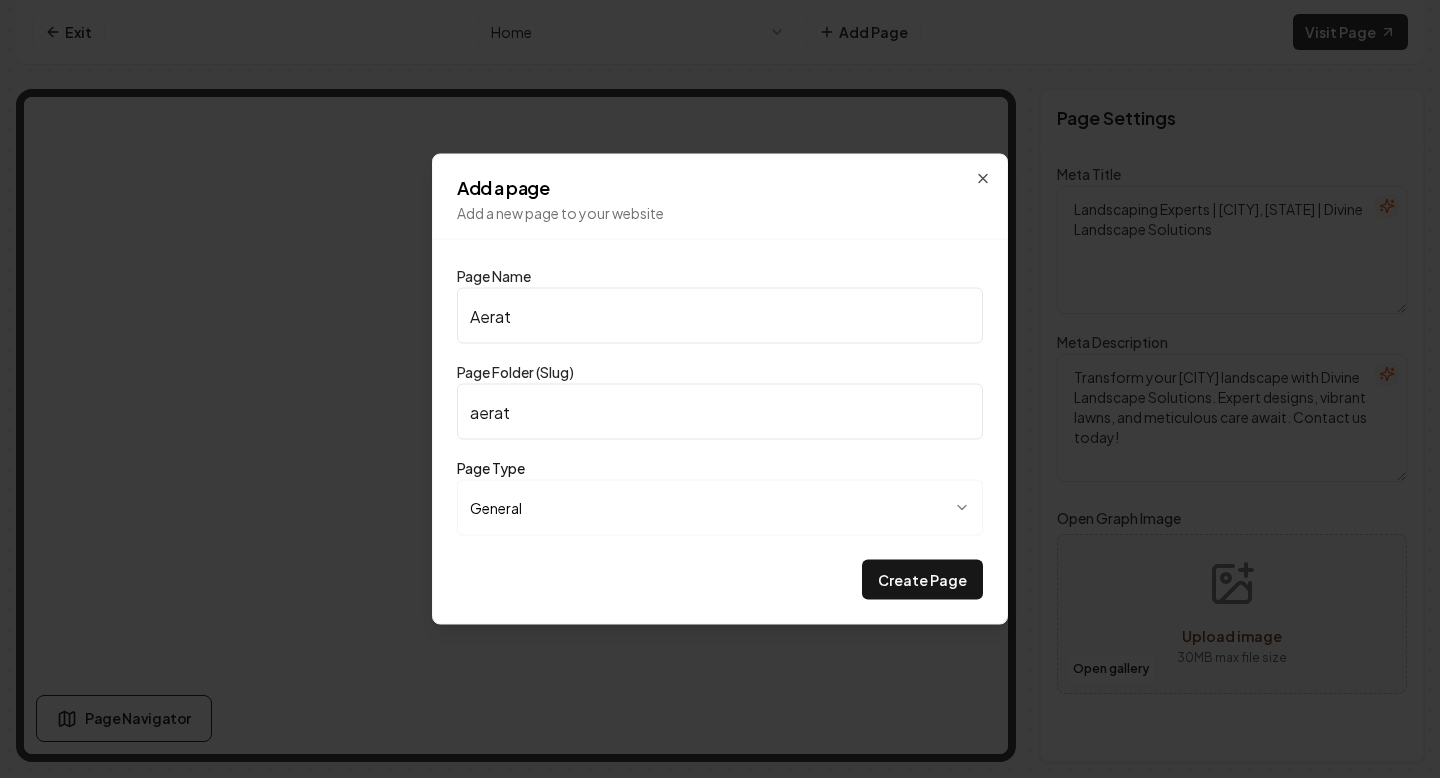 type on "Aerati" 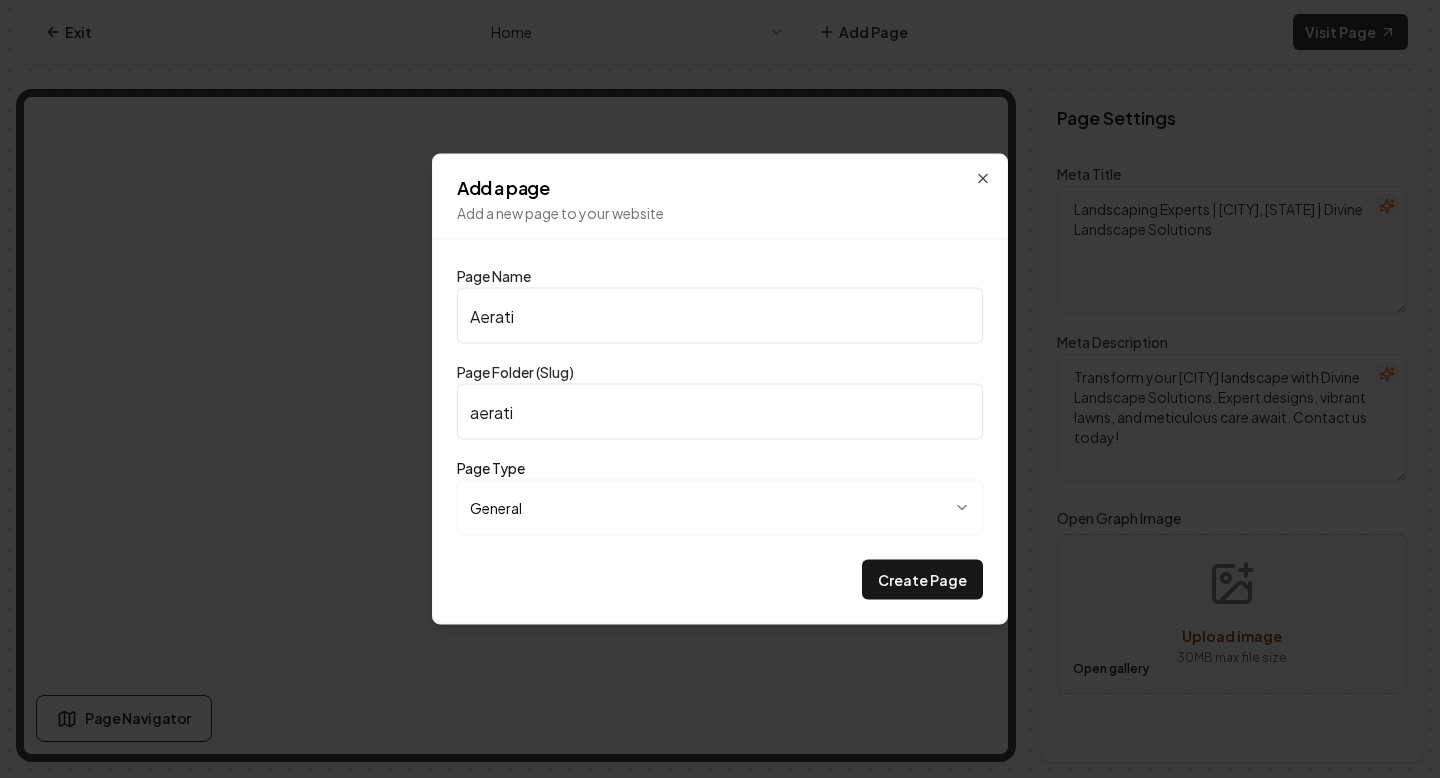 type on "Aeratio" 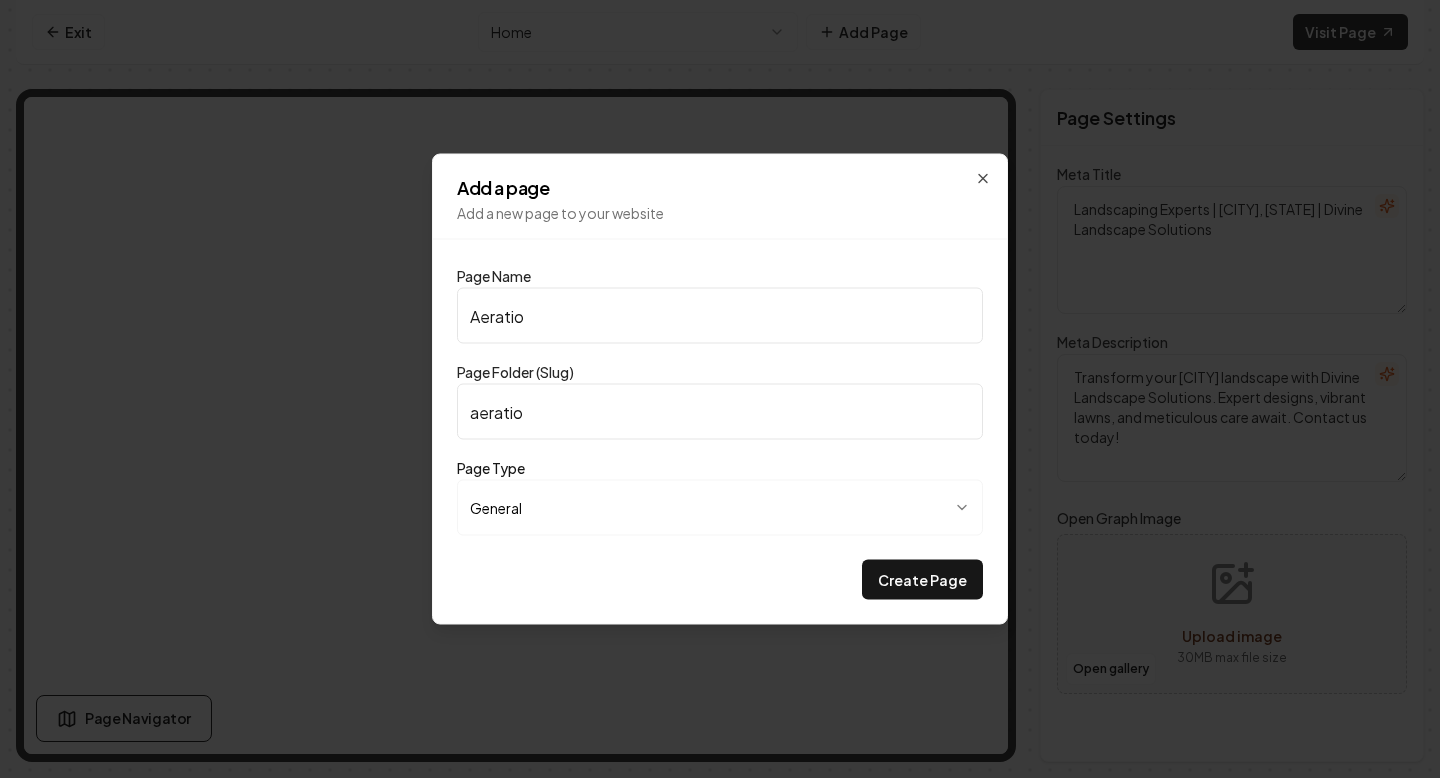 type on "Aeration" 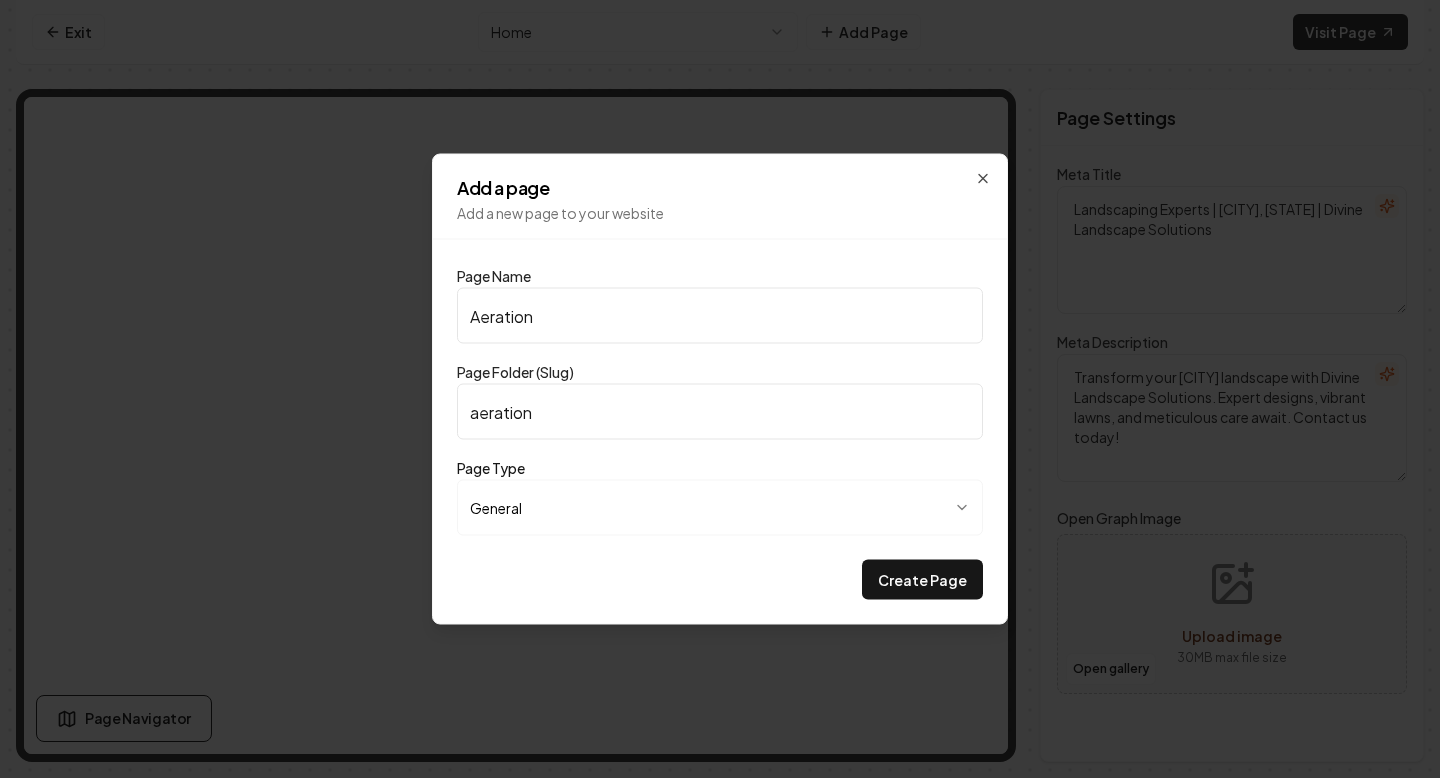 type on "Aeration B" 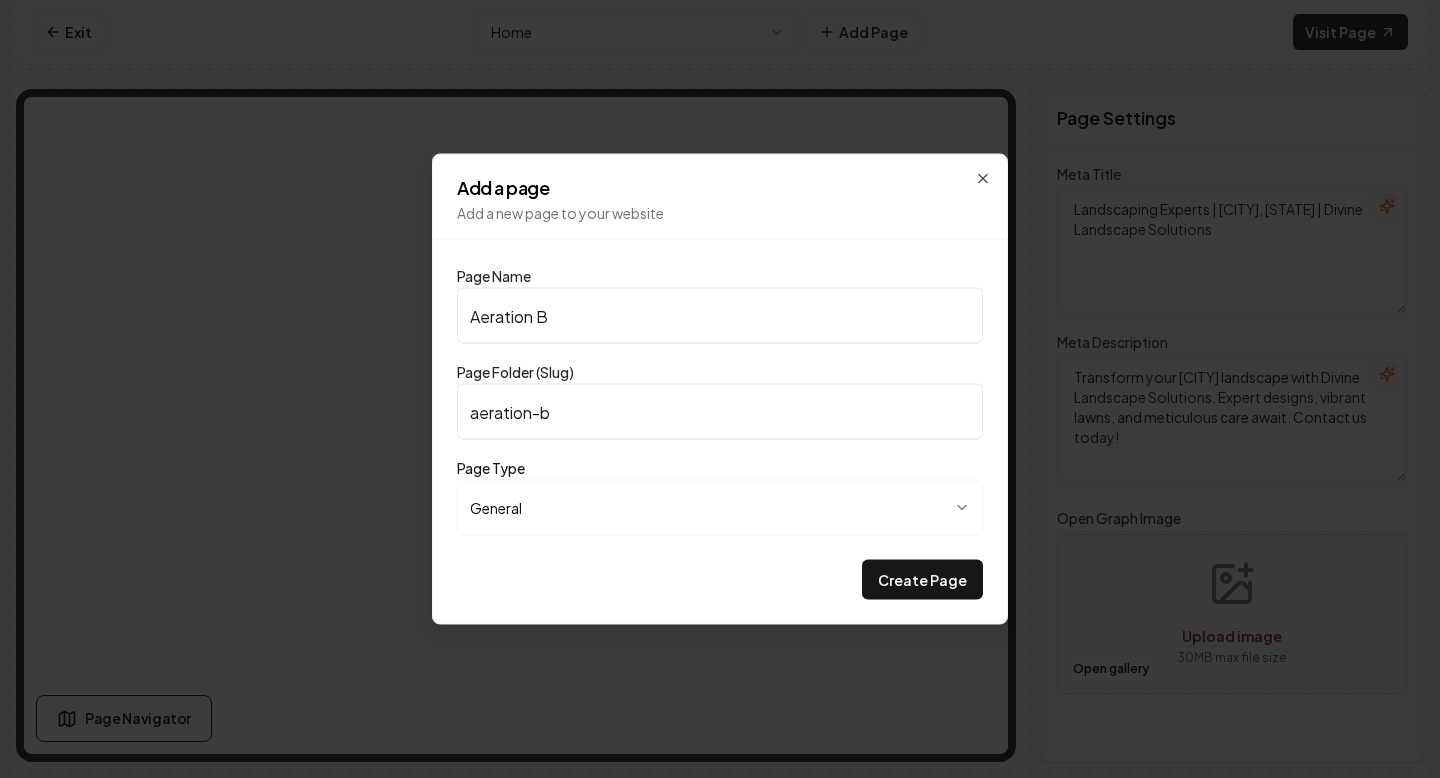 type on "Aeration Bo" 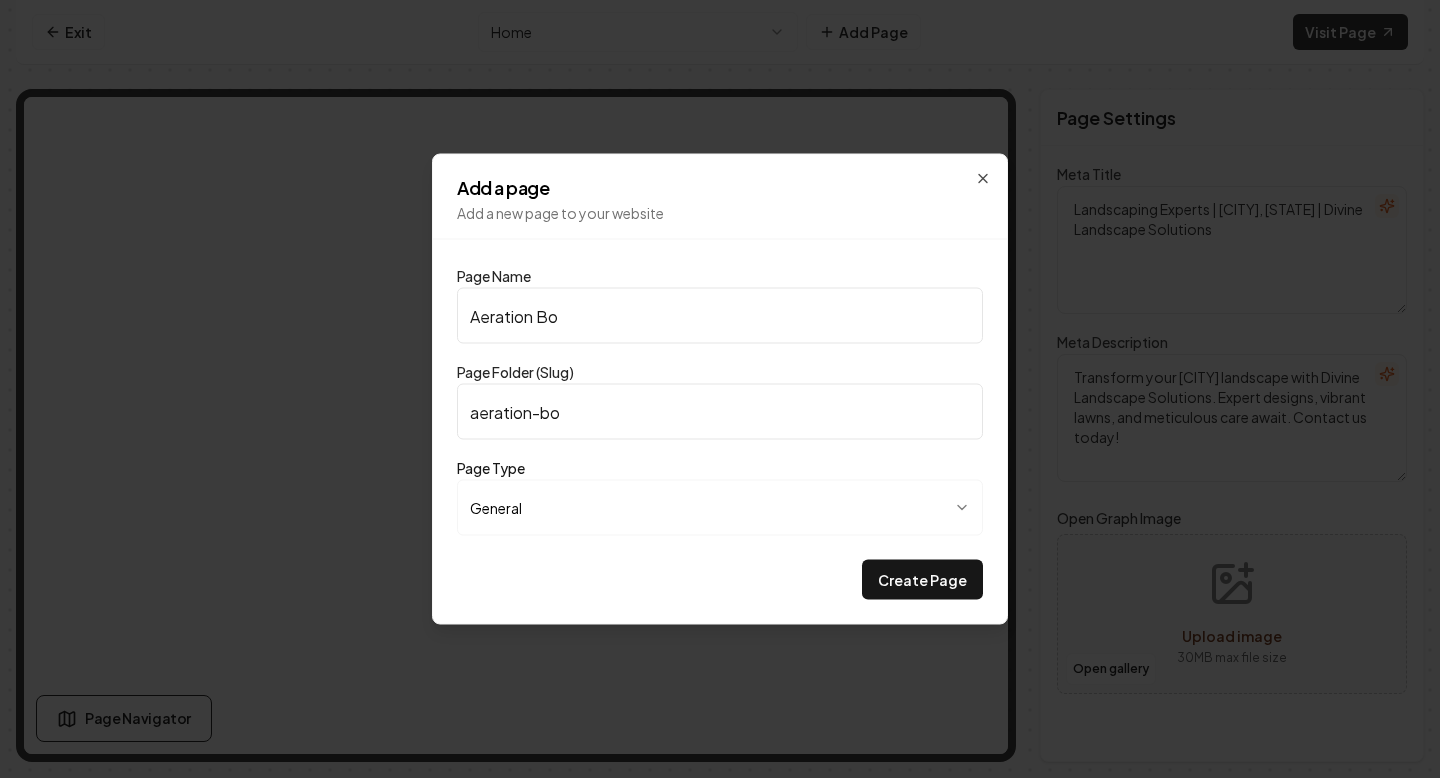 type on "Aeration Boo" 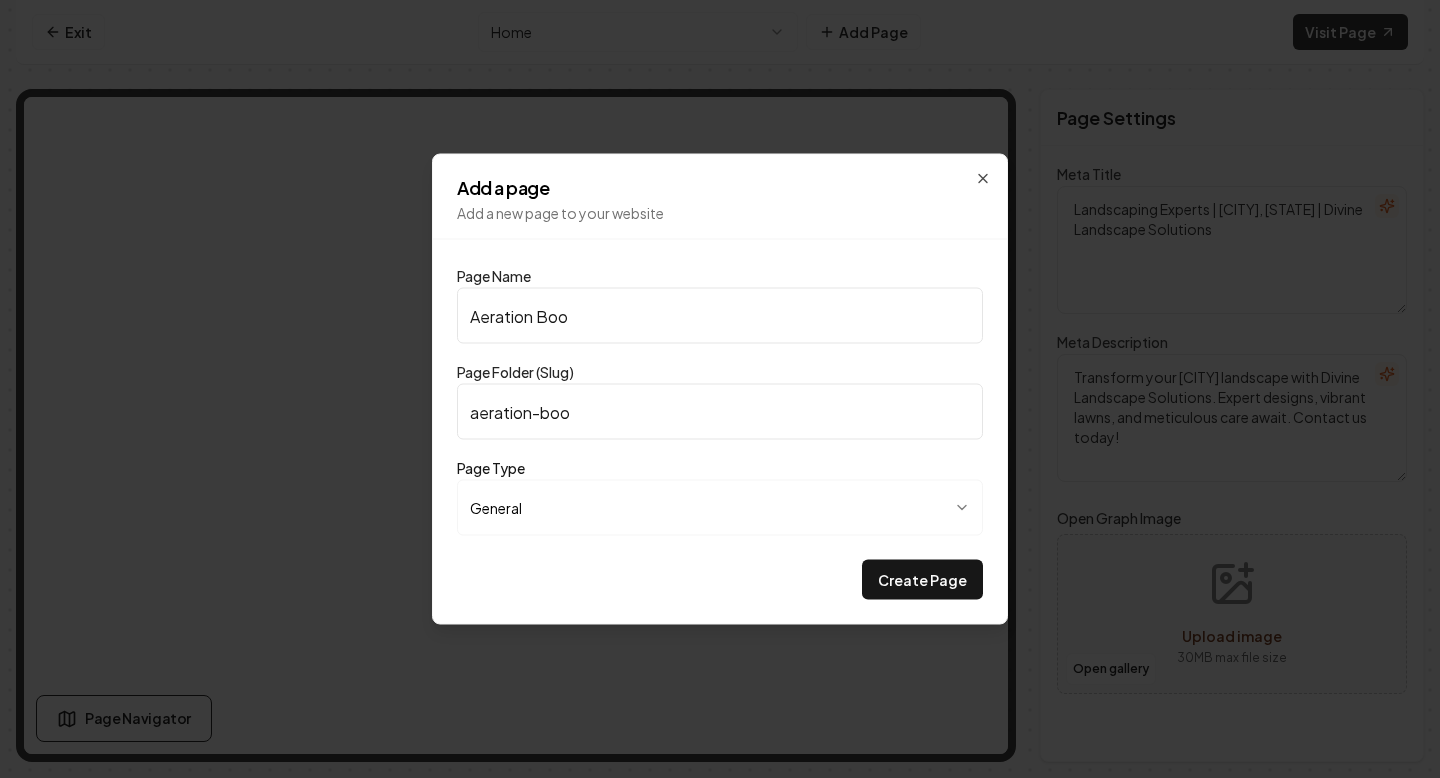 type on "Aeration Book" 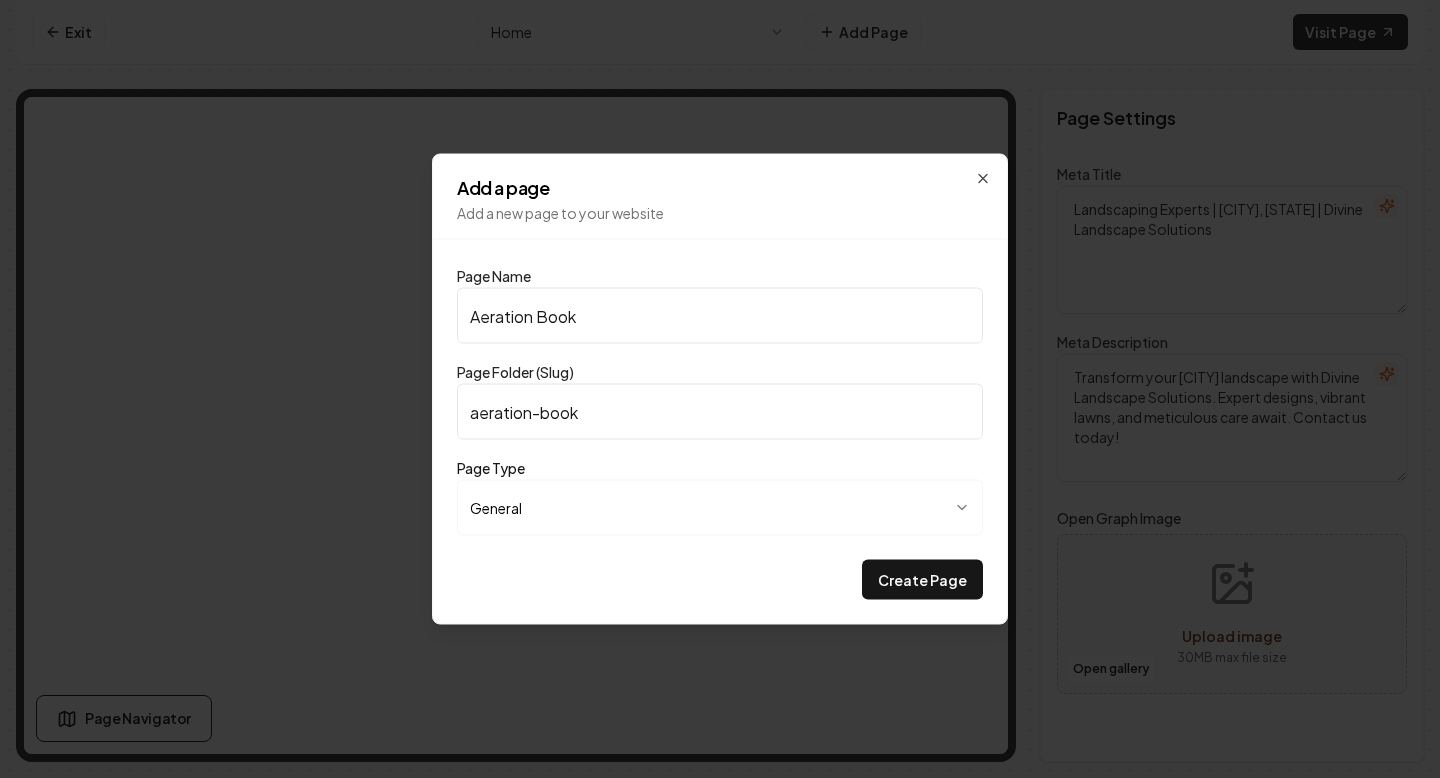 type on "Aeration Booki" 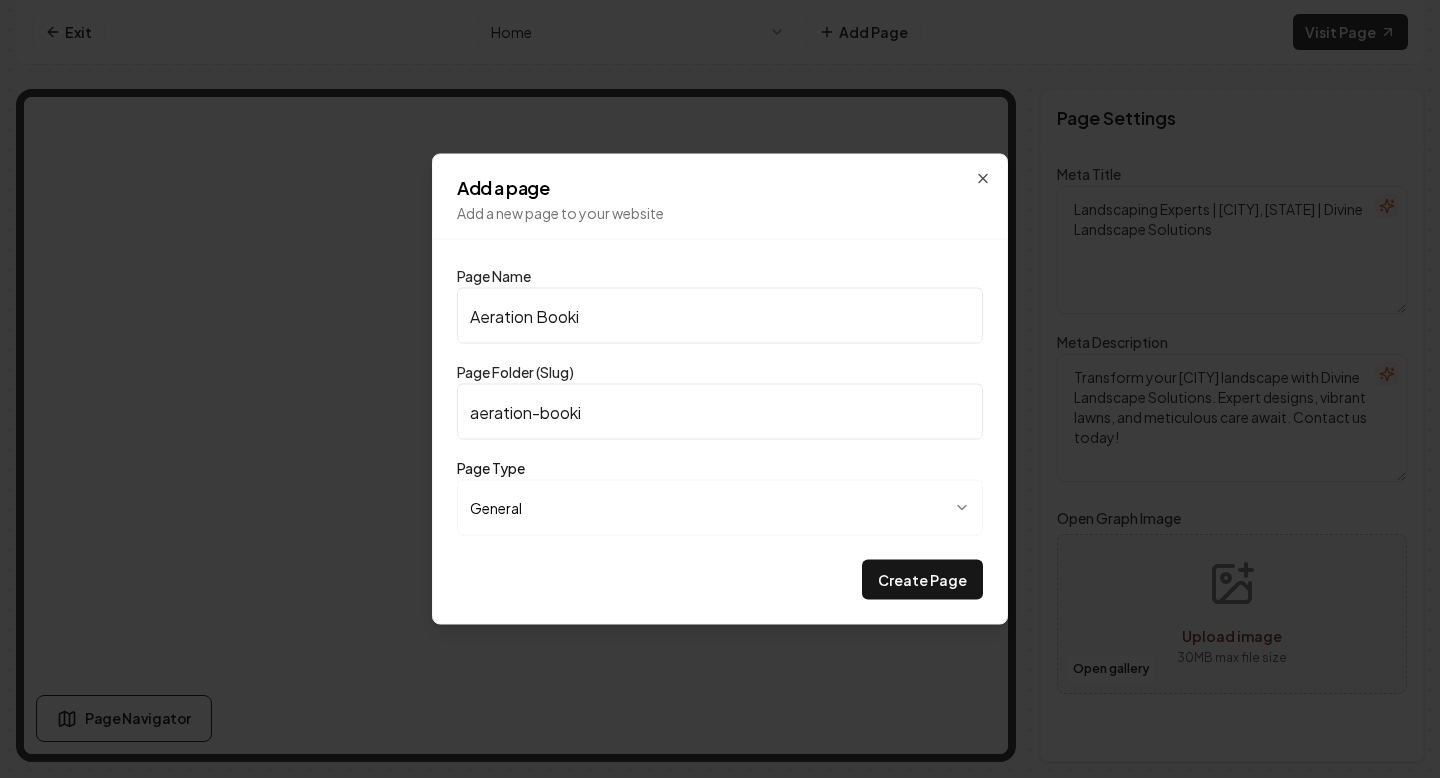 type on "Aeration Bookin" 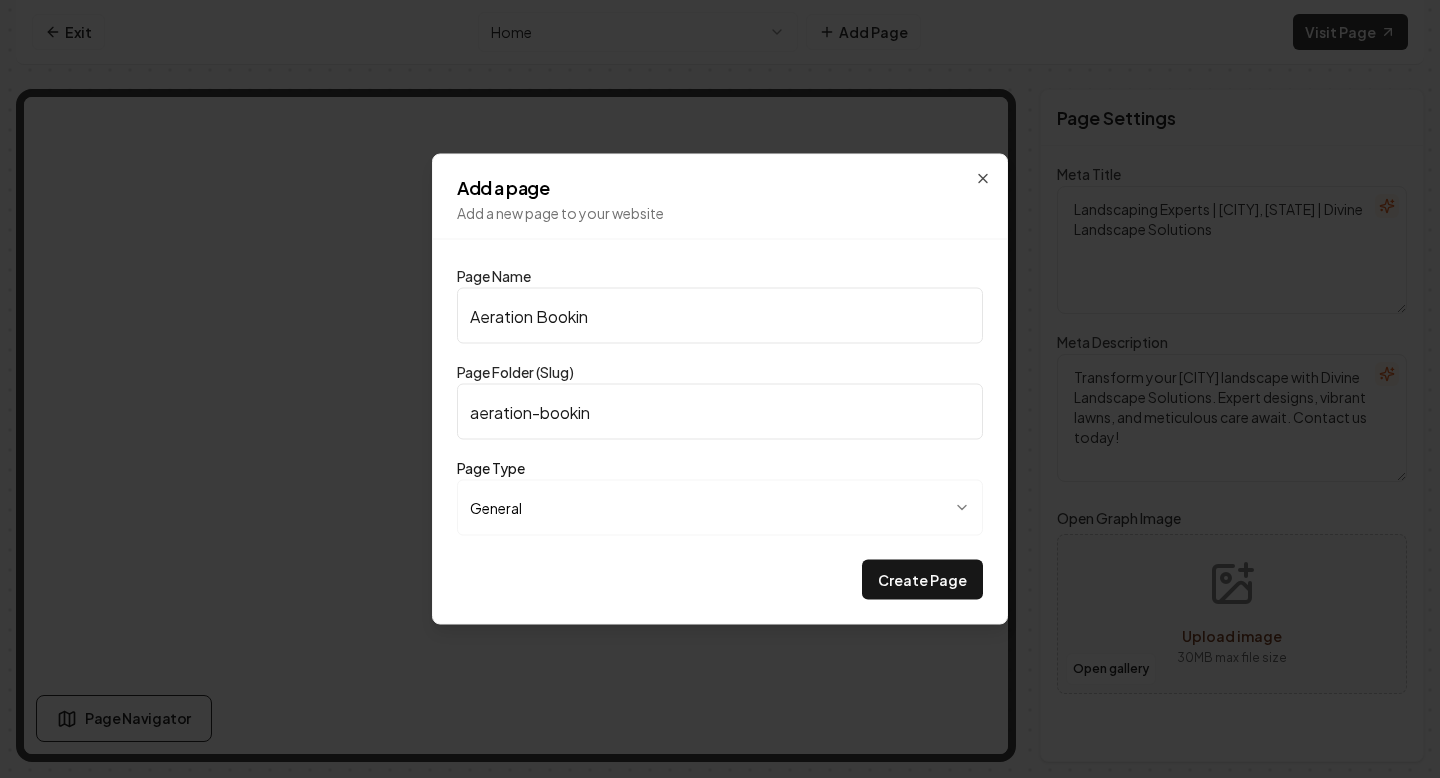 type on "Aeration Booking" 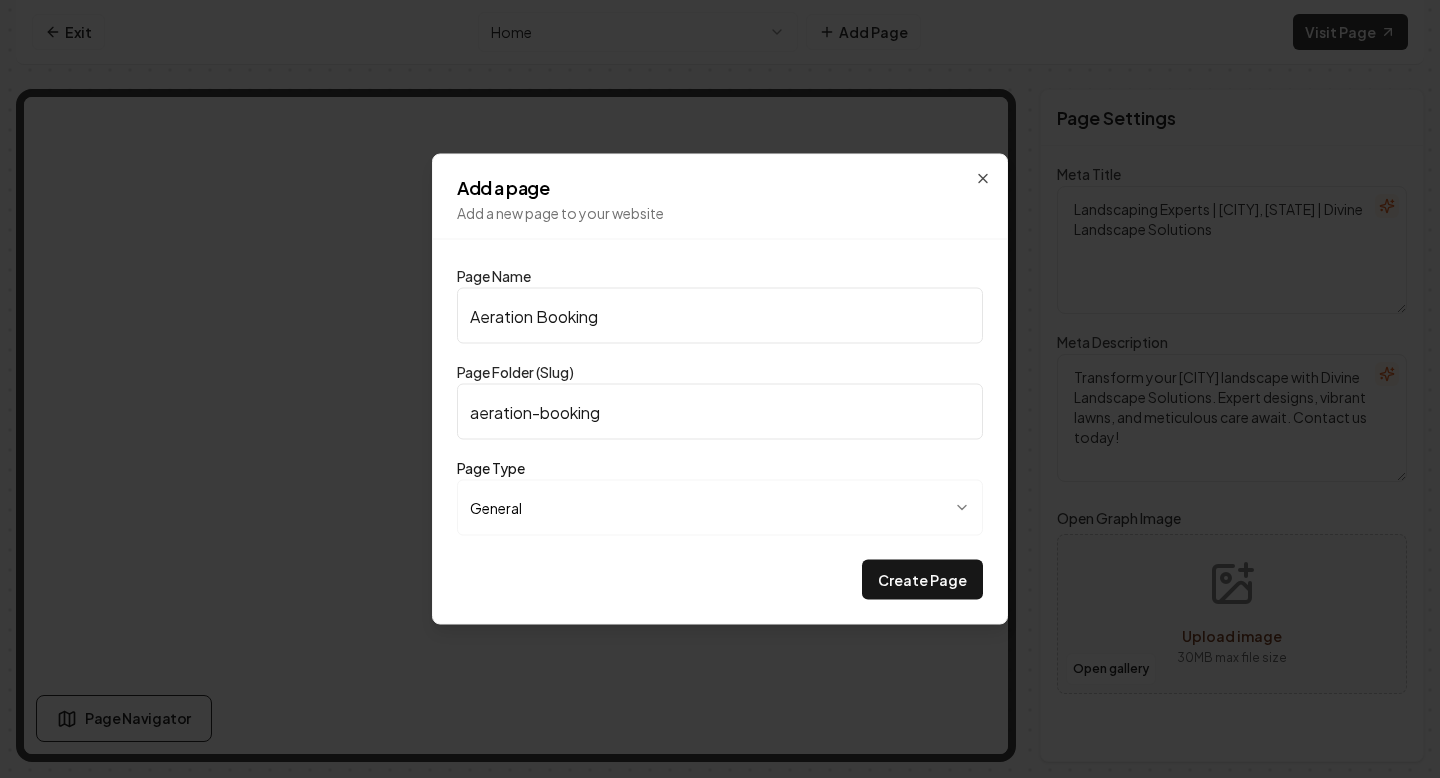 type on "Aeration Booking" 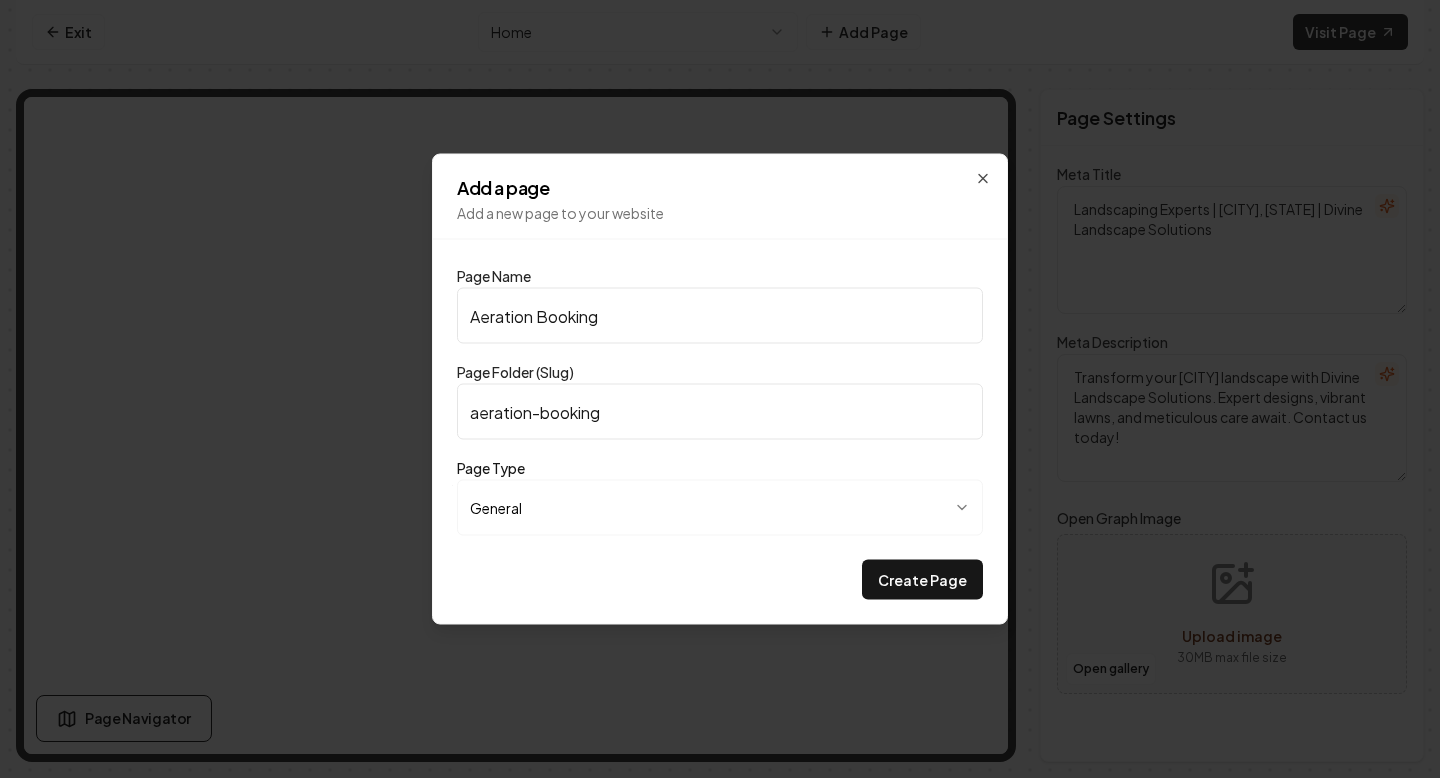 click on "Add a page Add a new page to your website Page Name Aeration Booking Page Folder (Slug) aeration-booking Page Type General ******* ***** Create Page Close" at bounding box center (720, 389) 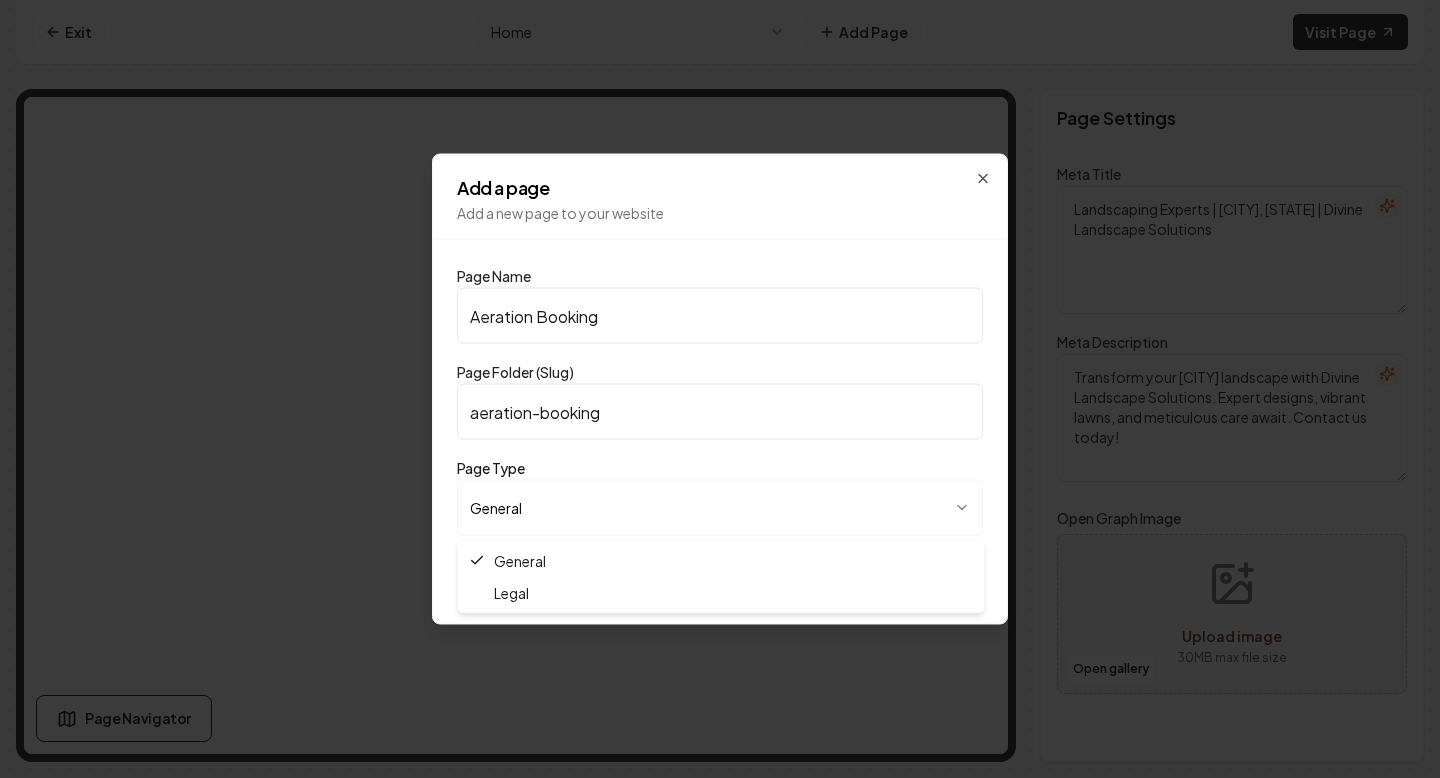 click on "Computer Required This feature is only available on a computer. Please switch to a computer to edit your site. Go back  Exit Home Add Page Visit Page  Page Navigator Page Settings Meta Title Landscaping Experts | Fishers, IN | Divine Landscape Solutions Meta Description Transform your Indianapolis landscape with Divine Landscape Solutions. Expert designs, vibrant lawns, and meticulous care await. Contact us today! Open Graph Image Open gallery Upload image 30  MB max file size Discard Changes Save Section Editor Unsupported section type /dashboard/sites/e4568c9f-211b-43e1-8c2e-91093f2ebb62/pages/30b3886c-3b07-467c-a2d1-0d3d4775126a Add a page Add a new page to your website Page Name Aeration Booking Page Folder (Slug) aeration-booking Page Type General ******* ***** Create Page Close General Legal" at bounding box center (720, 389) 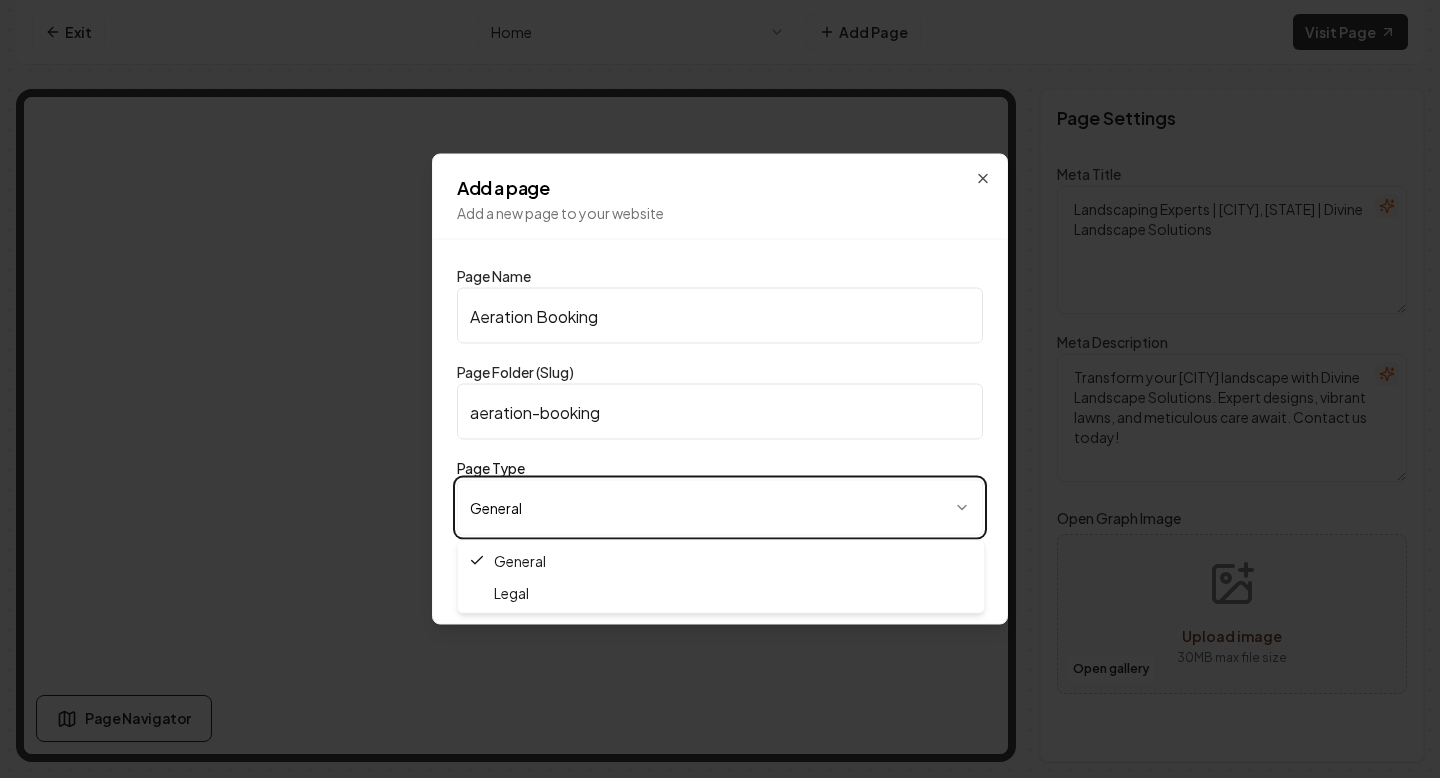 click on "Computer Required This feature is only available on a computer. Please switch to a computer to edit your site. Go back  Exit Home Add Page Visit Page  Page Navigator Page Settings Meta Title Landscaping Experts | Fishers, IN | Divine Landscape Solutions Meta Description Transform your Indianapolis landscape with Divine Landscape Solutions. Expert designs, vibrant lawns, and meticulous care await. Contact us today! Open Graph Image Open gallery Upload image 30  MB max file size Discard Changes Save Section Editor Unsupported section type /dashboard/sites/e4568c9f-211b-43e1-8c2e-91093f2ebb62/pages/30b3886c-3b07-467c-a2d1-0d3d4775126a Add a page Add a new page to your website Page Name Aeration Booking Page Folder (Slug) aeration-booking Page Type General ******* ***** Create Page Close General Legal" at bounding box center (720, 389) 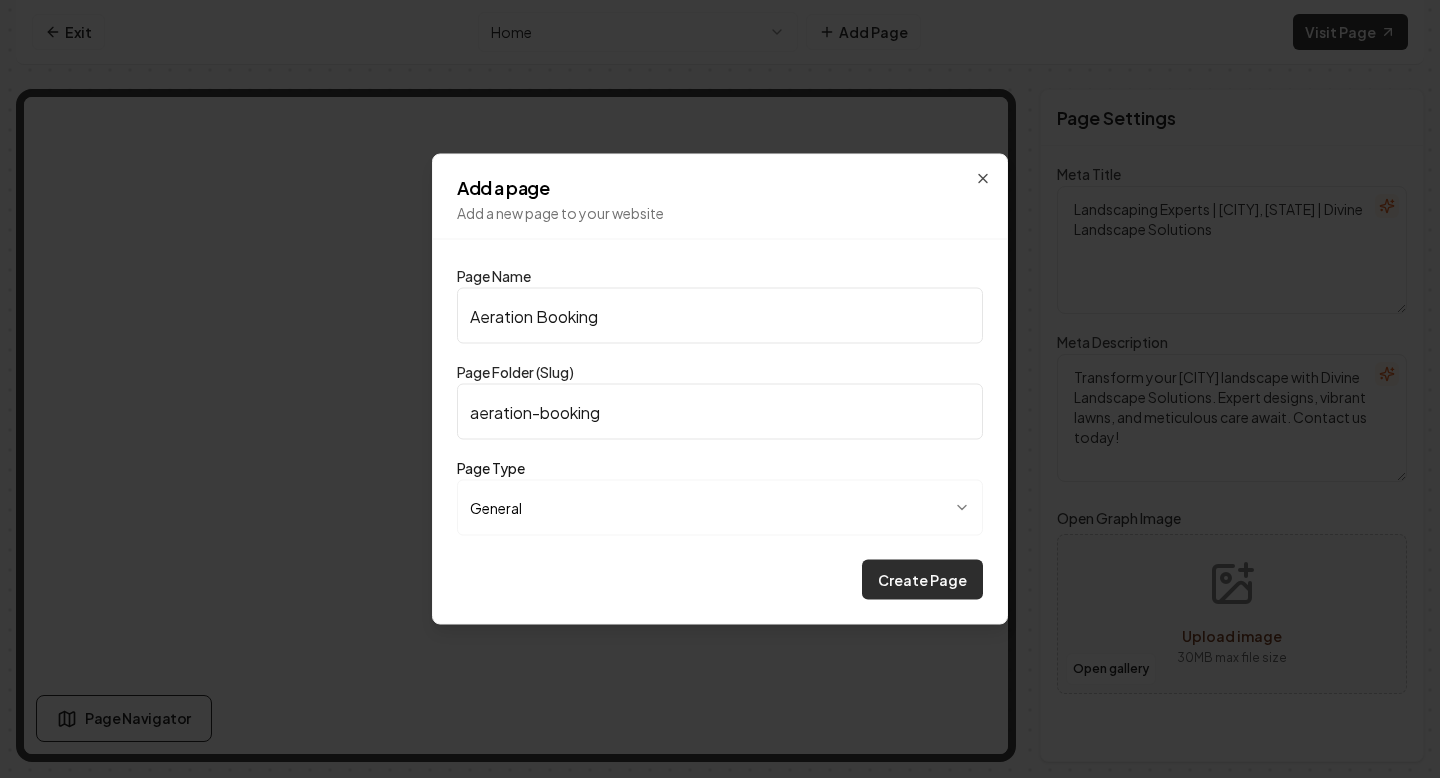 click on "Create Page" at bounding box center (922, 580) 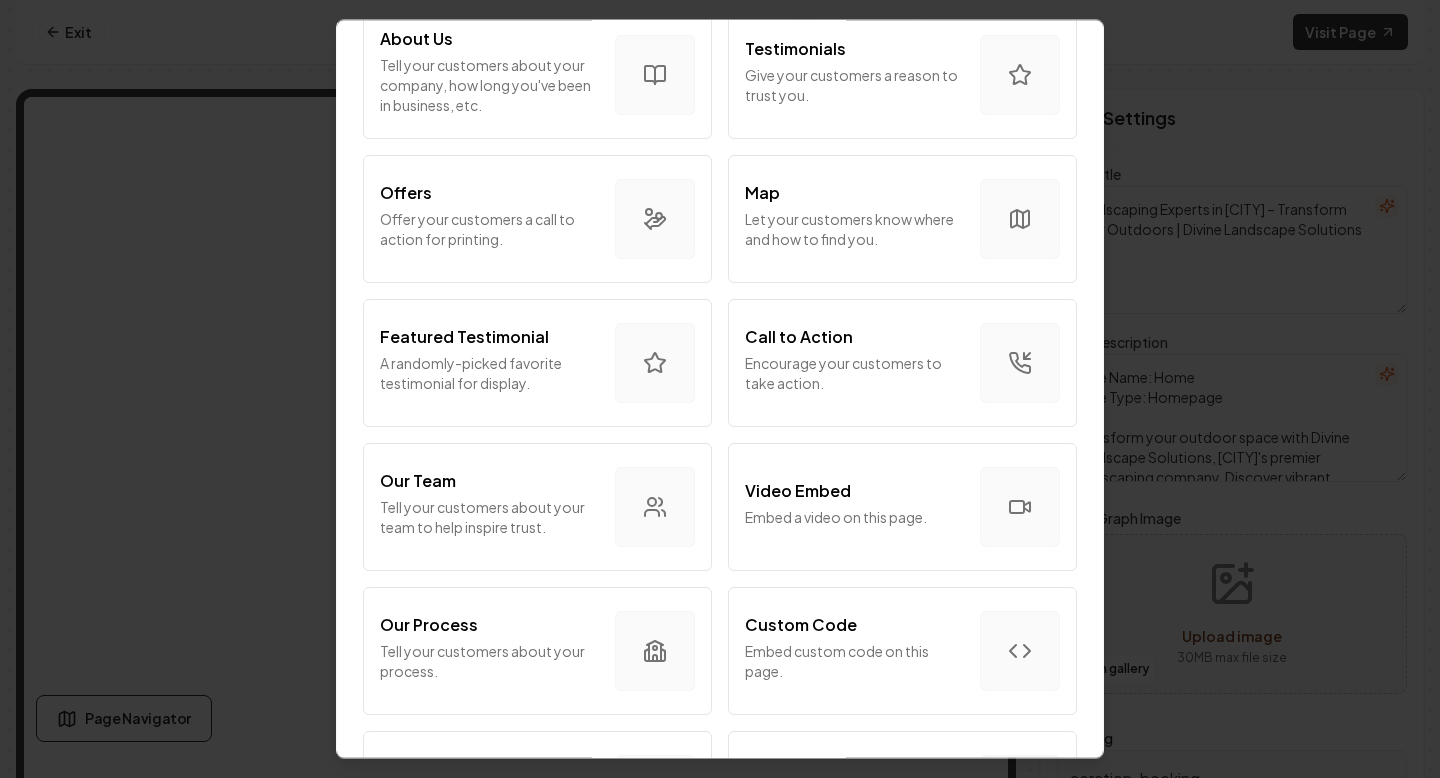 scroll, scrollTop: 319, scrollLeft: 0, axis: vertical 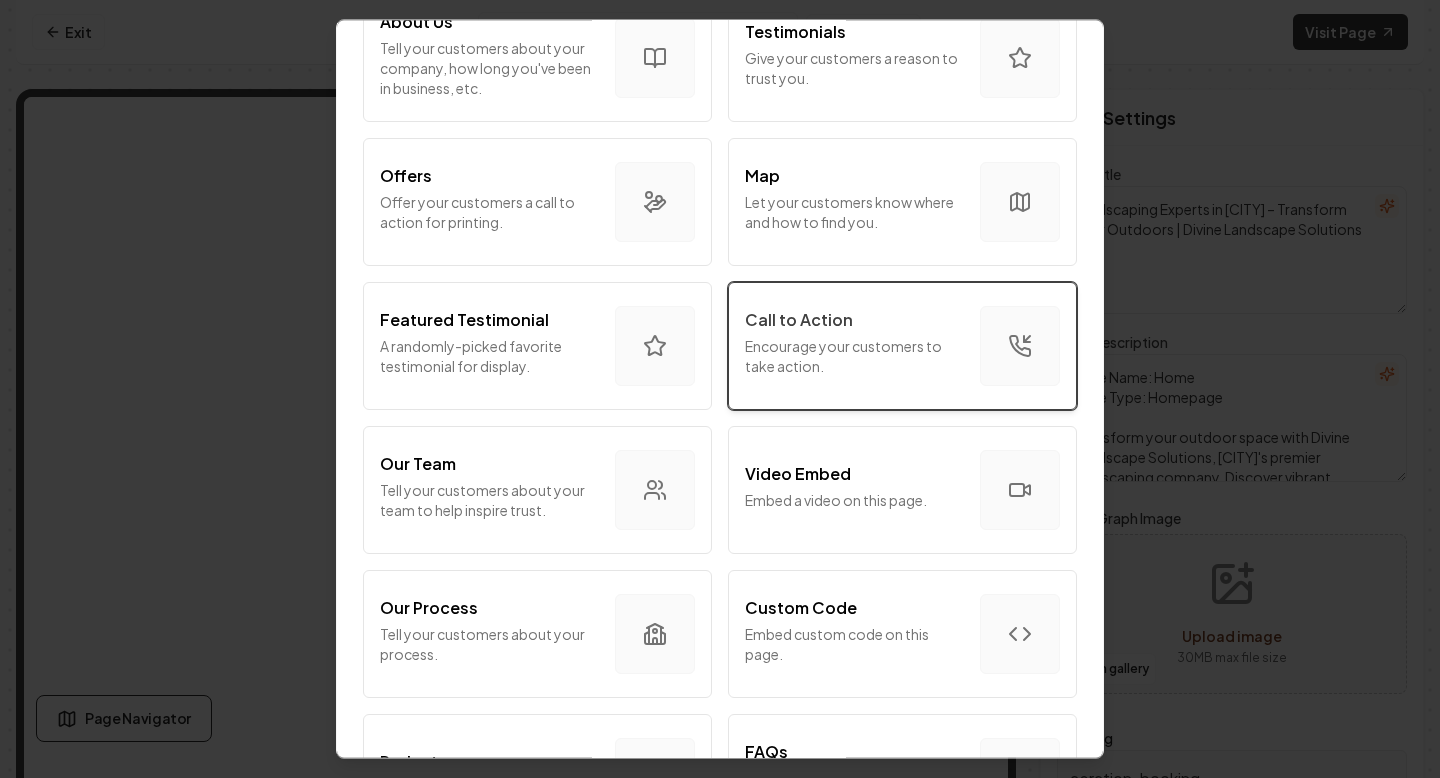 click on "Call to Action Encourage your customers to take action." at bounding box center (854, 346) 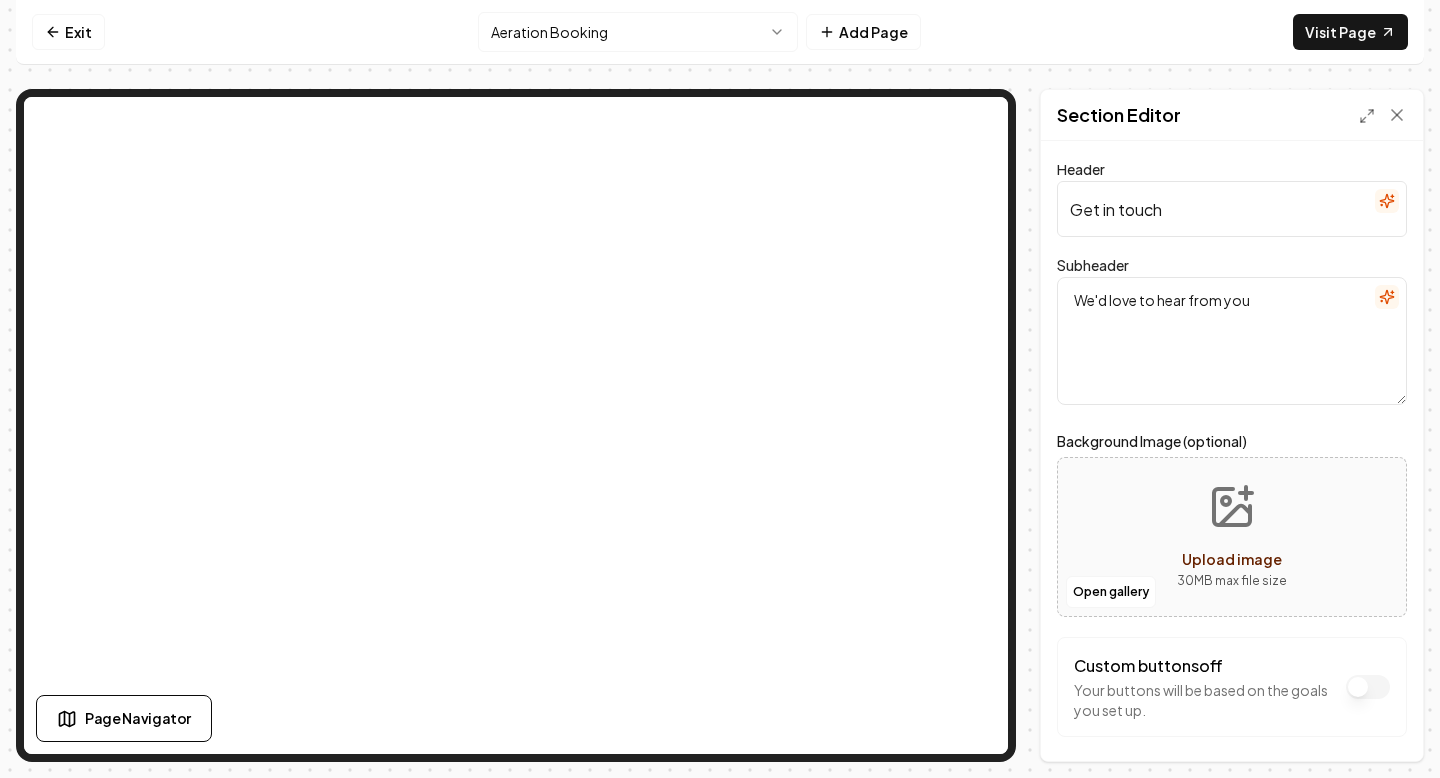 scroll, scrollTop: 0, scrollLeft: 0, axis: both 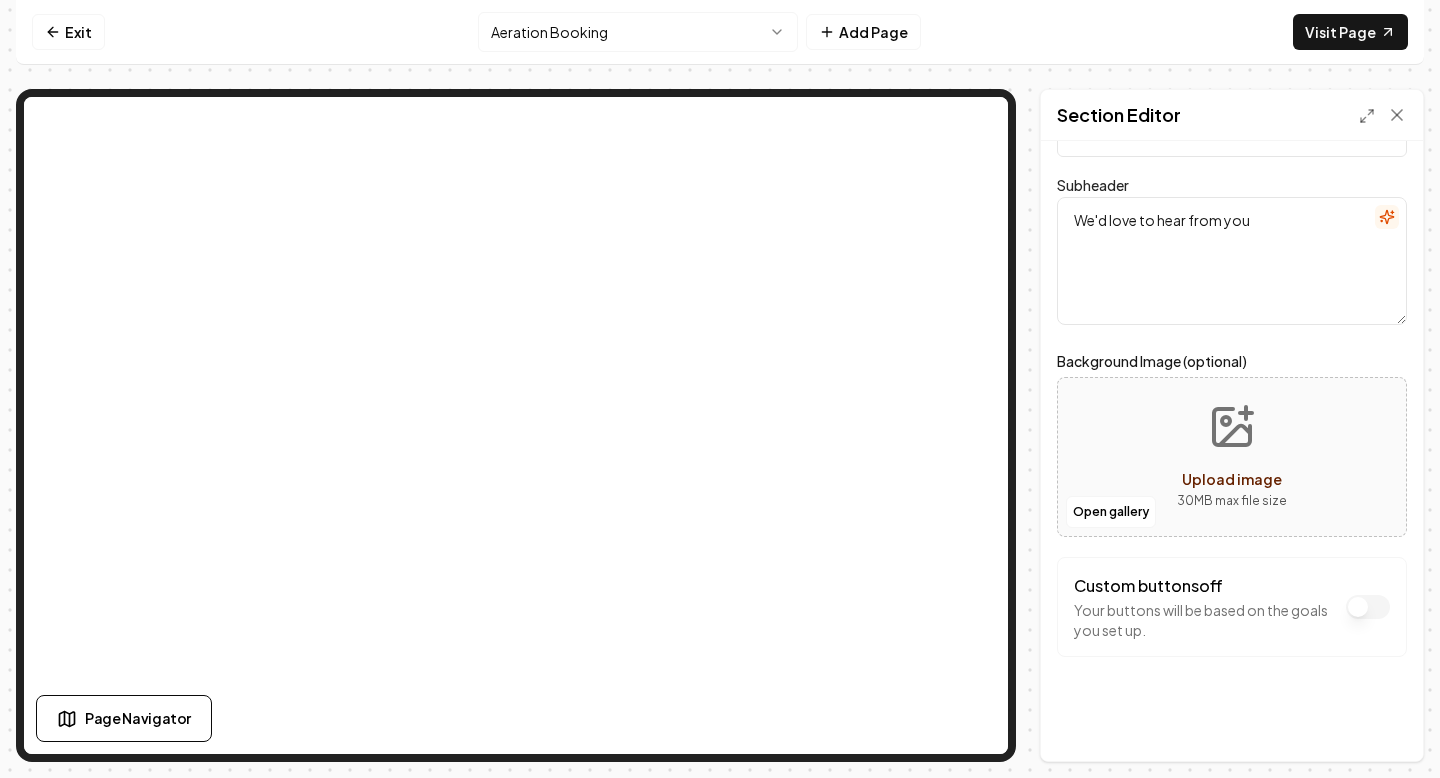 click on "Custom buttons  off" at bounding box center (1368, 607) 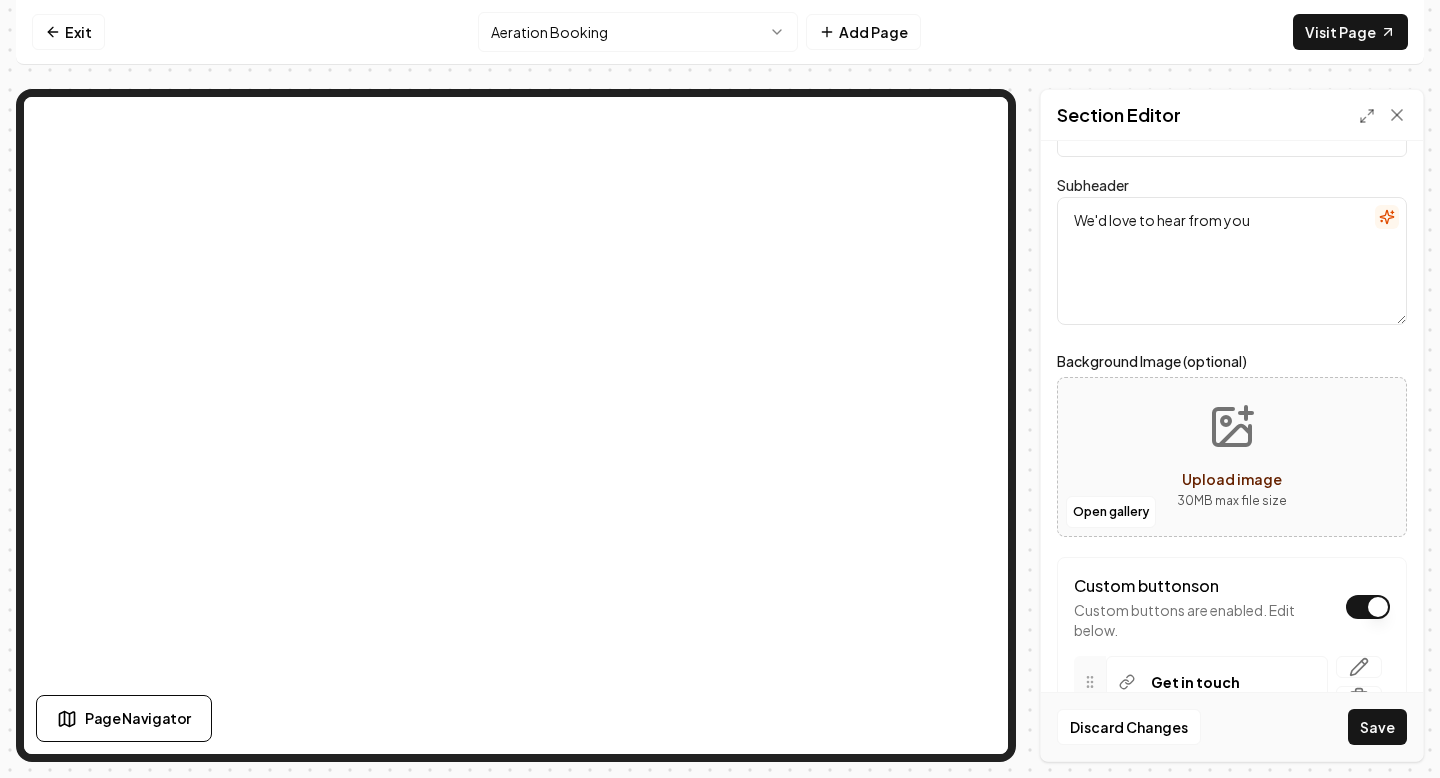 scroll, scrollTop: 268, scrollLeft: 0, axis: vertical 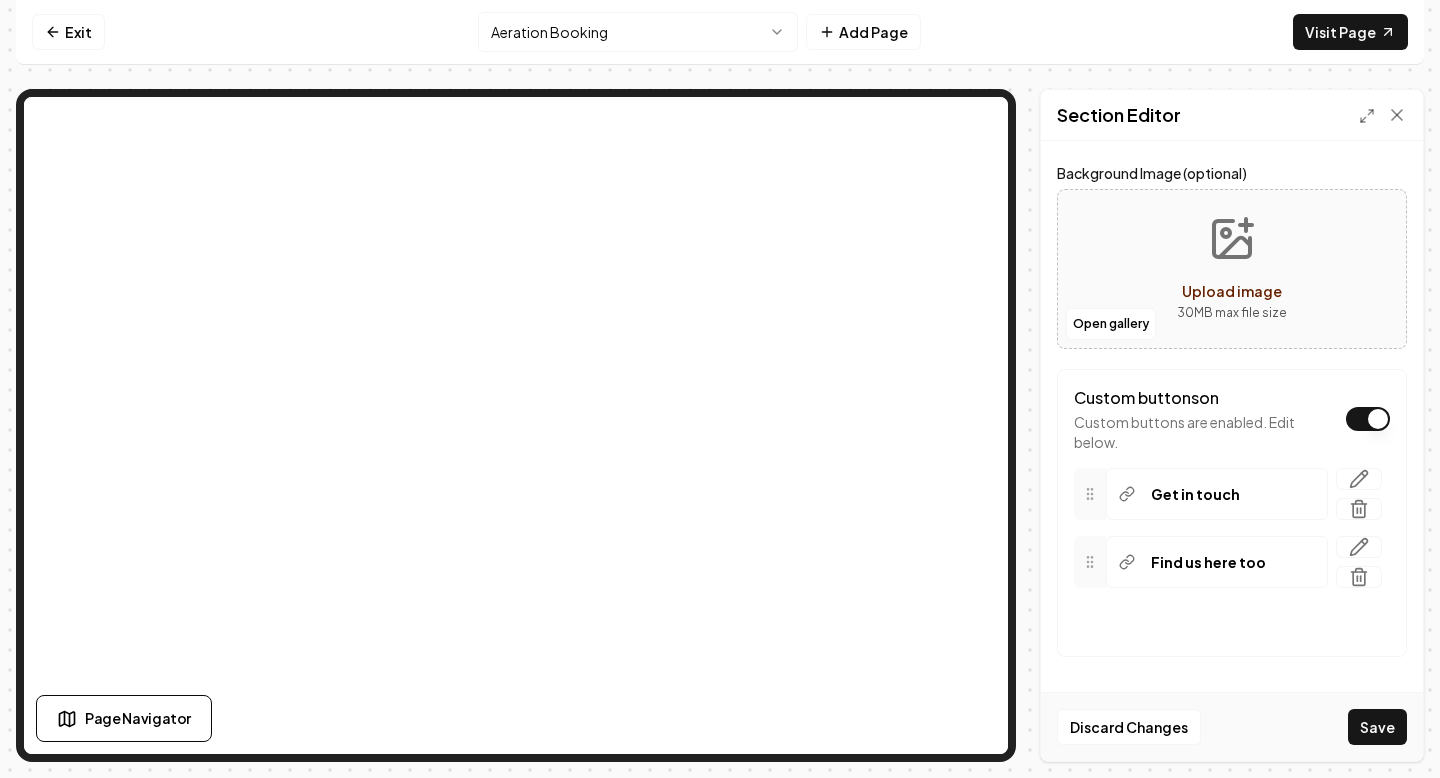 click on "Custom buttons  on" at bounding box center [1368, 419] 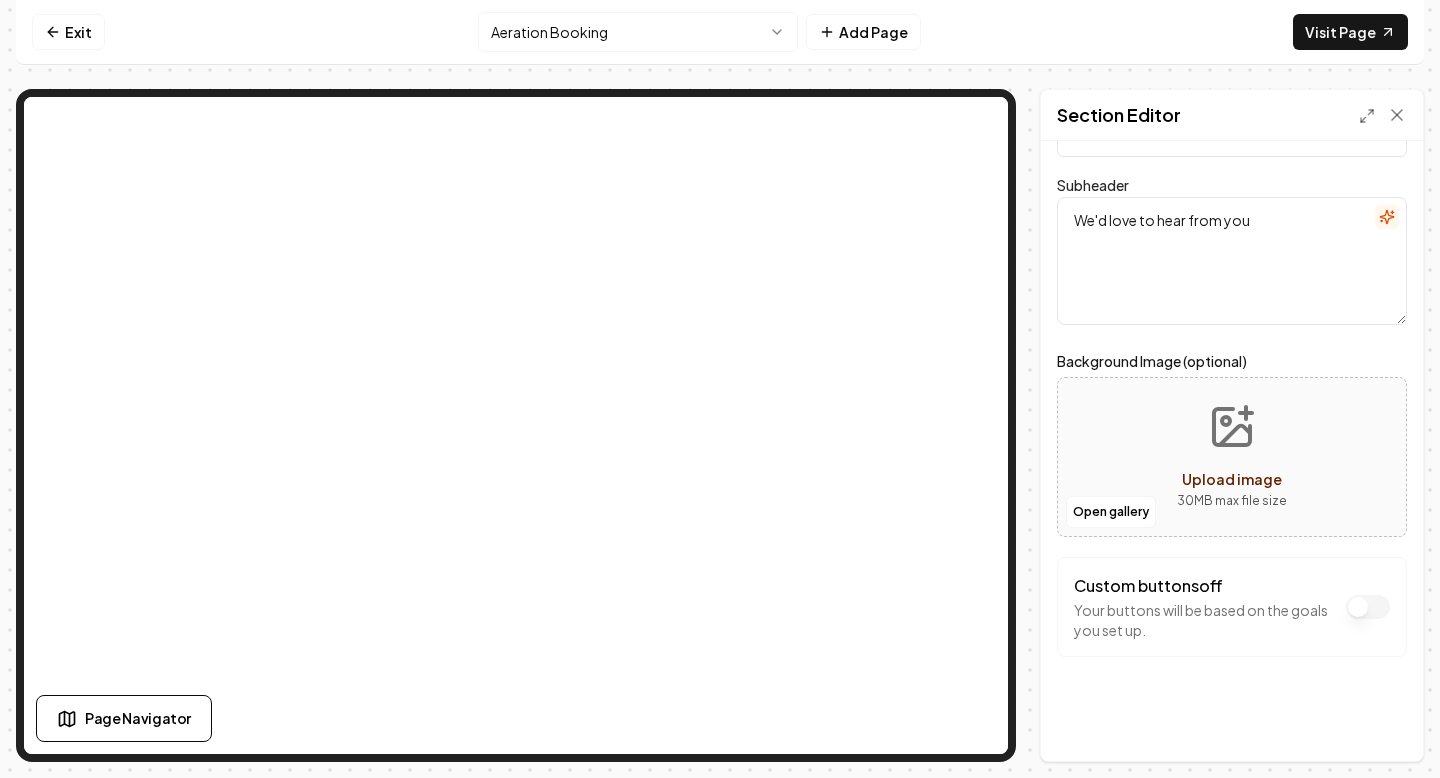 scroll, scrollTop: 0, scrollLeft: 0, axis: both 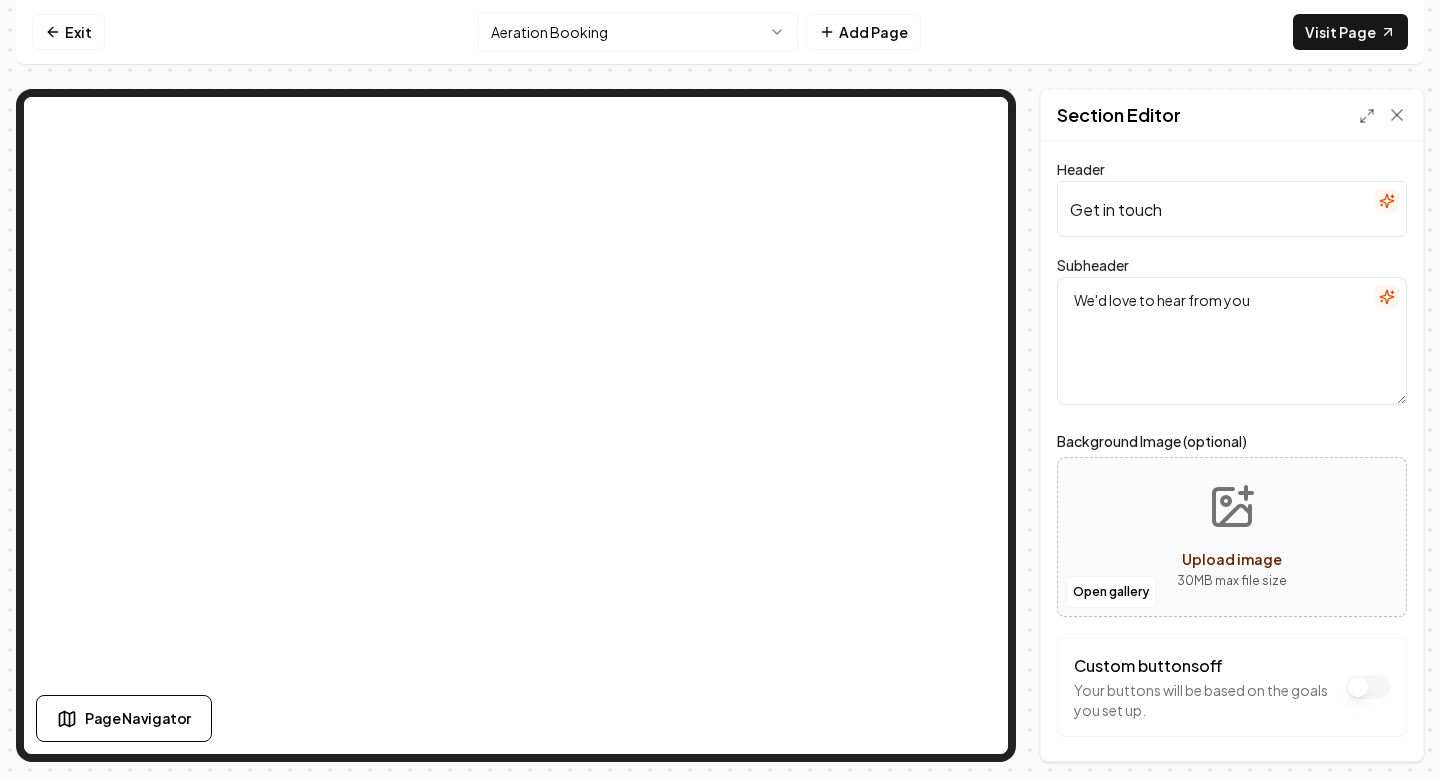 click at bounding box center (1383, 115) 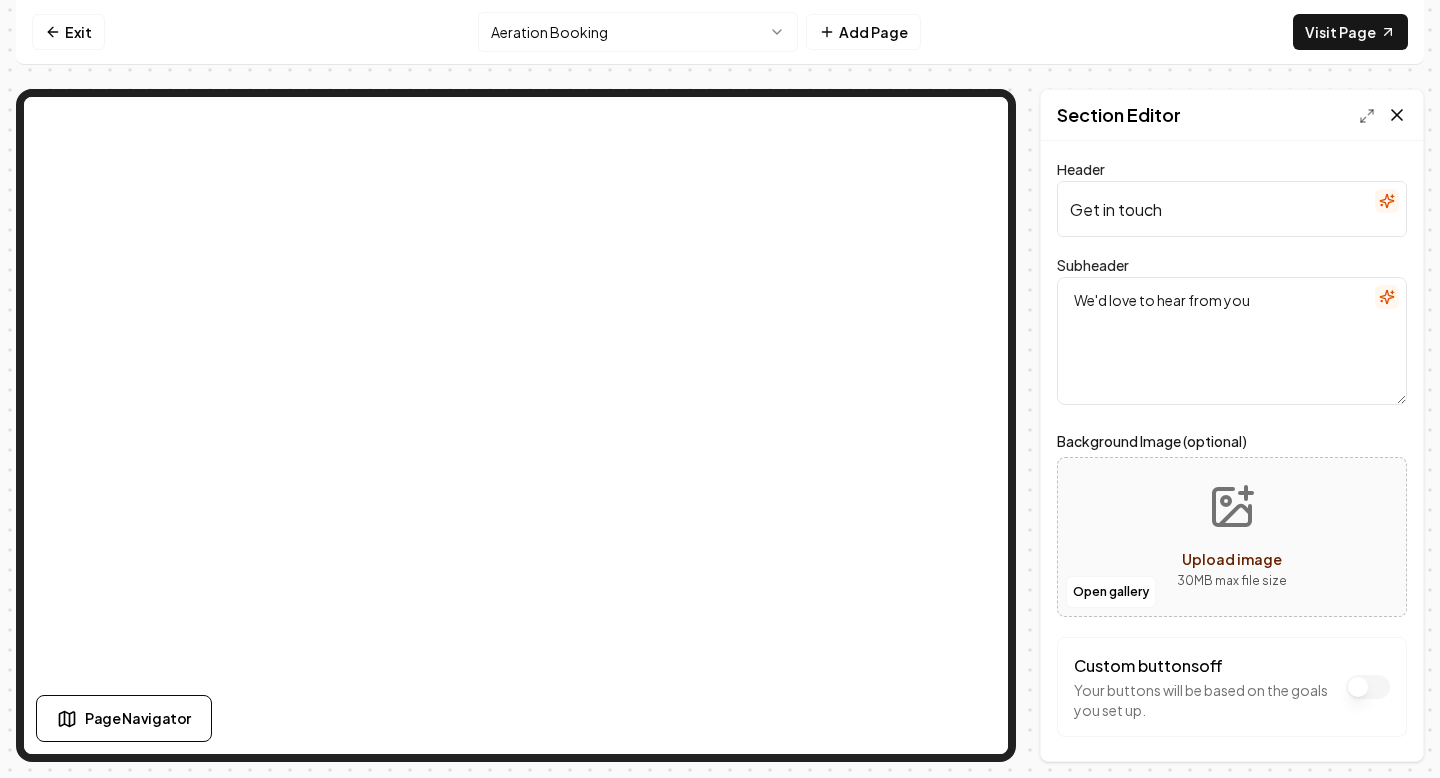 click 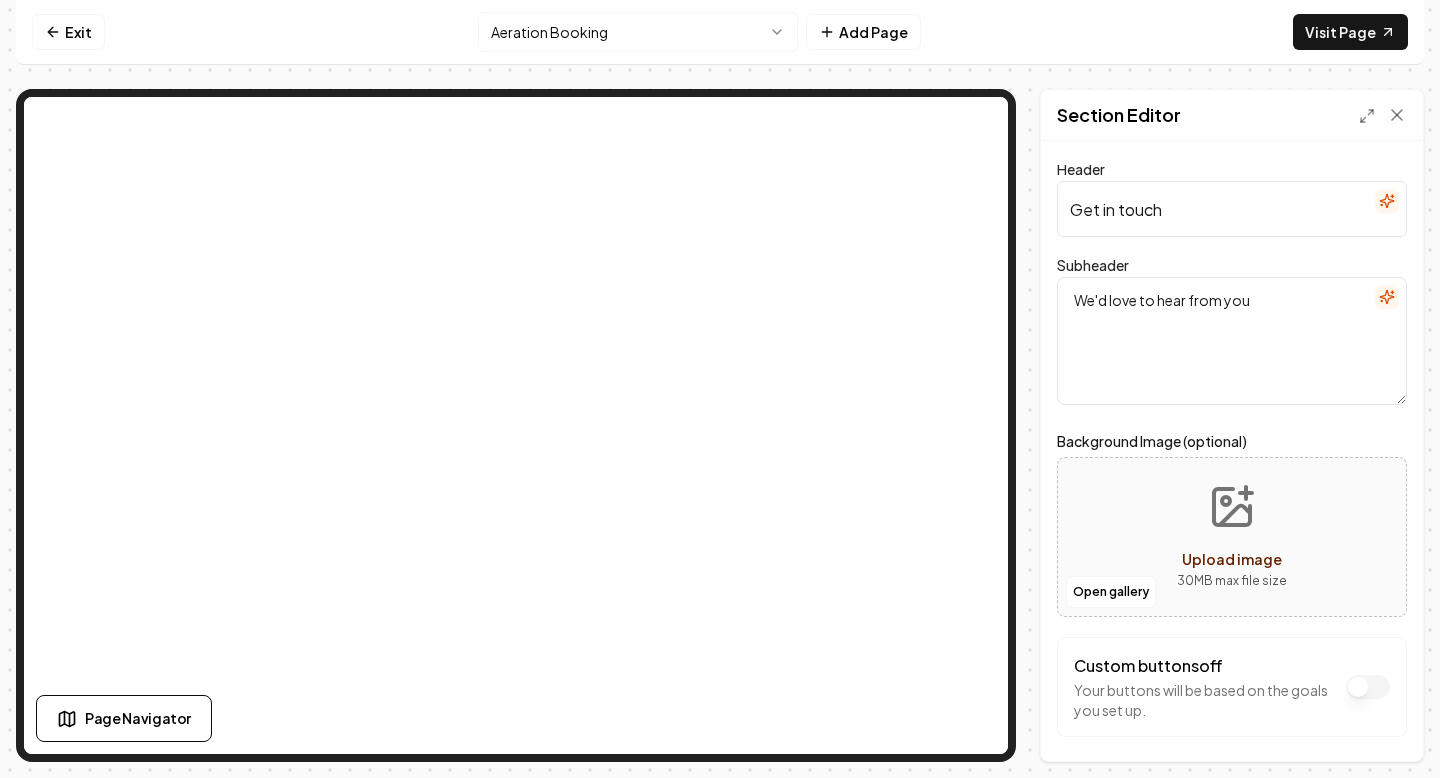 scroll, scrollTop: 0, scrollLeft: 0, axis: both 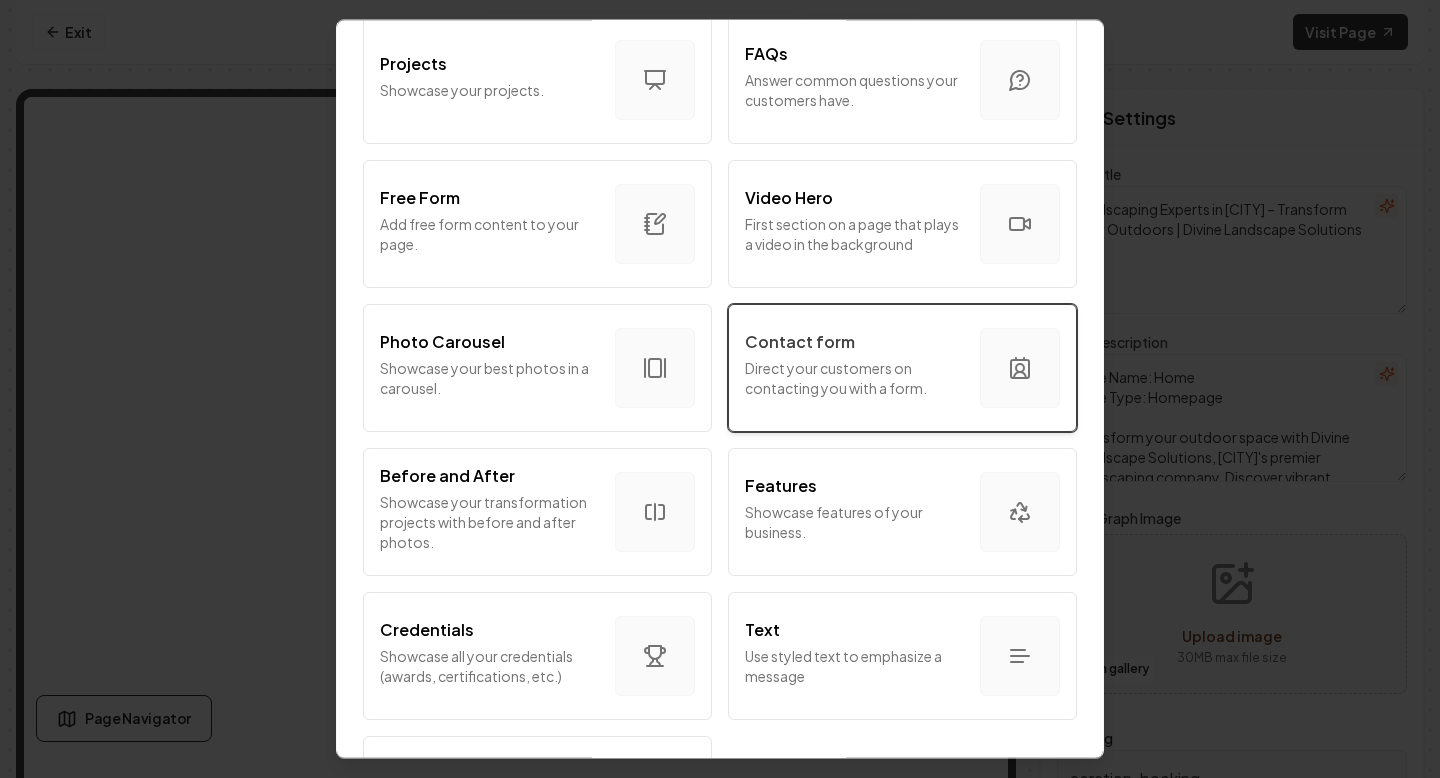 click on "Direct your customers on contacting you with a form." at bounding box center [854, 378] 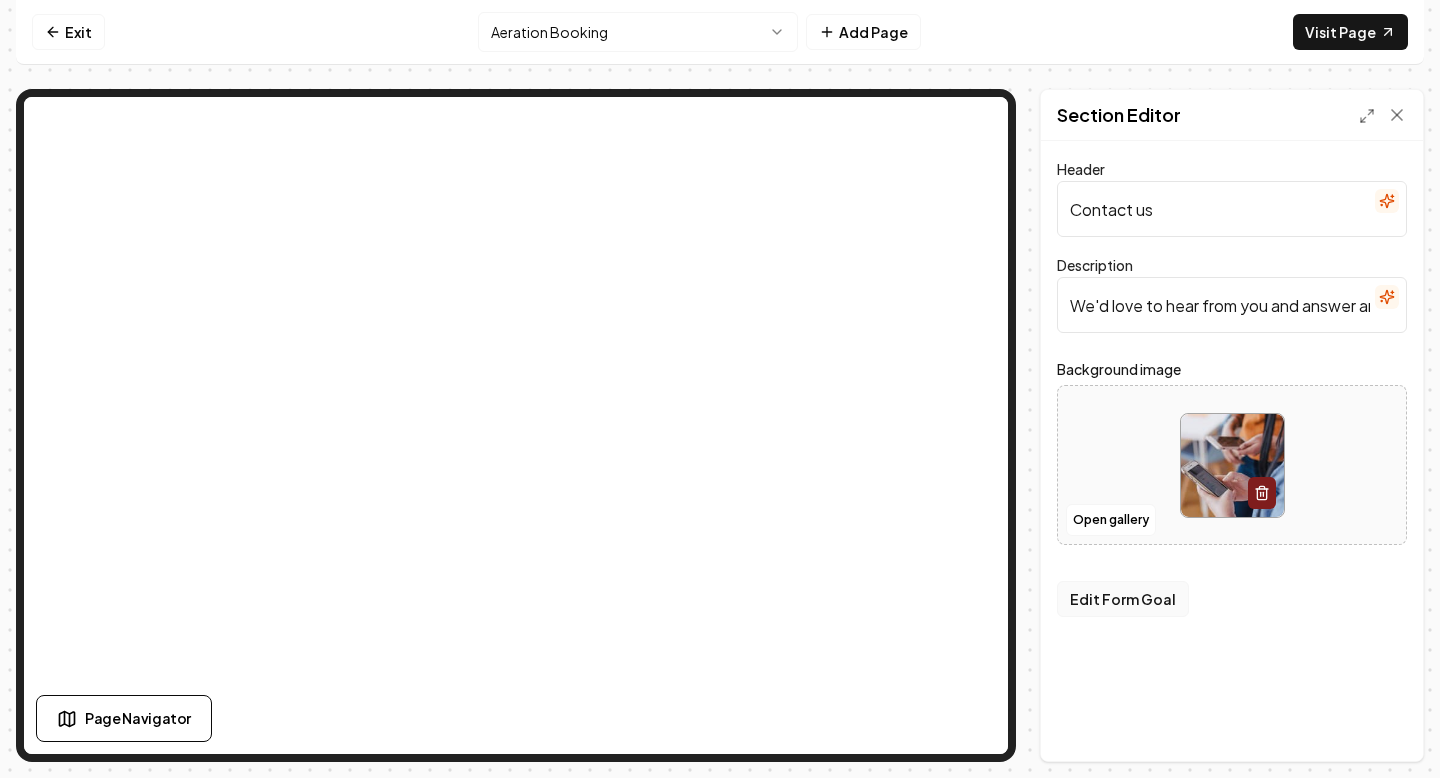 click on "Edit Form Goal" at bounding box center [1123, 599] 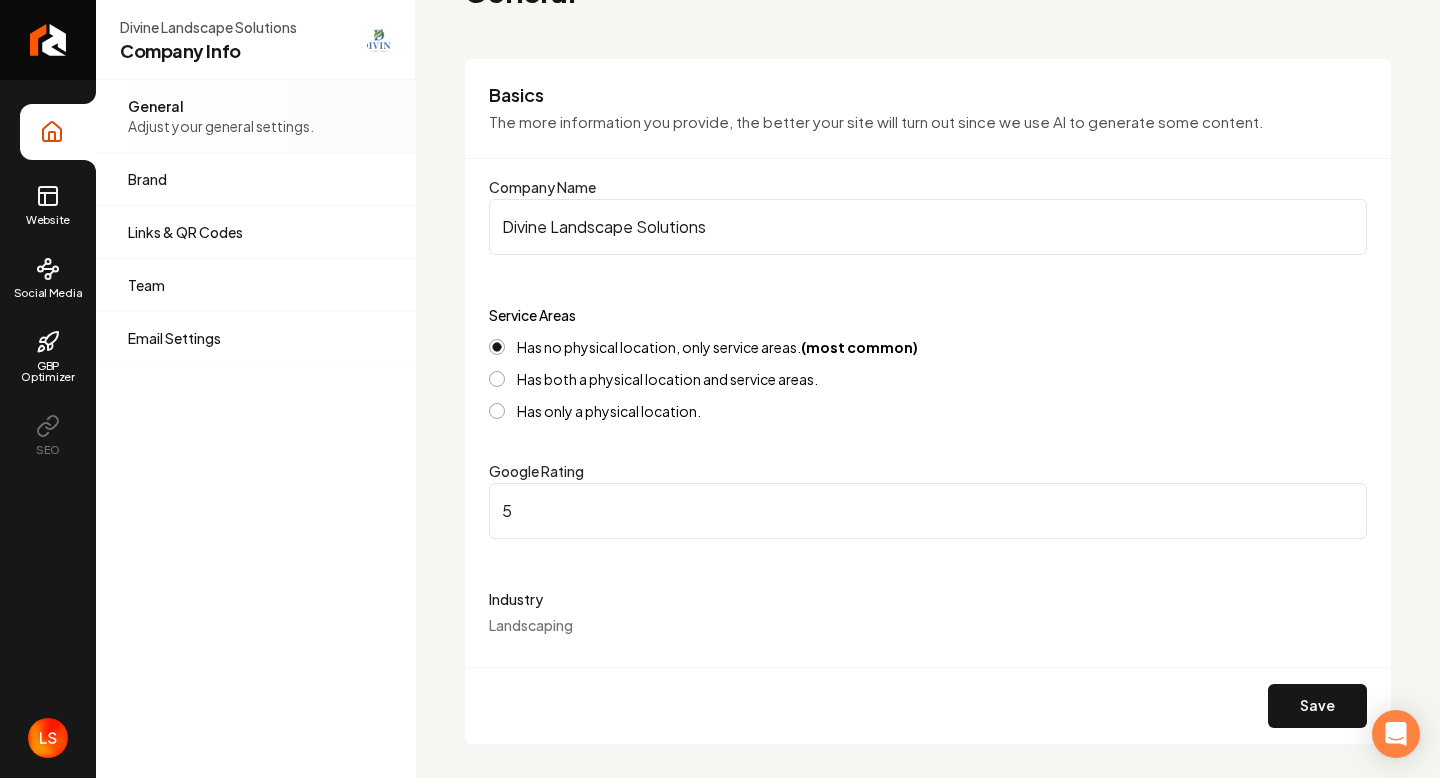 scroll, scrollTop: 55, scrollLeft: 0, axis: vertical 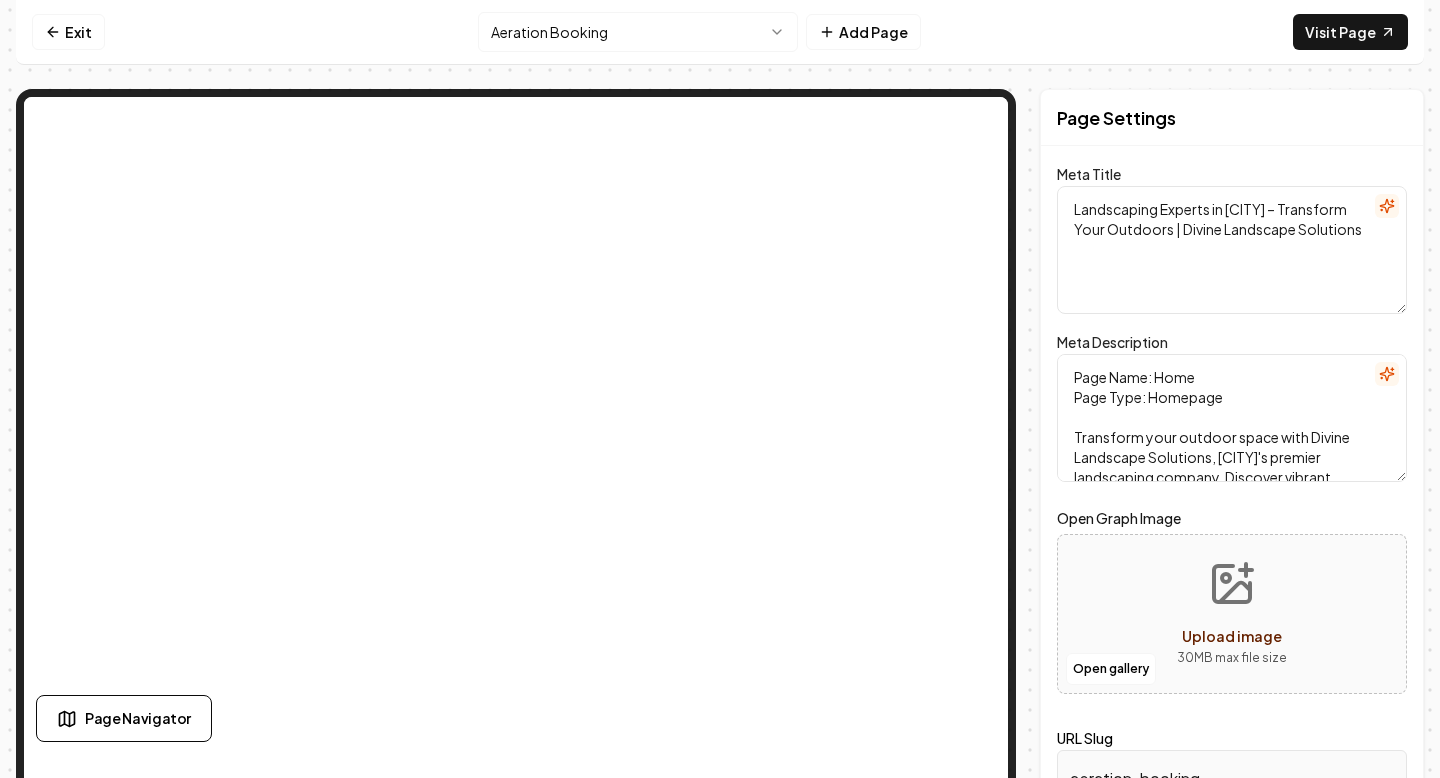 click at bounding box center [516, 458] 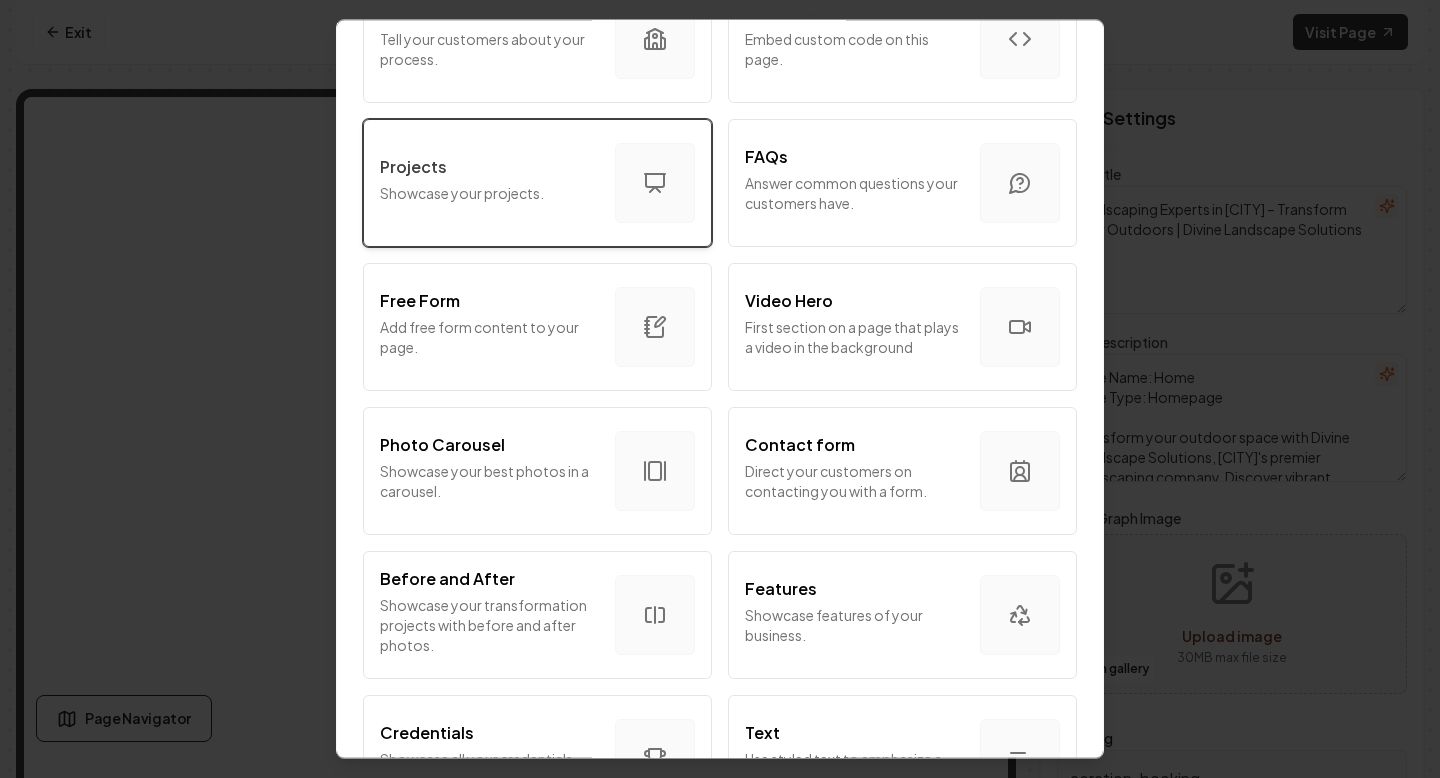 scroll, scrollTop: 1132, scrollLeft: 0, axis: vertical 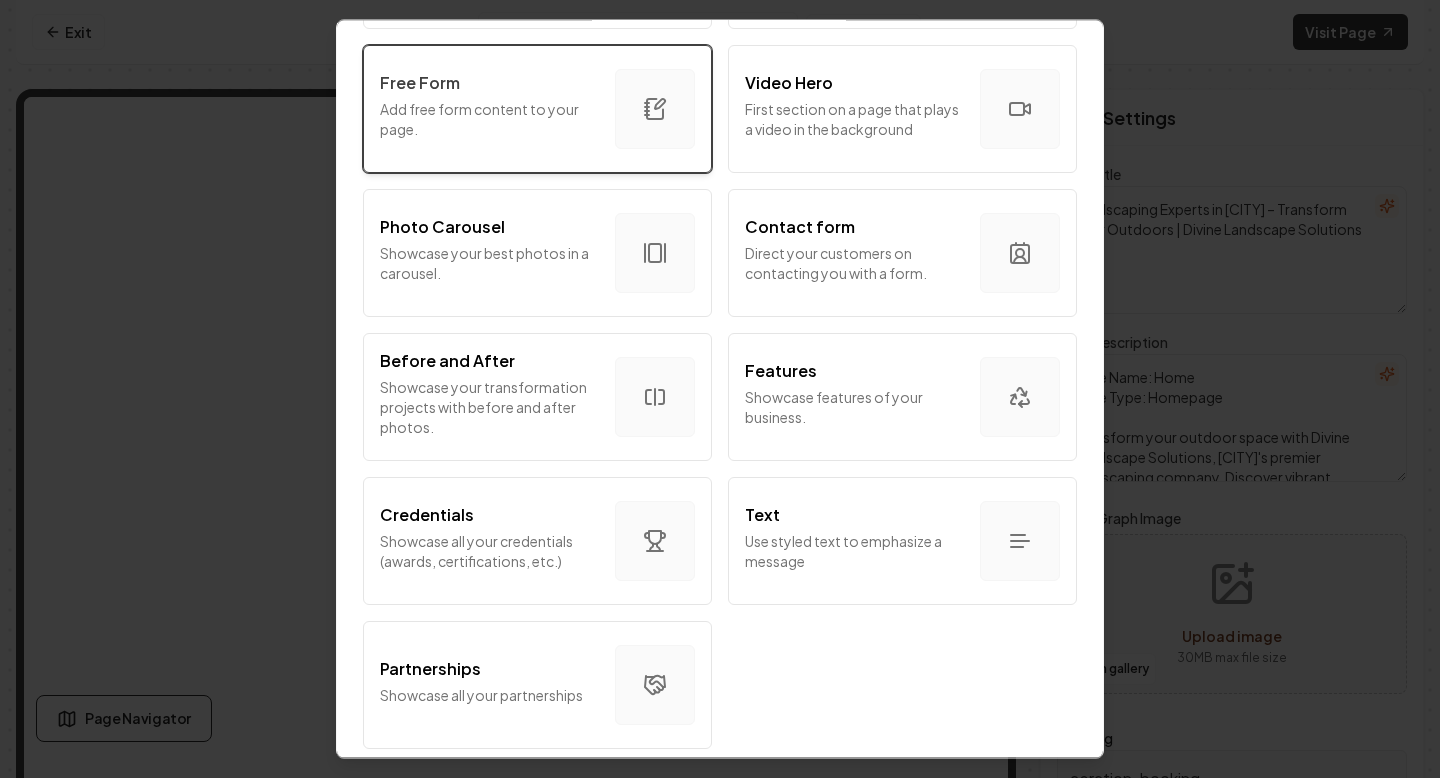 click on "Free Form Add free form content to your page." at bounding box center [537, 109] 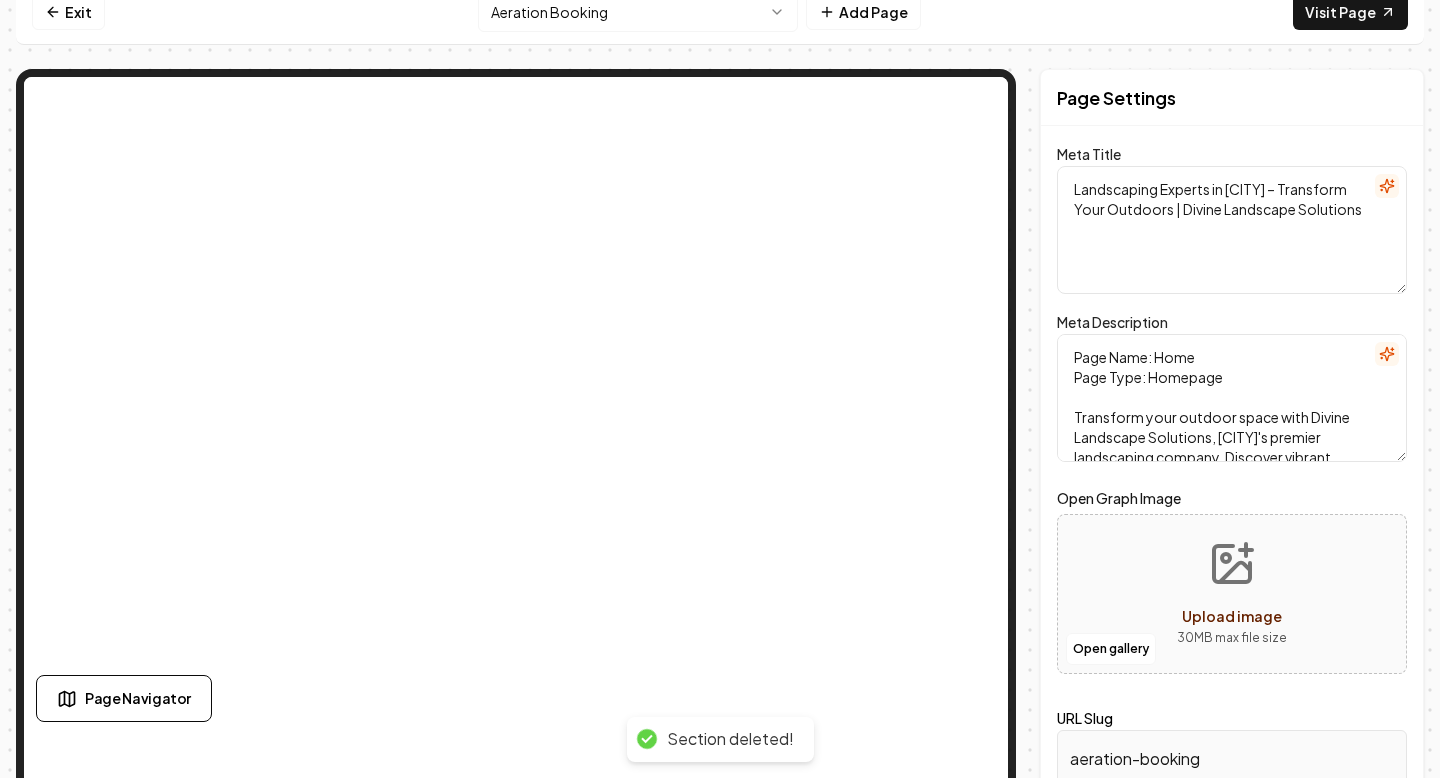 scroll, scrollTop: 0, scrollLeft: 0, axis: both 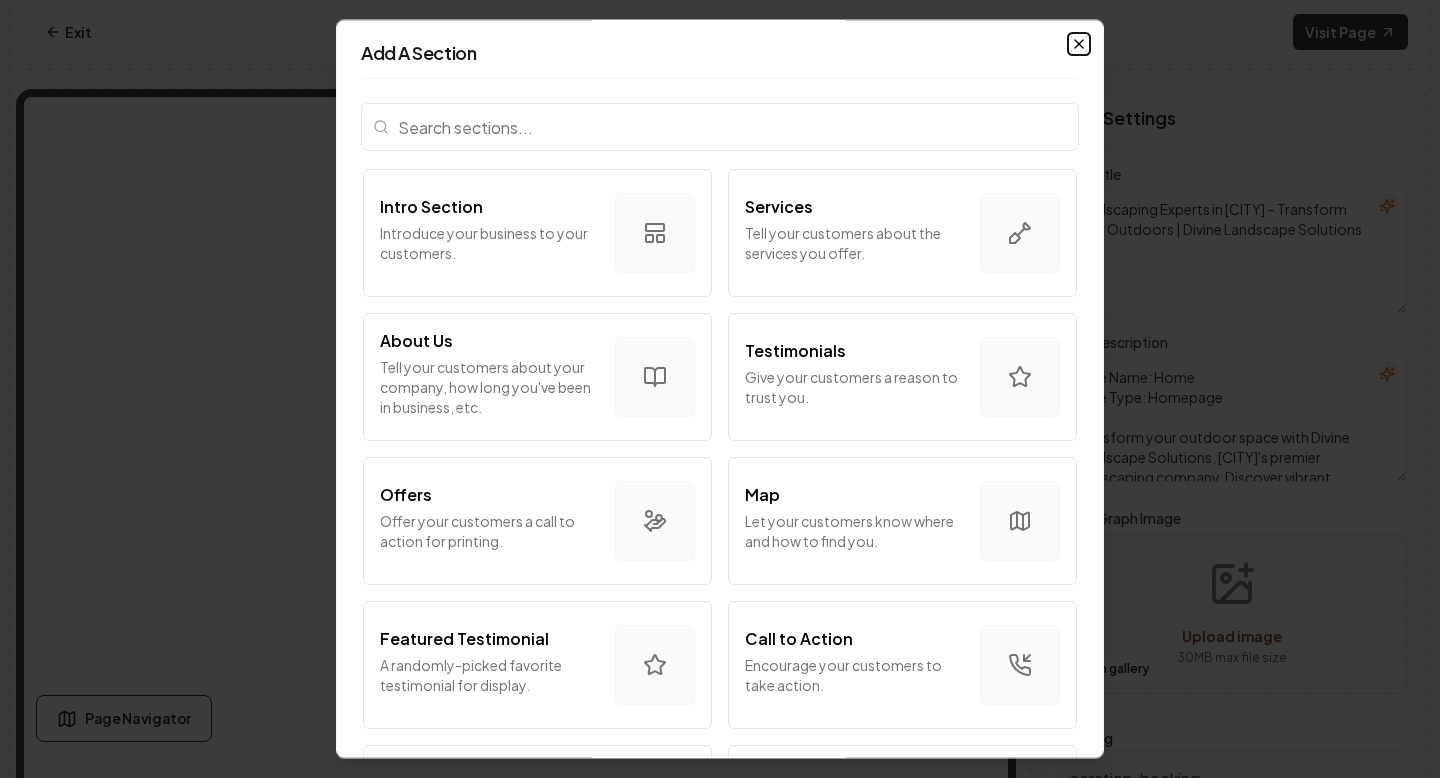 click 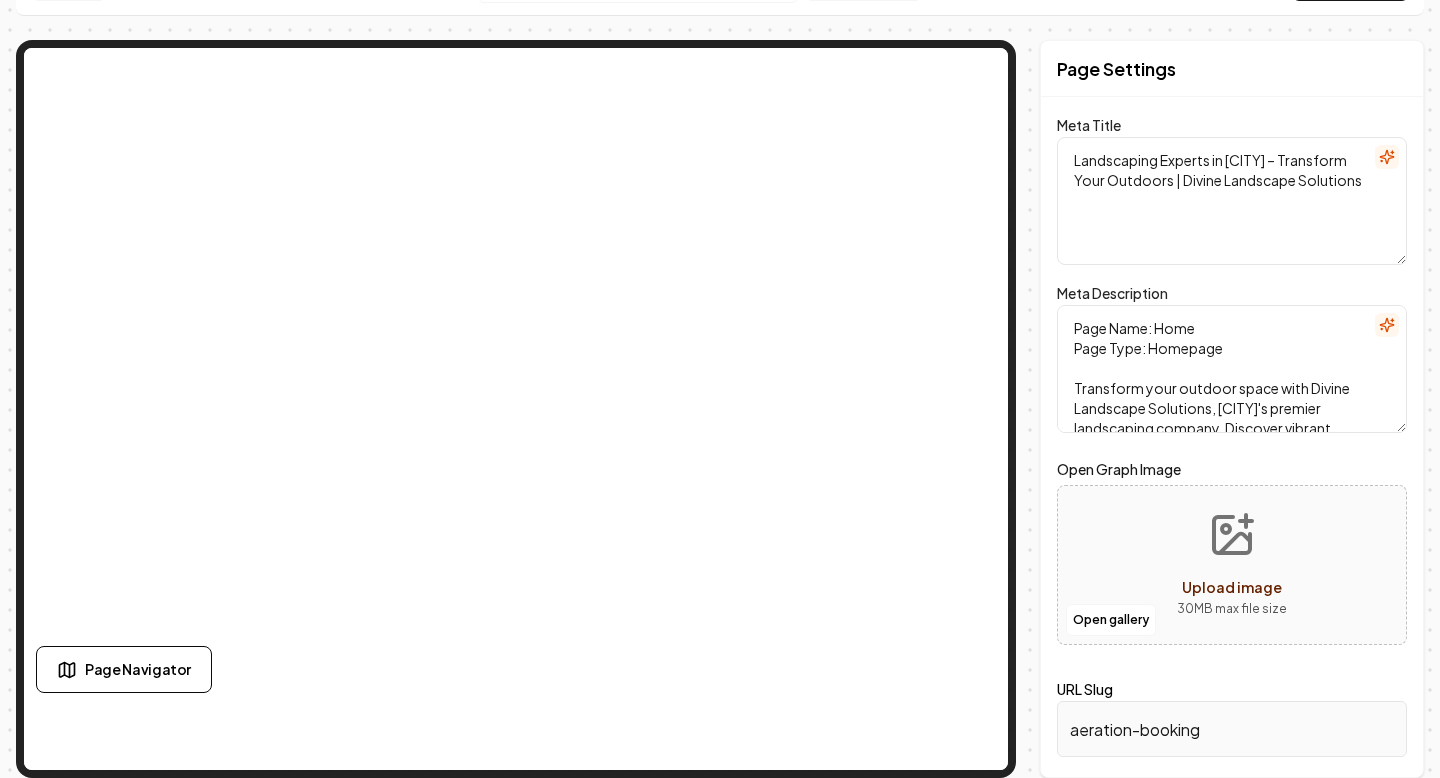 scroll, scrollTop: 0, scrollLeft: 0, axis: both 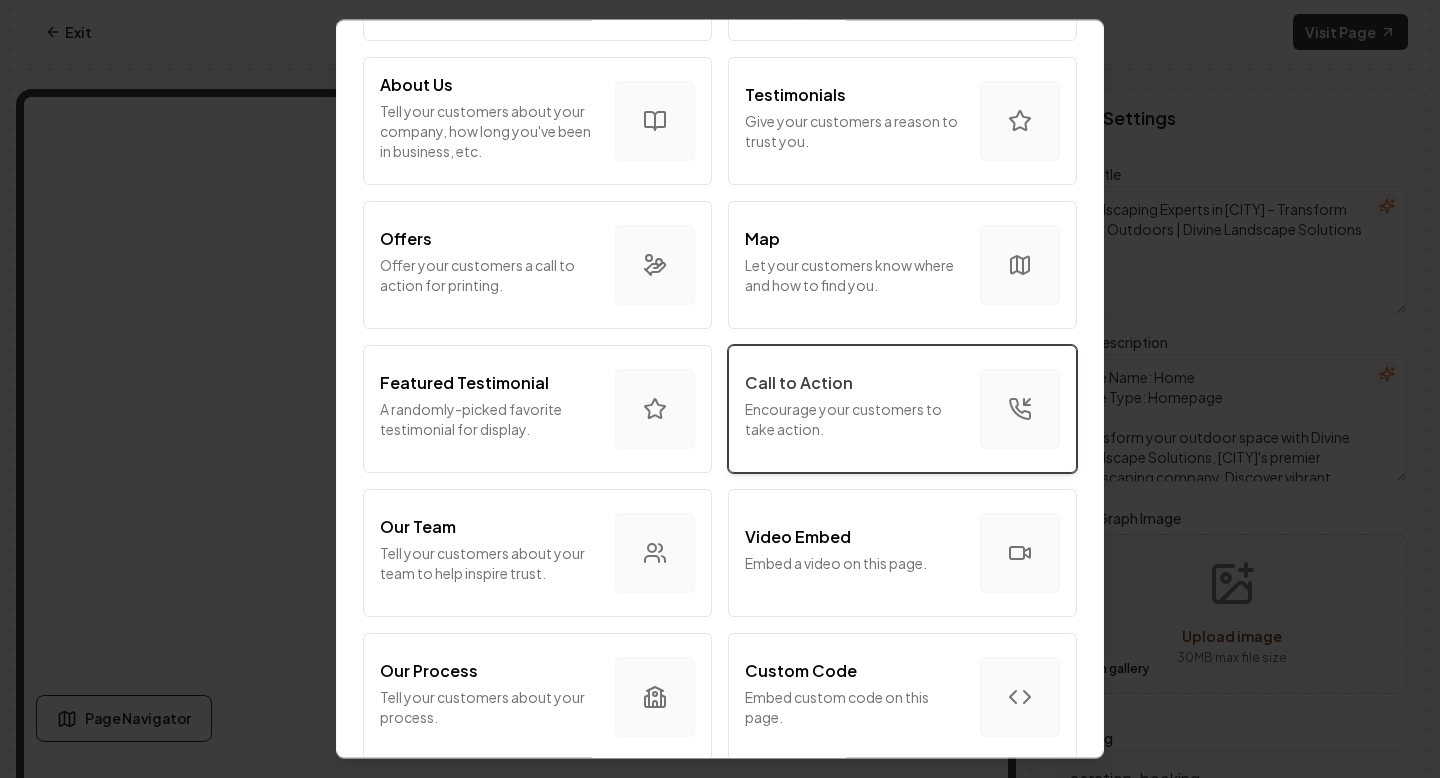 click on "Encourage your customers to take action." at bounding box center (854, 419) 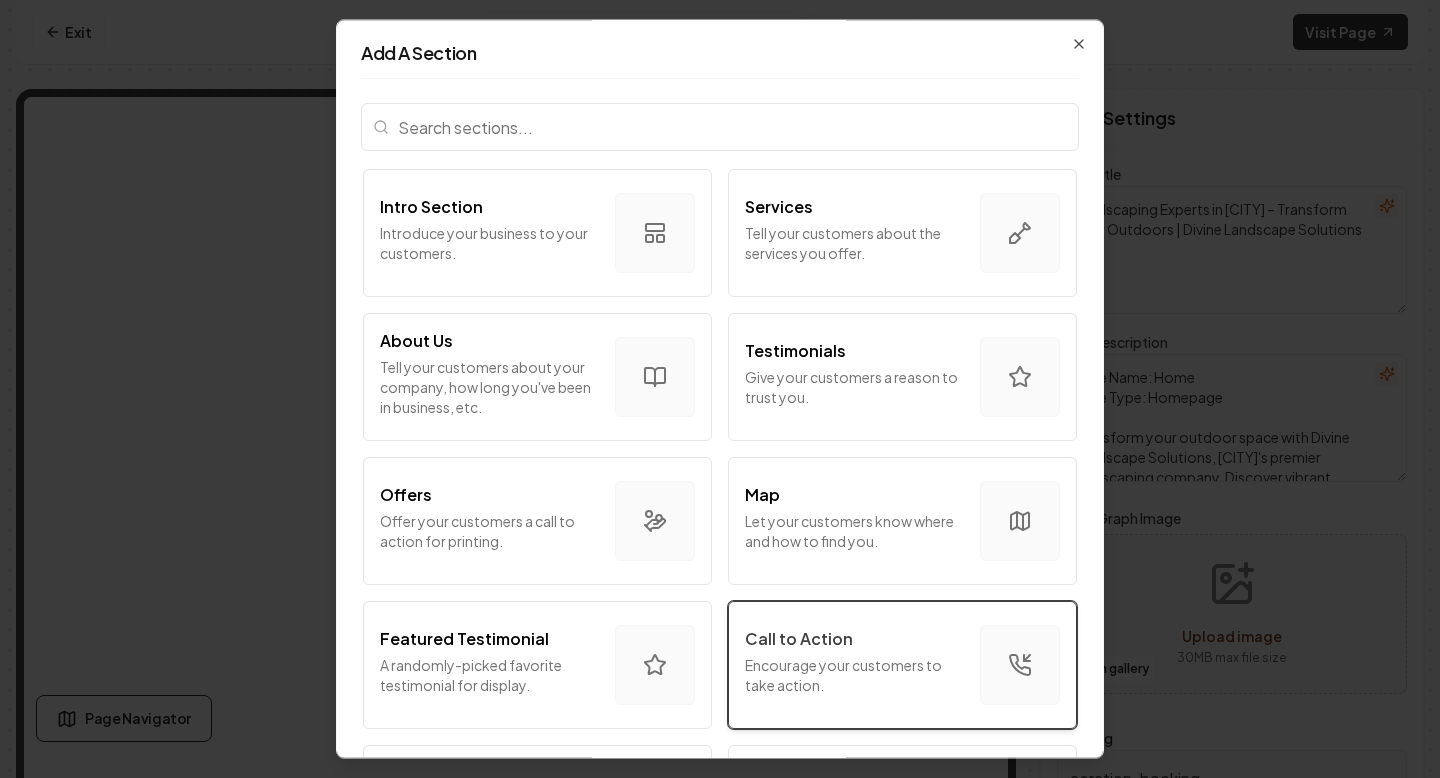 click on "Call to Action Encourage your customers to take action." at bounding box center [854, 665] 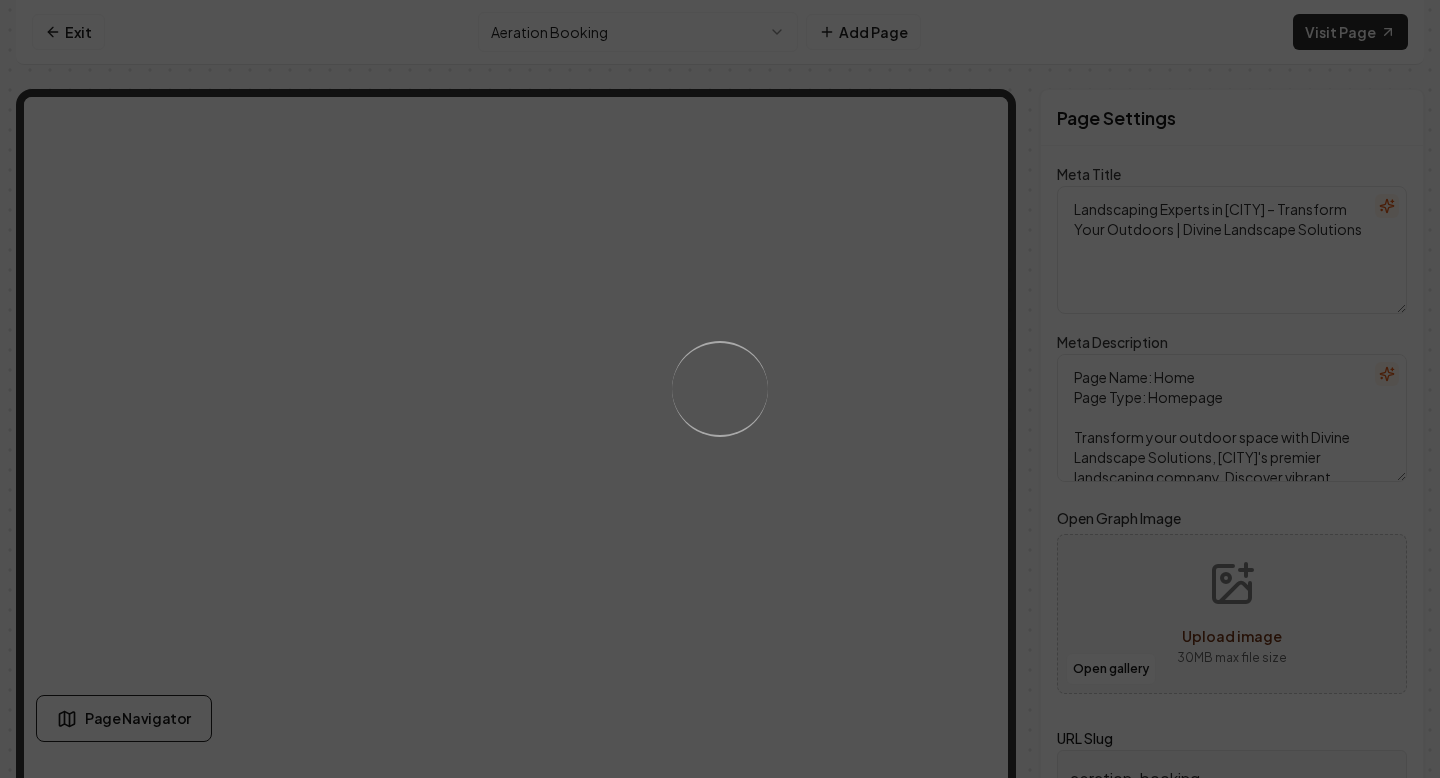 scroll, scrollTop: 49, scrollLeft: 0, axis: vertical 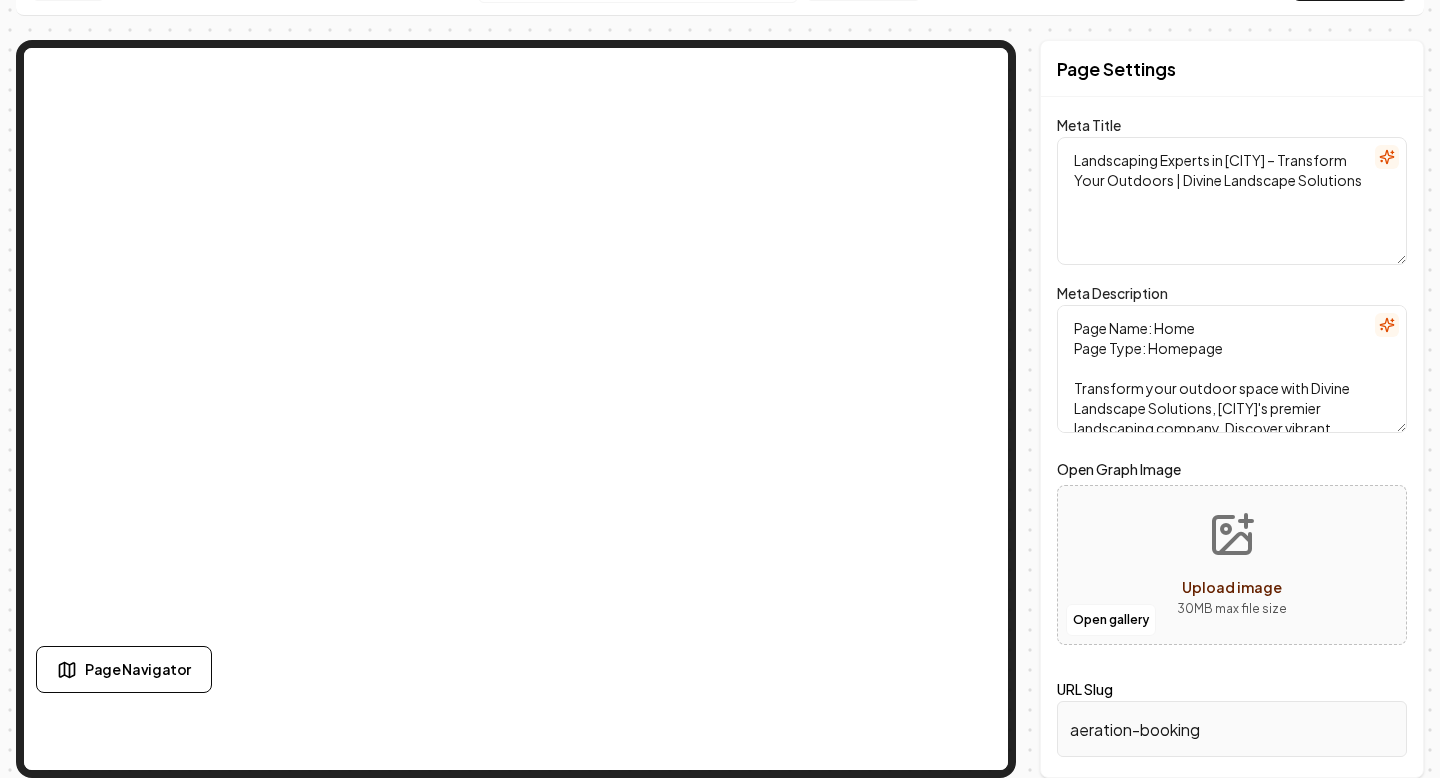 click on "aeration-booking" at bounding box center [1232, 729] 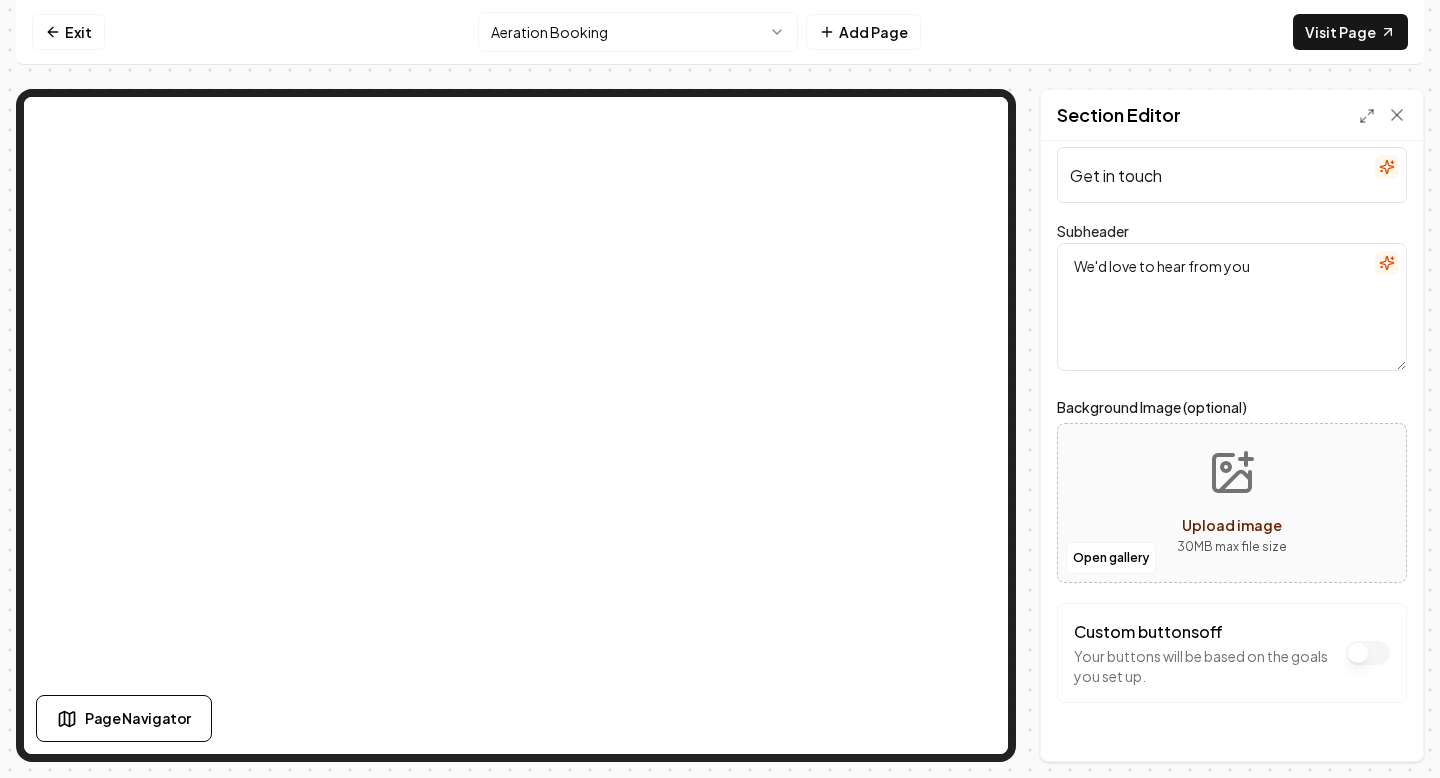 scroll, scrollTop: 80, scrollLeft: 0, axis: vertical 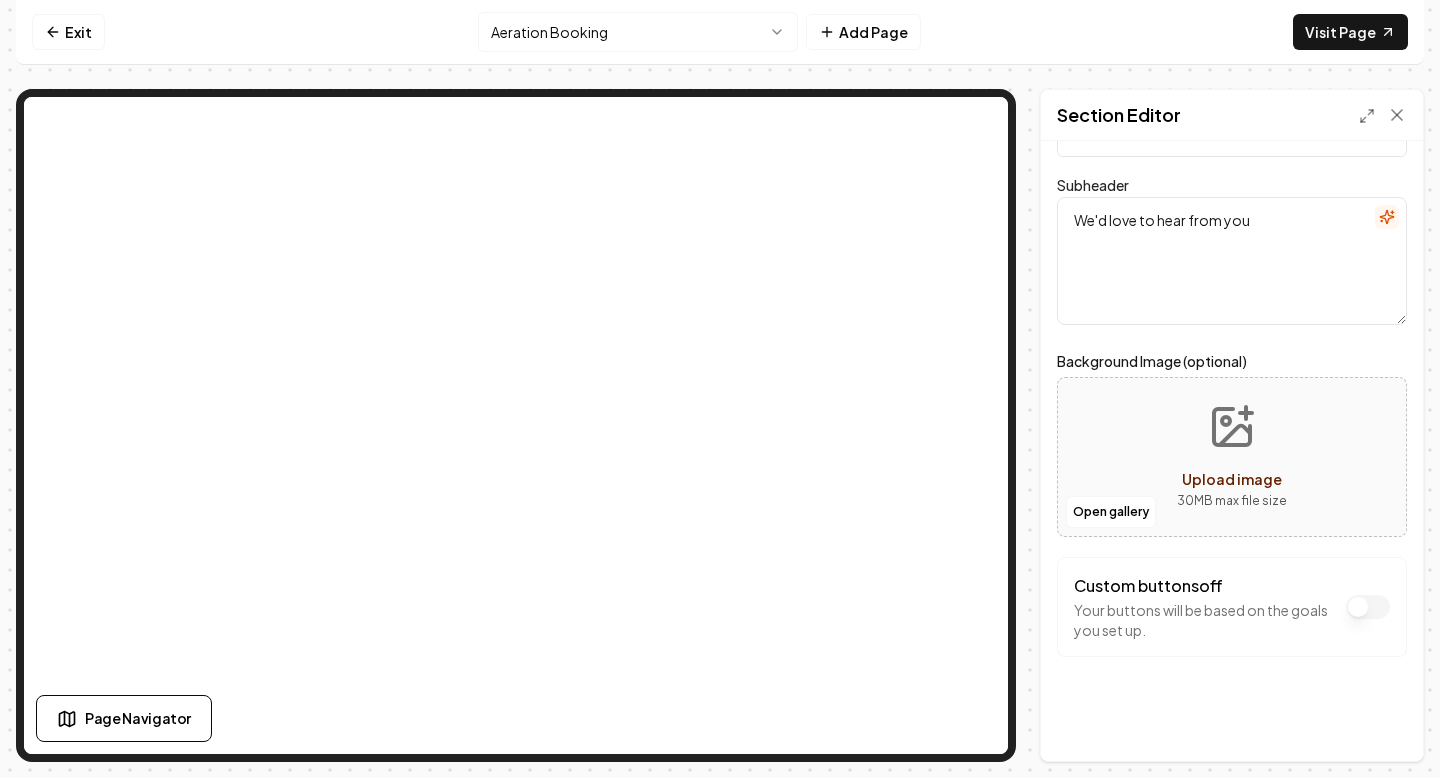 click on "Custom buttons  off" at bounding box center [1368, 607] 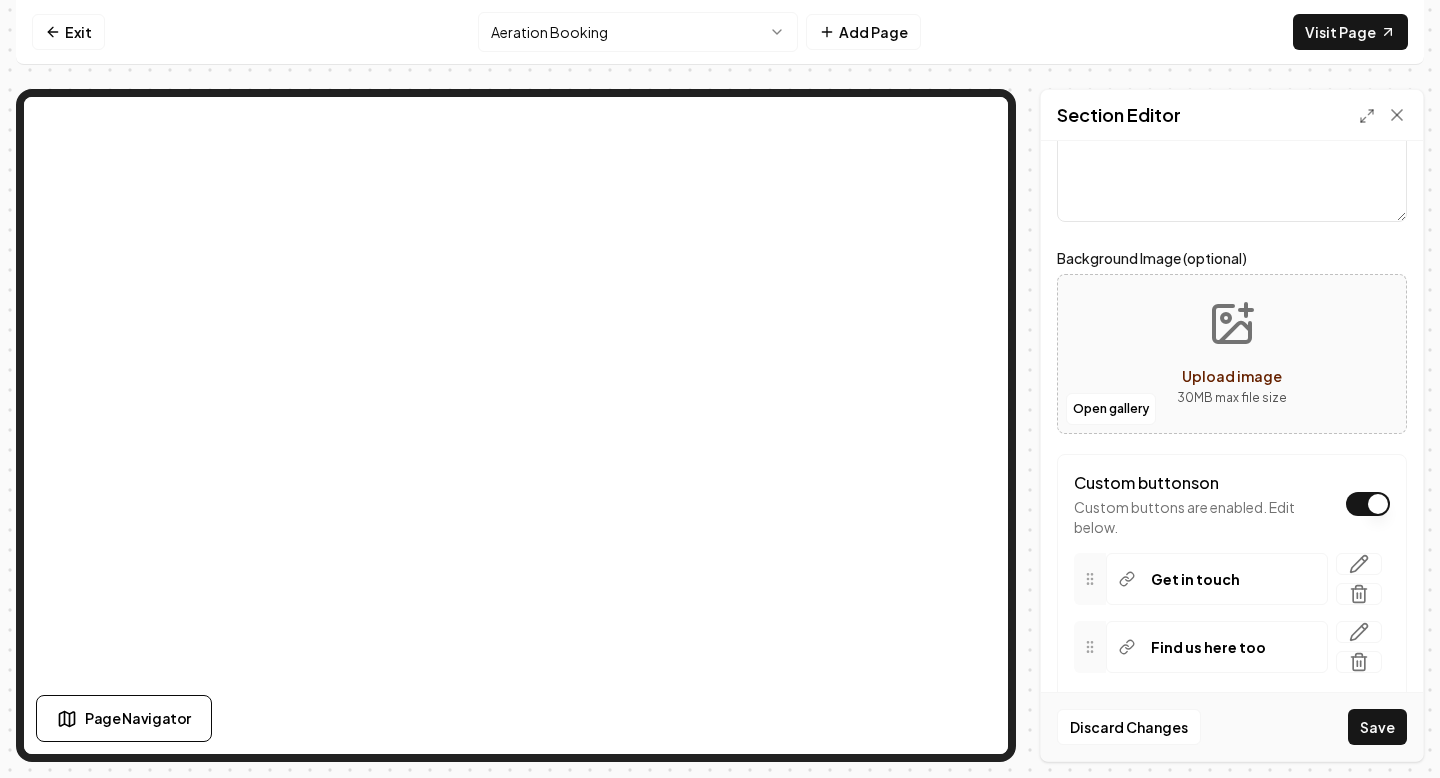 scroll, scrollTop: 268, scrollLeft: 0, axis: vertical 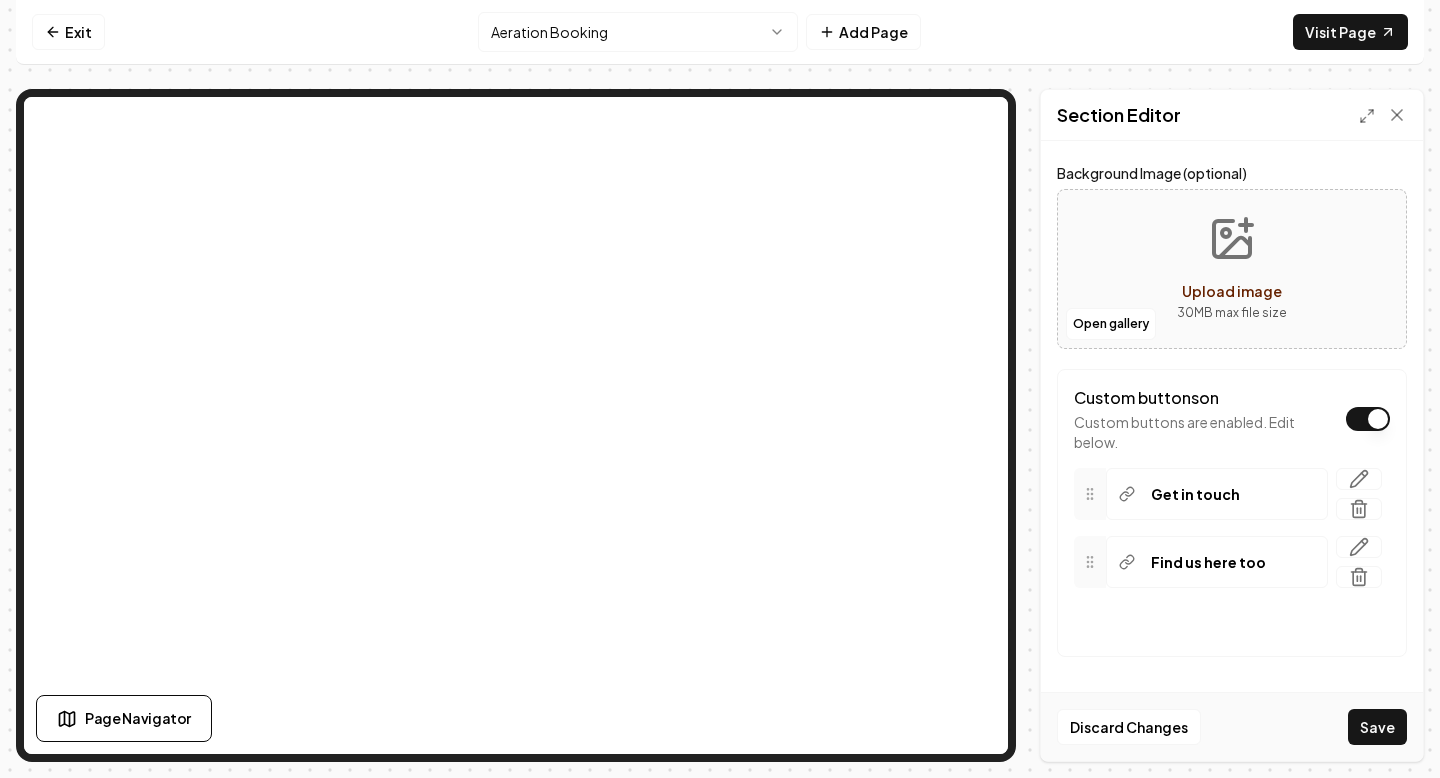 click on "Get in touch" at bounding box center (1195, 494) 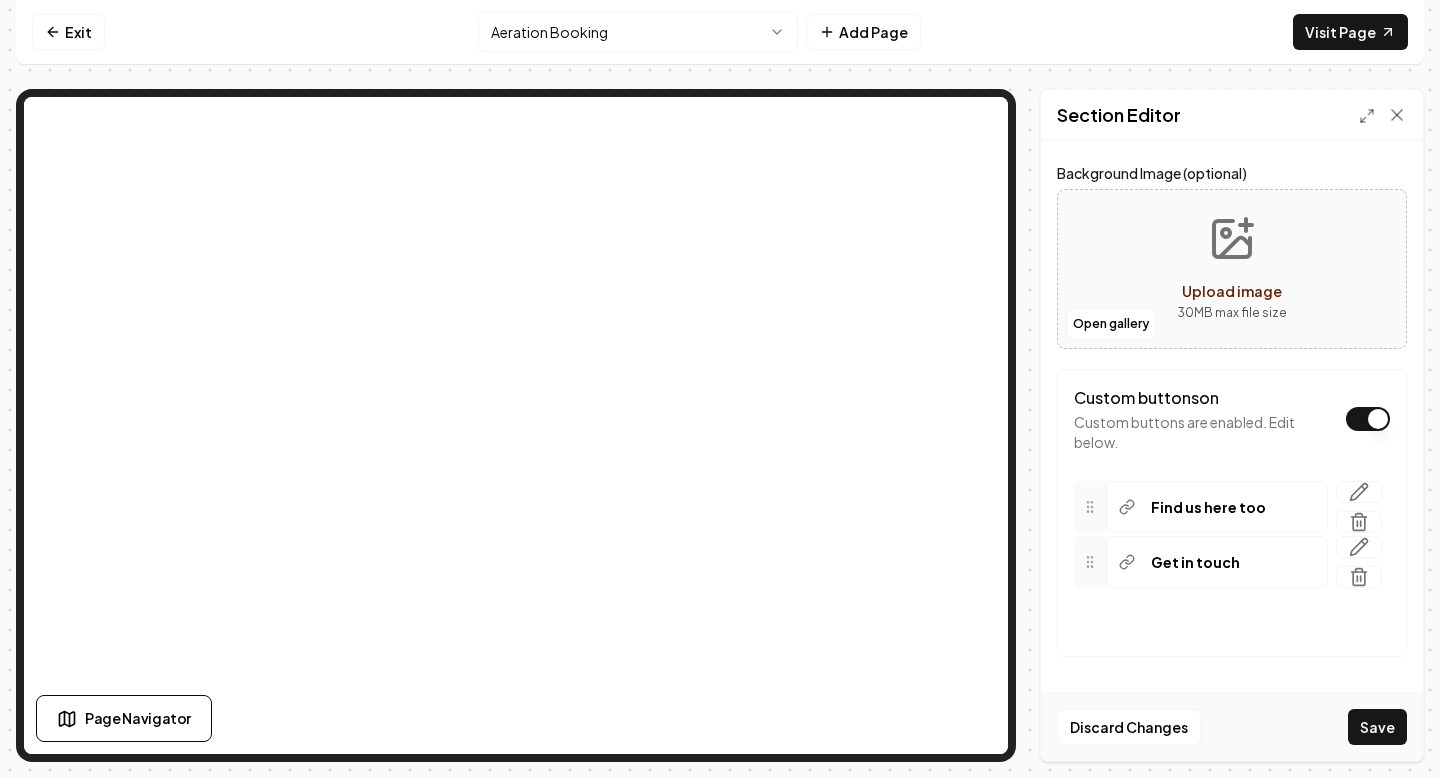 drag, startPoint x: 1089, startPoint y: 555, endPoint x: 1090, endPoint y: 500, distance: 55.00909 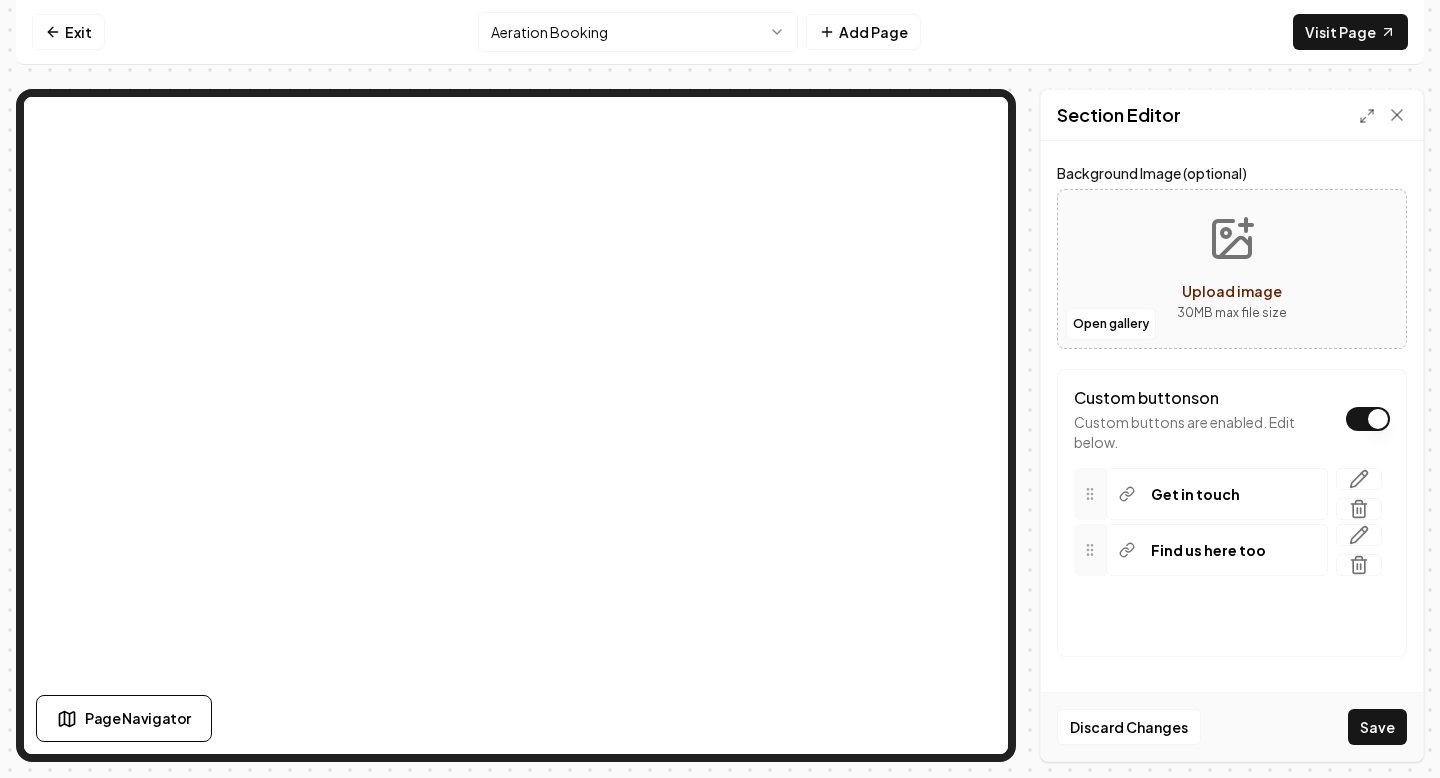 drag, startPoint x: 1090, startPoint y: 500, endPoint x: 1090, endPoint y: 556, distance: 56 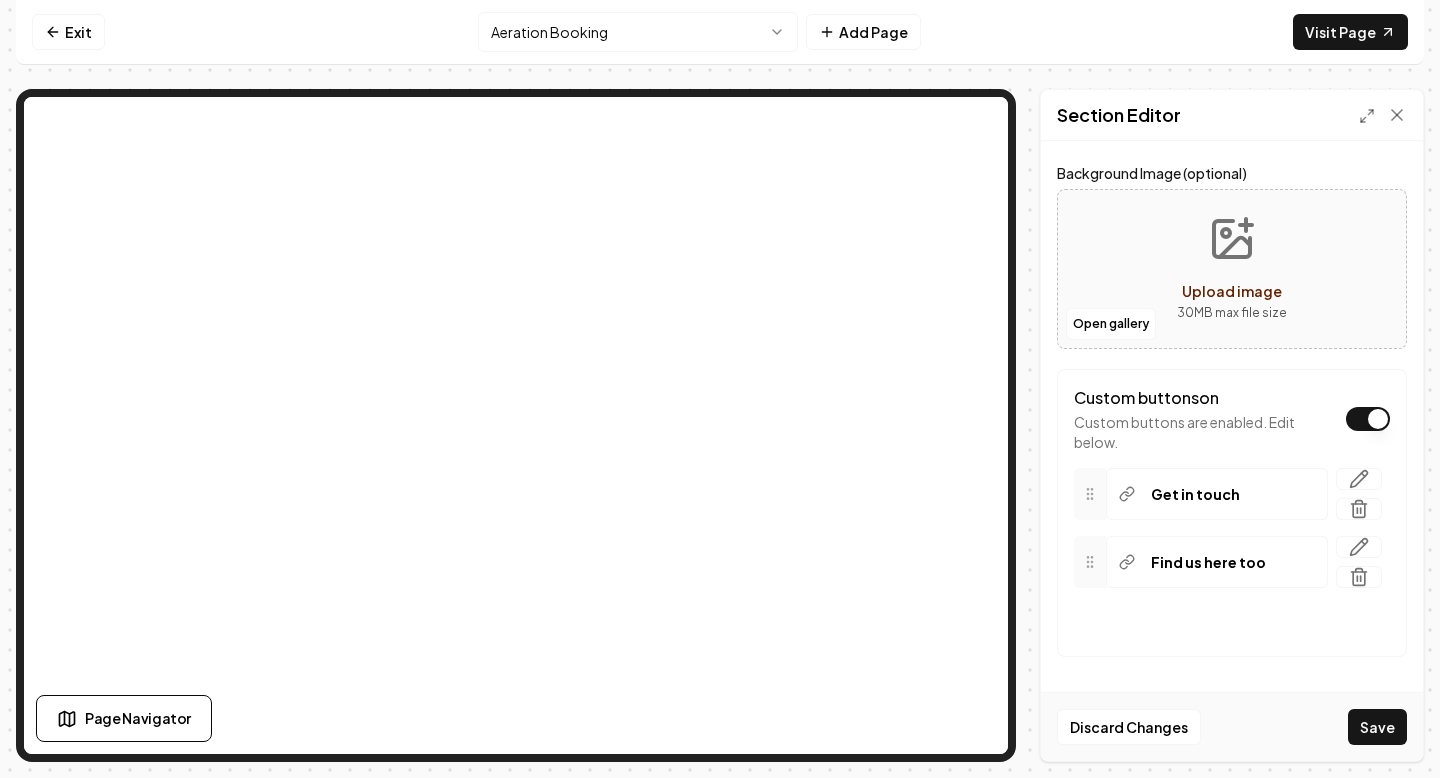 click 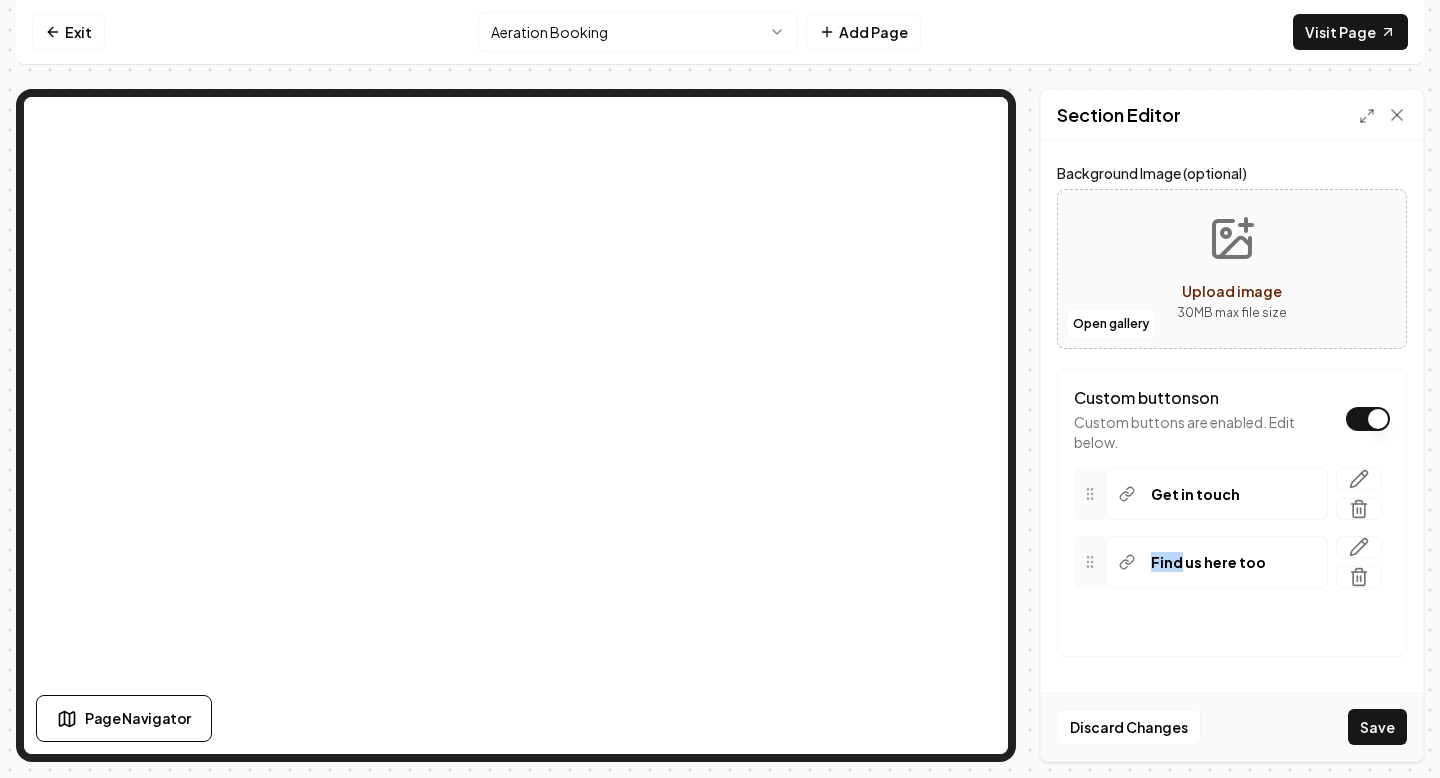 click 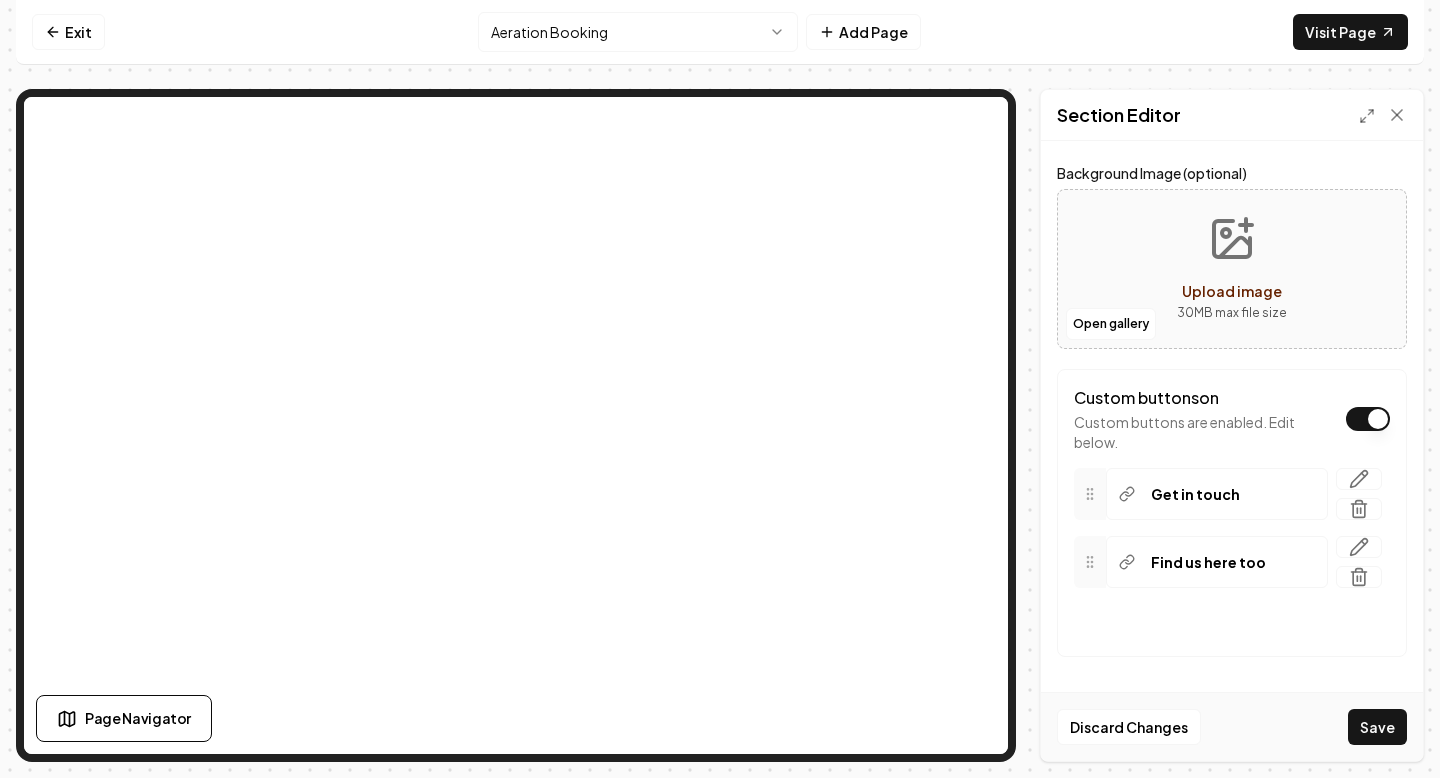 click on "Get in touch Find us here too
To pick up a draggable item, press the space bar.
While dragging, use the arrow keys to move the item.
Press space again to drop the item in its new position, or press escape to cancel.
Draggable item 401ffa09-a403-4b97-a21c-fdec2c06b58a was dropped over droppable area 7f2dcba3-95bc-40bb-959e-aa4a24b7ae2d" at bounding box center [1232, 528] 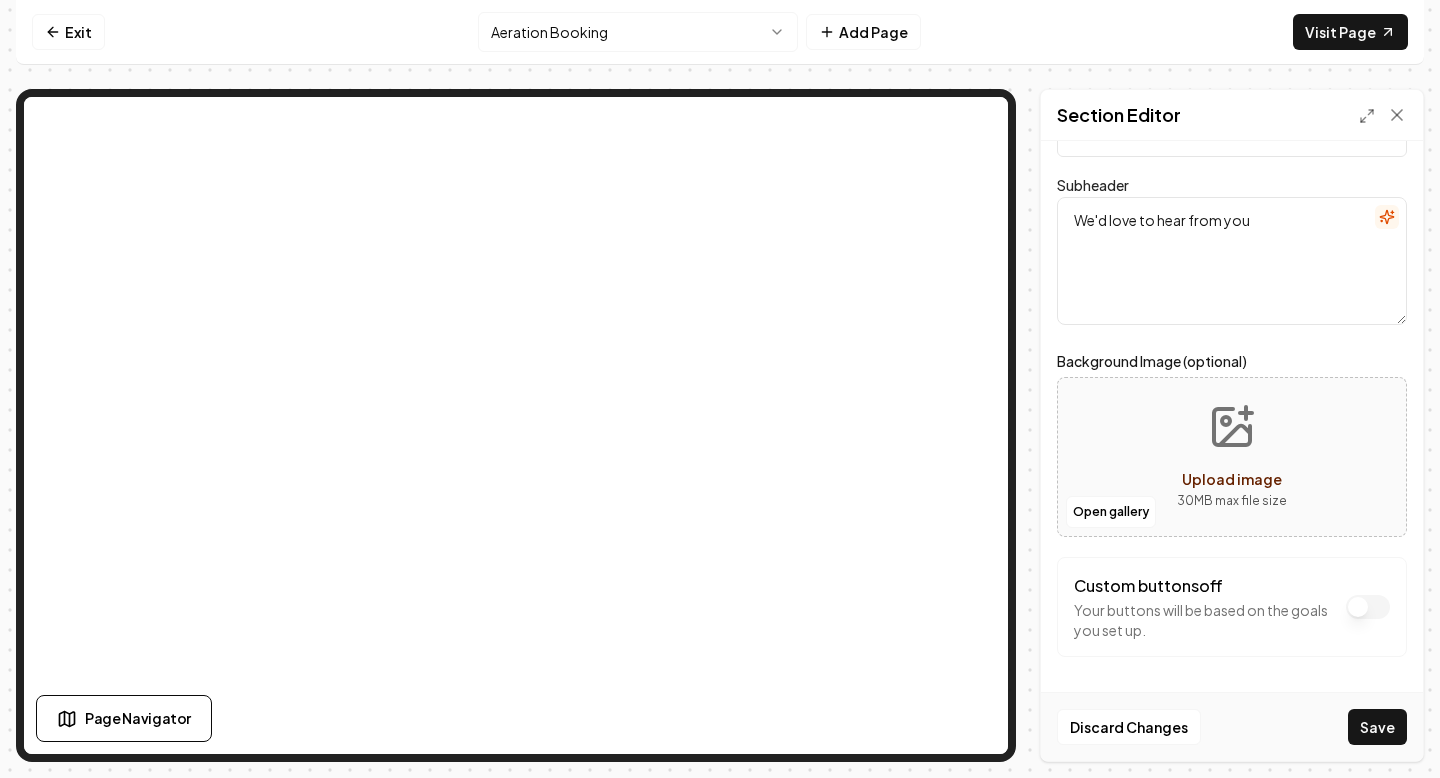 scroll, scrollTop: 80, scrollLeft: 0, axis: vertical 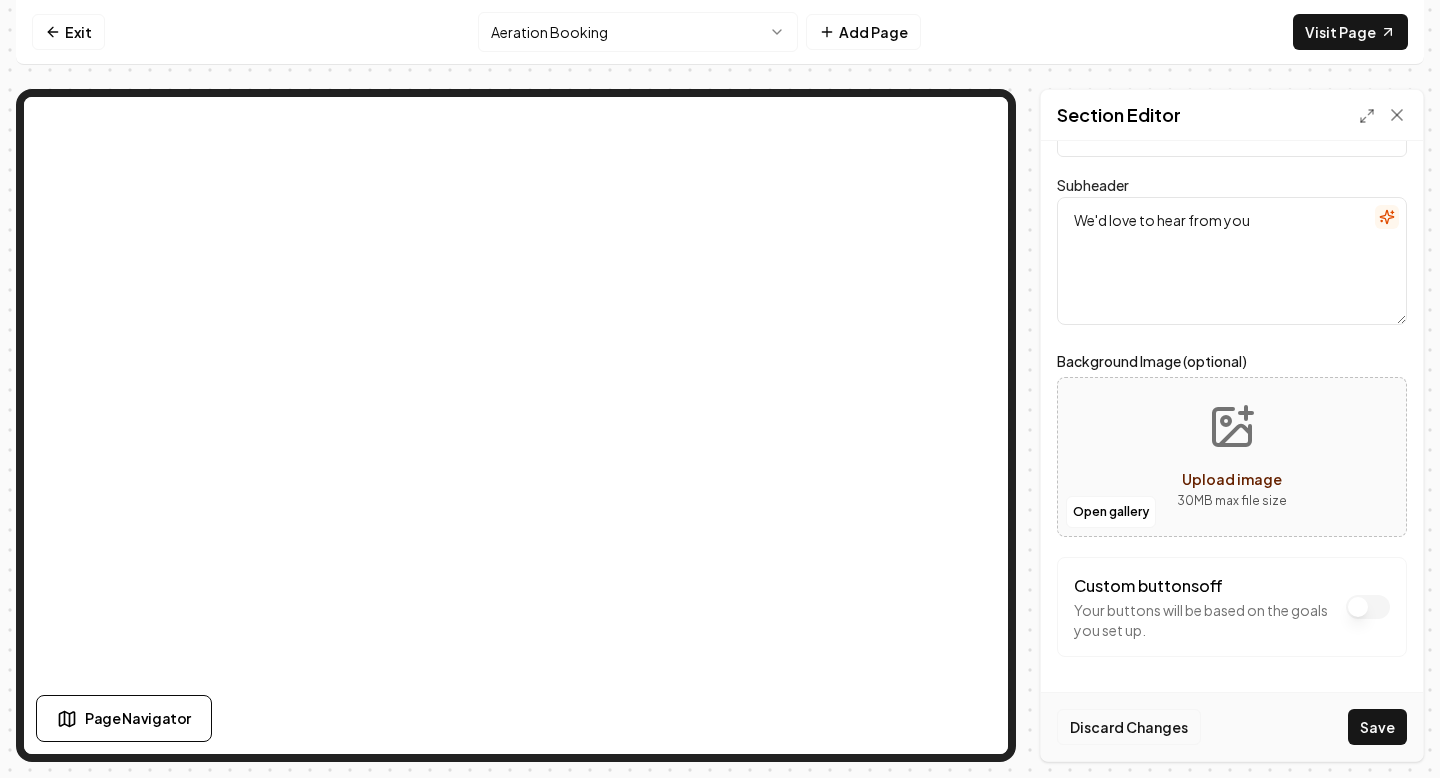 click on "Discard Changes" at bounding box center (1129, 727) 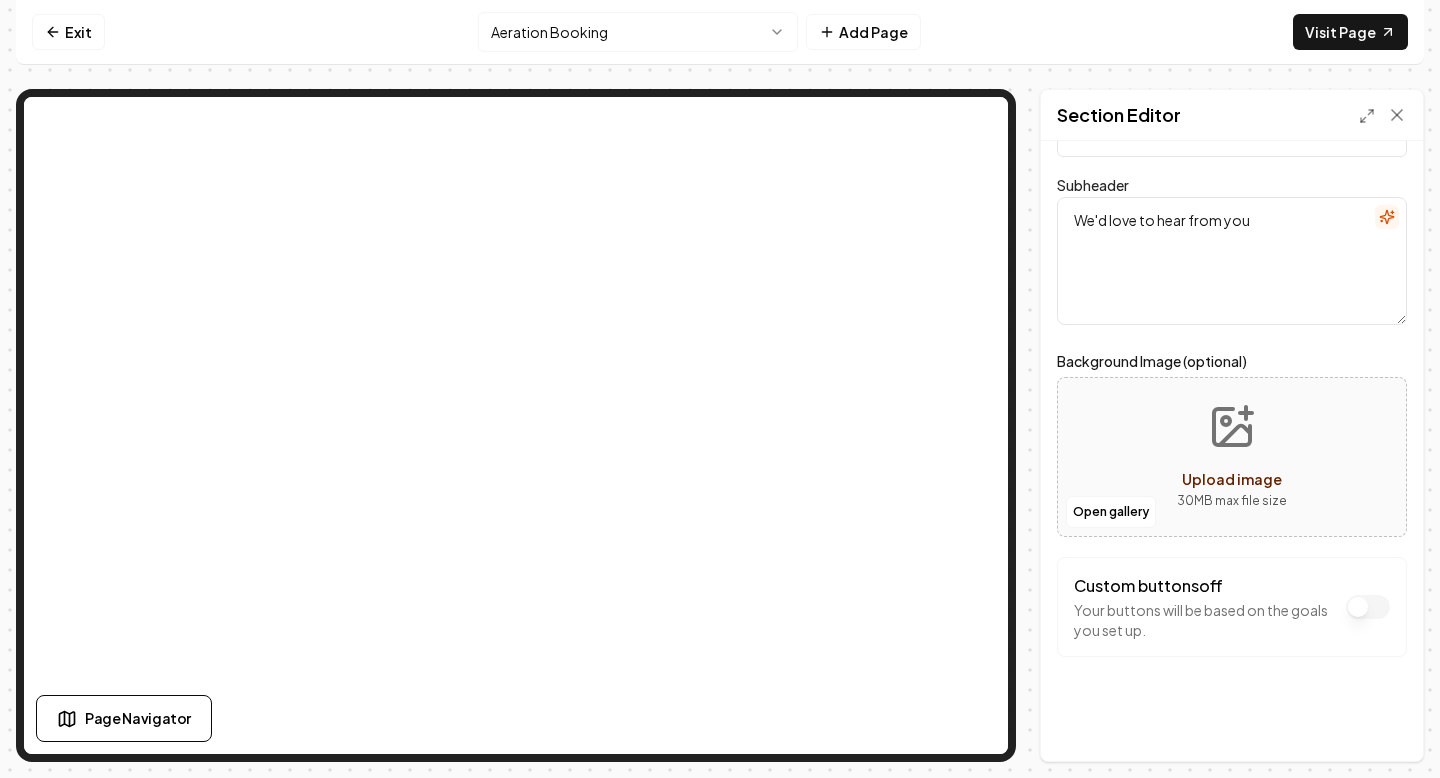 scroll, scrollTop: 0, scrollLeft: 0, axis: both 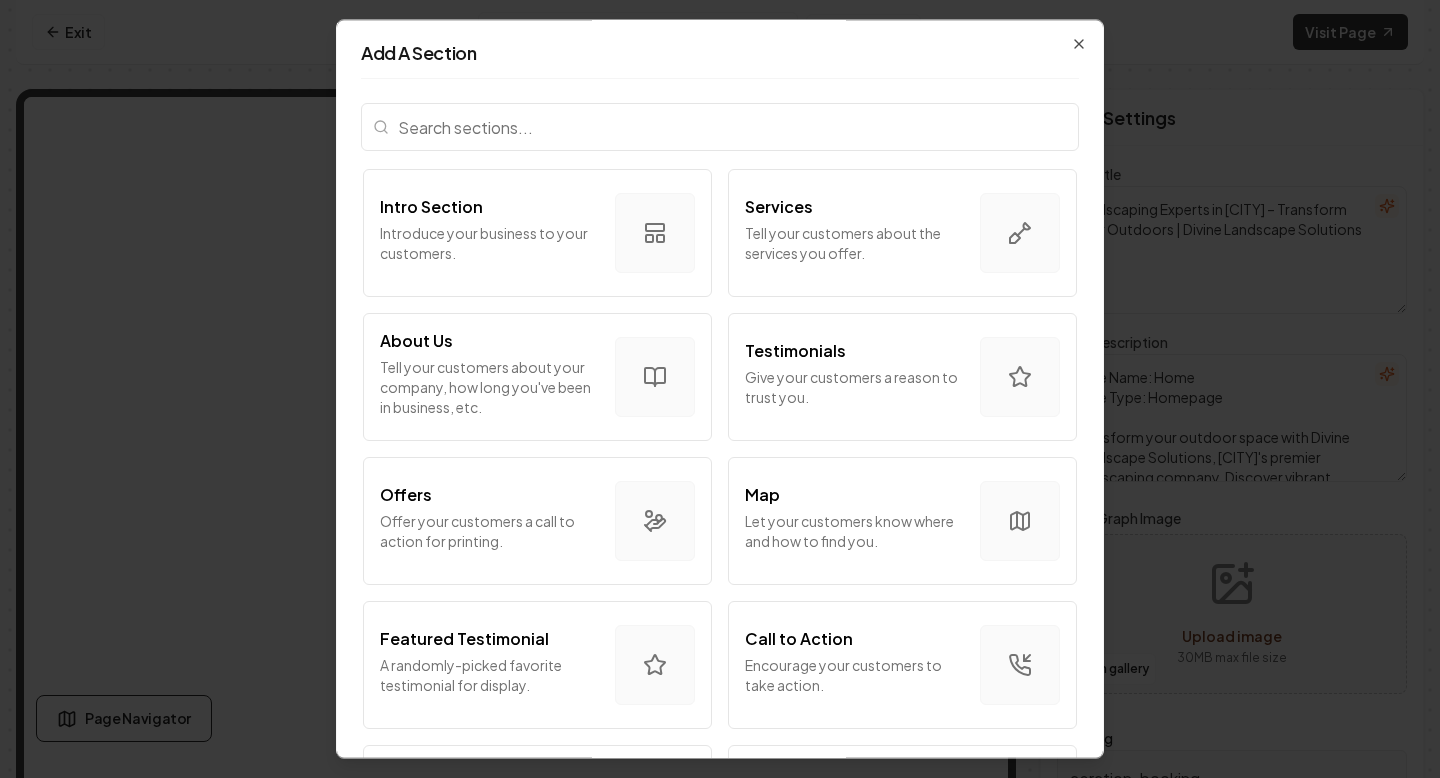 click at bounding box center [720, 127] 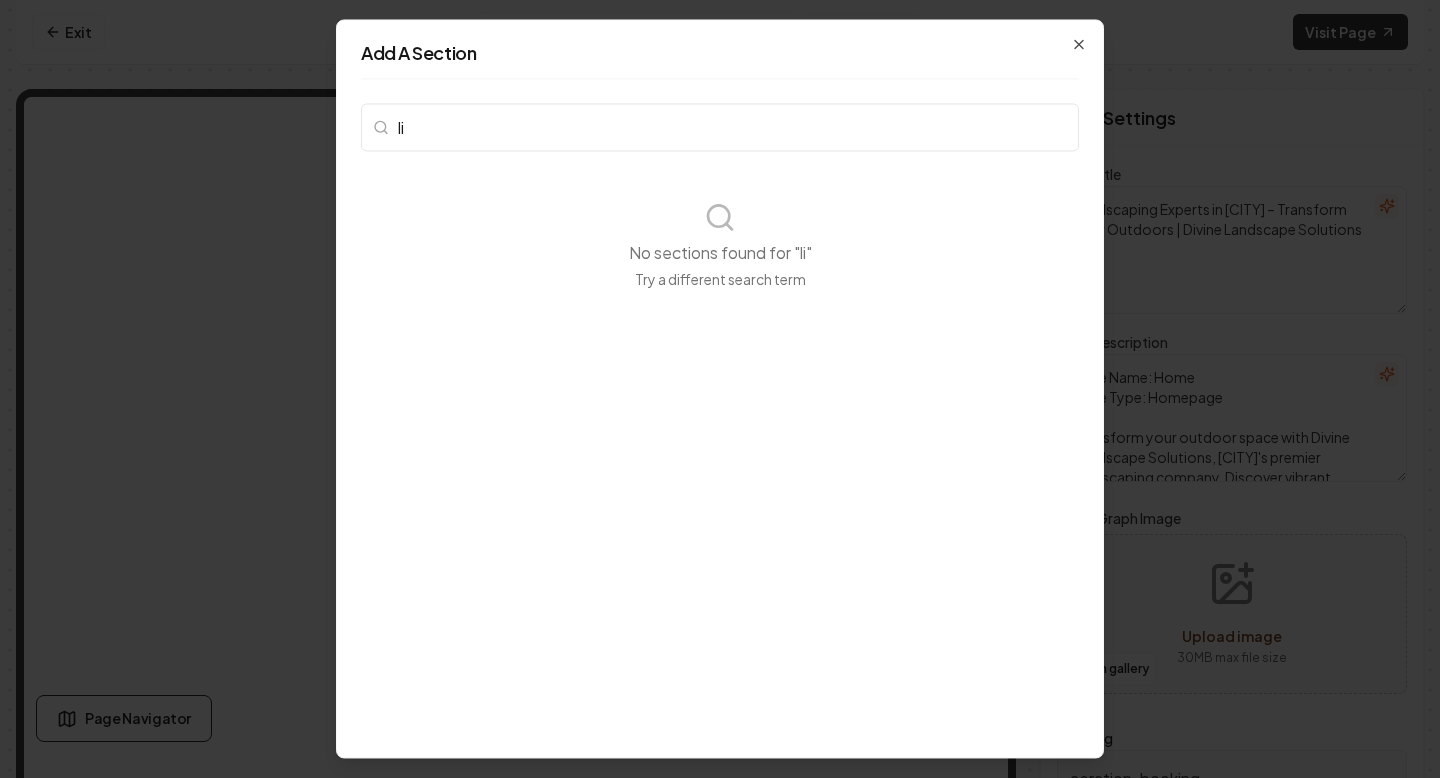type on "l" 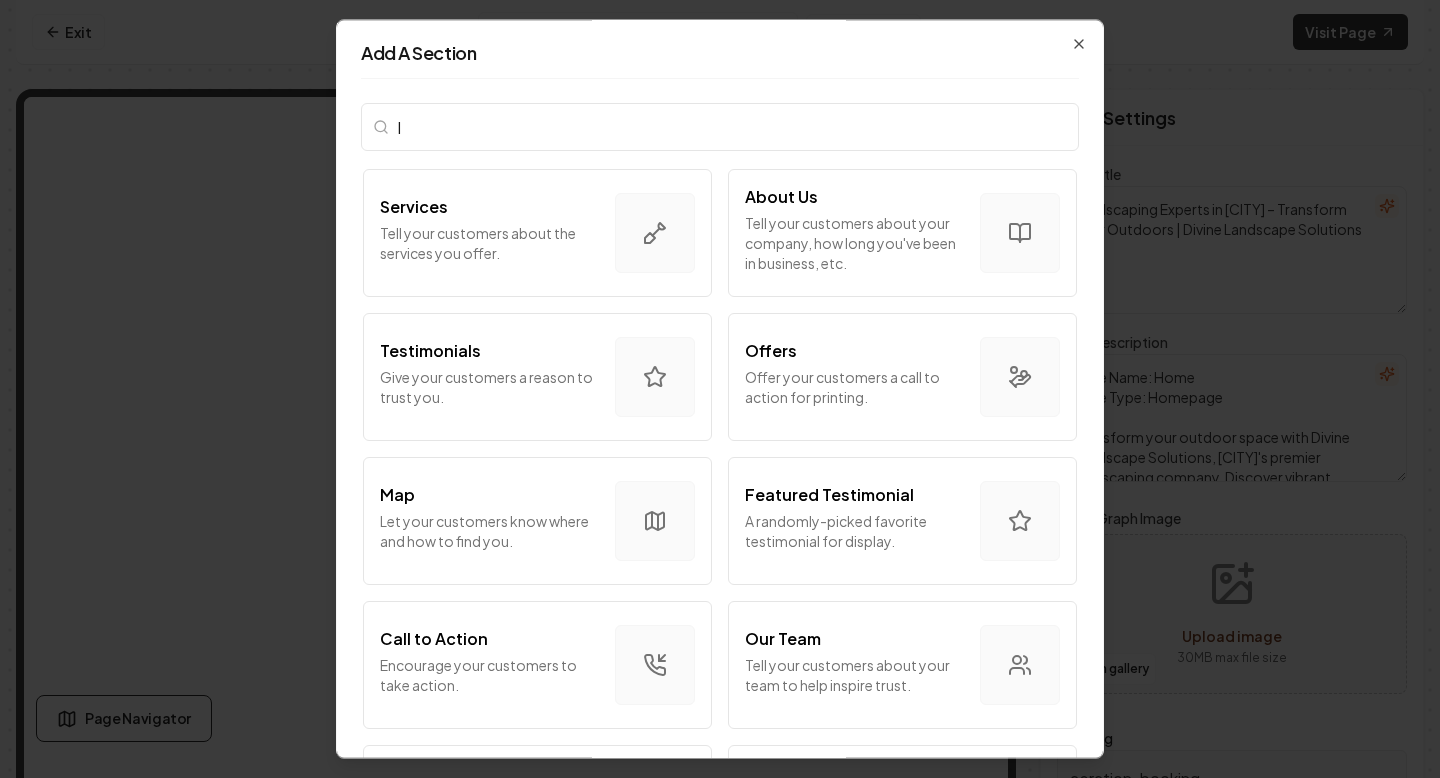 type 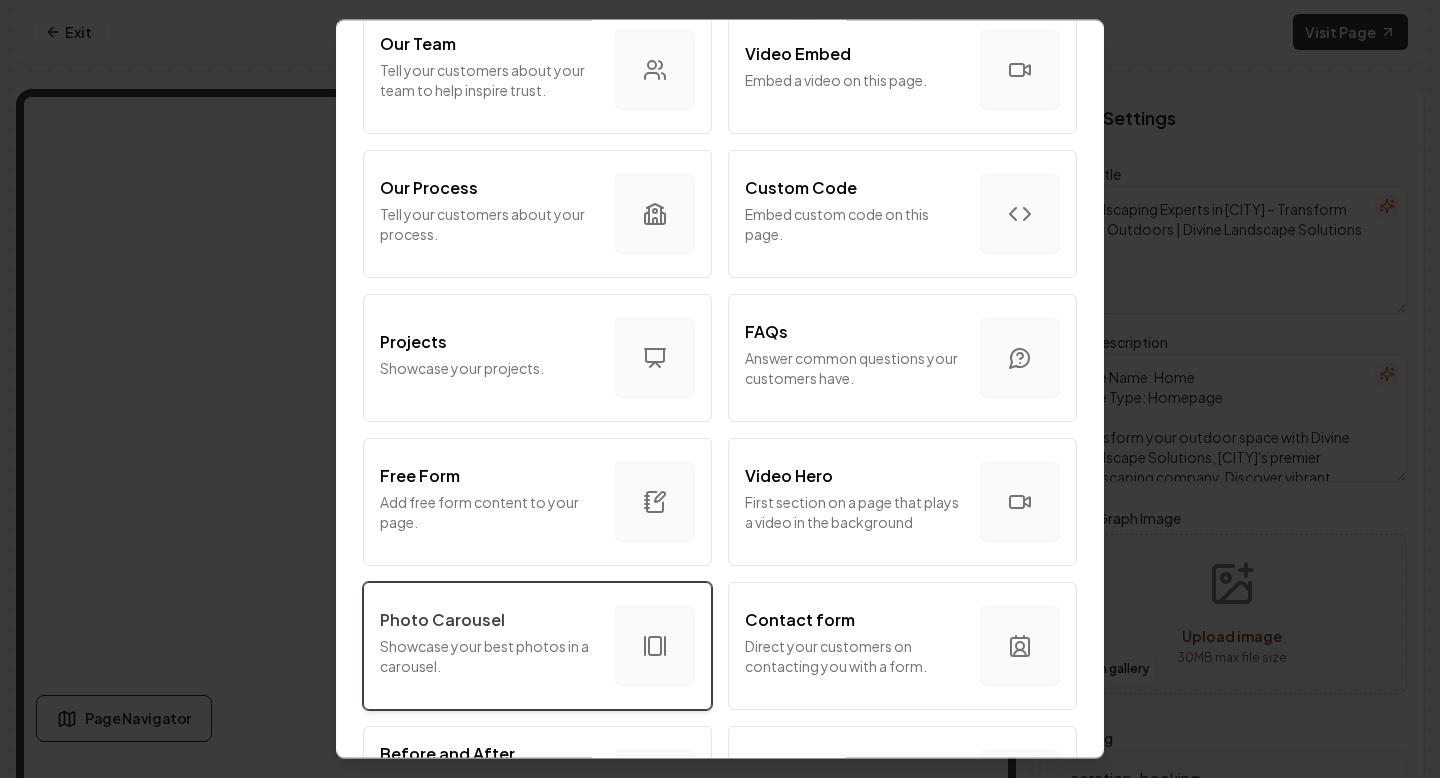 scroll, scrollTop: 609, scrollLeft: 0, axis: vertical 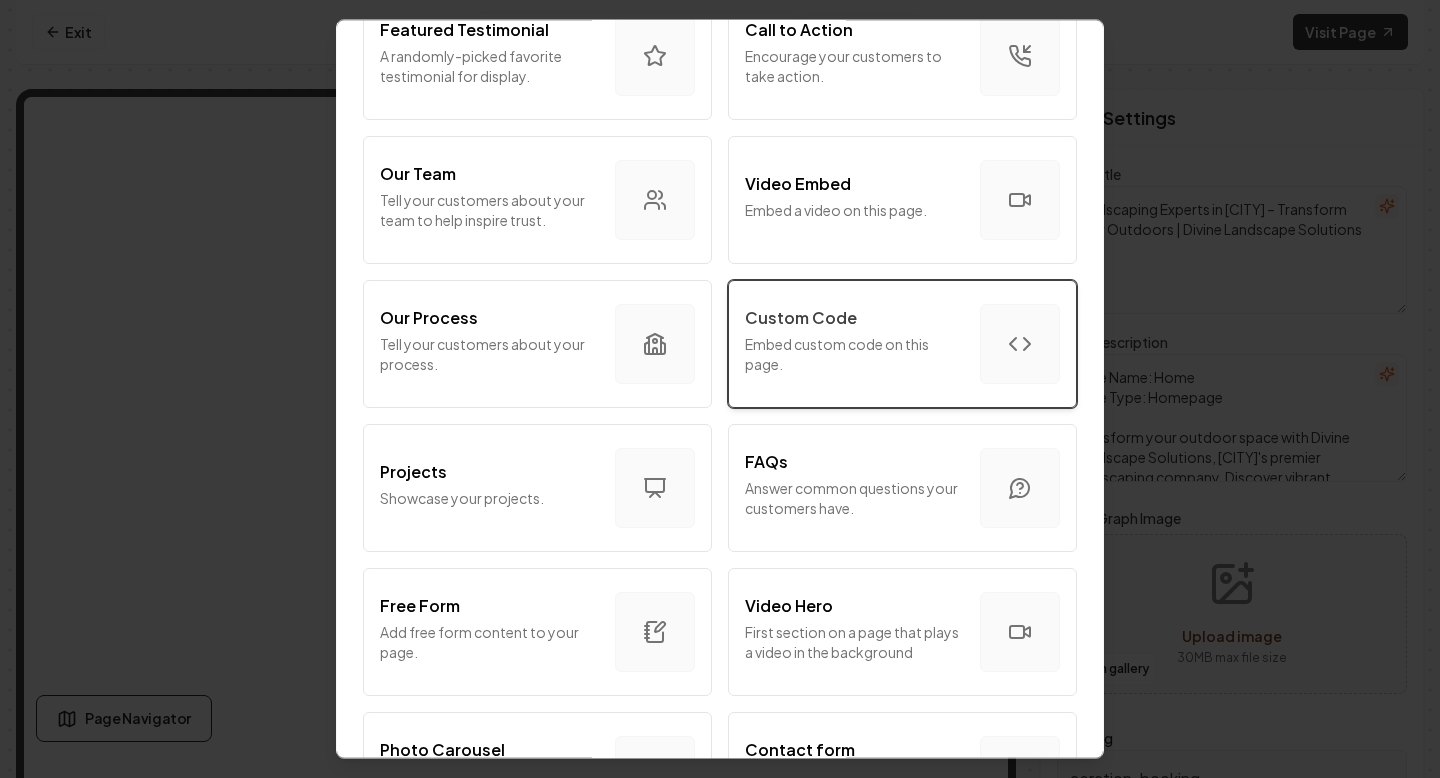 click on "Embed custom code on this page." at bounding box center (854, 354) 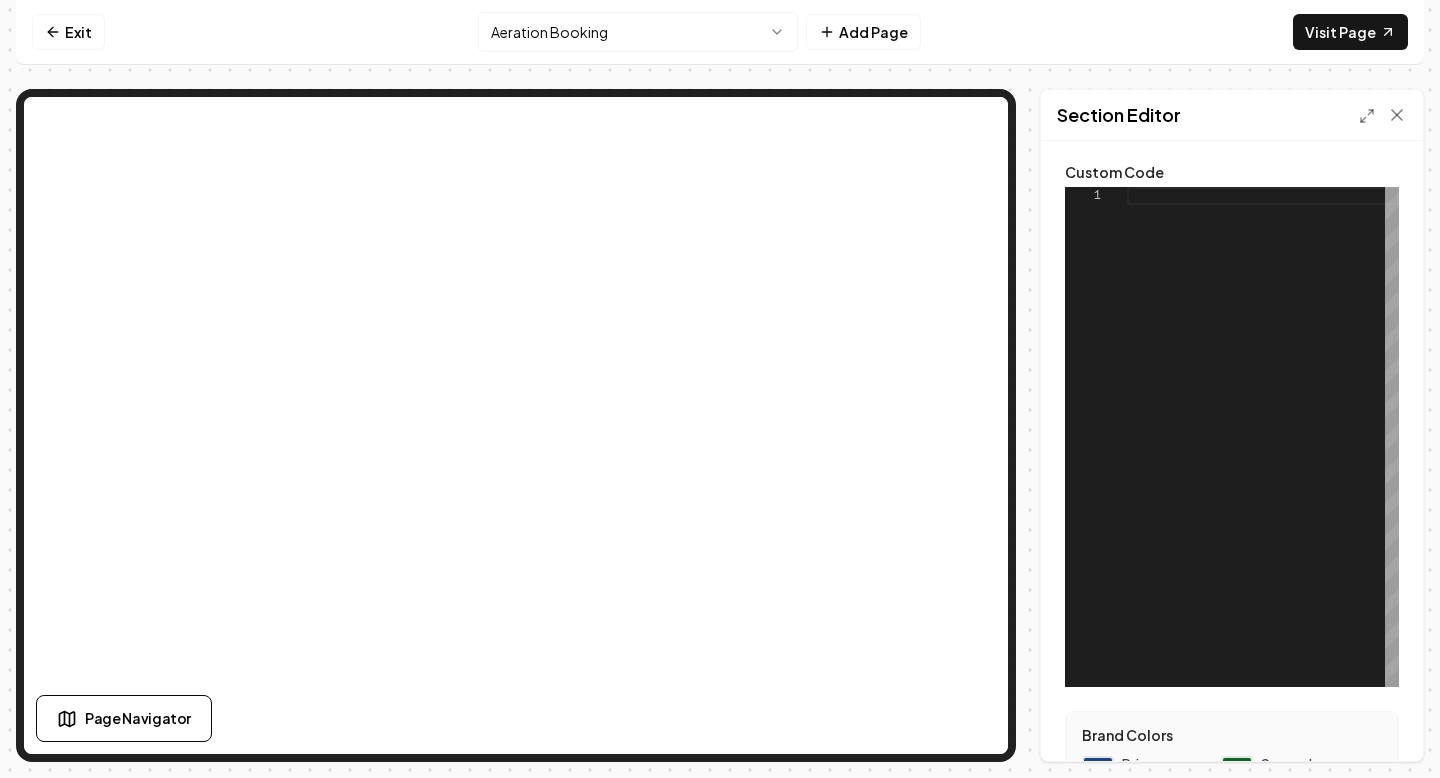 click at bounding box center [1263, 437] 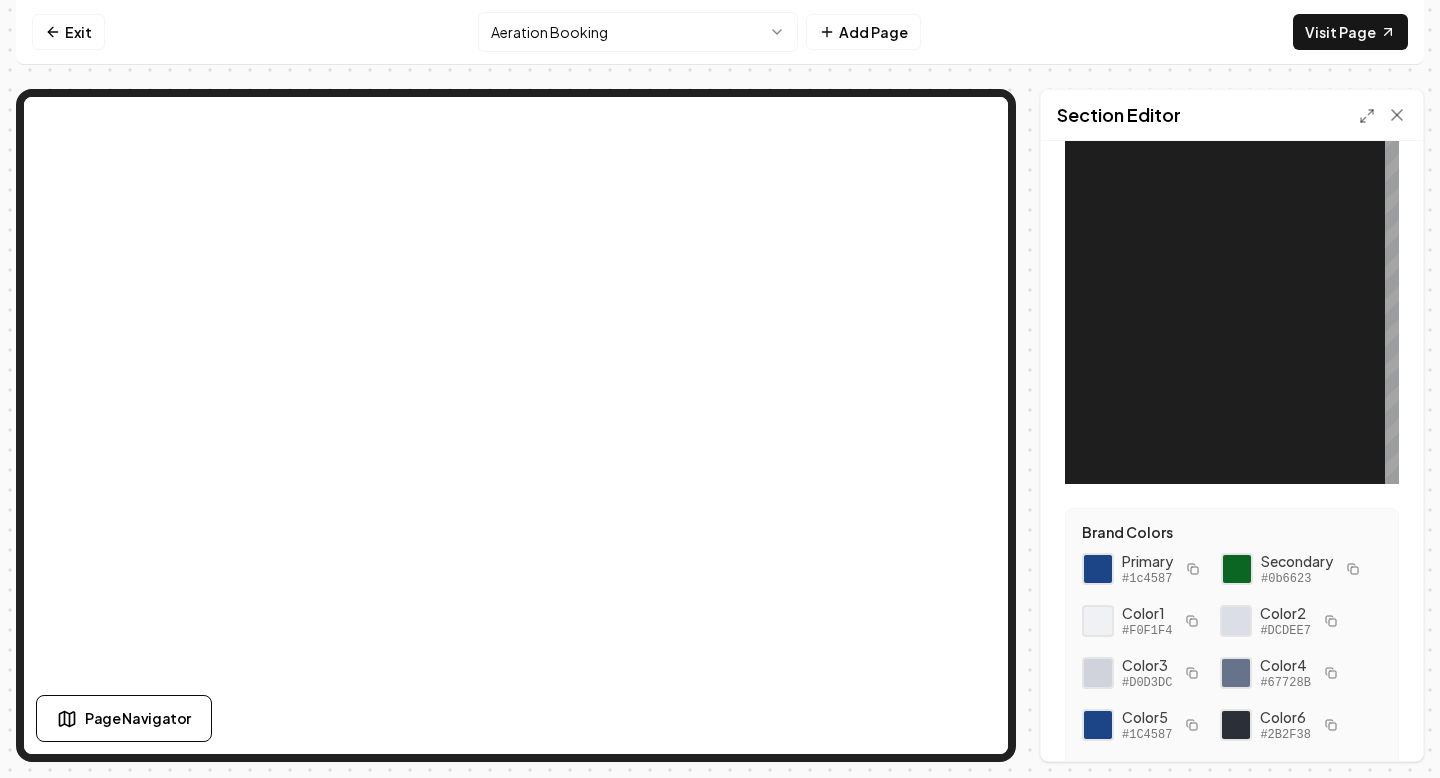 scroll, scrollTop: 264, scrollLeft: 0, axis: vertical 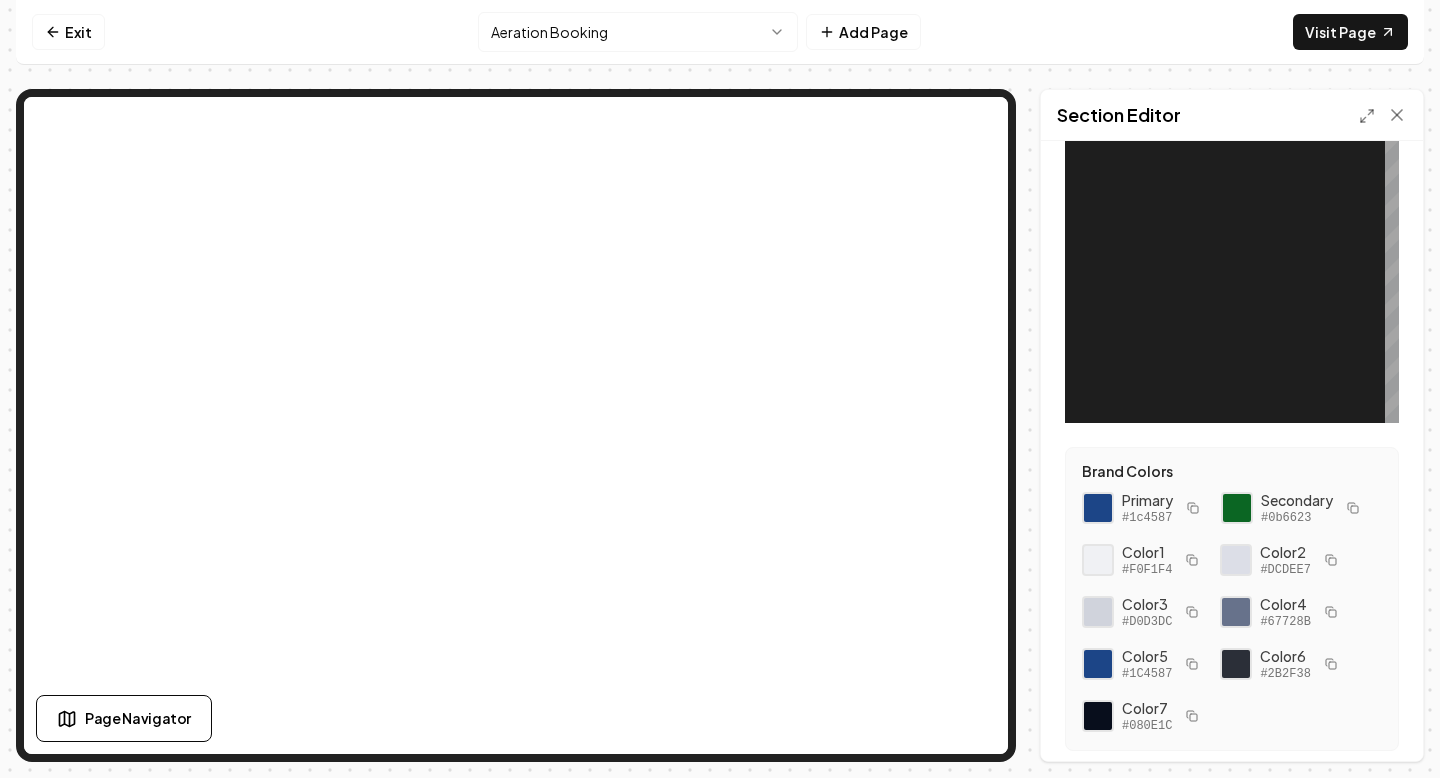 click at bounding box center [1263, 173] 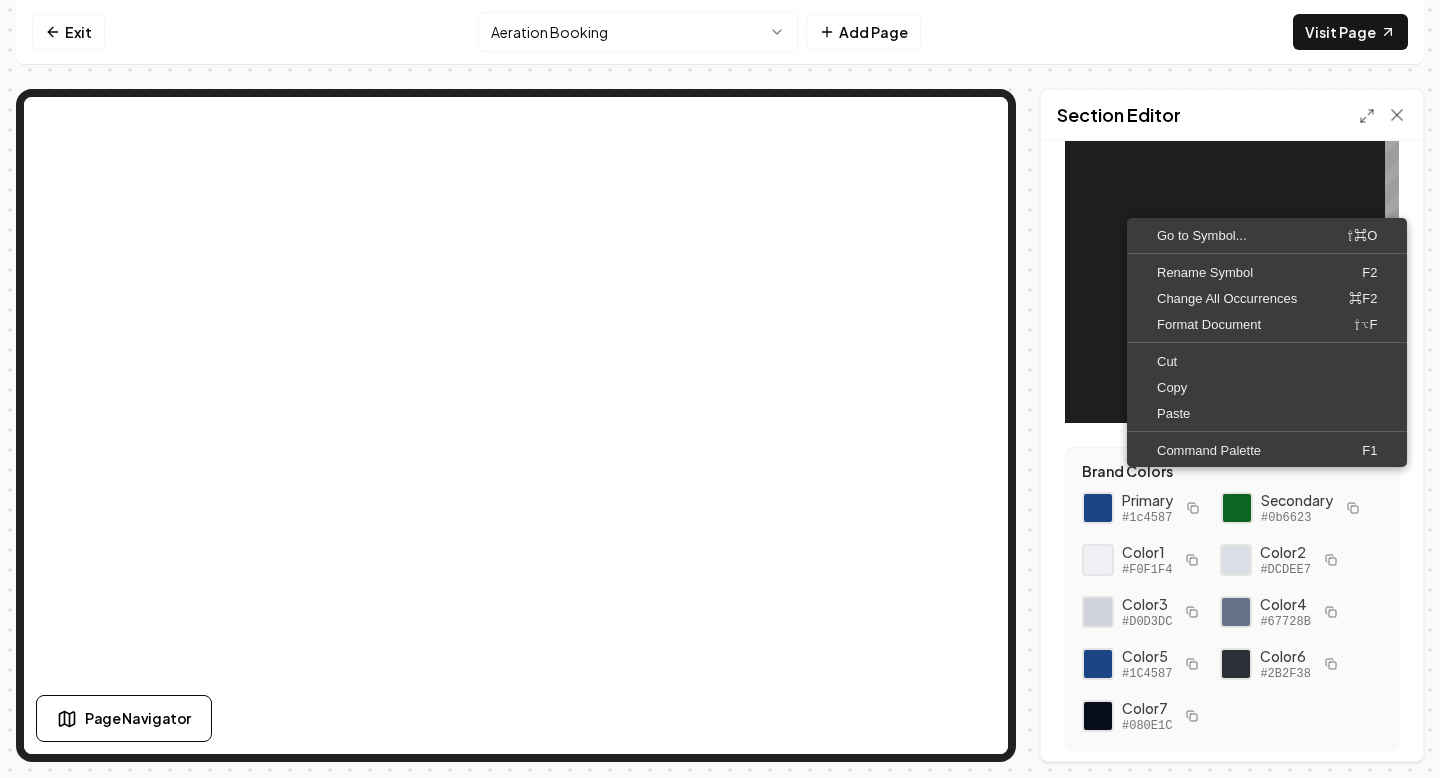 scroll, scrollTop: 264, scrollLeft: 0, axis: vertical 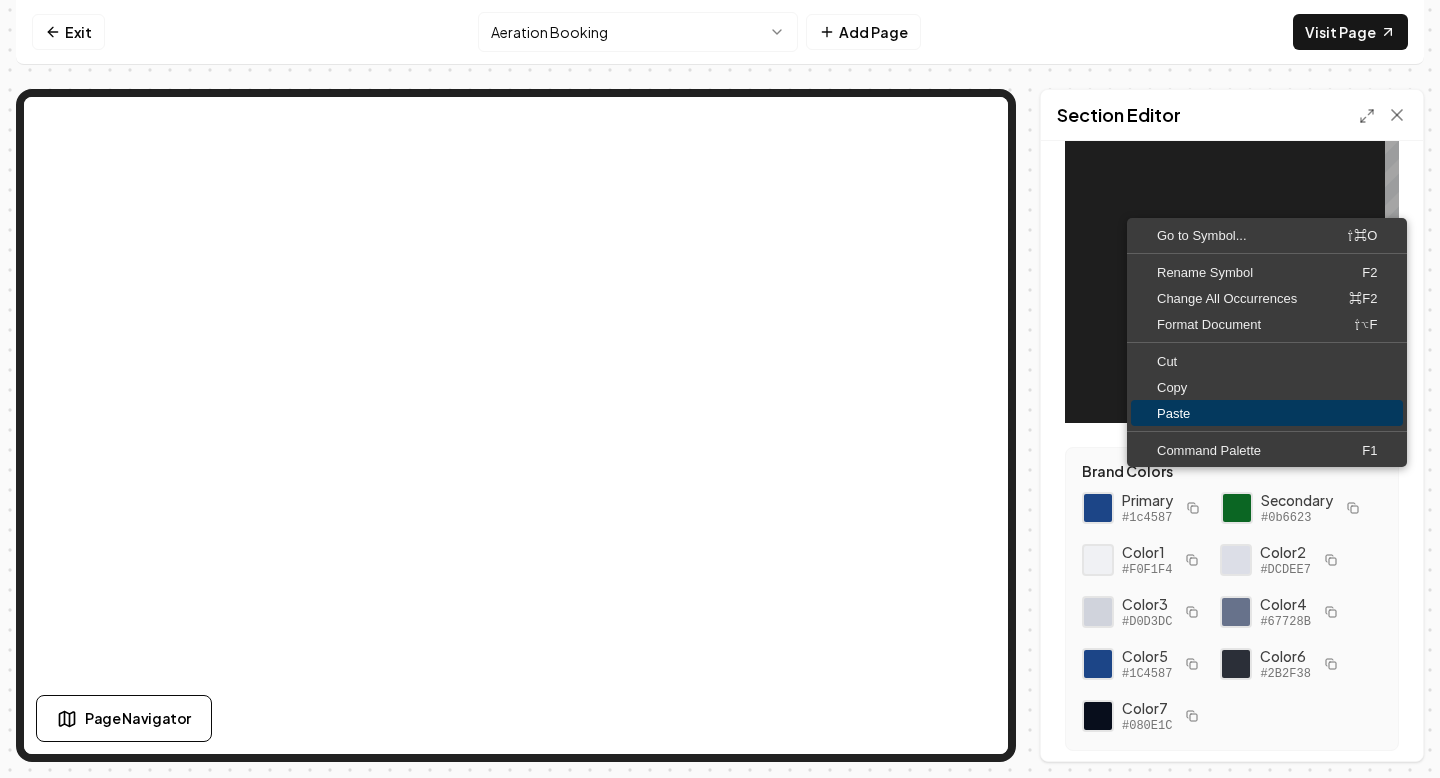 click on "Paste" at bounding box center (1267, 413) 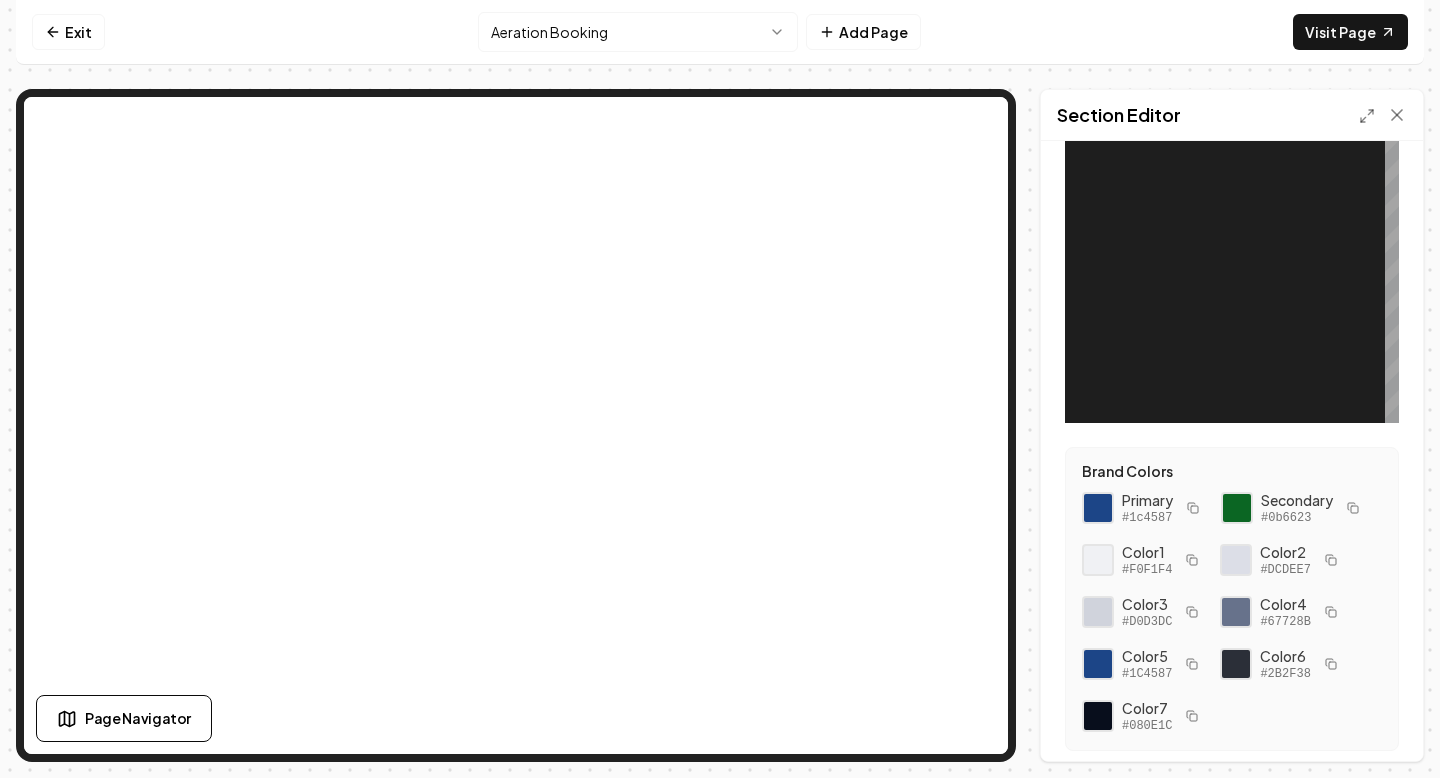 scroll, scrollTop: 0, scrollLeft: 0, axis: both 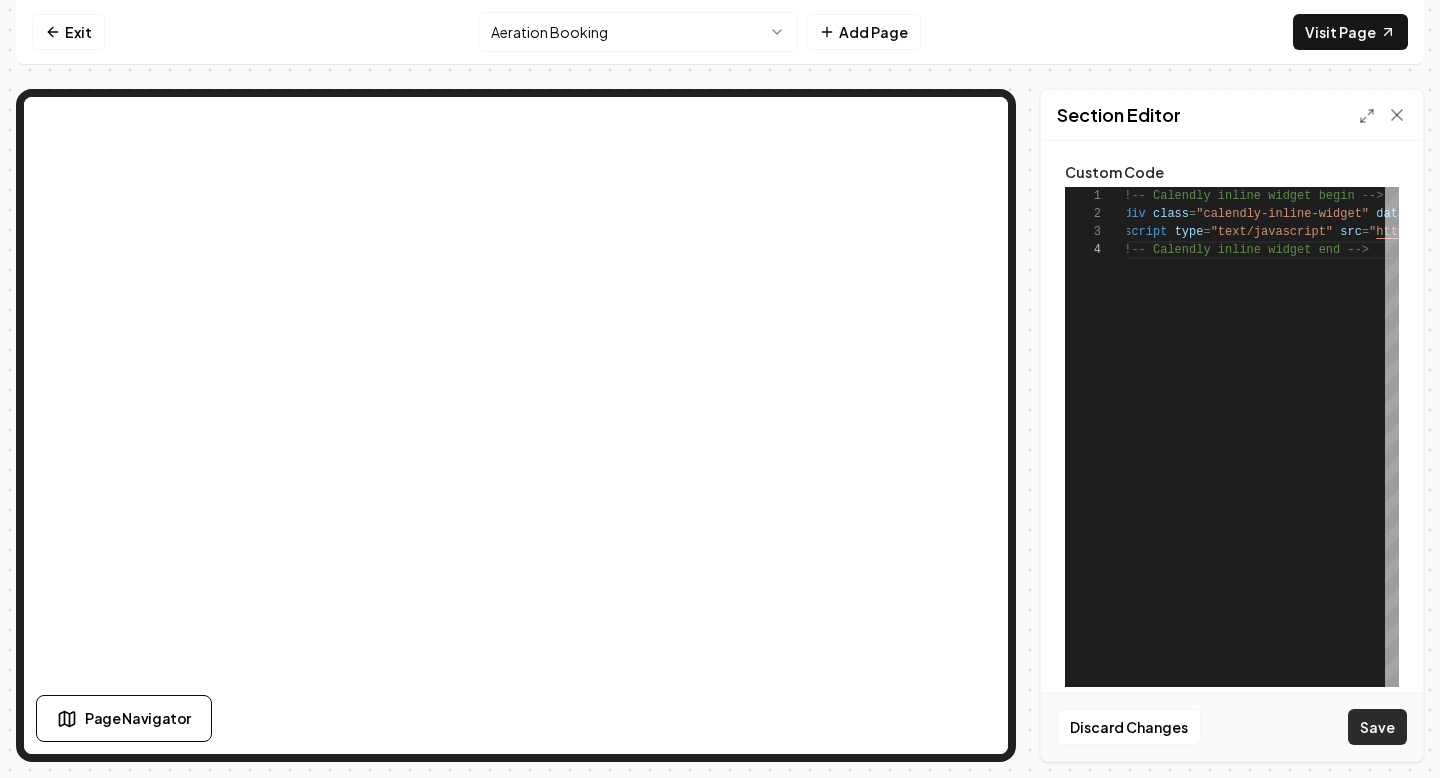 click on "Save" at bounding box center (1377, 727) 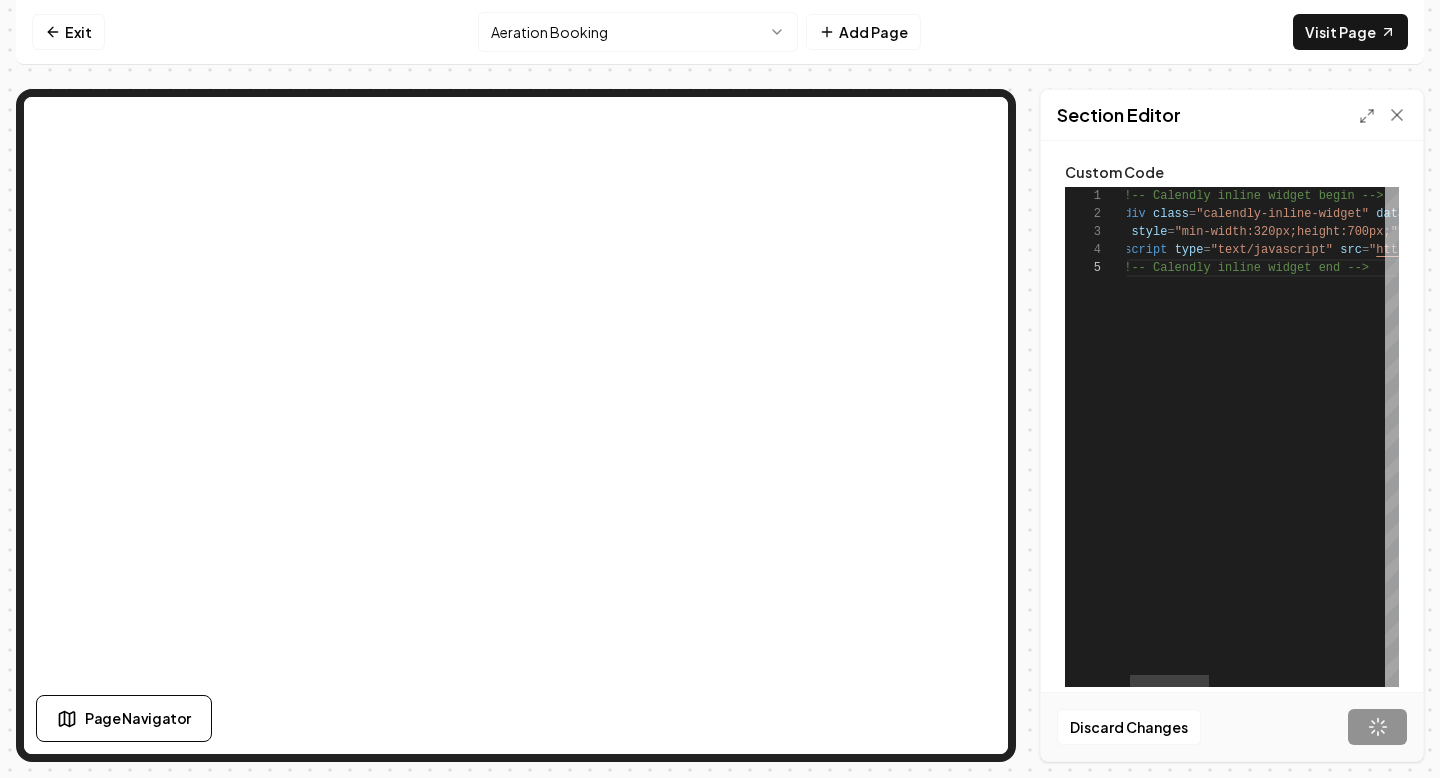scroll, scrollTop: 72, scrollLeft: 253, axis: both 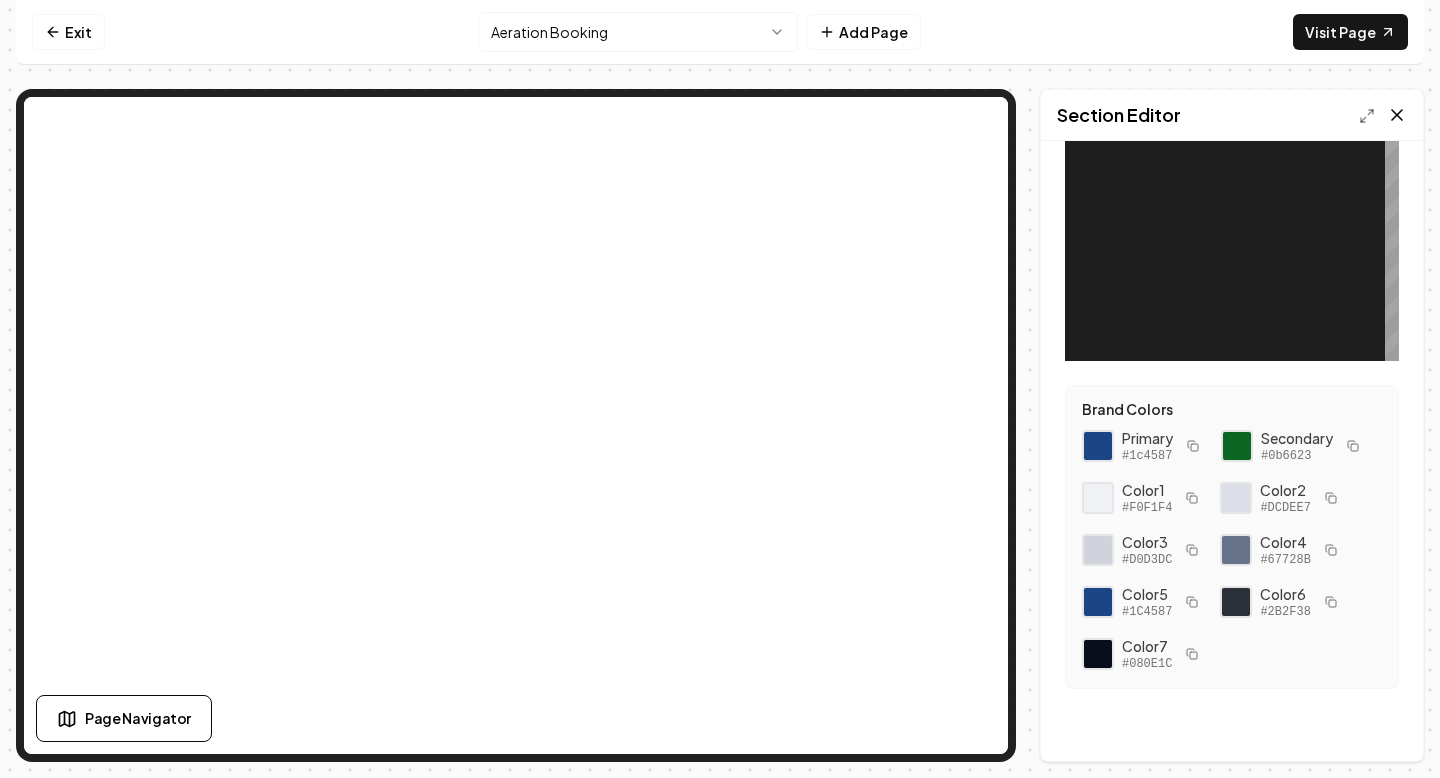 click 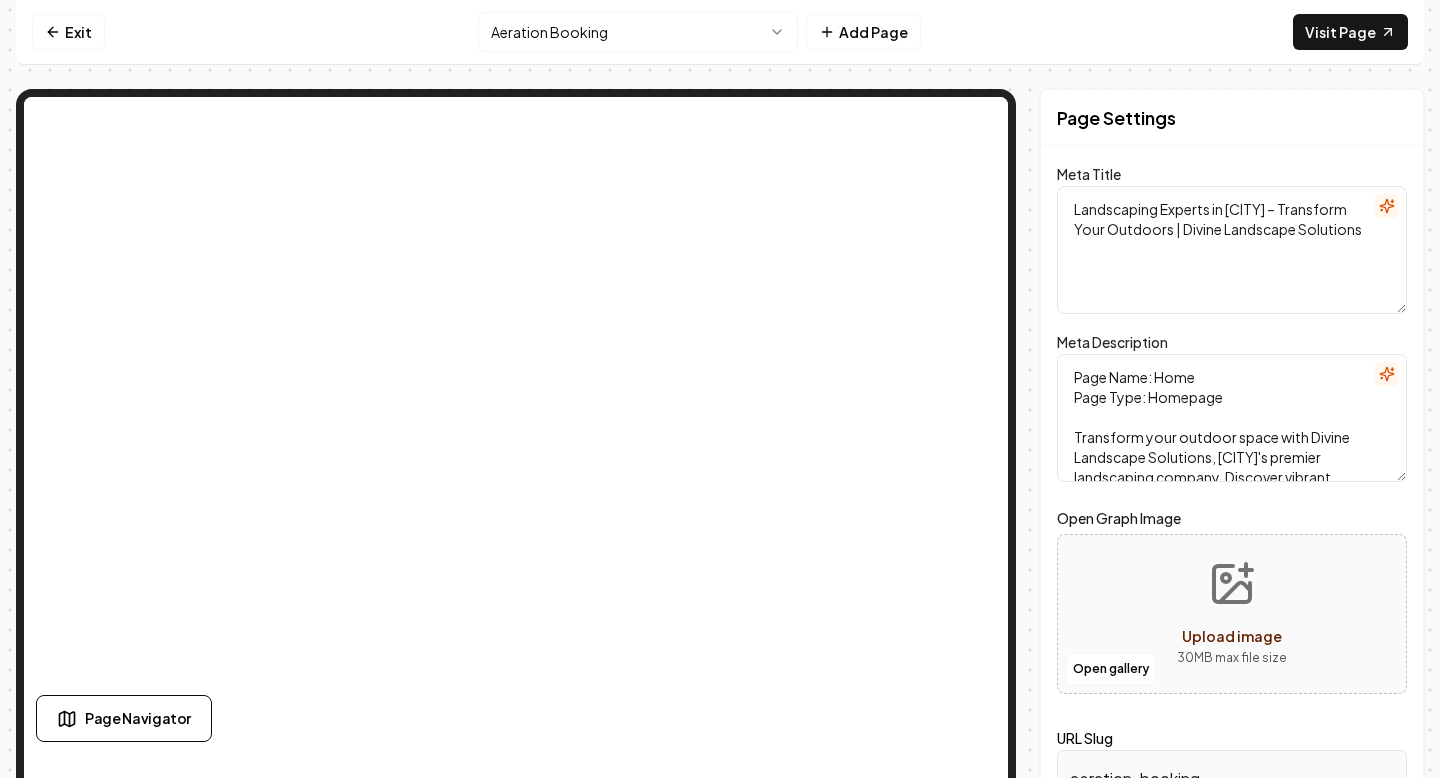 scroll, scrollTop: 0, scrollLeft: 0, axis: both 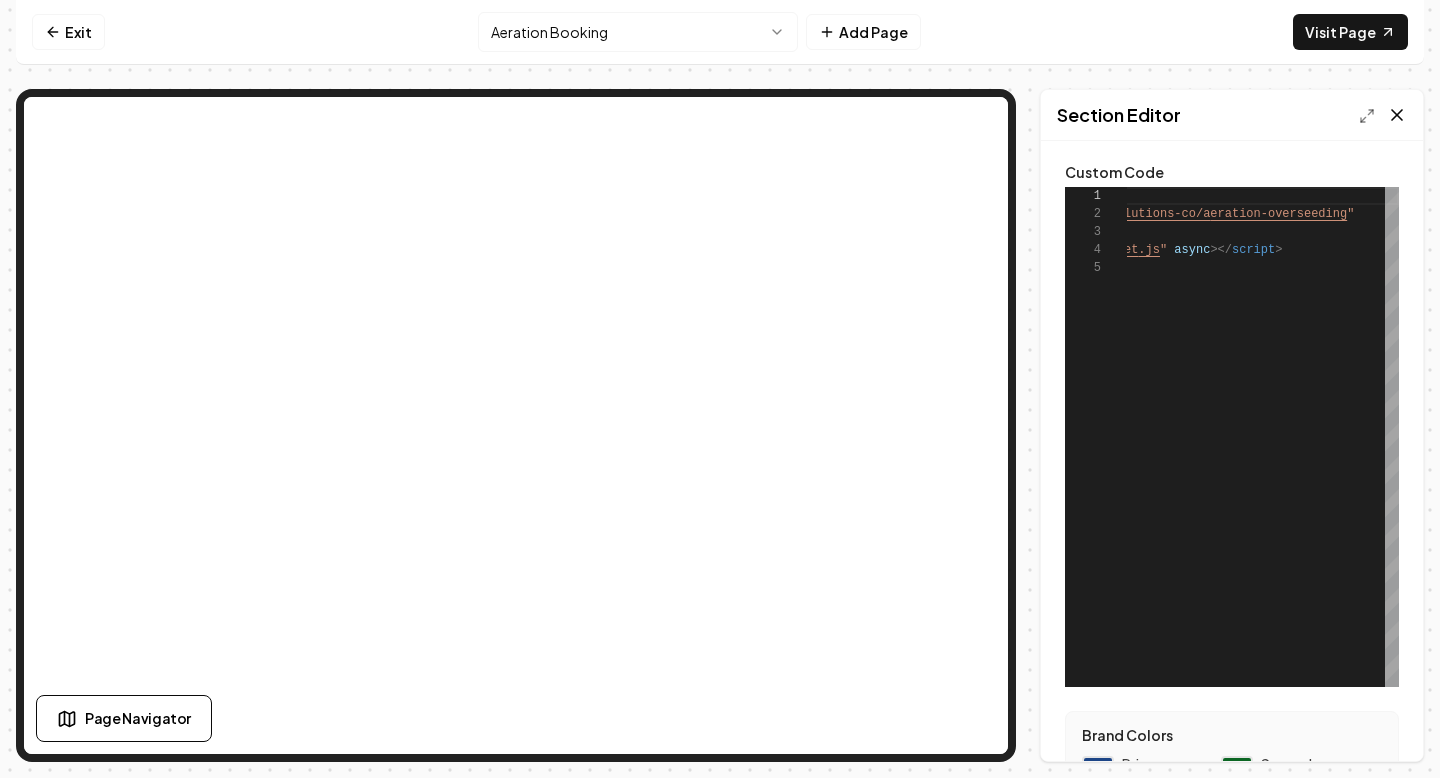 click 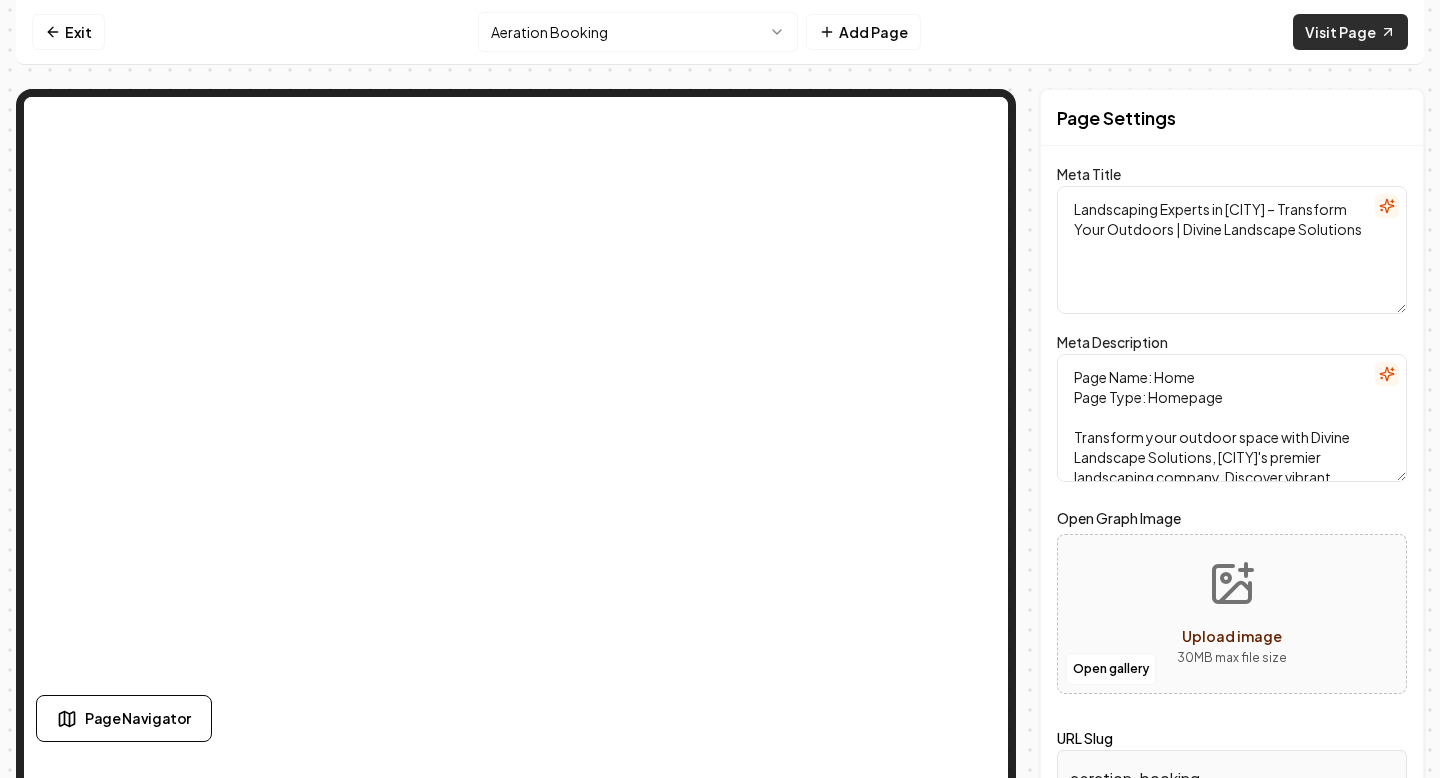 click on "Visit Page" at bounding box center [1350, 32] 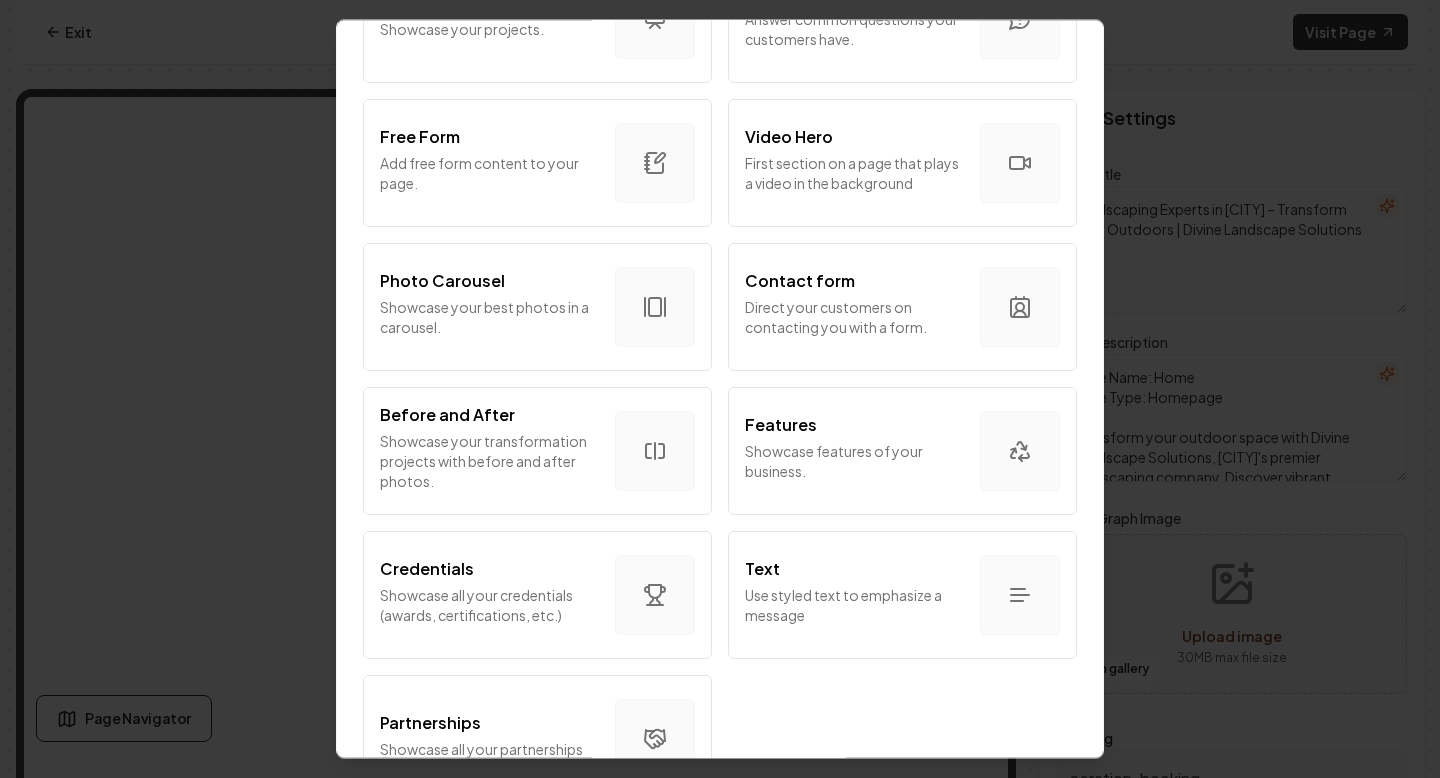 scroll, scrollTop: 1132, scrollLeft: 0, axis: vertical 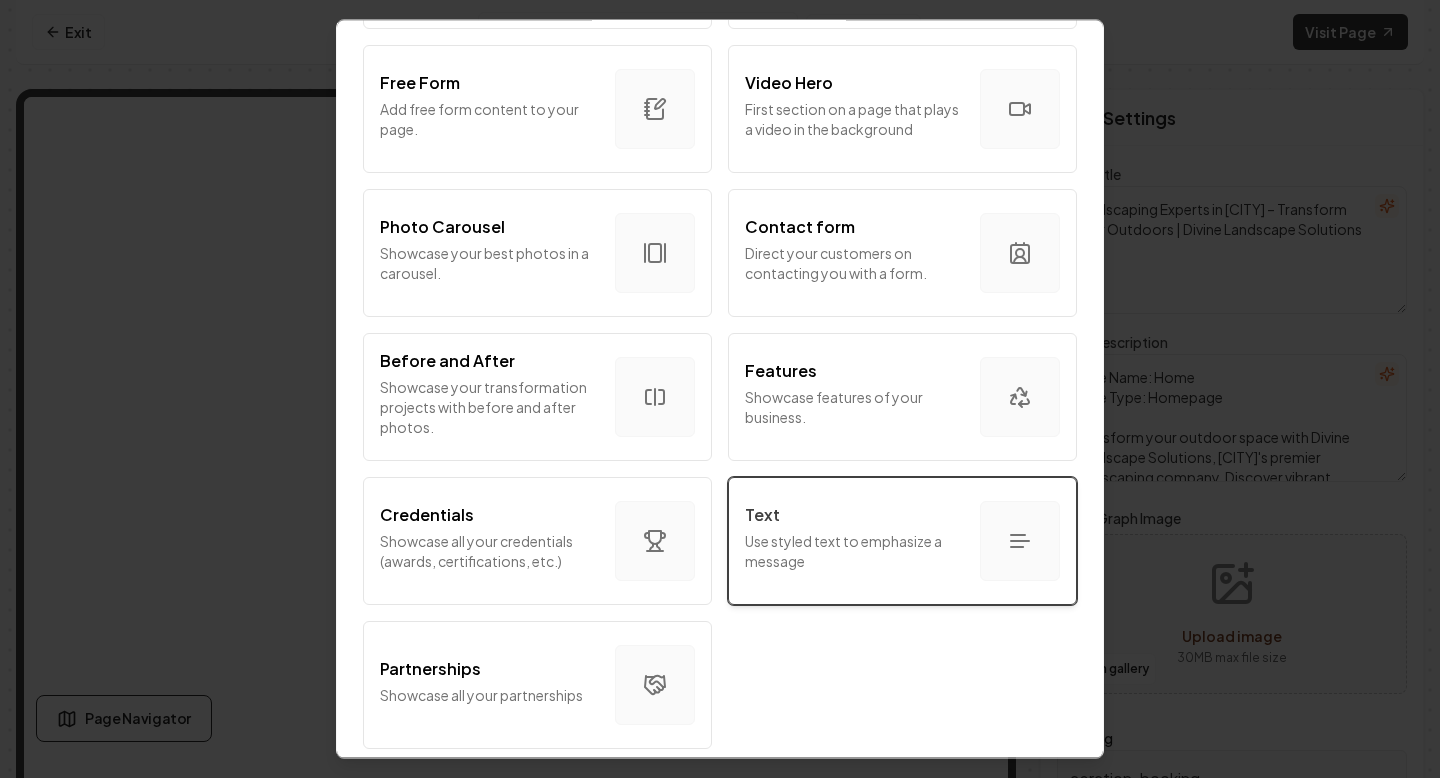 click 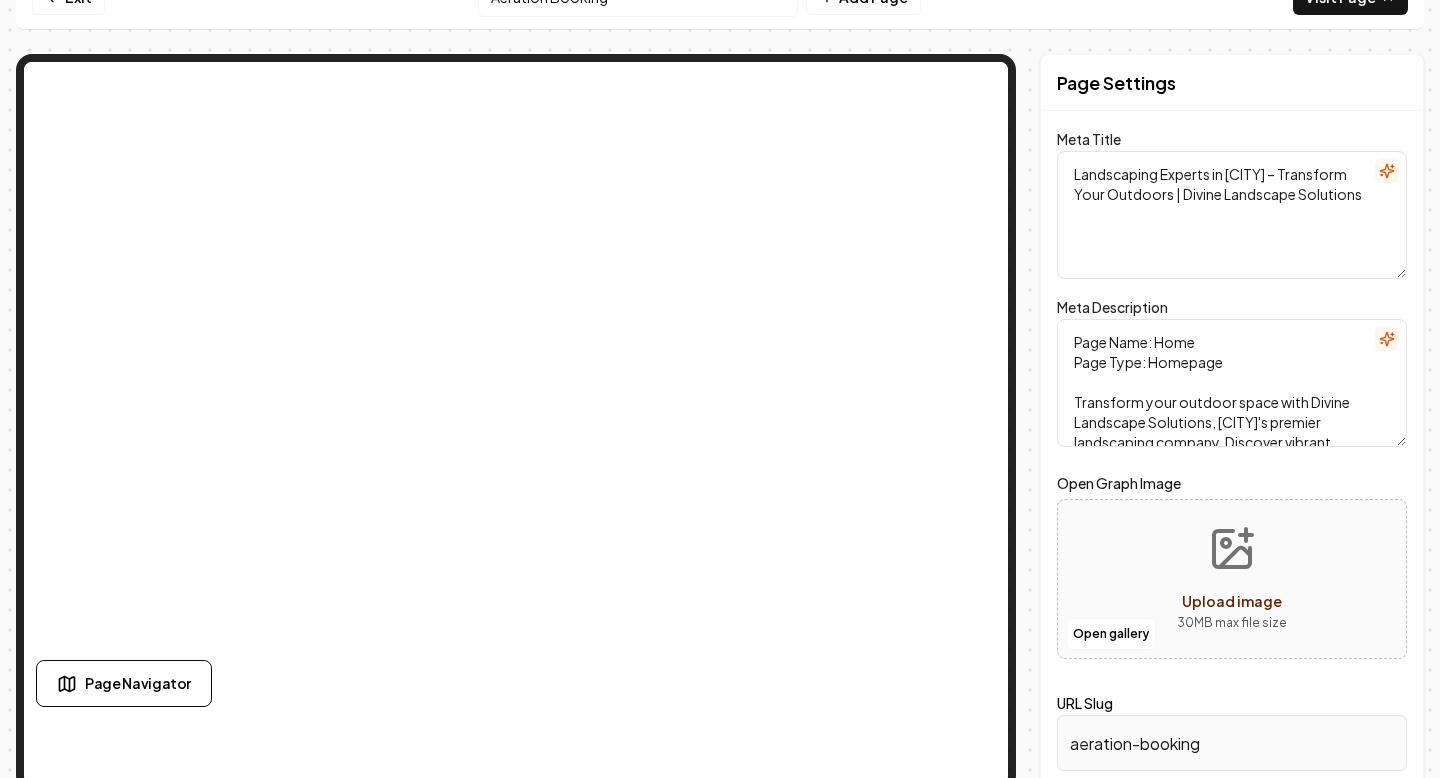 scroll, scrollTop: 38, scrollLeft: 0, axis: vertical 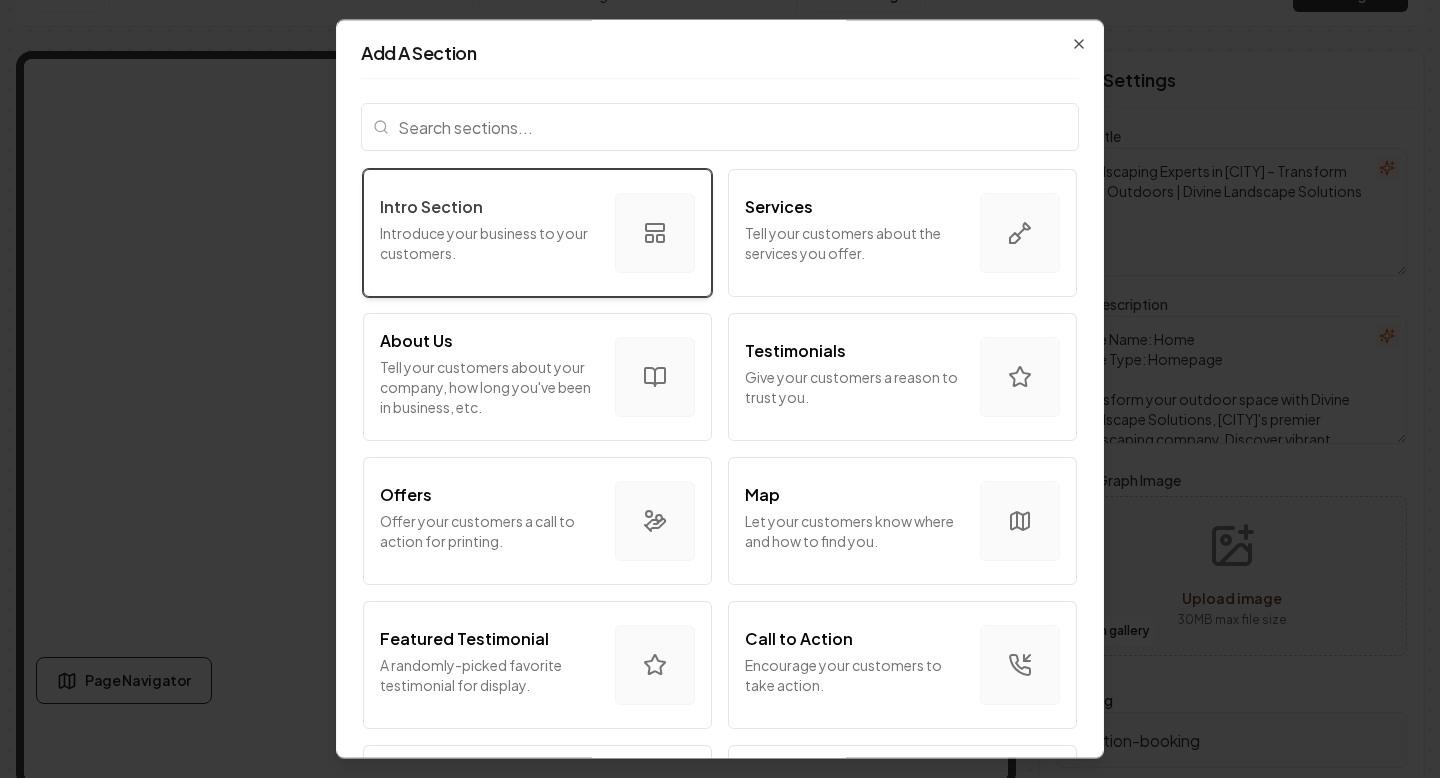 click on "Introduce your business to your customers." at bounding box center (489, 243) 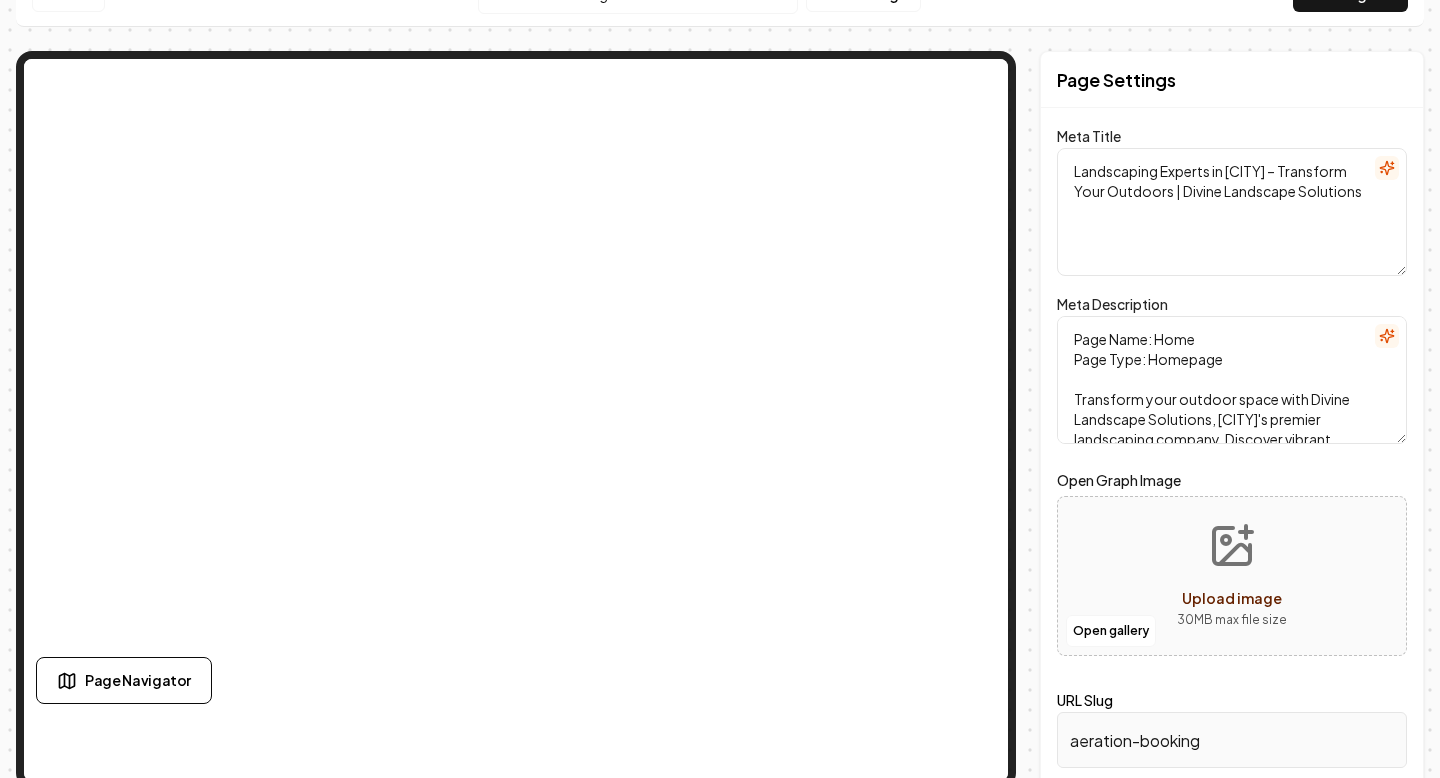 scroll, scrollTop: 0, scrollLeft: 0, axis: both 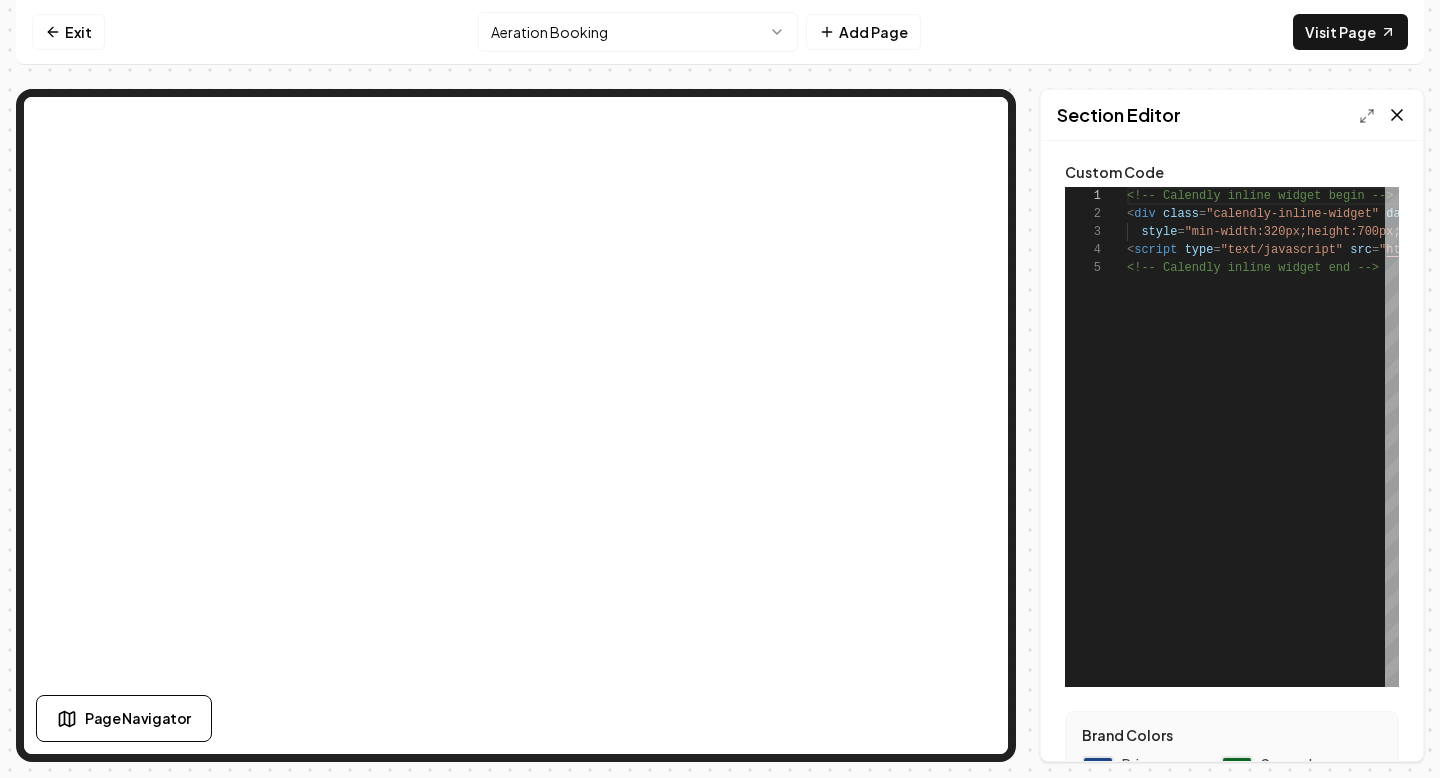 click 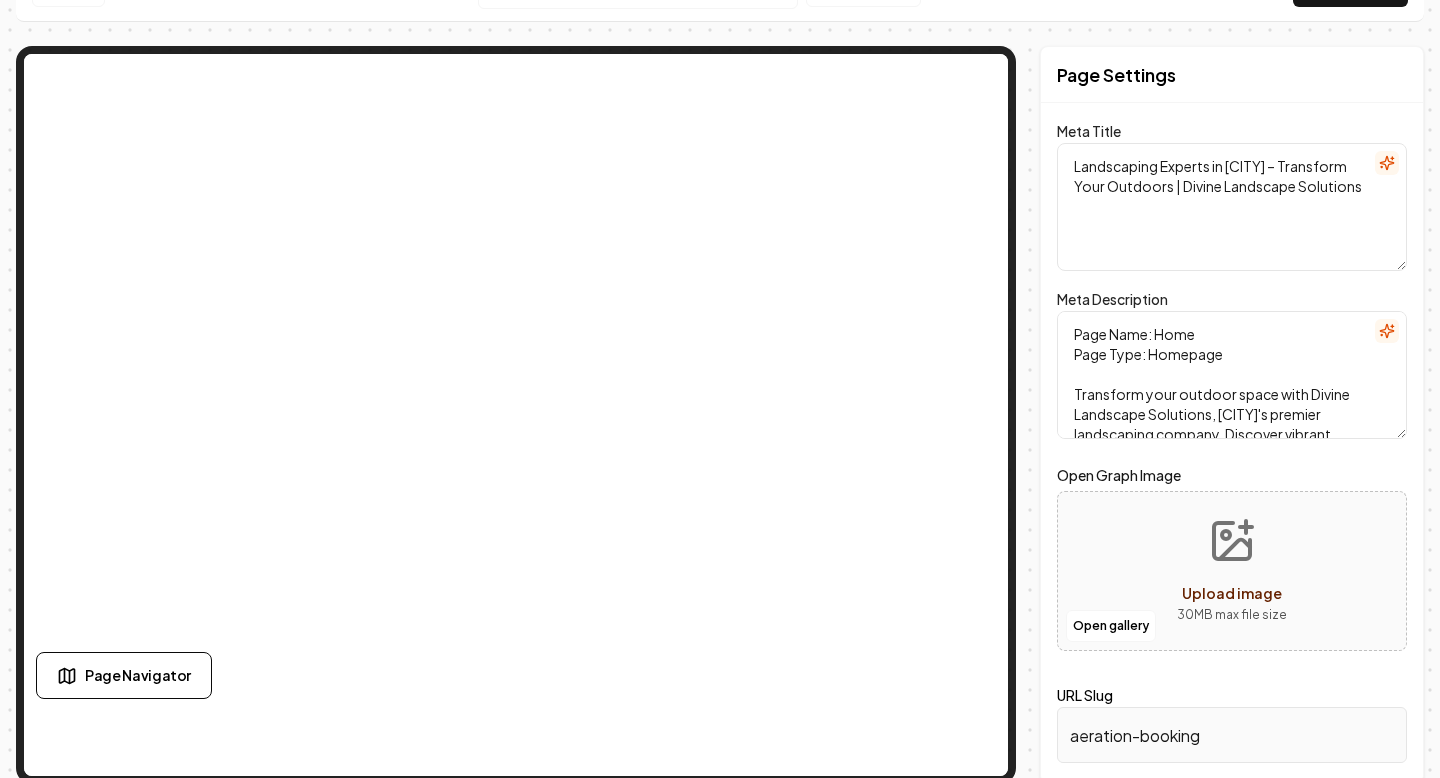 scroll, scrollTop: 49, scrollLeft: 0, axis: vertical 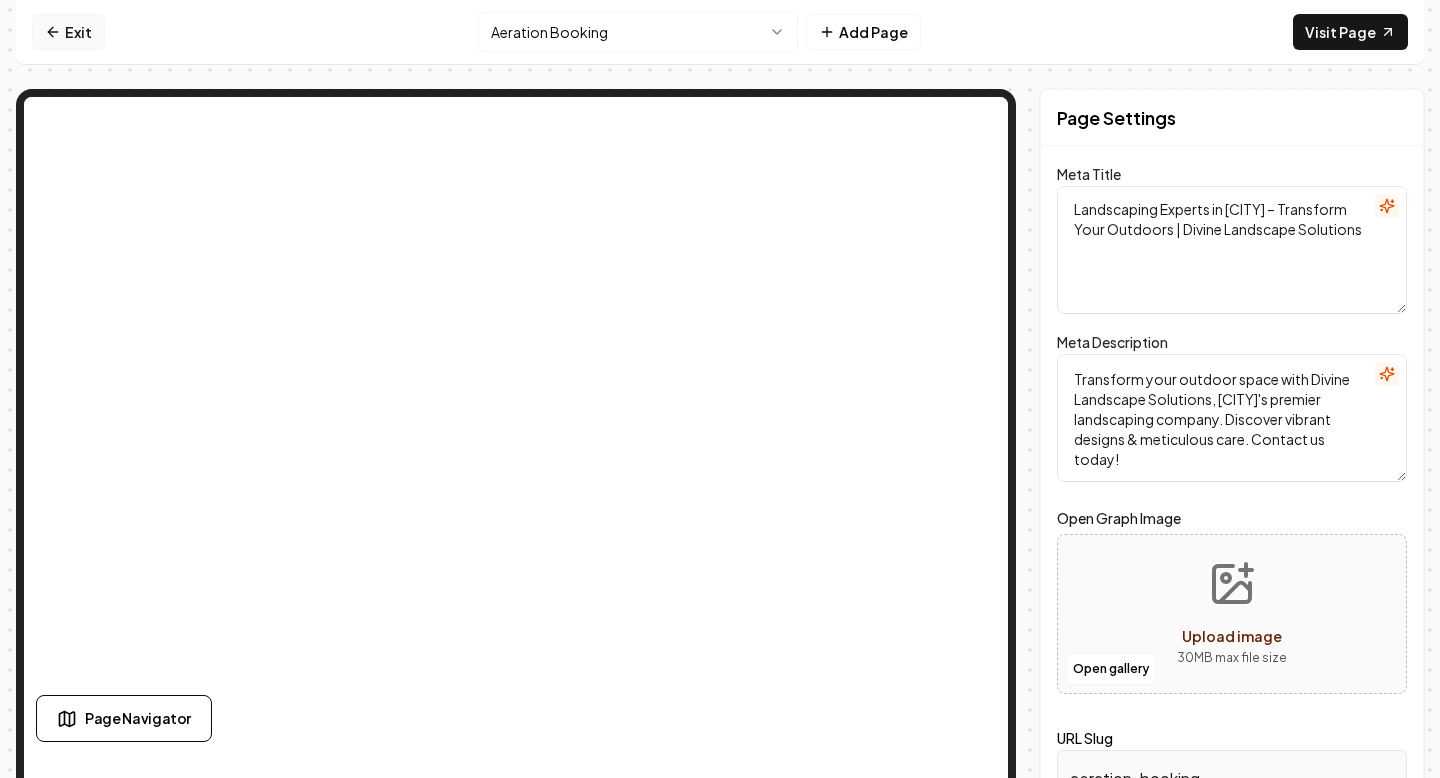 click 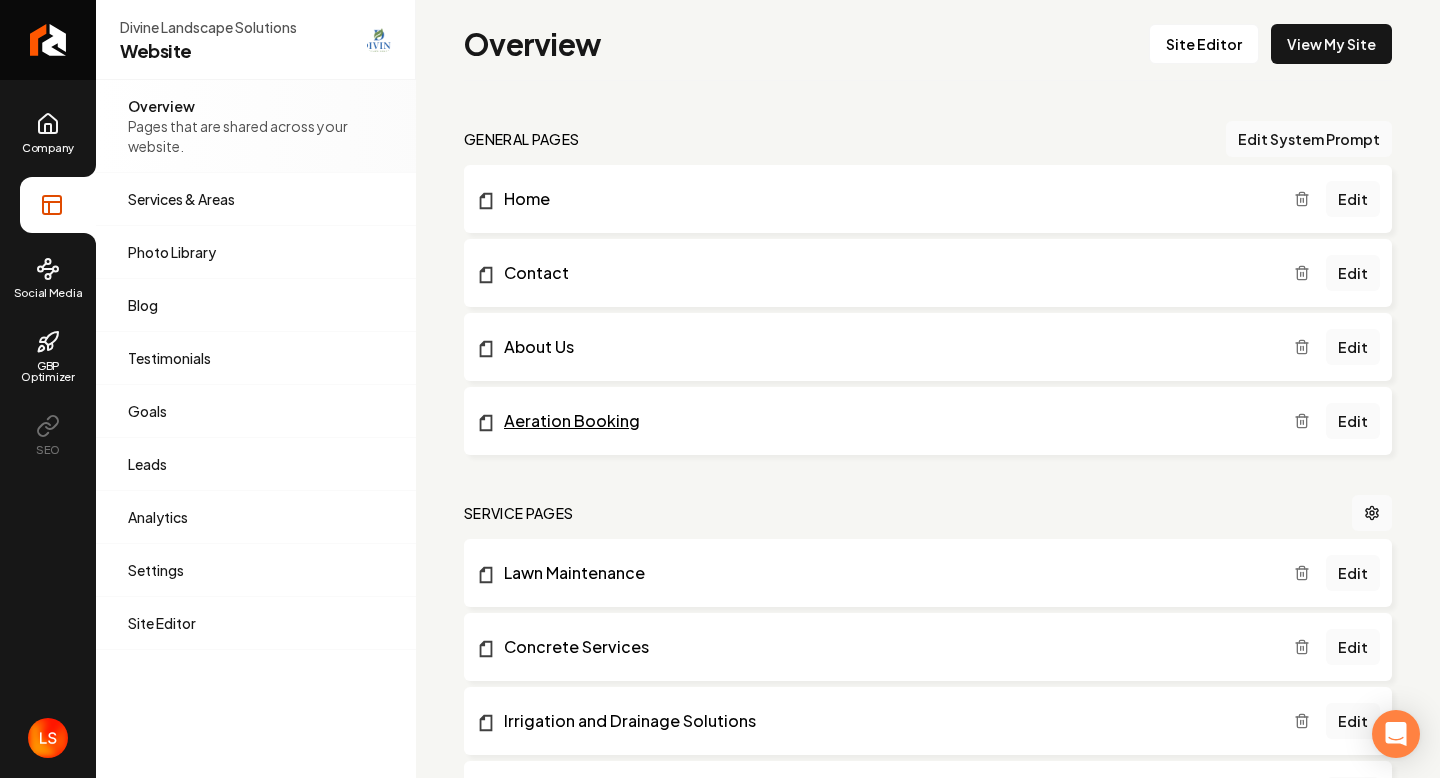 click on "Aeration Booking" at bounding box center (885, 421) 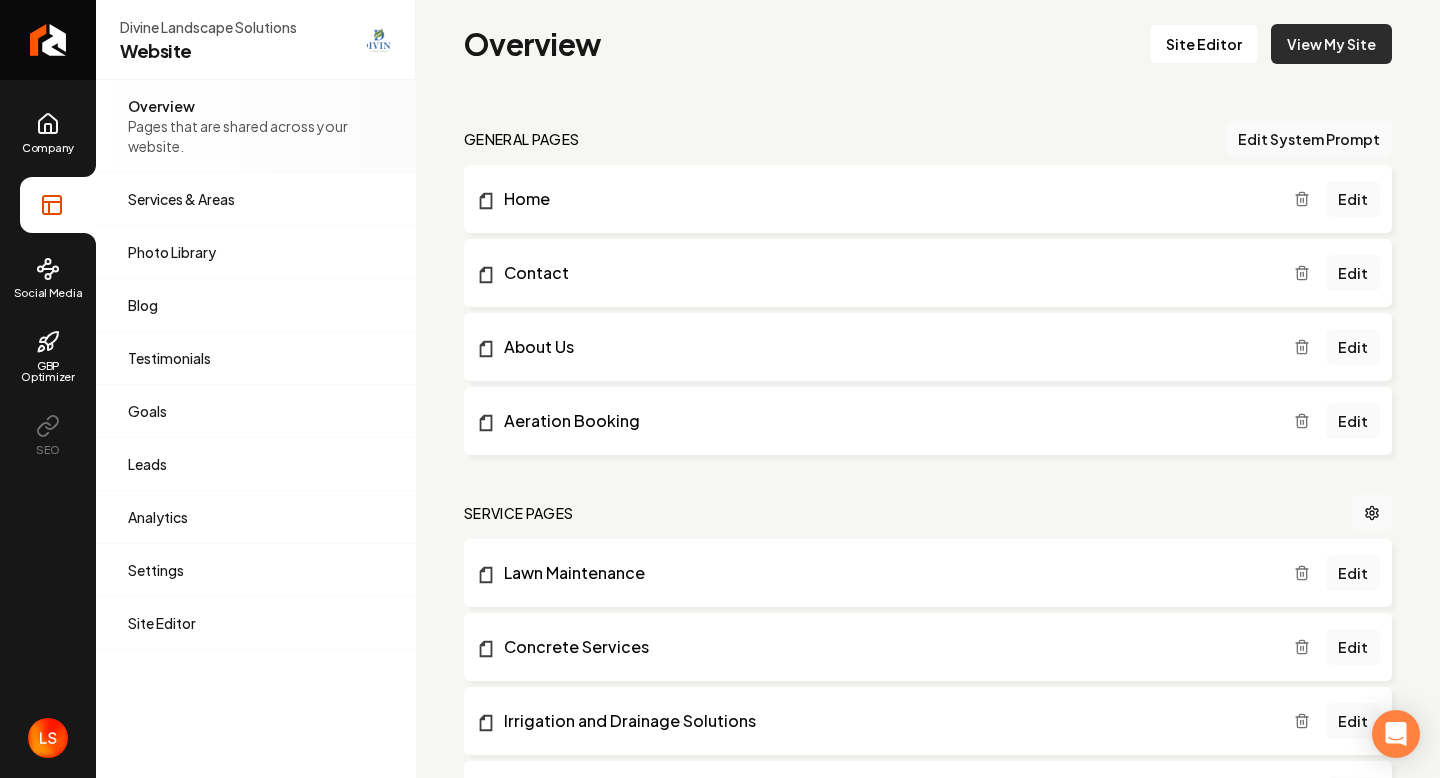 click on "View My Site" at bounding box center [1331, 44] 